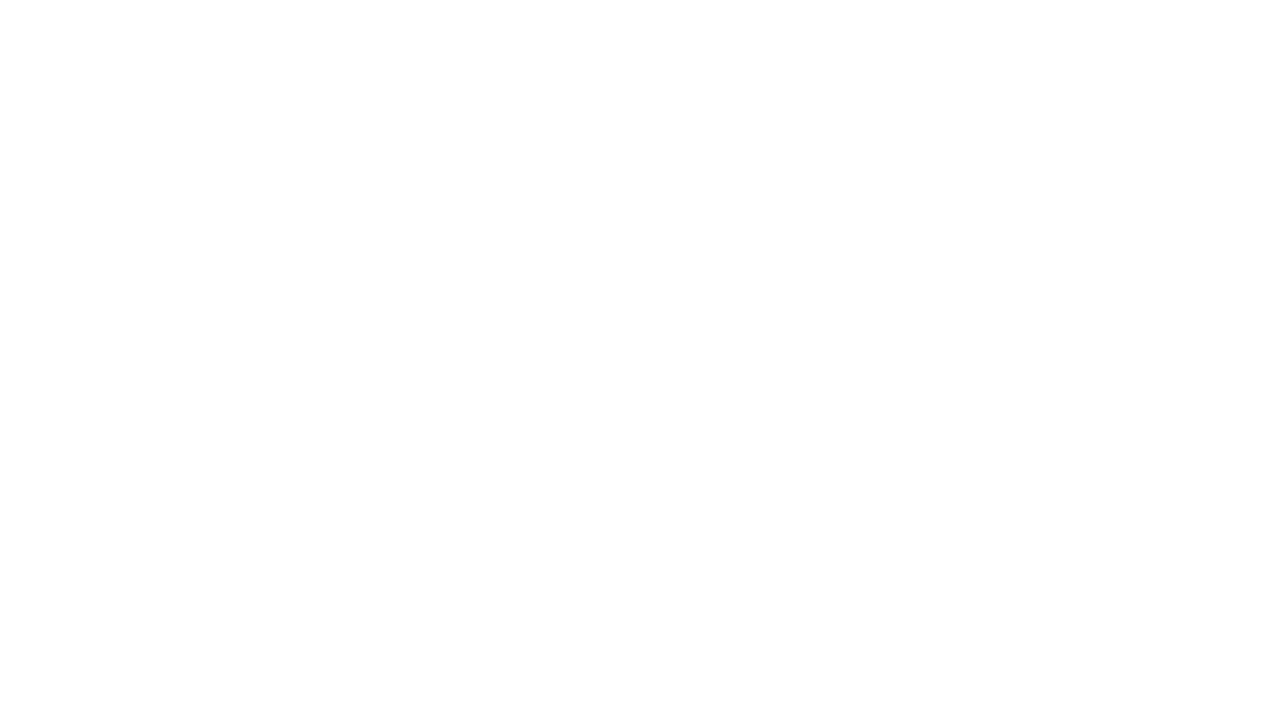 scroll, scrollTop: 0, scrollLeft: 0, axis: both 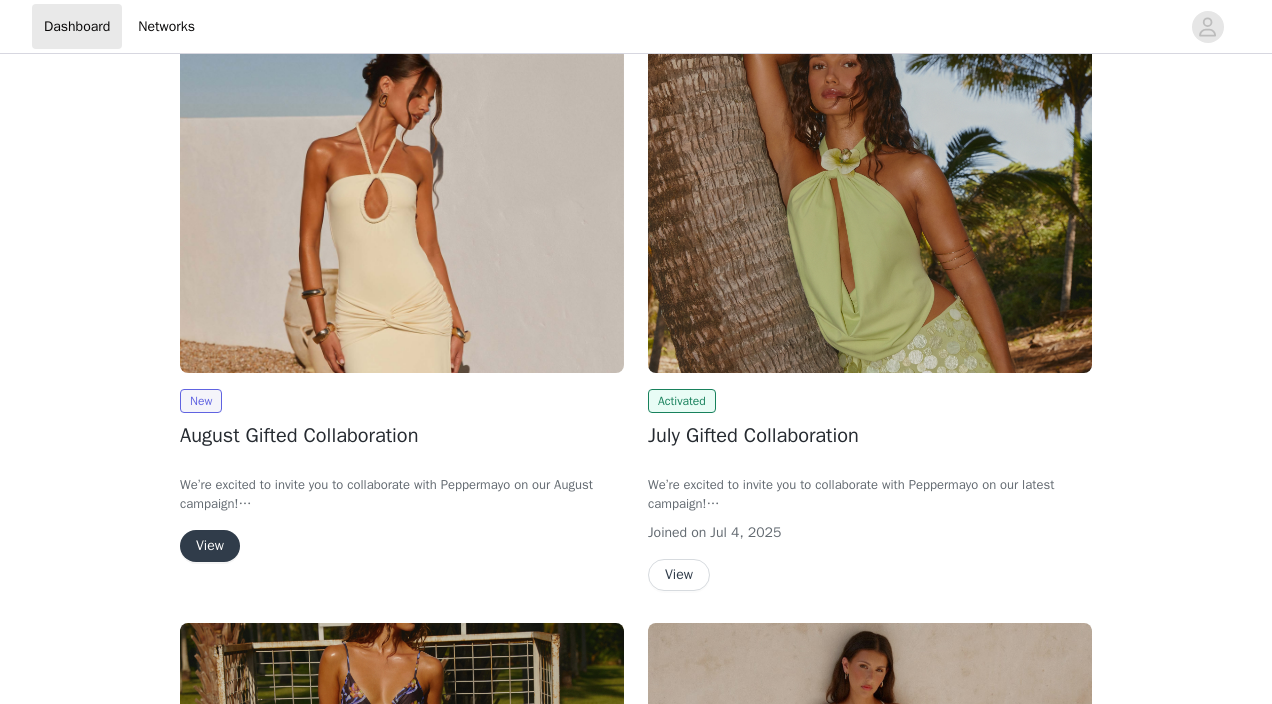 click on "View" at bounding box center (210, 546) 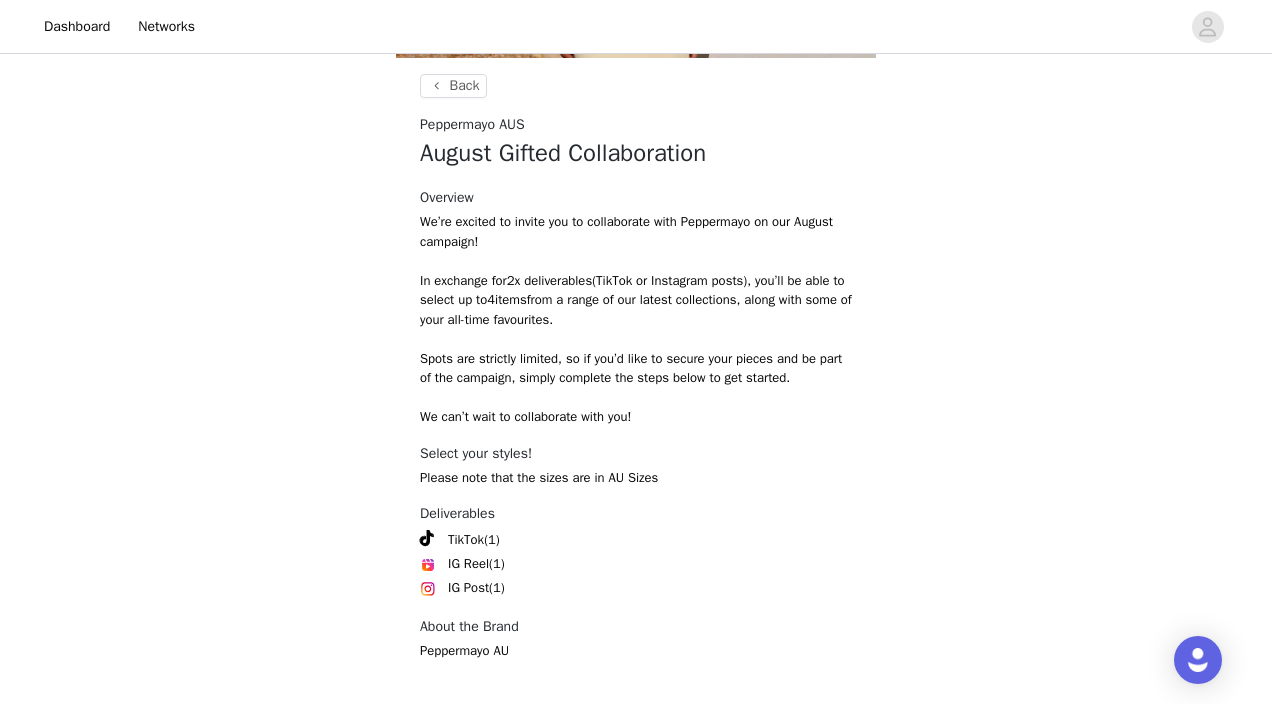 scroll, scrollTop: 452, scrollLeft: 0, axis: vertical 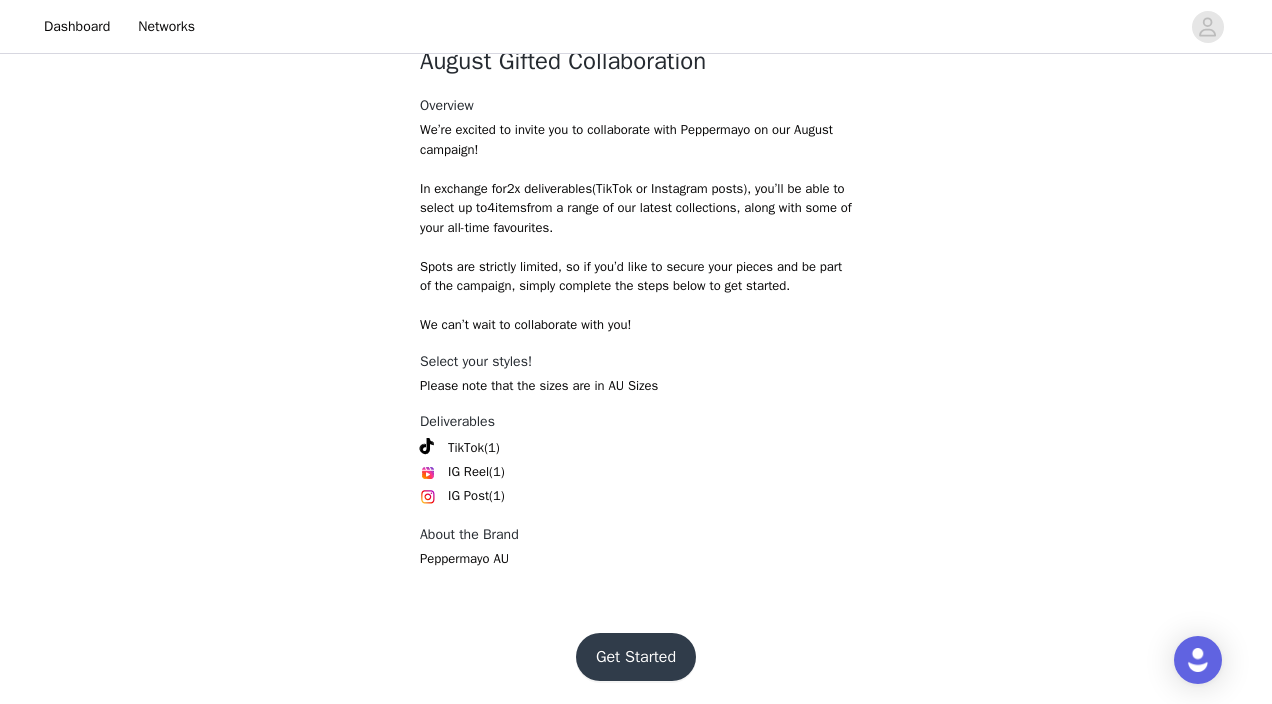 click on "Get Started" at bounding box center (636, 657) 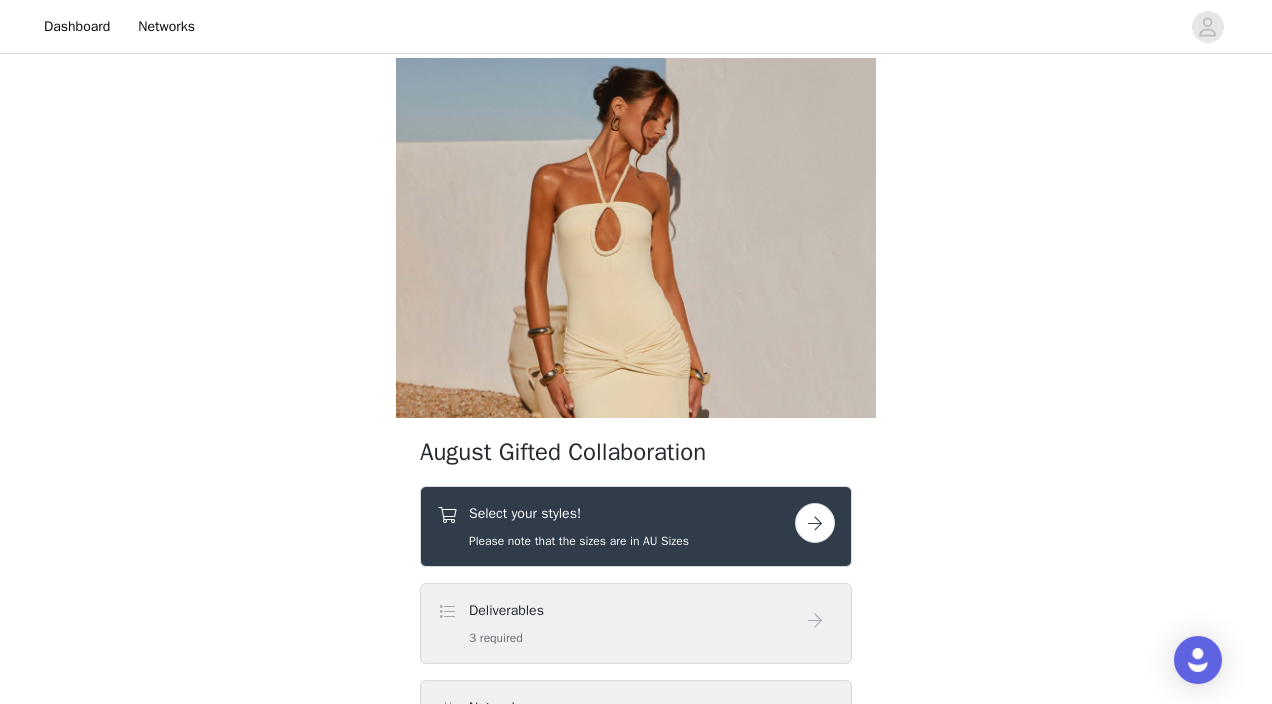 scroll, scrollTop: 15, scrollLeft: 0, axis: vertical 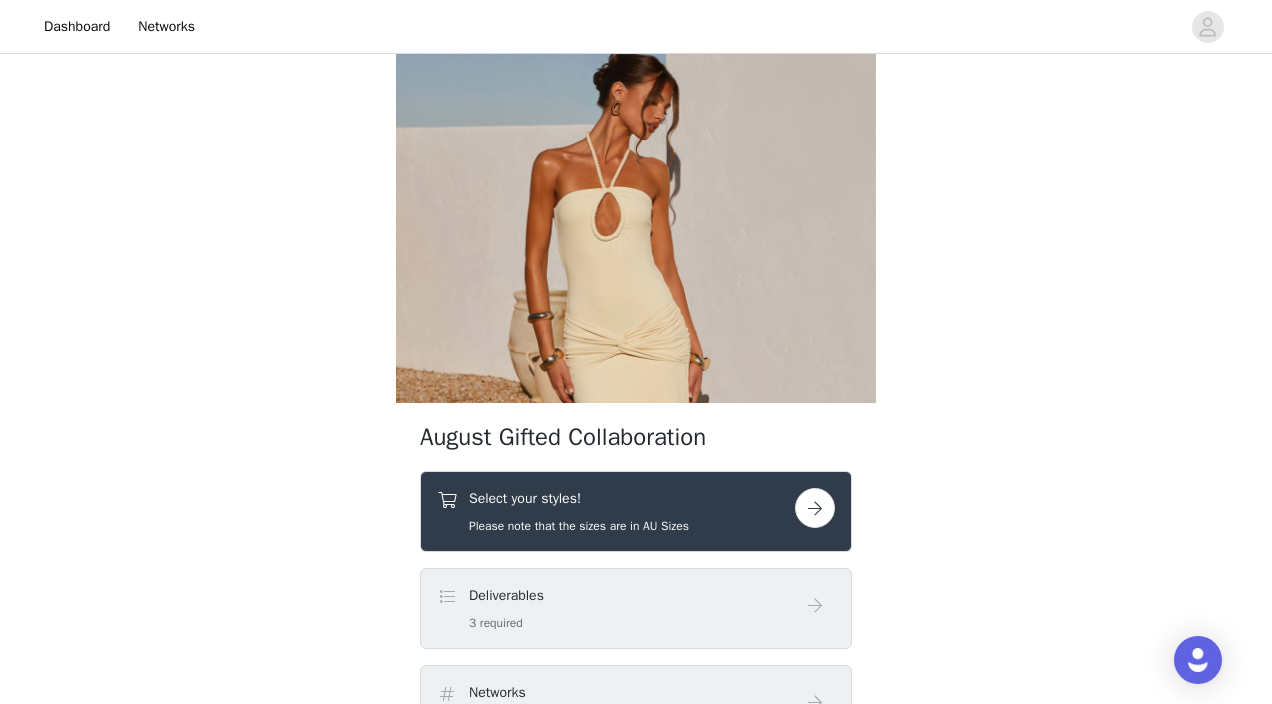 click on "Select your styles!   Please note that the sizes are in AU Sizes" at bounding box center [636, 511] 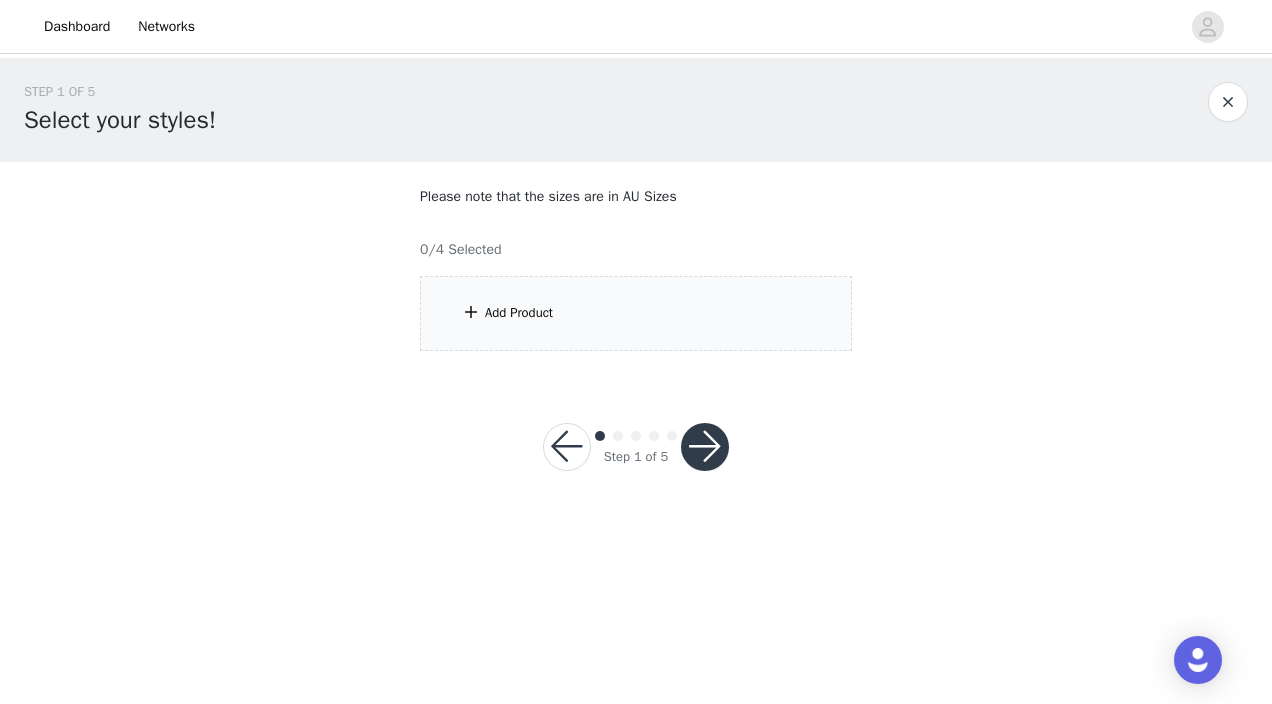 click on "Add Product" at bounding box center [636, 313] 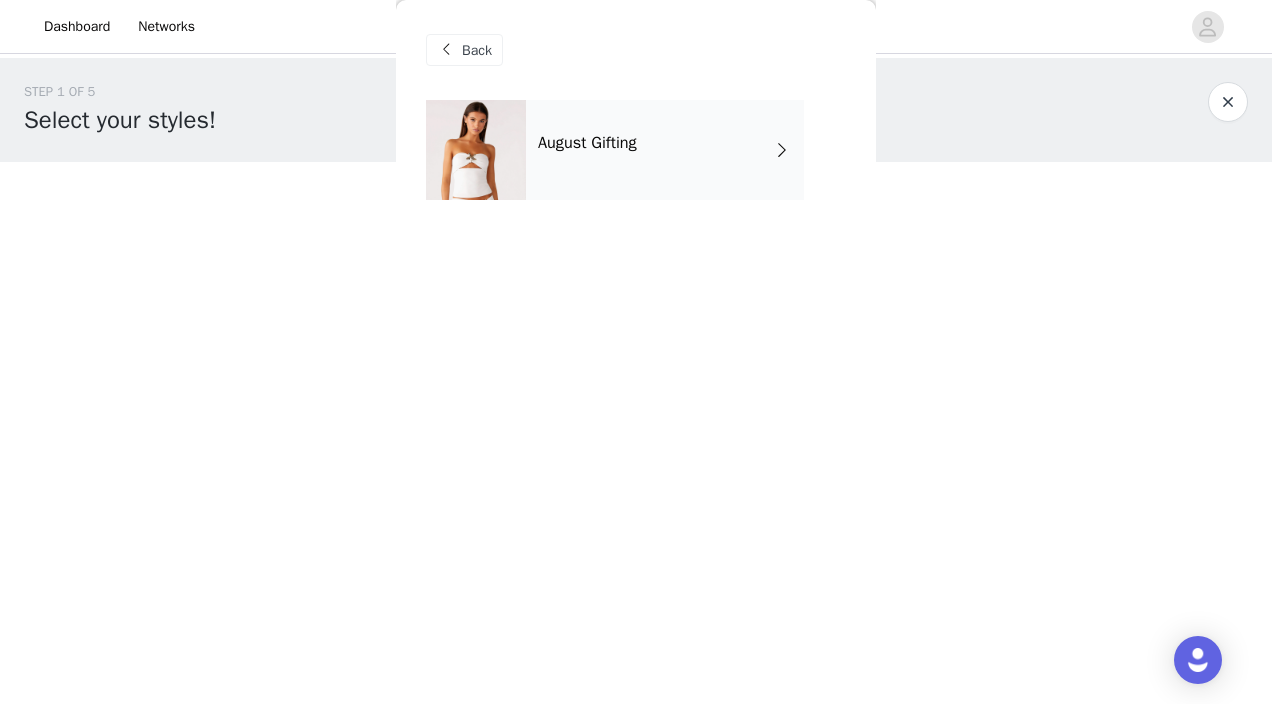 click on "August Gifting" at bounding box center (587, 143) 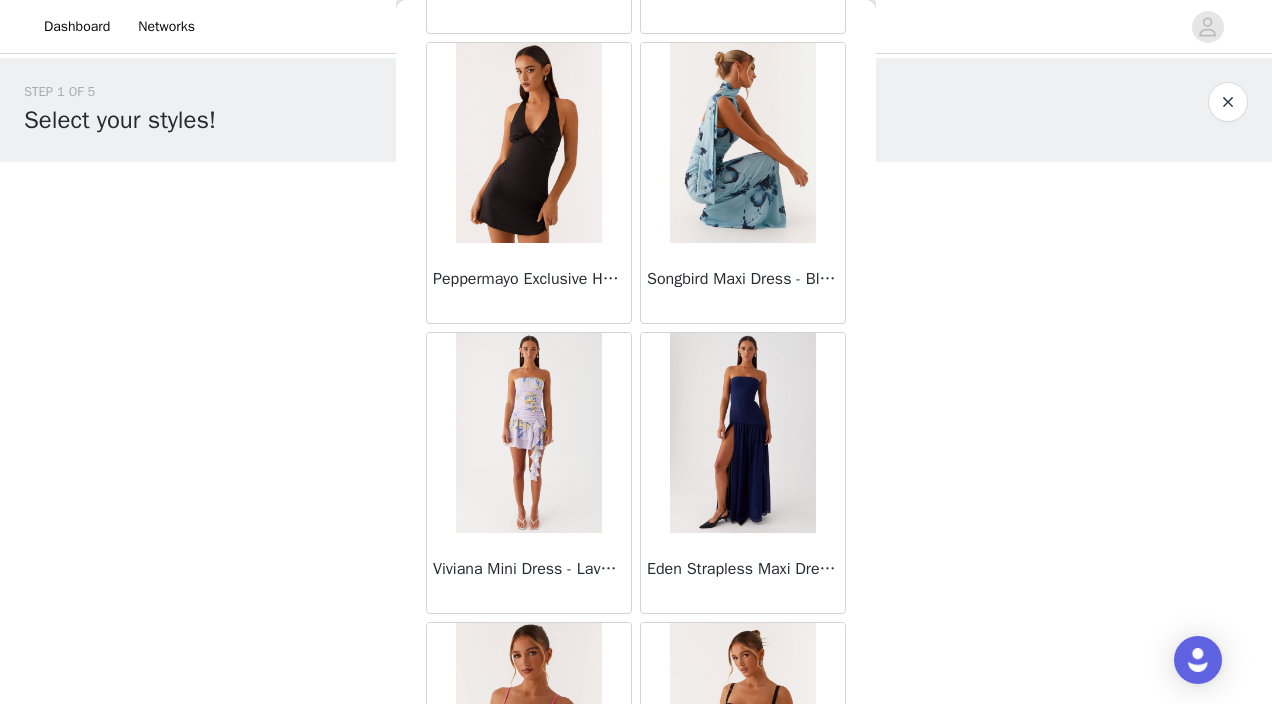 scroll, scrollTop: 2356, scrollLeft: 0, axis: vertical 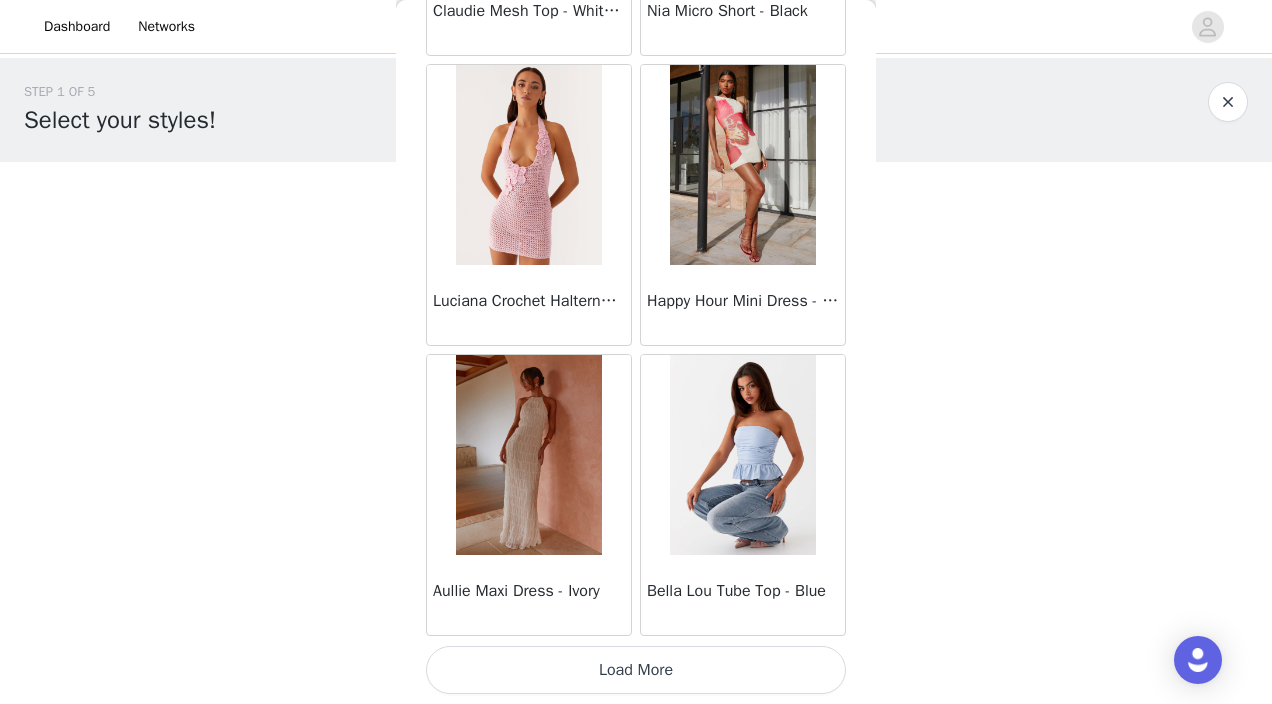 click on "Load More" at bounding box center [636, 670] 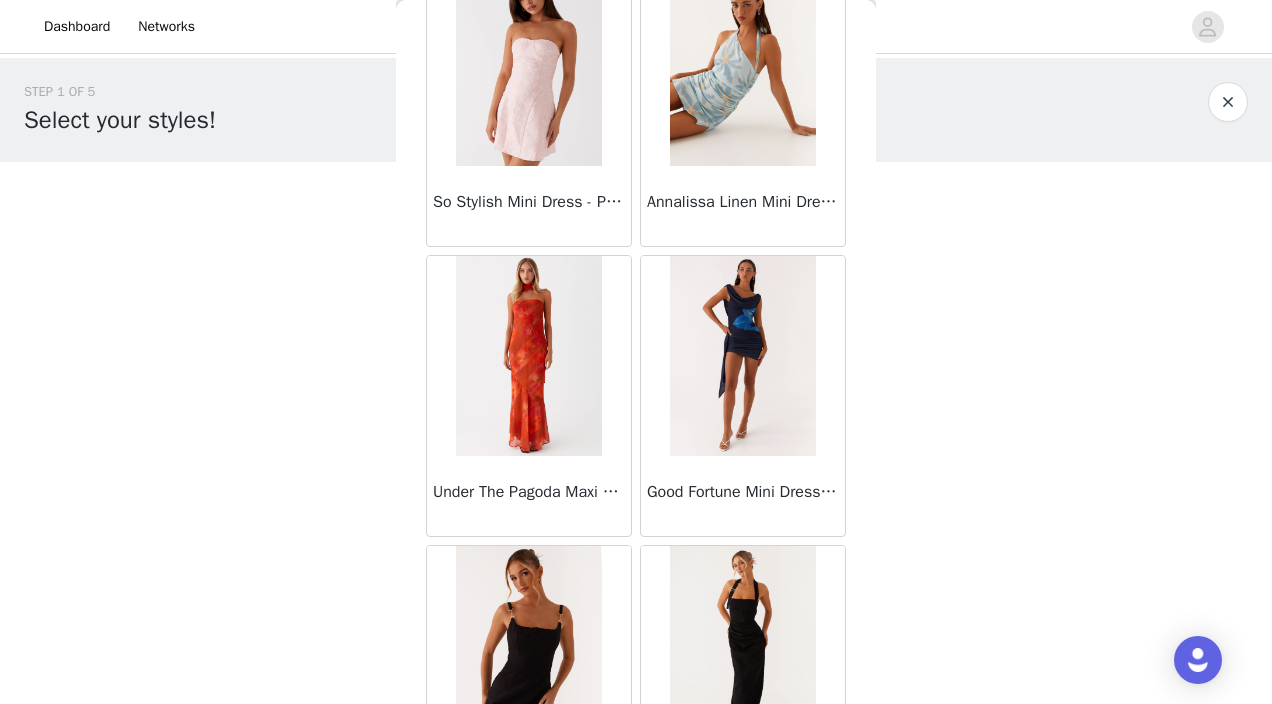 scroll, scrollTop: 5256, scrollLeft: 0, axis: vertical 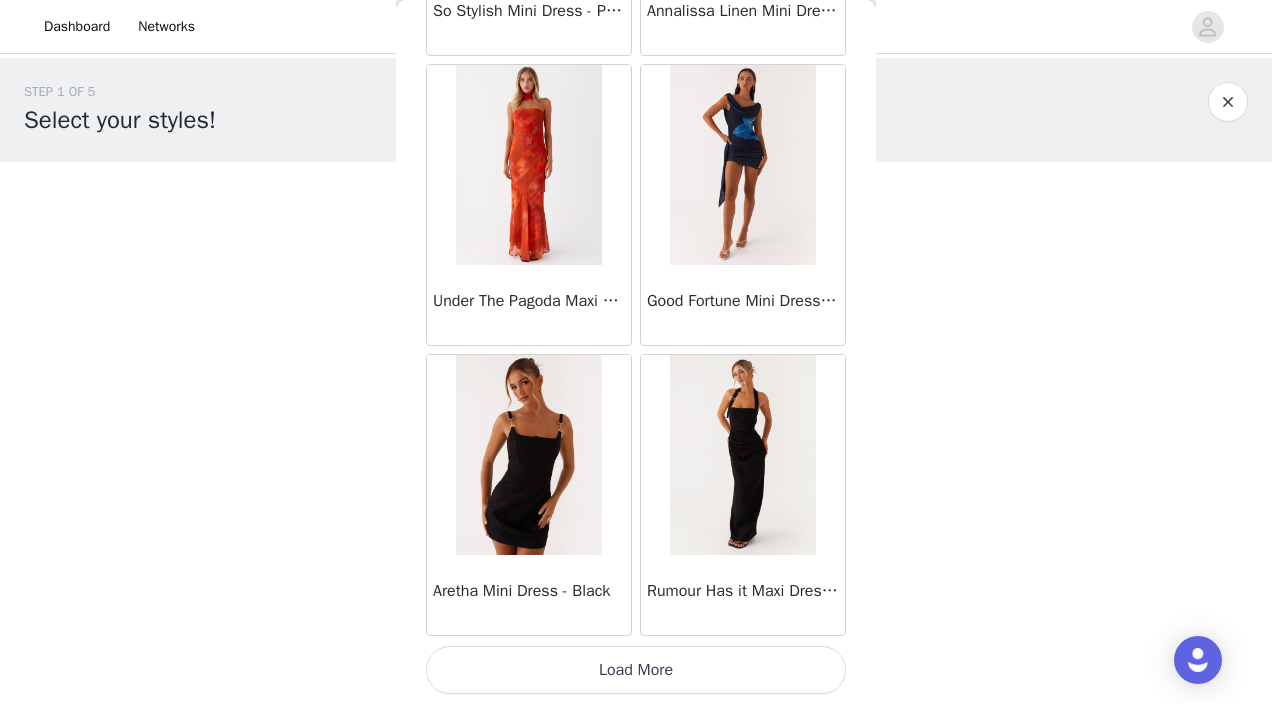 click on "Load More" at bounding box center [636, 670] 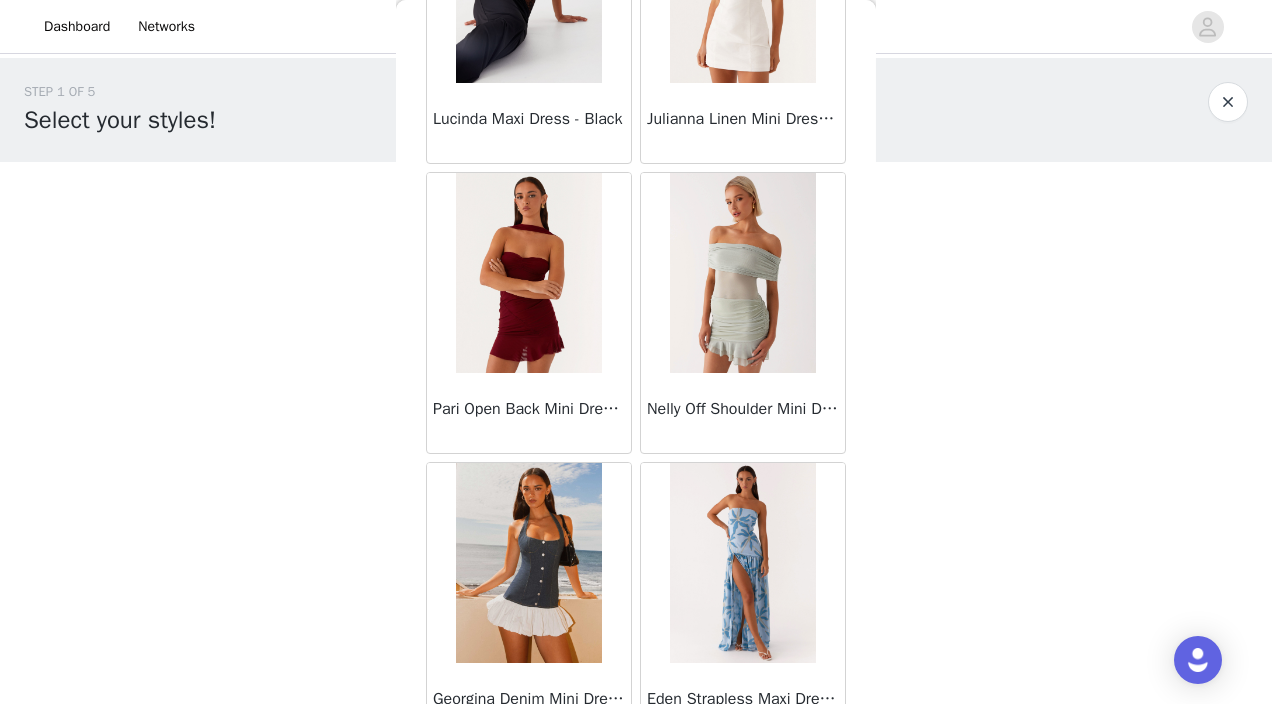 scroll, scrollTop: 8156, scrollLeft: 0, axis: vertical 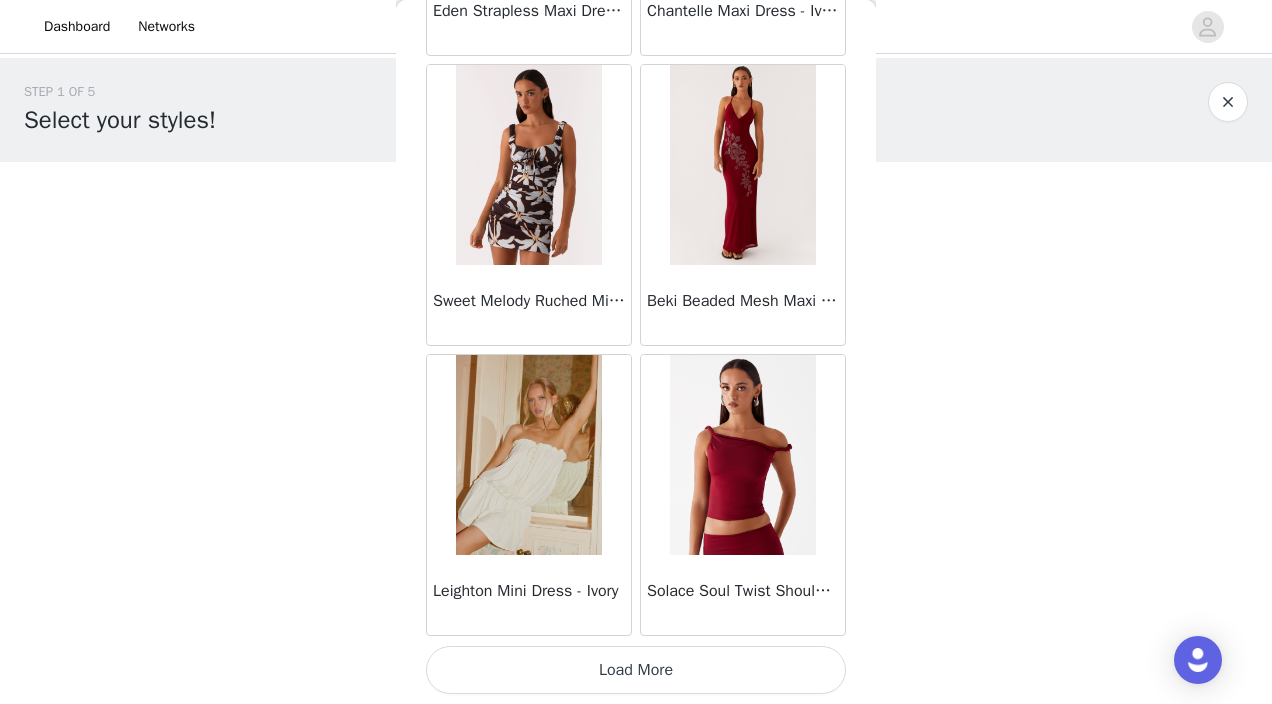 click on "Load More" at bounding box center (636, 670) 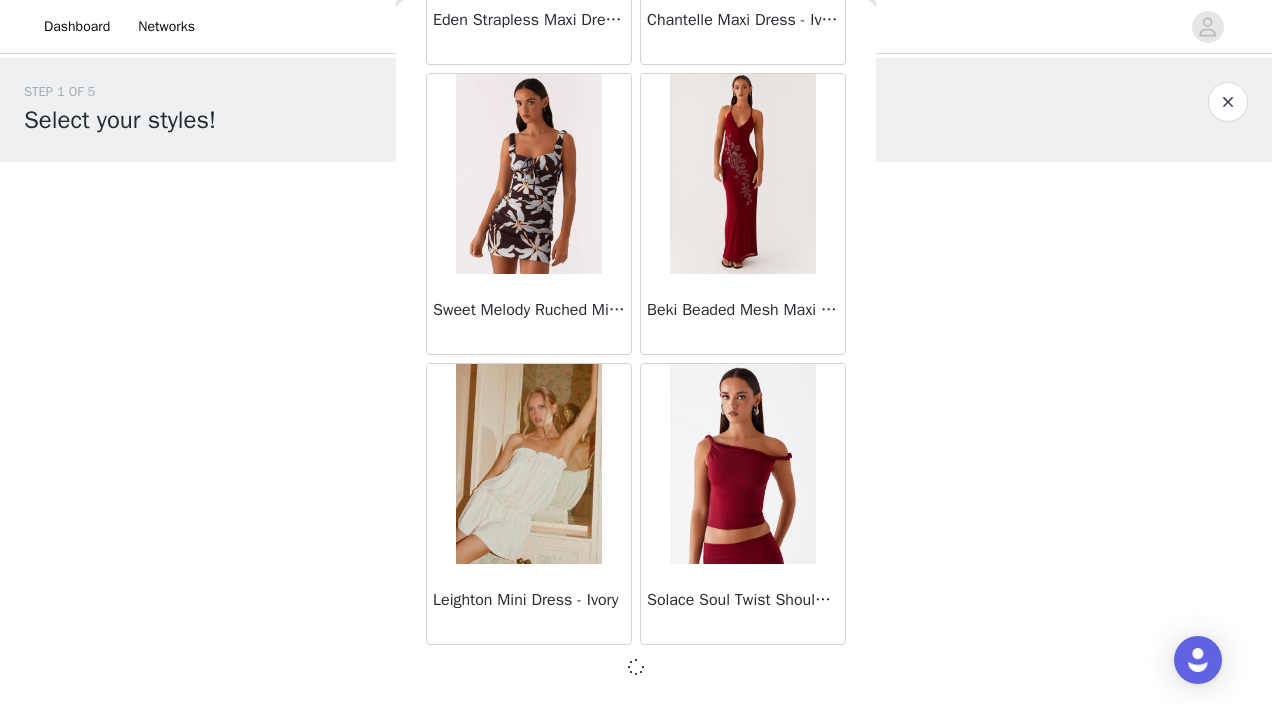 scroll, scrollTop: 8147, scrollLeft: 0, axis: vertical 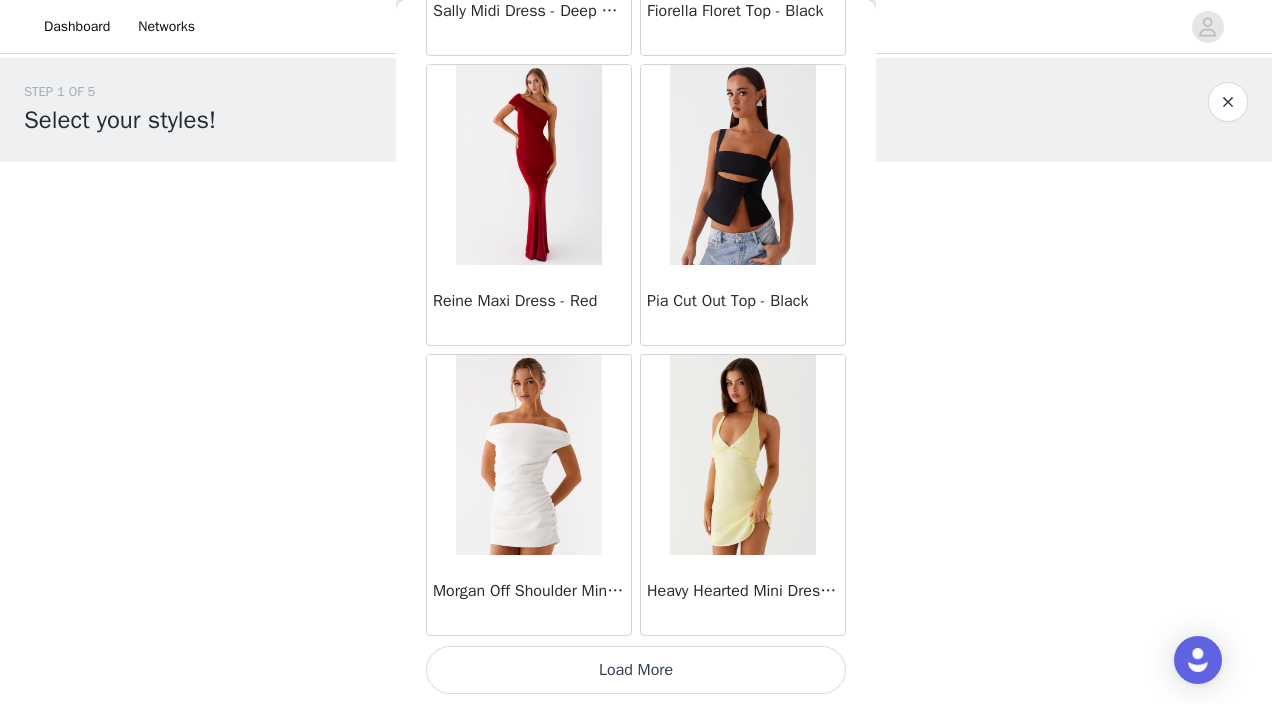 click on "Load More" at bounding box center [636, 670] 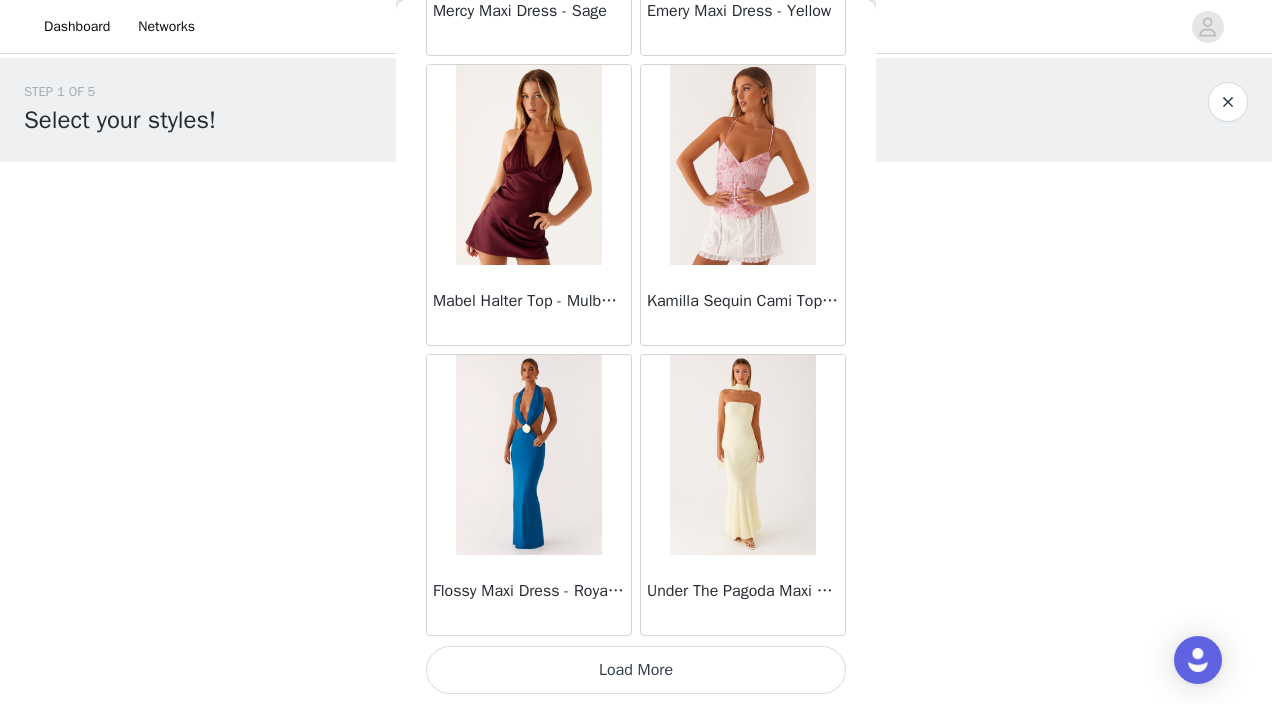click on "Load More" at bounding box center [636, 670] 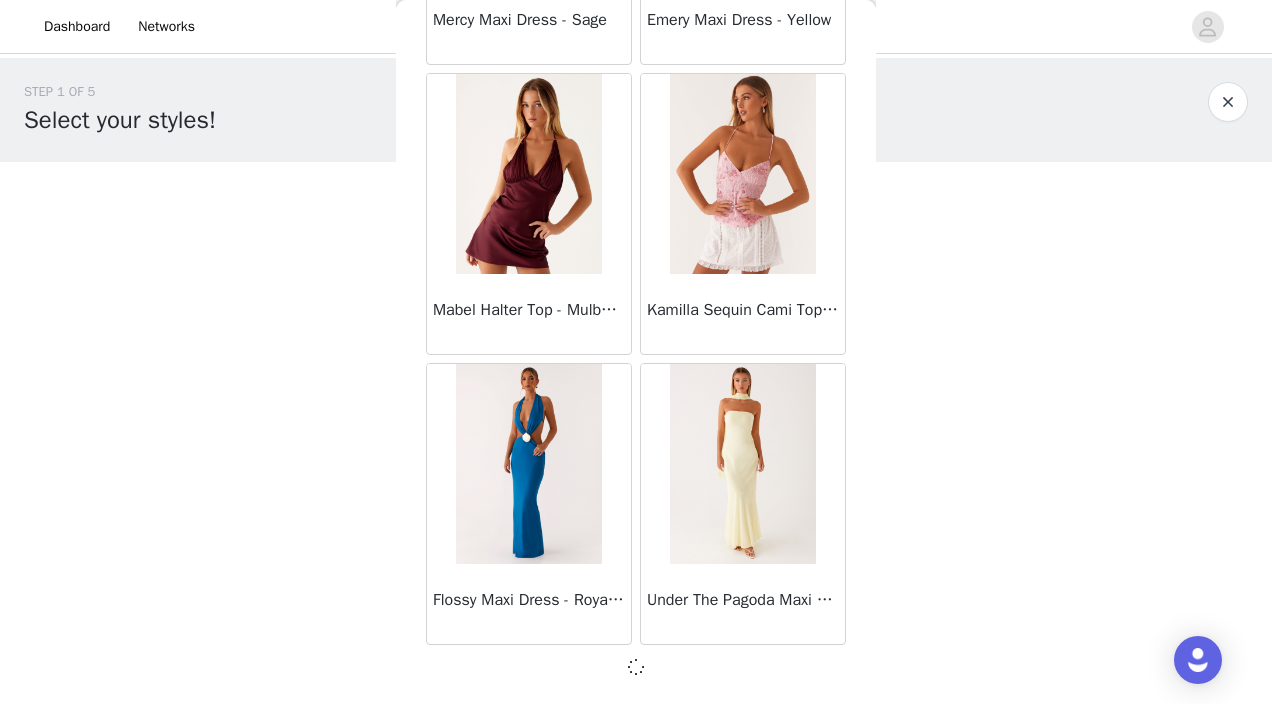 scroll, scrollTop: 13947, scrollLeft: 0, axis: vertical 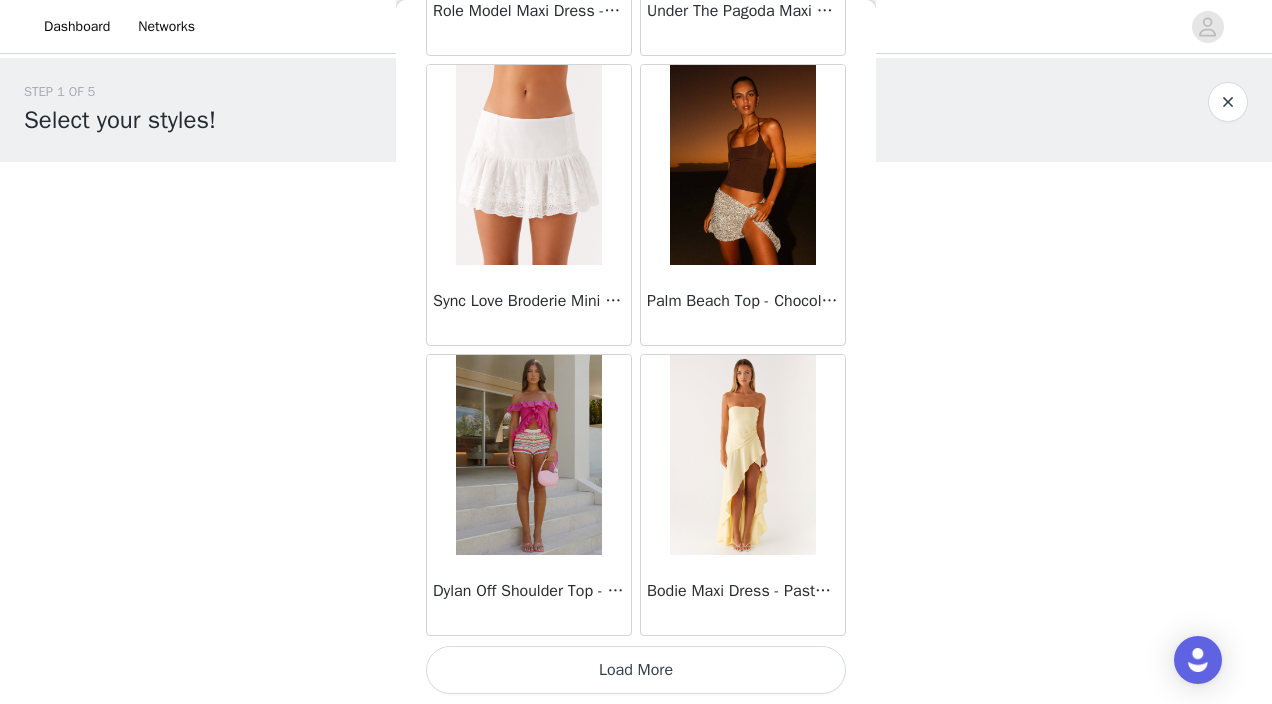 click on "Load More" at bounding box center [636, 670] 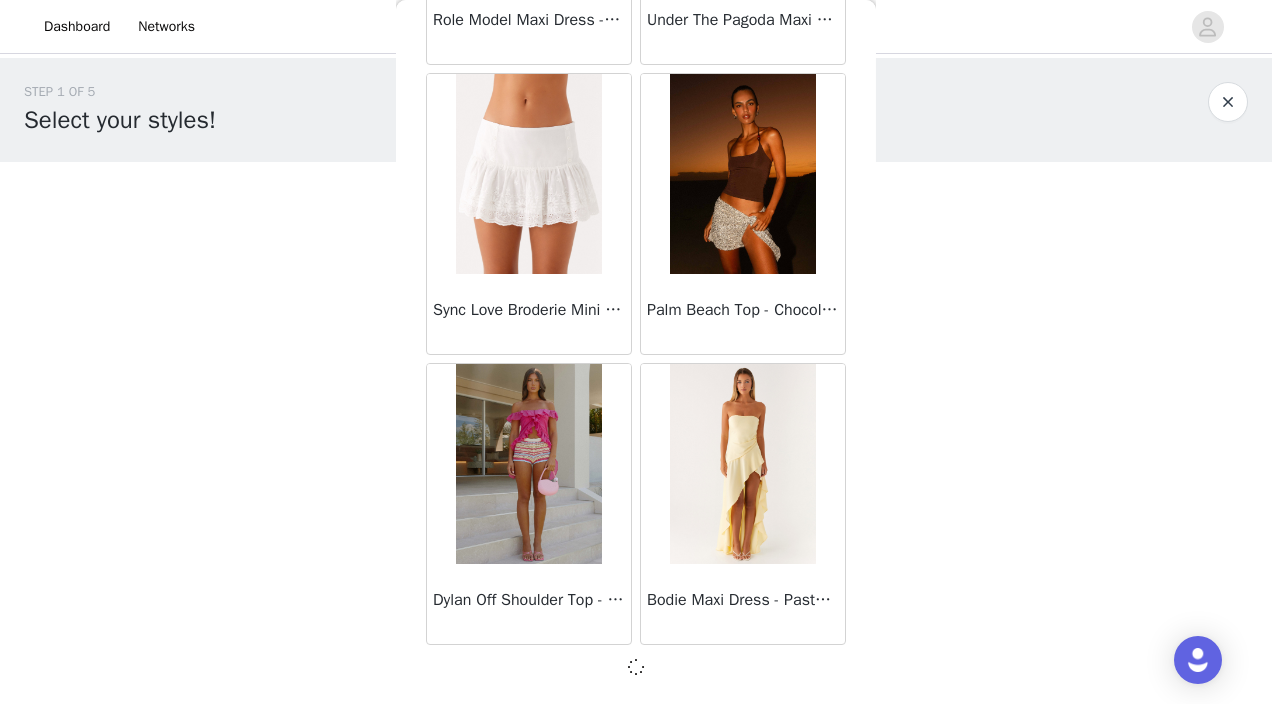 scroll, scrollTop: 16847, scrollLeft: 0, axis: vertical 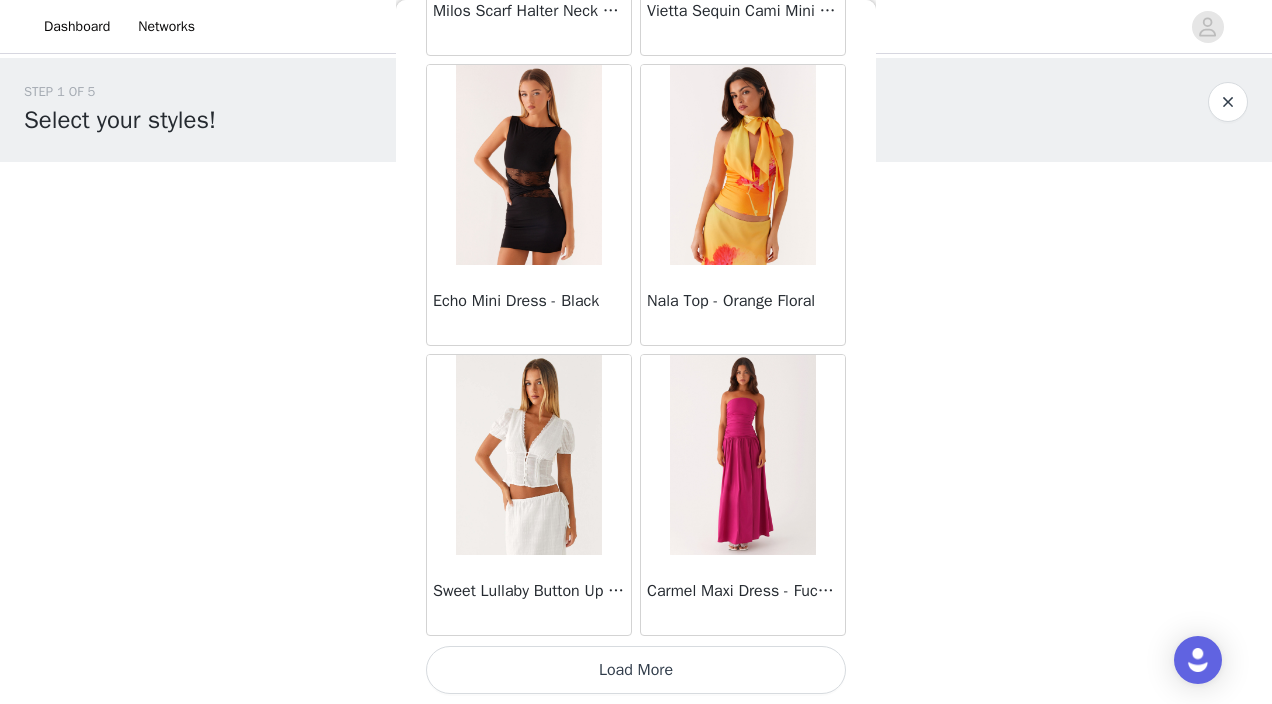 click on "Load More" at bounding box center [636, 670] 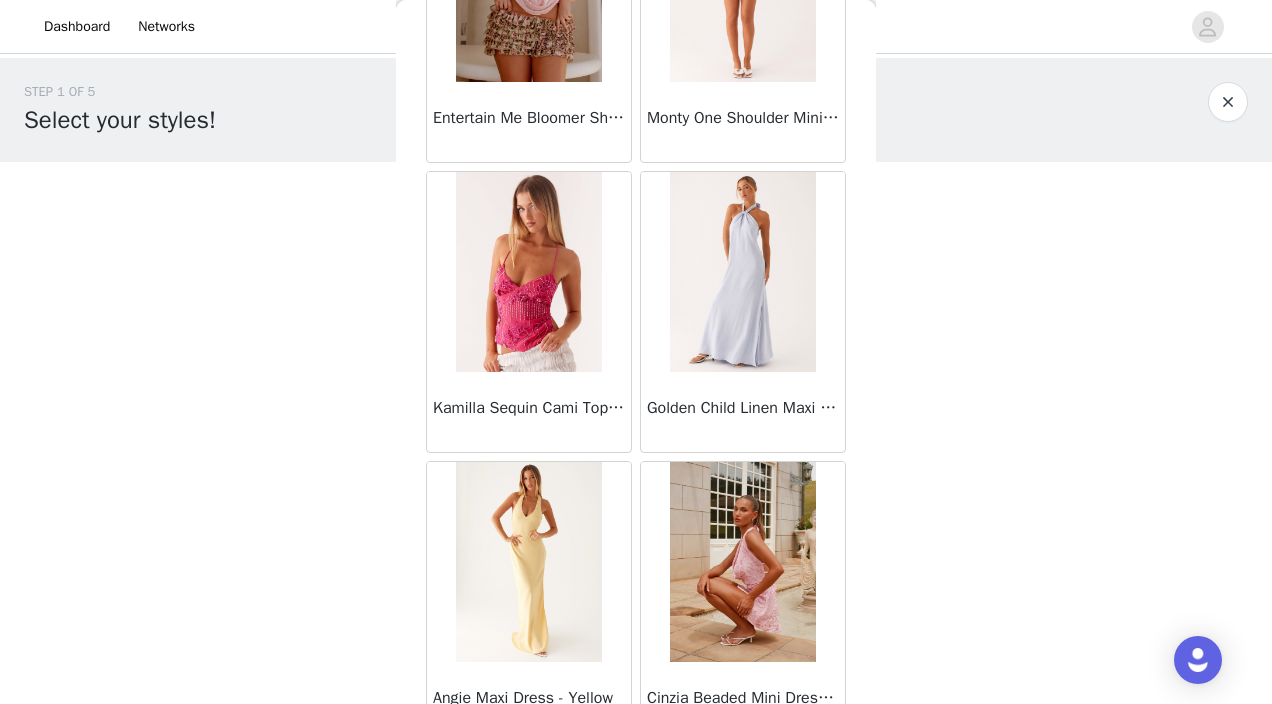 scroll, scrollTop: 22656, scrollLeft: 0, axis: vertical 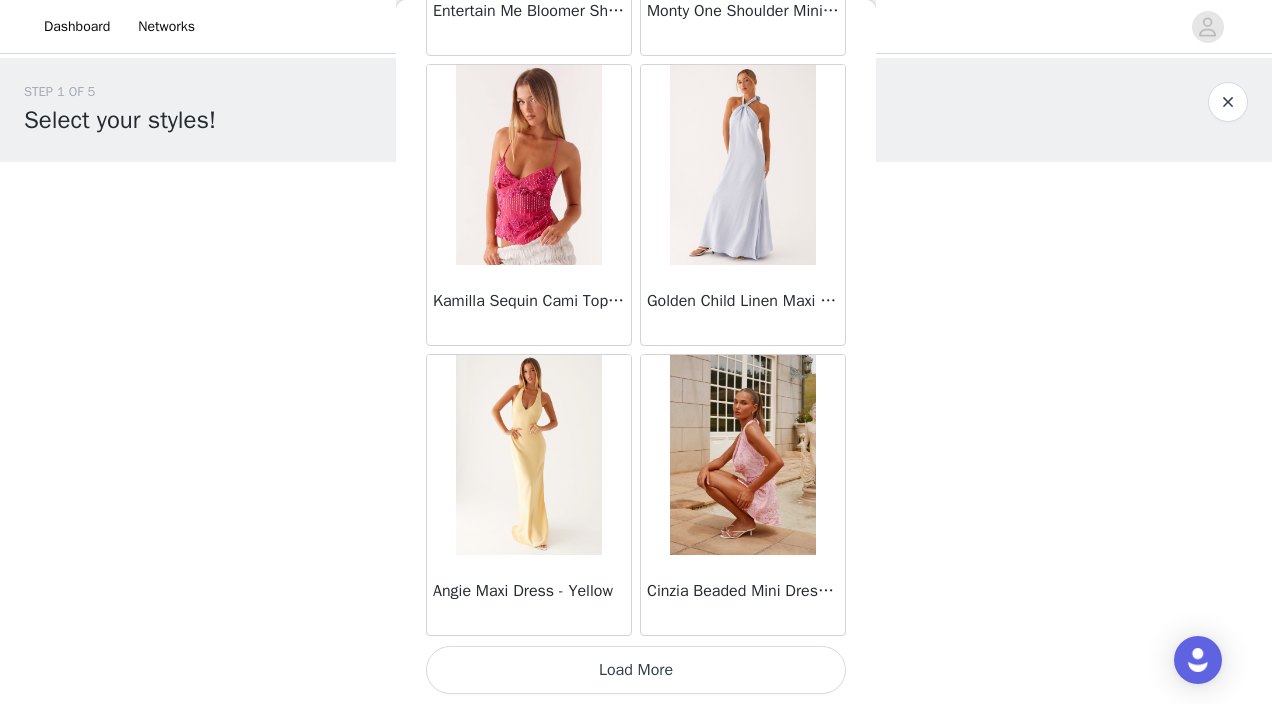 click on "Load More" at bounding box center [636, 670] 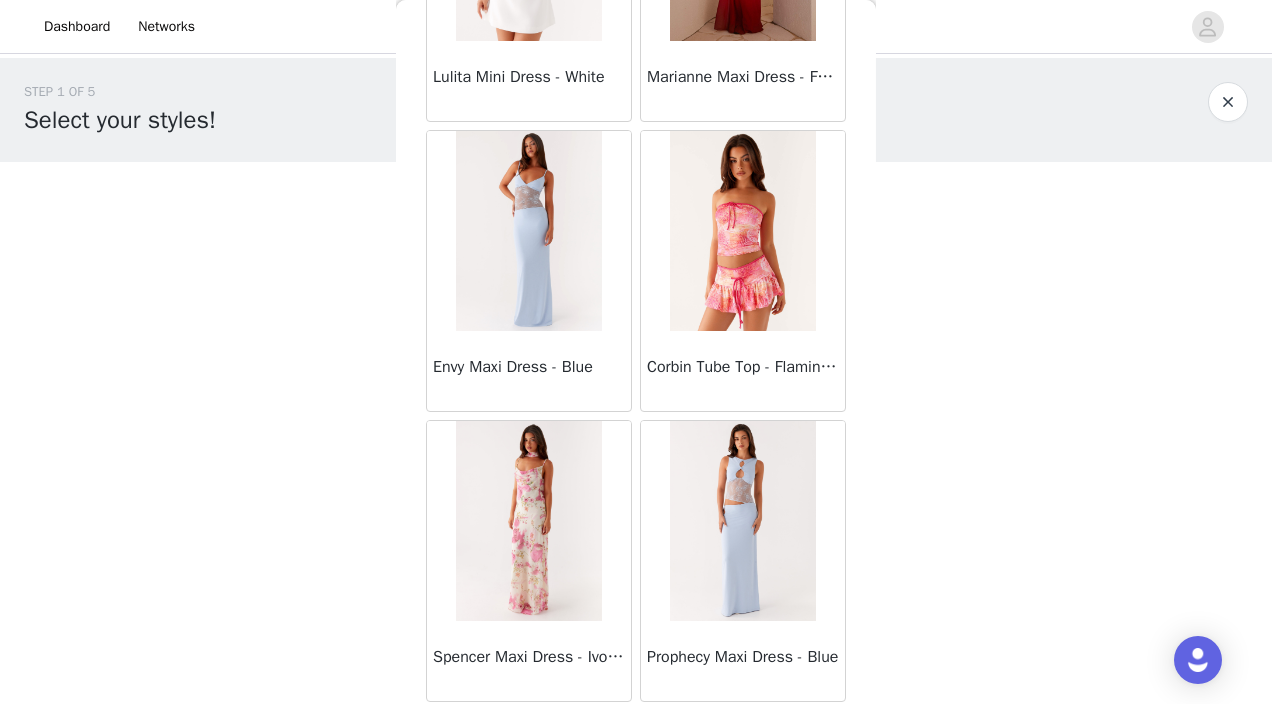 scroll, scrollTop: 25556, scrollLeft: 0, axis: vertical 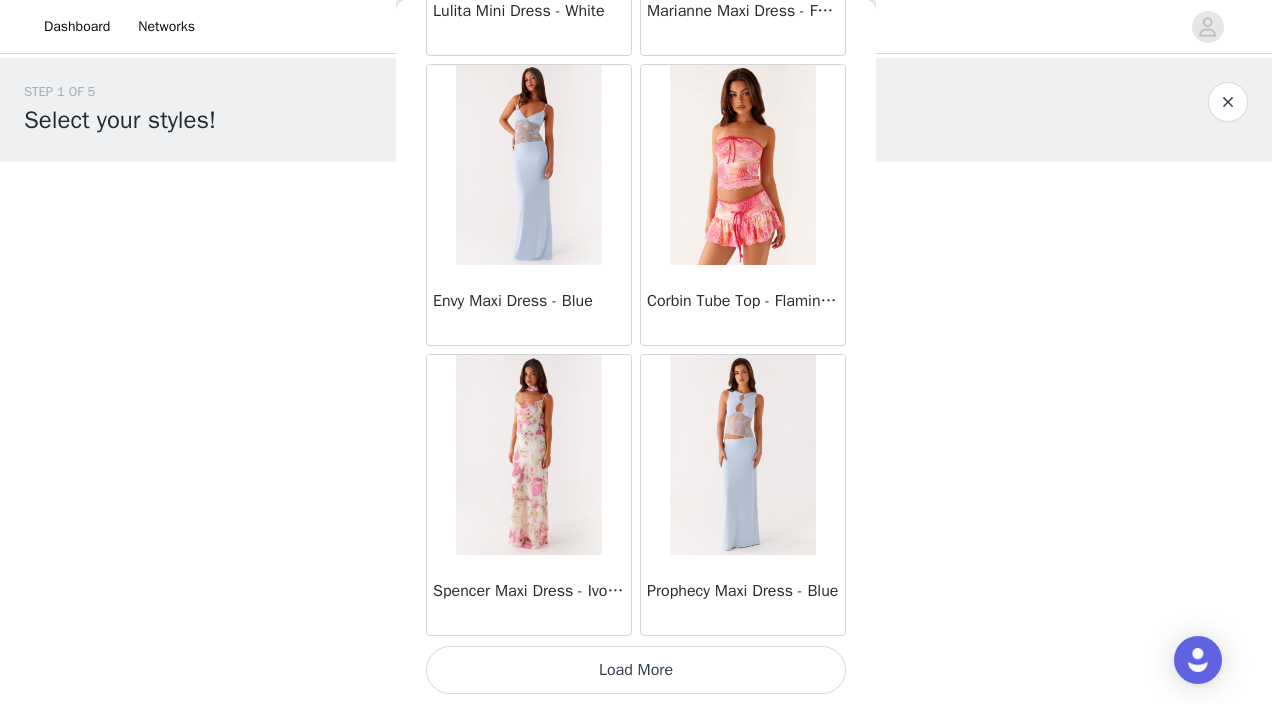click on "Load More" at bounding box center [636, 670] 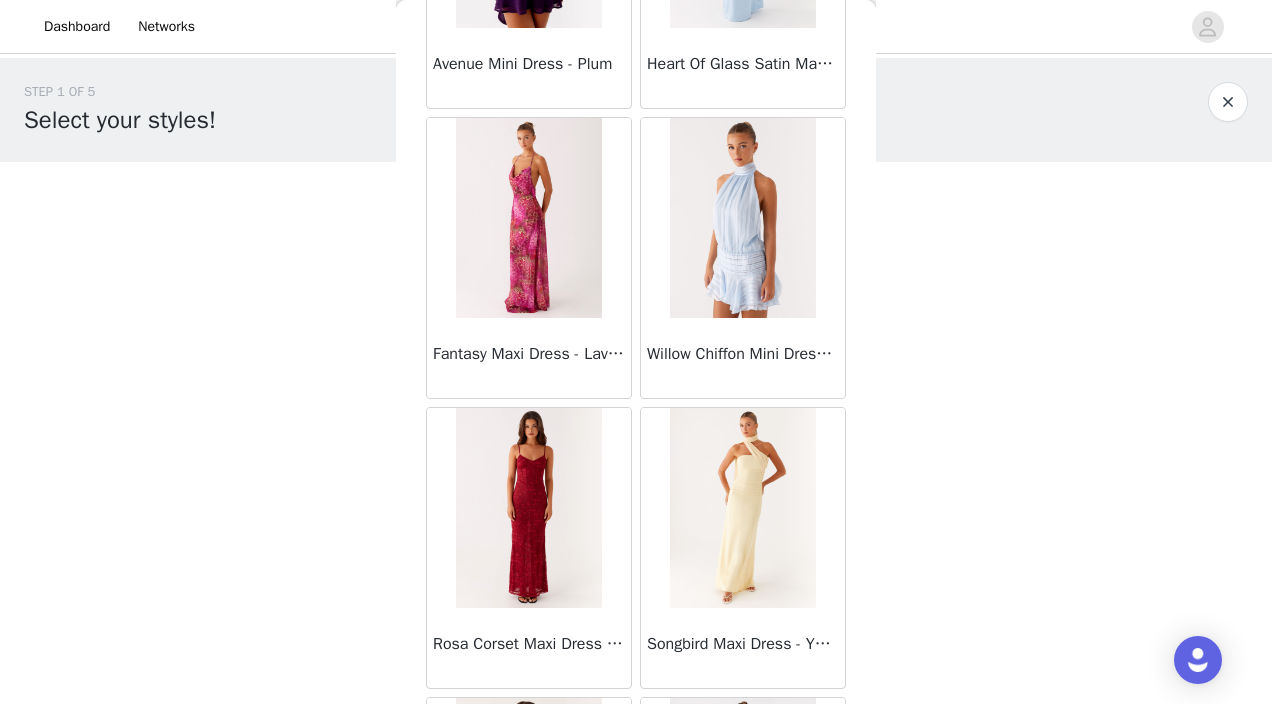 scroll, scrollTop: 28456, scrollLeft: 0, axis: vertical 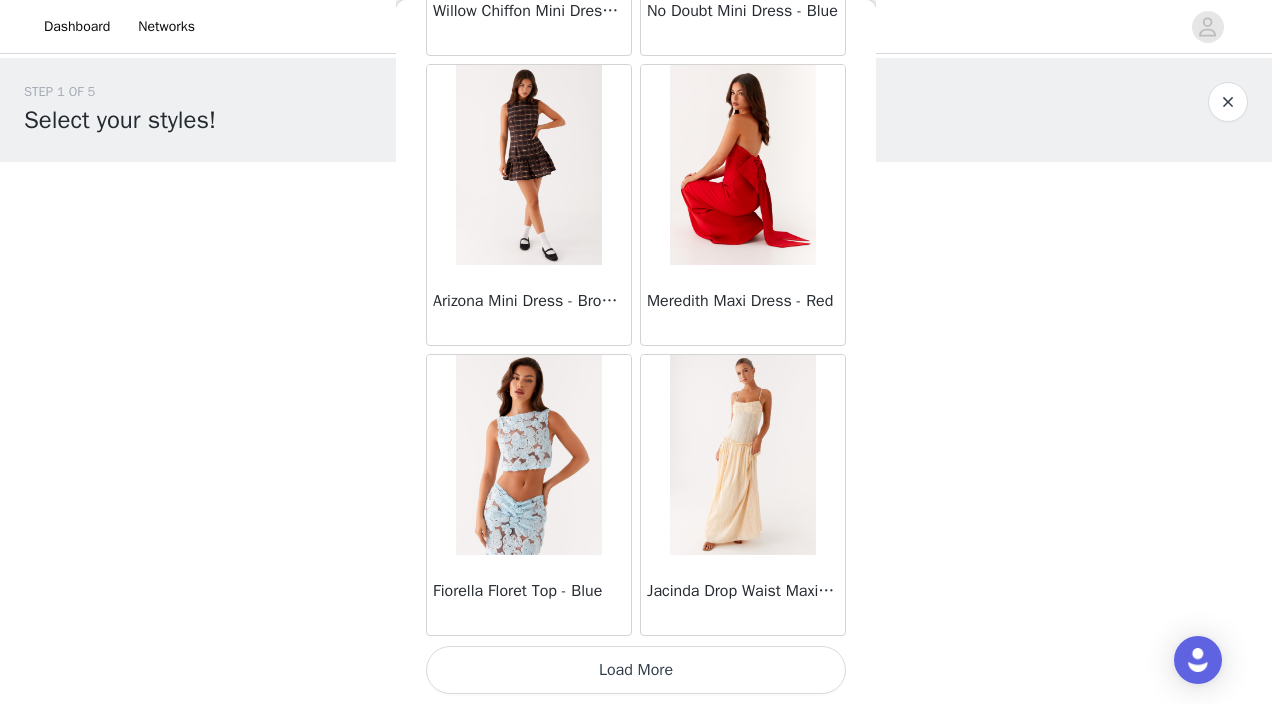 click on "Load More" at bounding box center [636, 670] 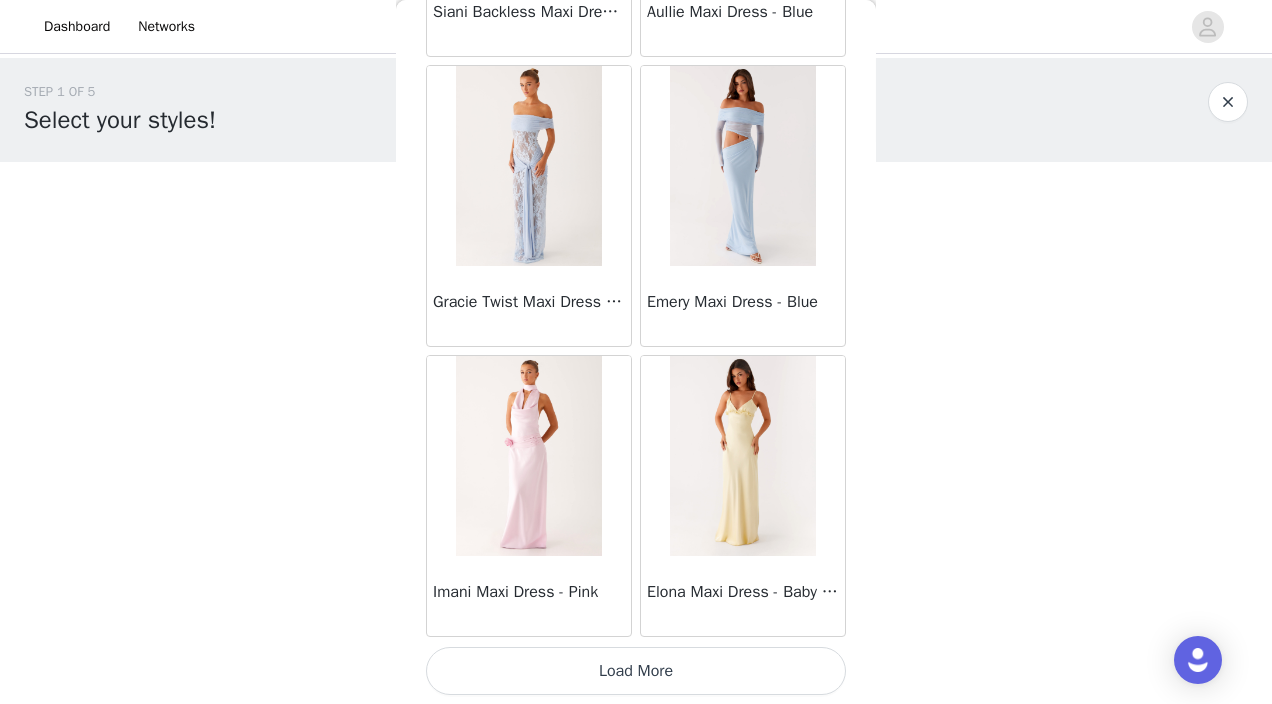 scroll, scrollTop: 31356, scrollLeft: 0, axis: vertical 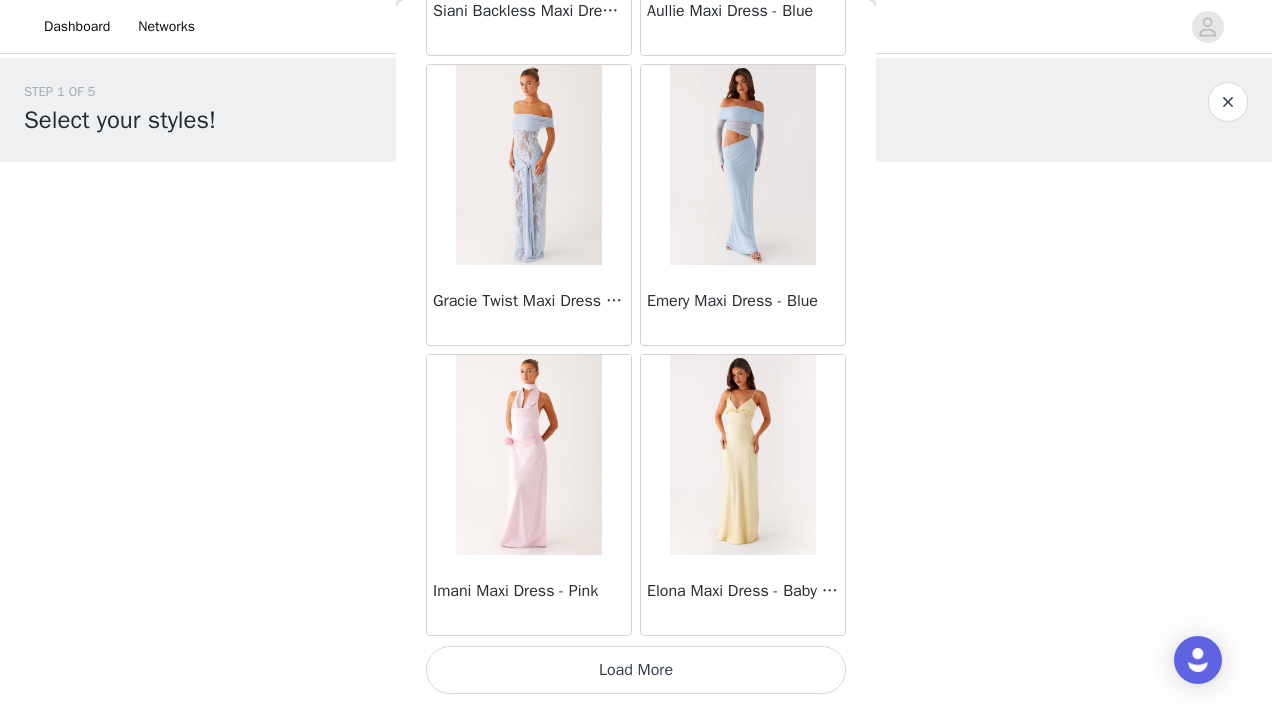 click on "Load More" at bounding box center [636, 670] 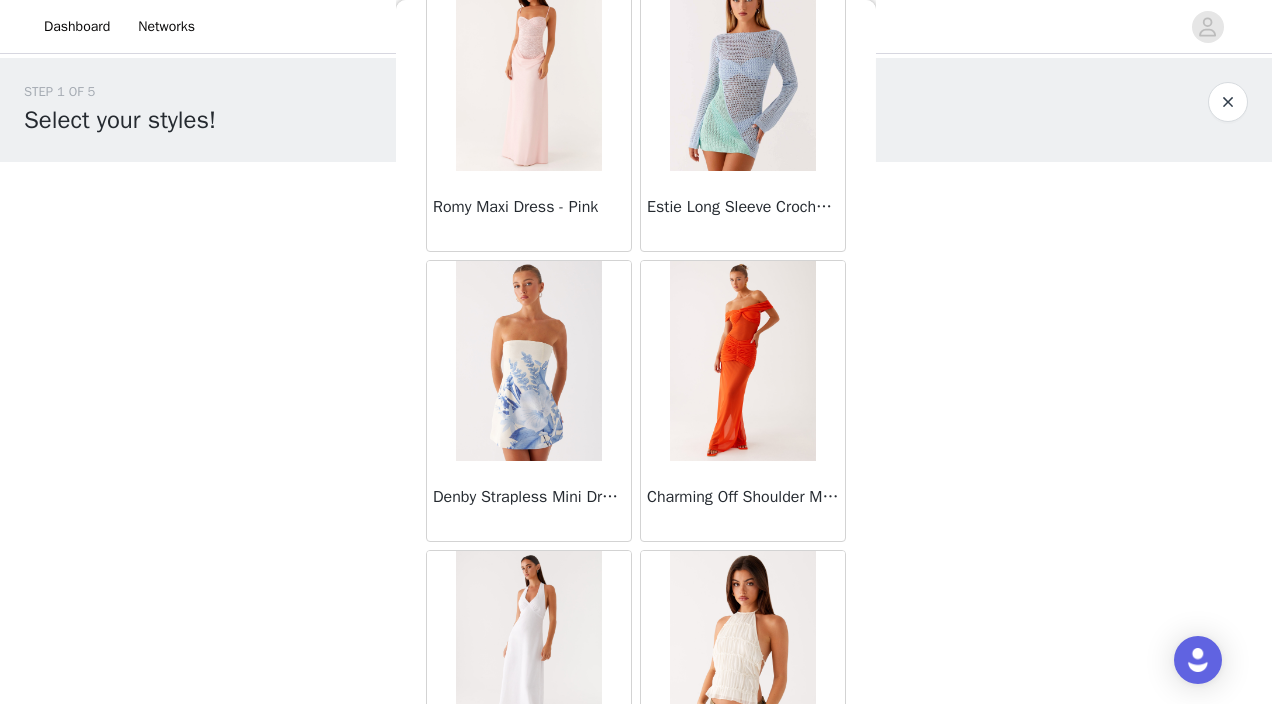 scroll, scrollTop: 34256, scrollLeft: 0, axis: vertical 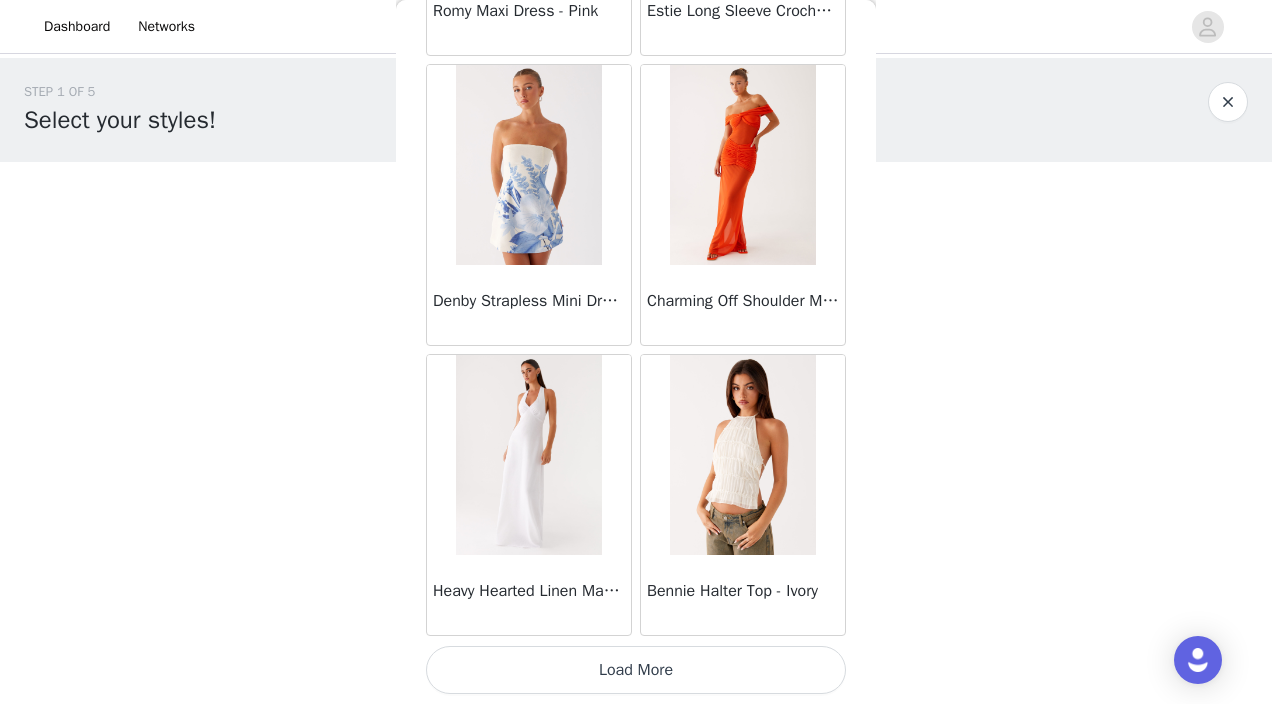 click on "Load More" at bounding box center (636, 670) 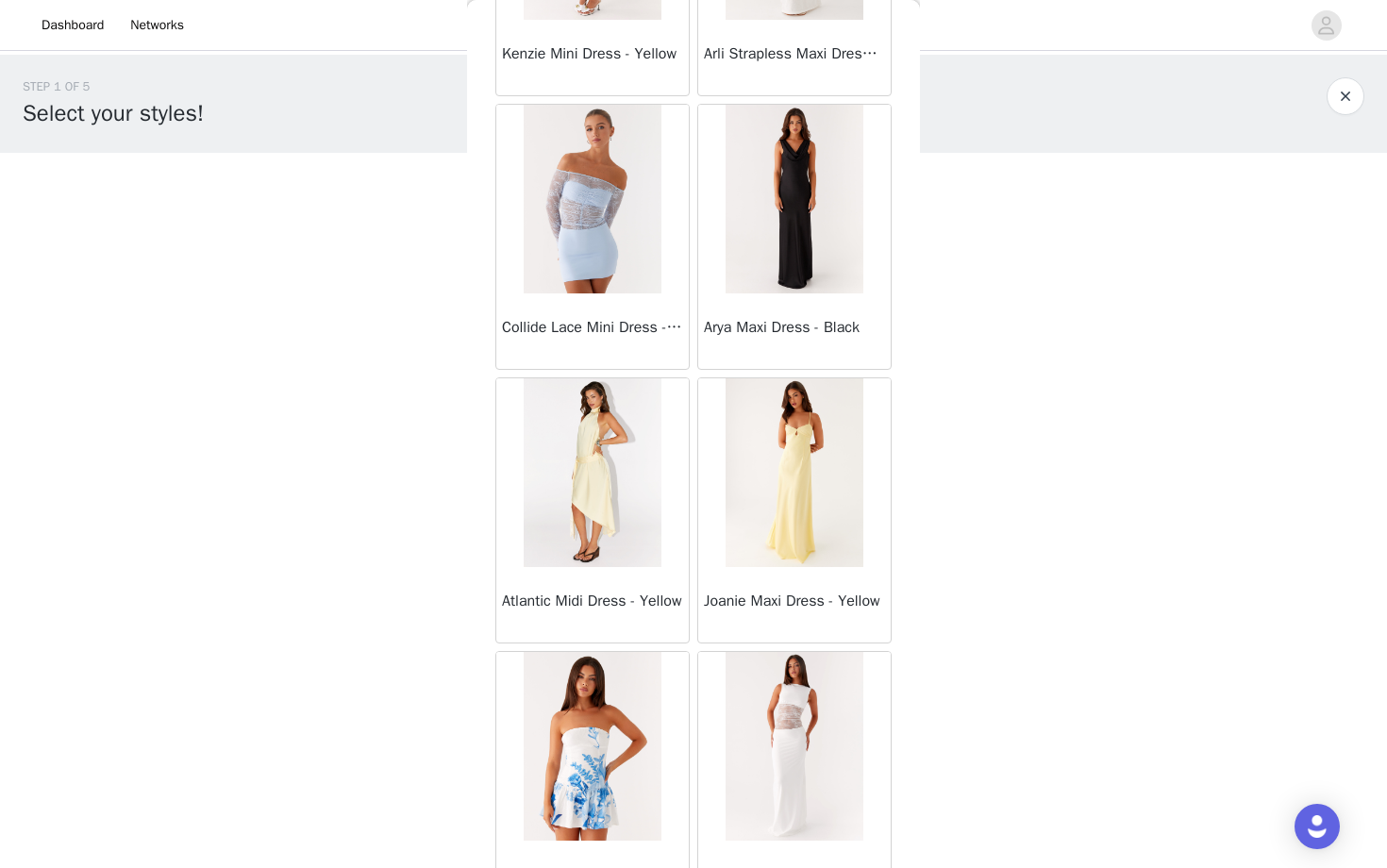 scroll, scrollTop: 34852, scrollLeft: 0, axis: vertical 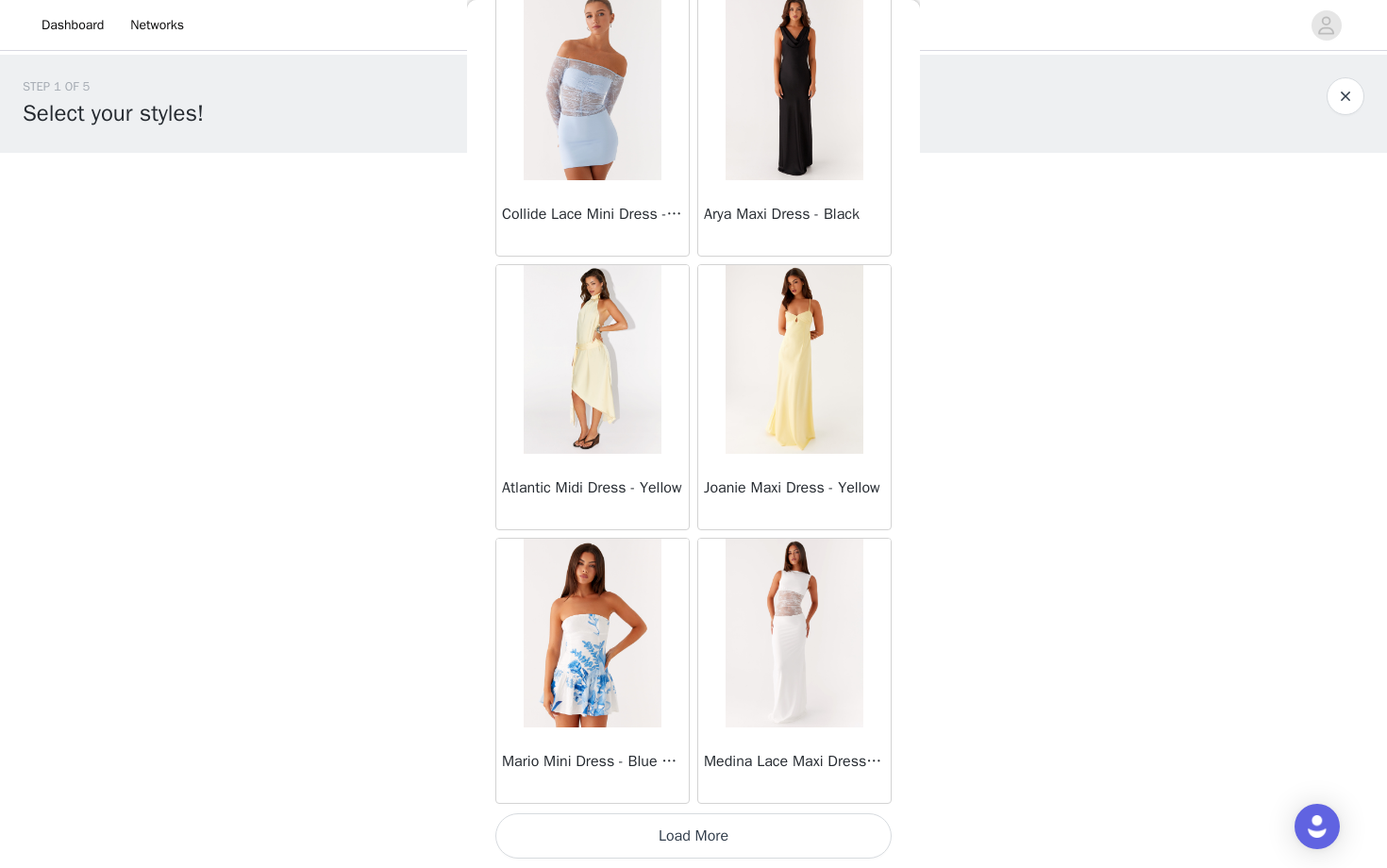 click on "Mario Mini Dress - Blue Floral Print" at bounding box center [593, 765] 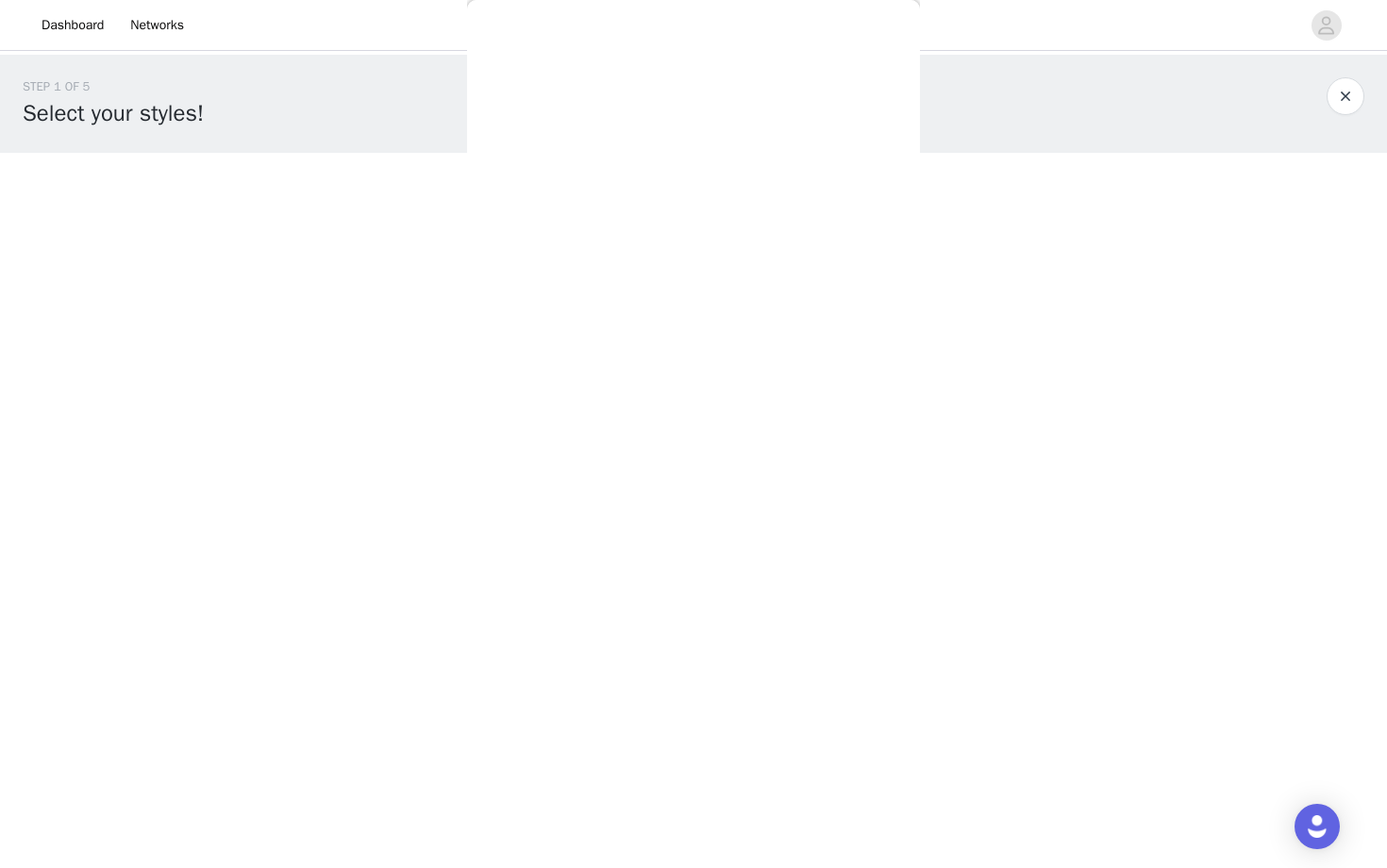 scroll, scrollTop: 0, scrollLeft: 0, axis: both 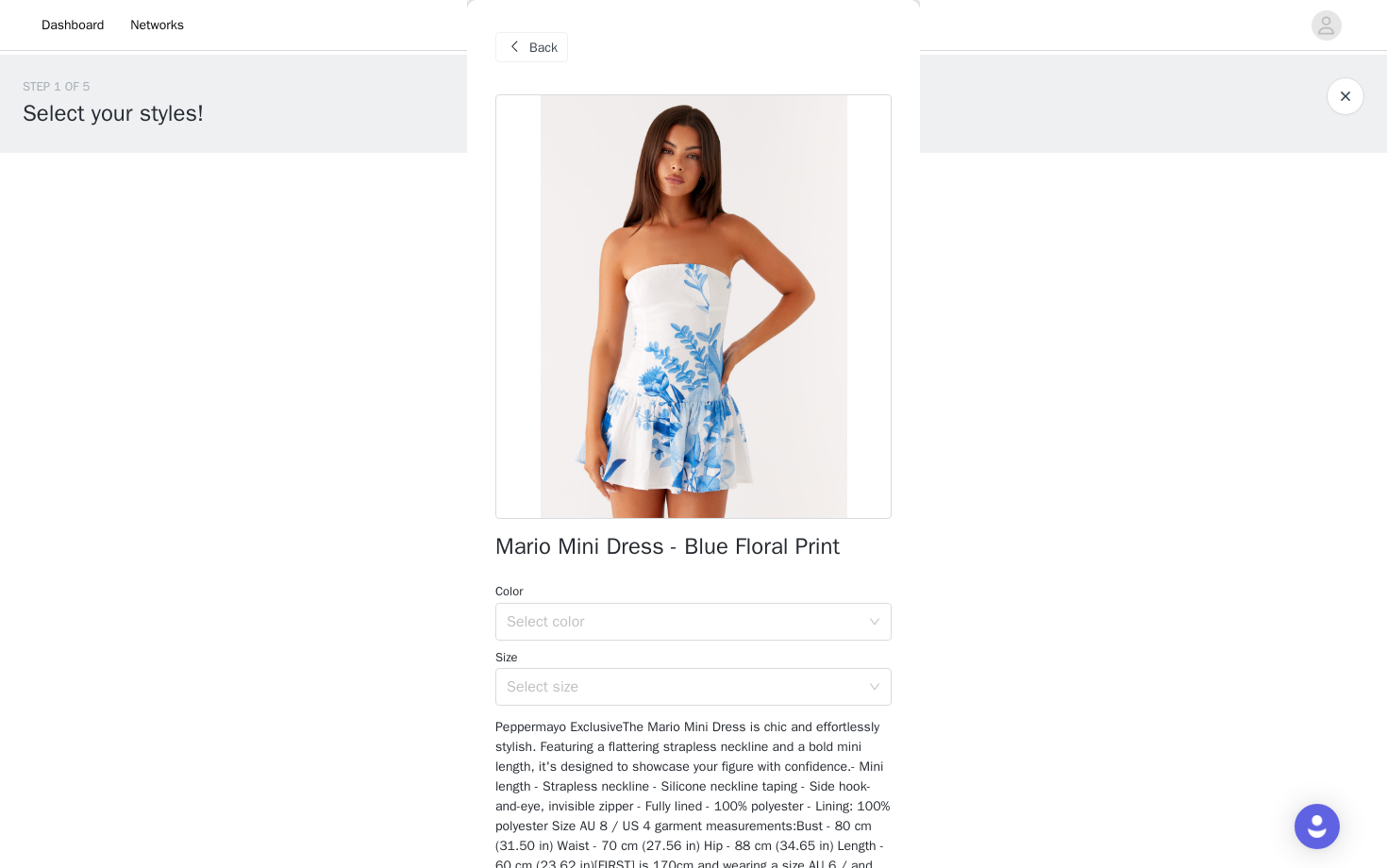 click at bounding box center (514, 47) 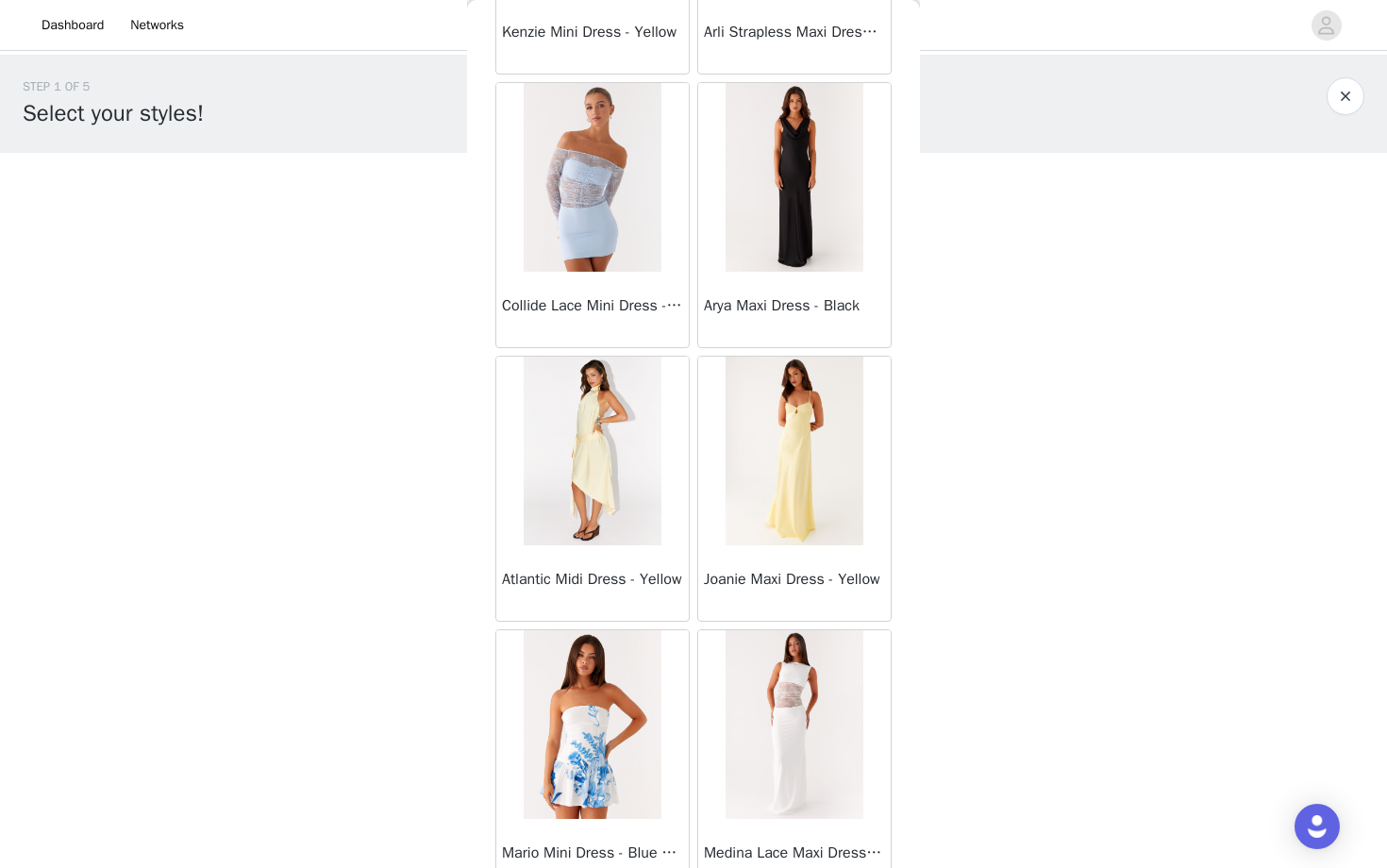 scroll, scrollTop: 34852, scrollLeft: 0, axis: vertical 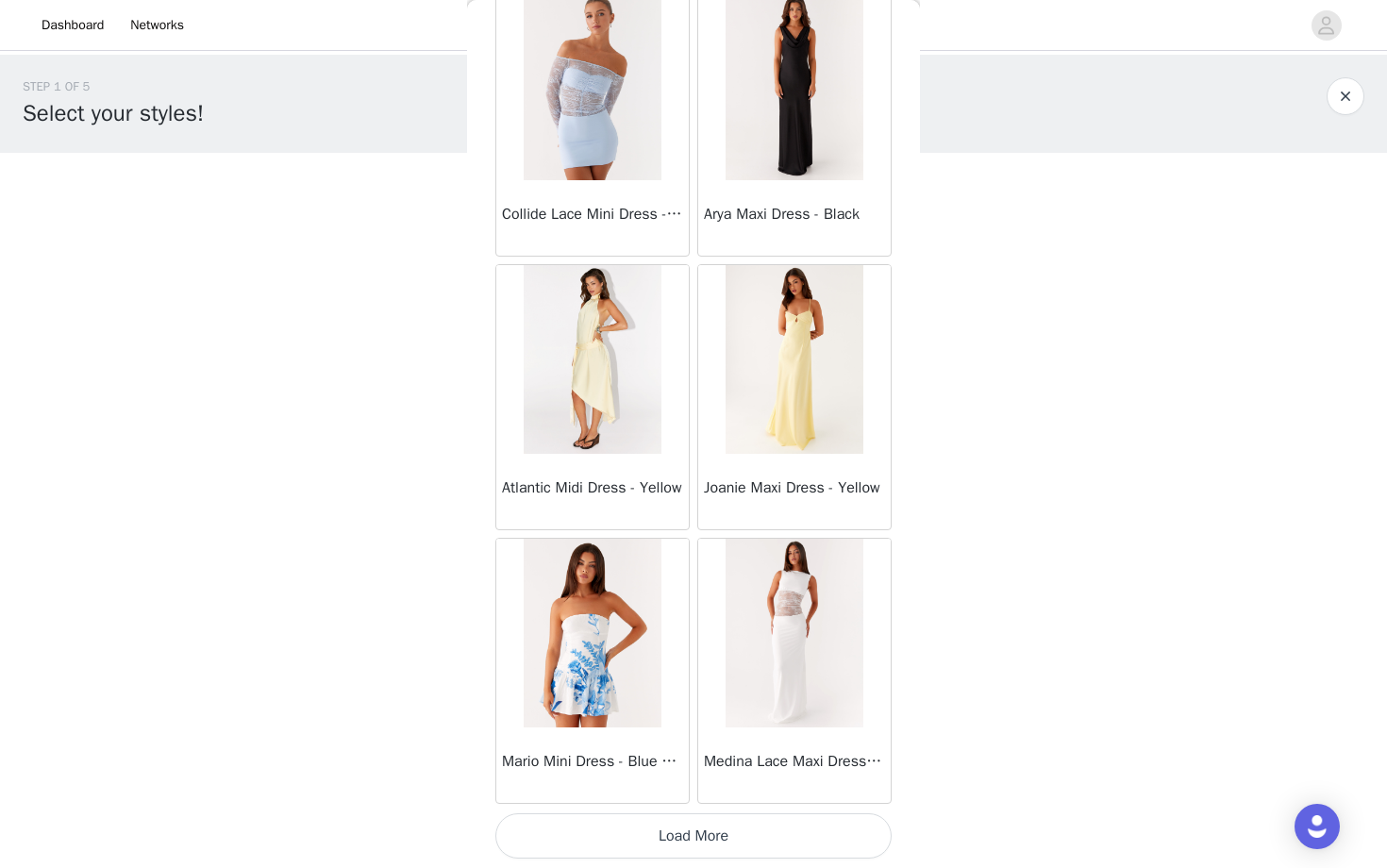 click on "Load More" at bounding box center (694, 836) 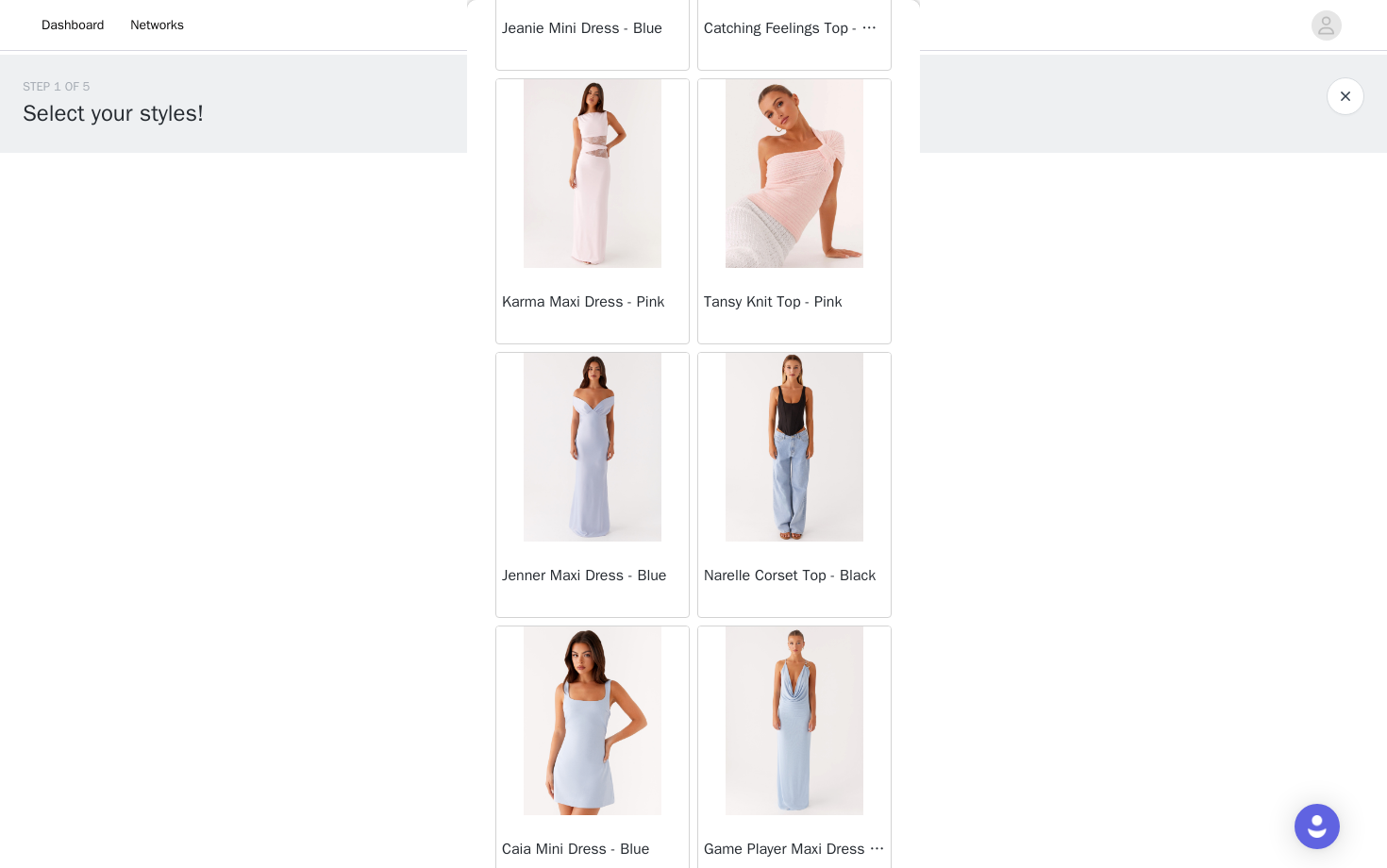 scroll, scrollTop: 31068, scrollLeft: 0, axis: vertical 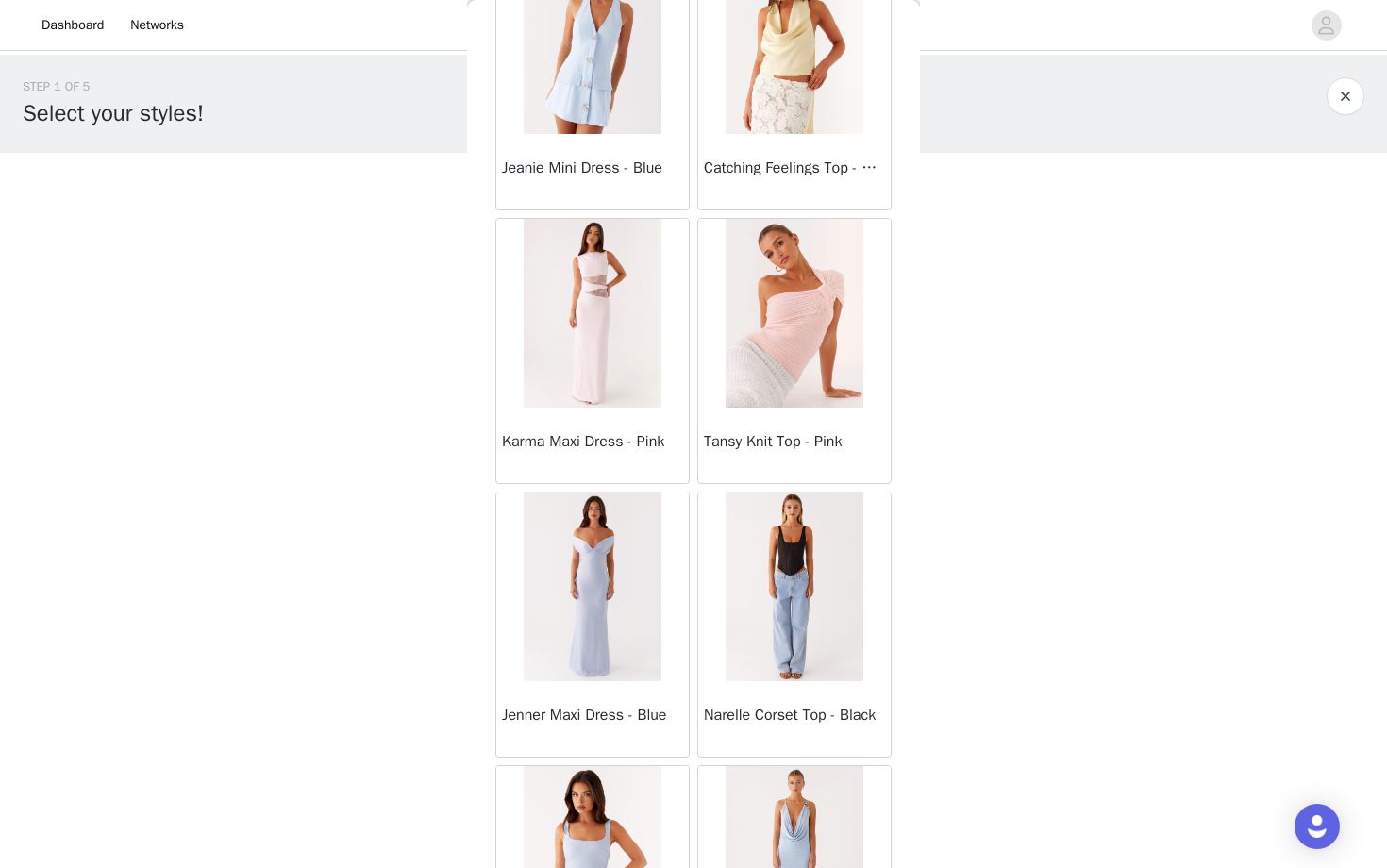 click at bounding box center [794, 313] 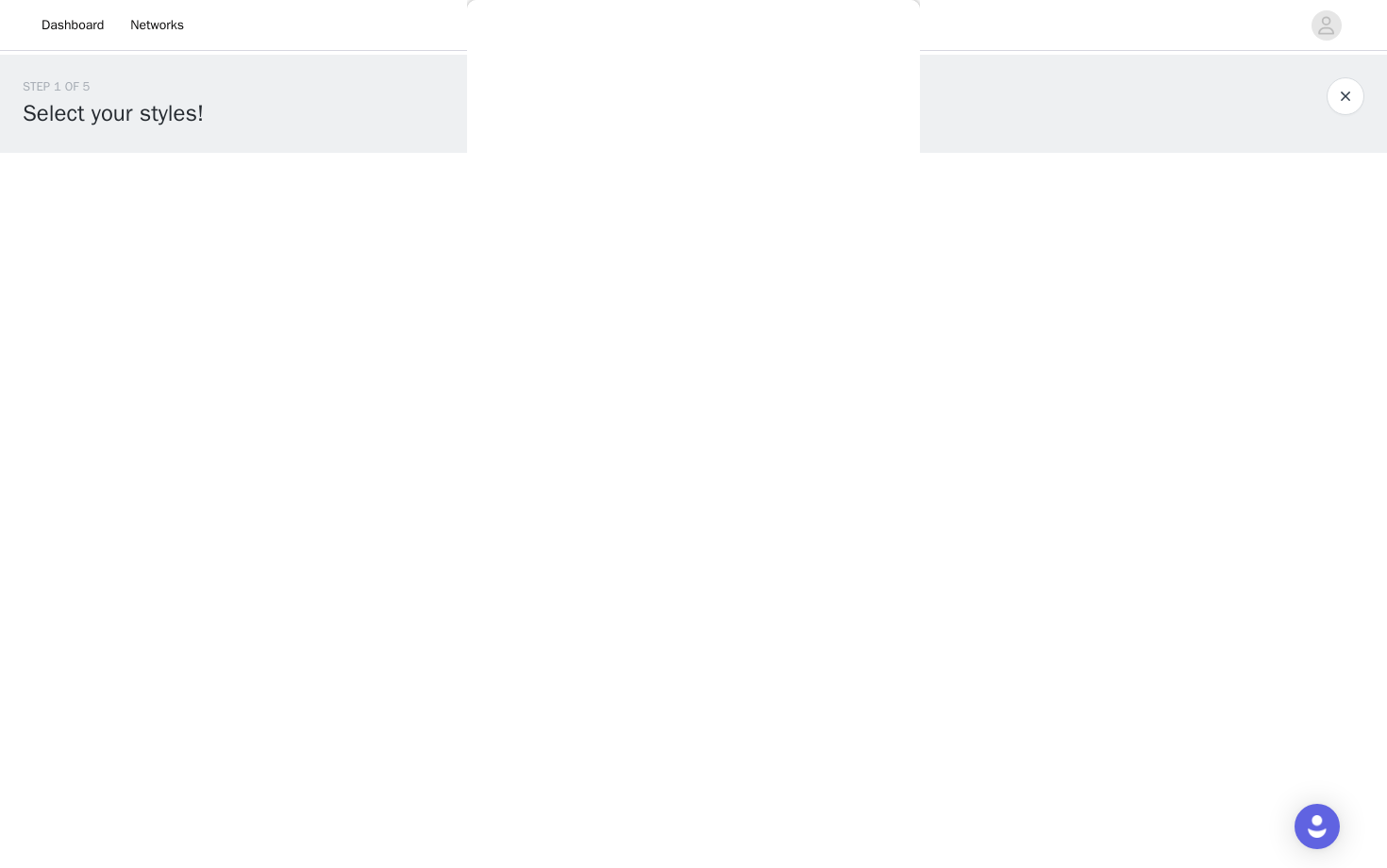 scroll, scrollTop: 0, scrollLeft: 0, axis: both 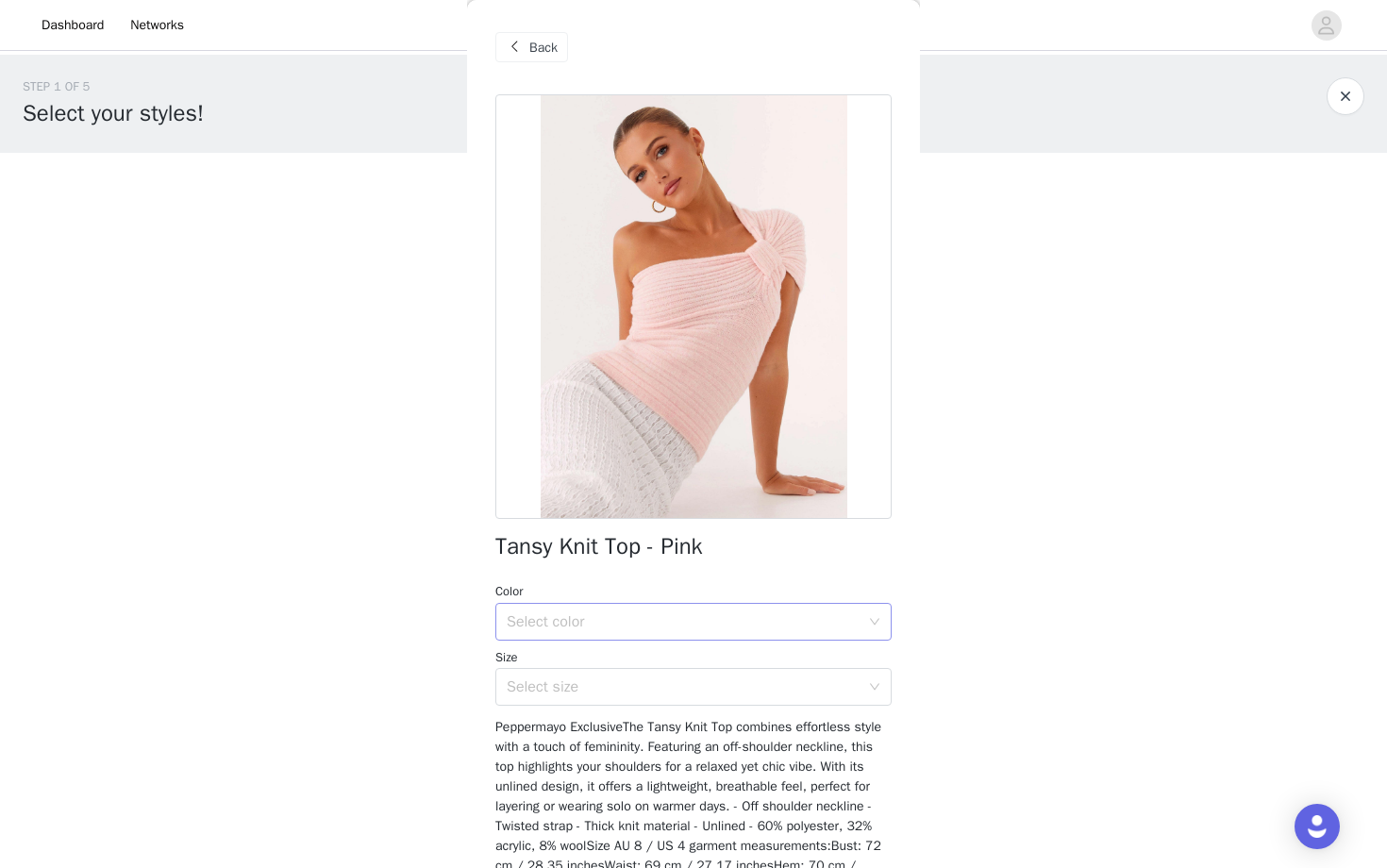 click on "Select color" at bounding box center (683, 622) 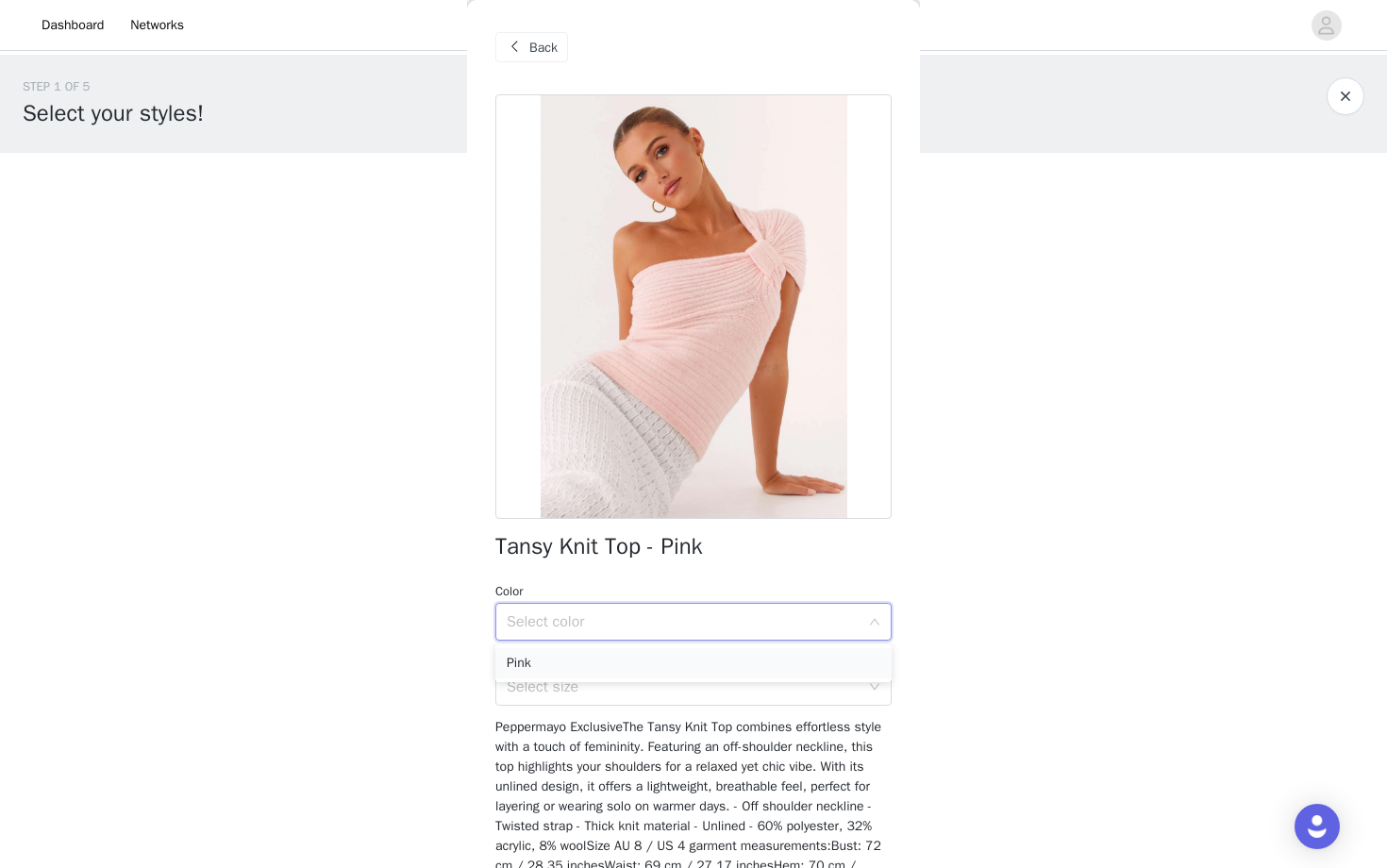 click on "Pink" at bounding box center (694, 663) 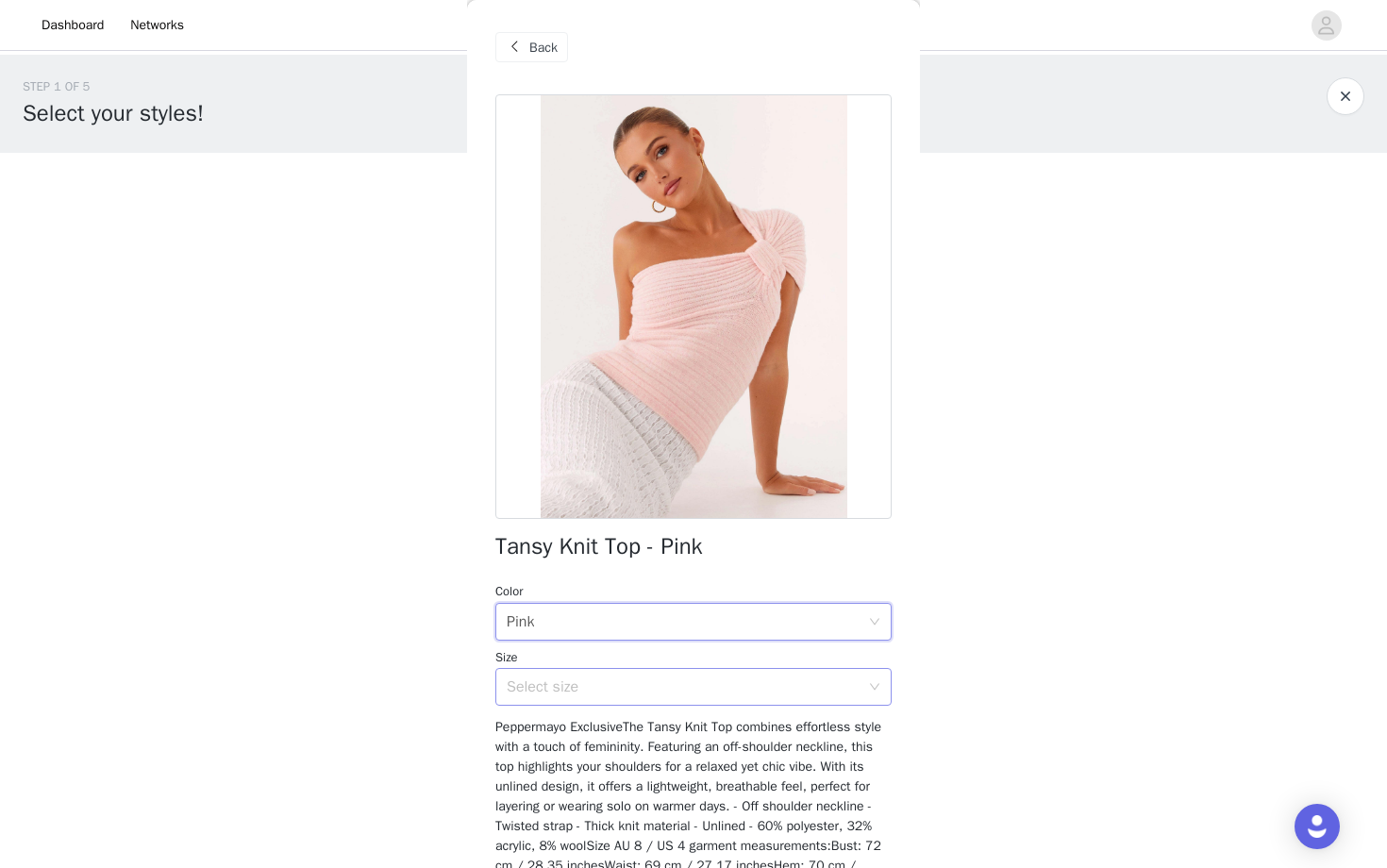click on "Select size" at bounding box center [683, 687] 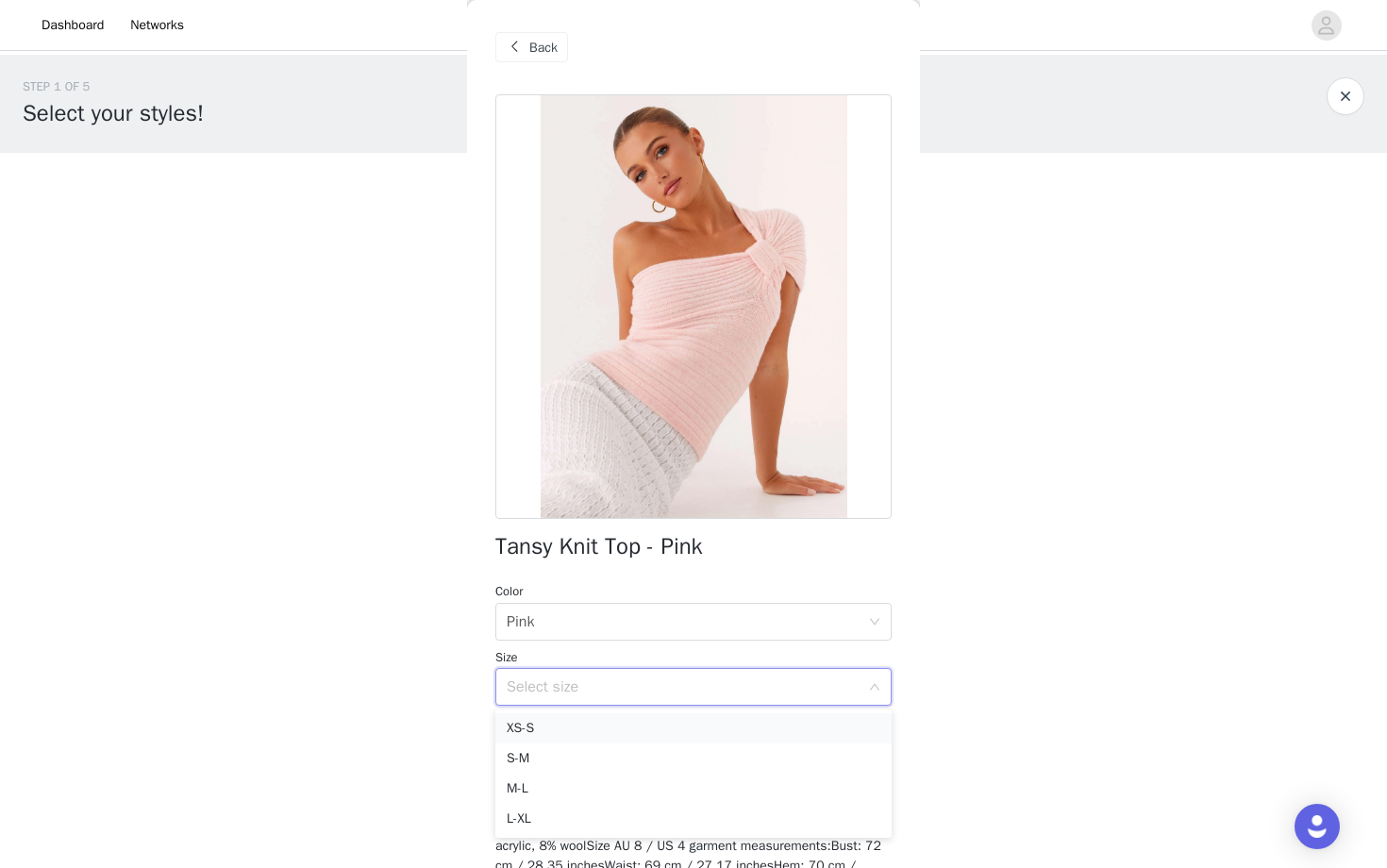 click on "XS-S" at bounding box center [694, 728] 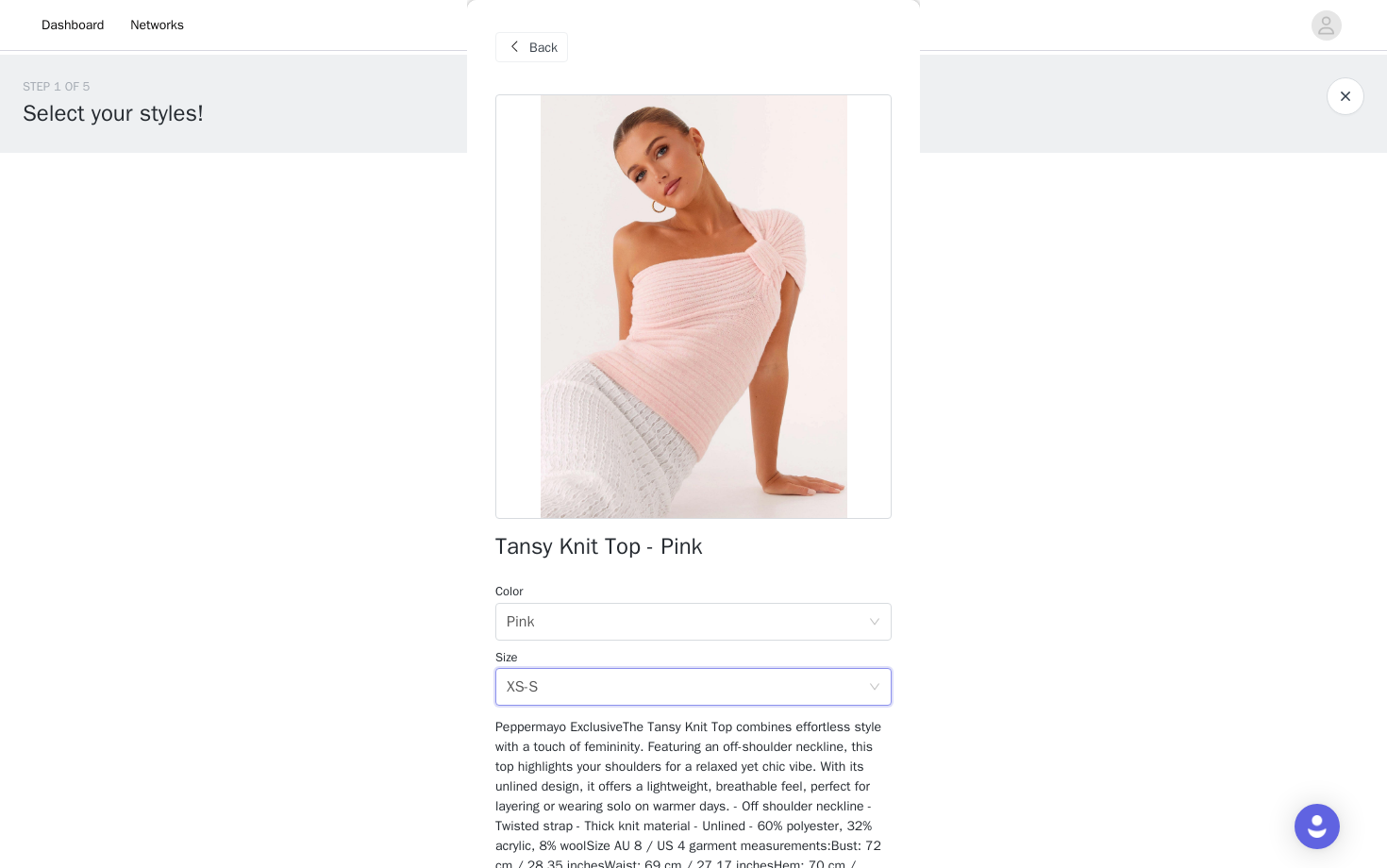 scroll, scrollTop: 126, scrollLeft: 0, axis: vertical 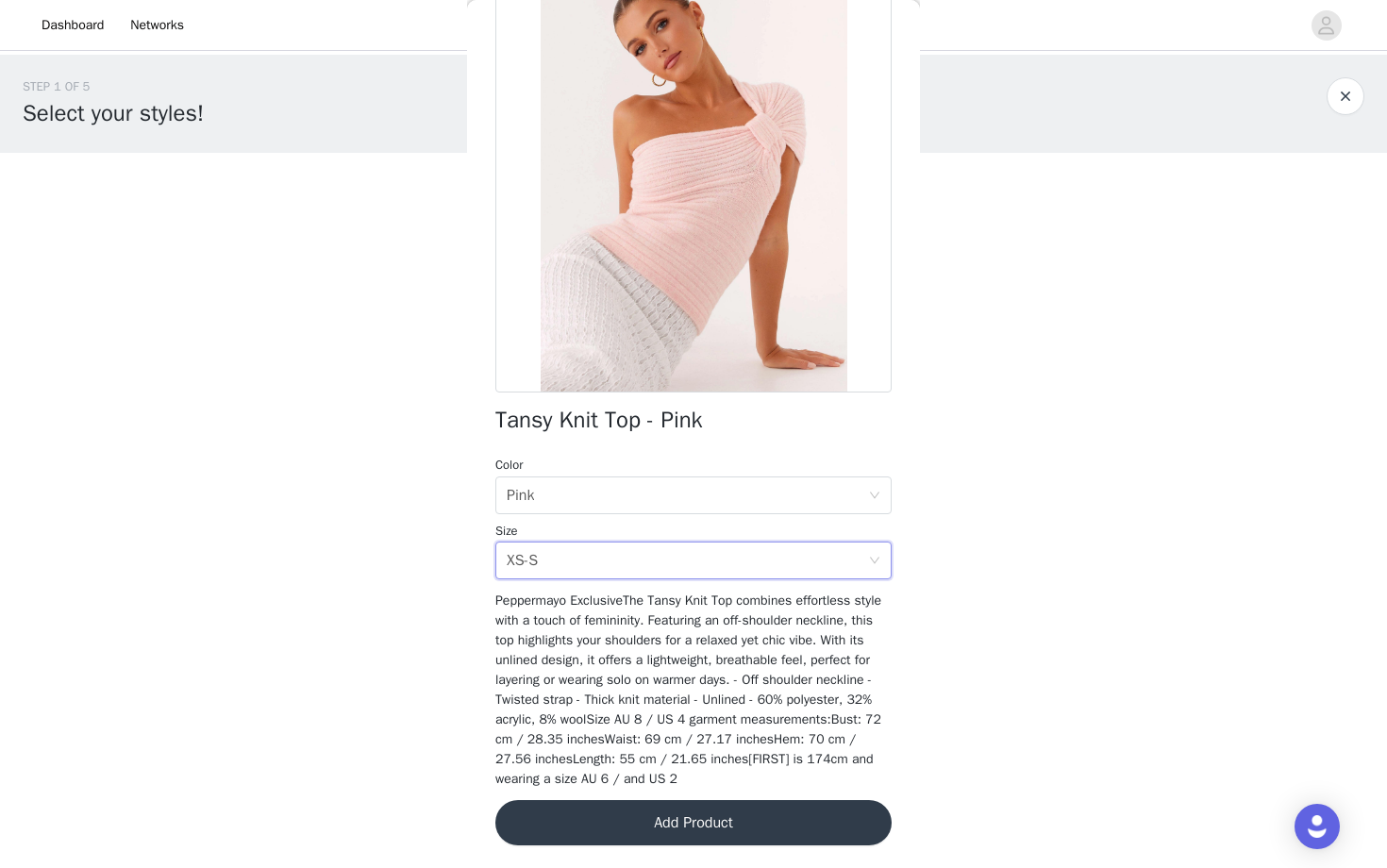 click on "Add Product" at bounding box center [694, 823] 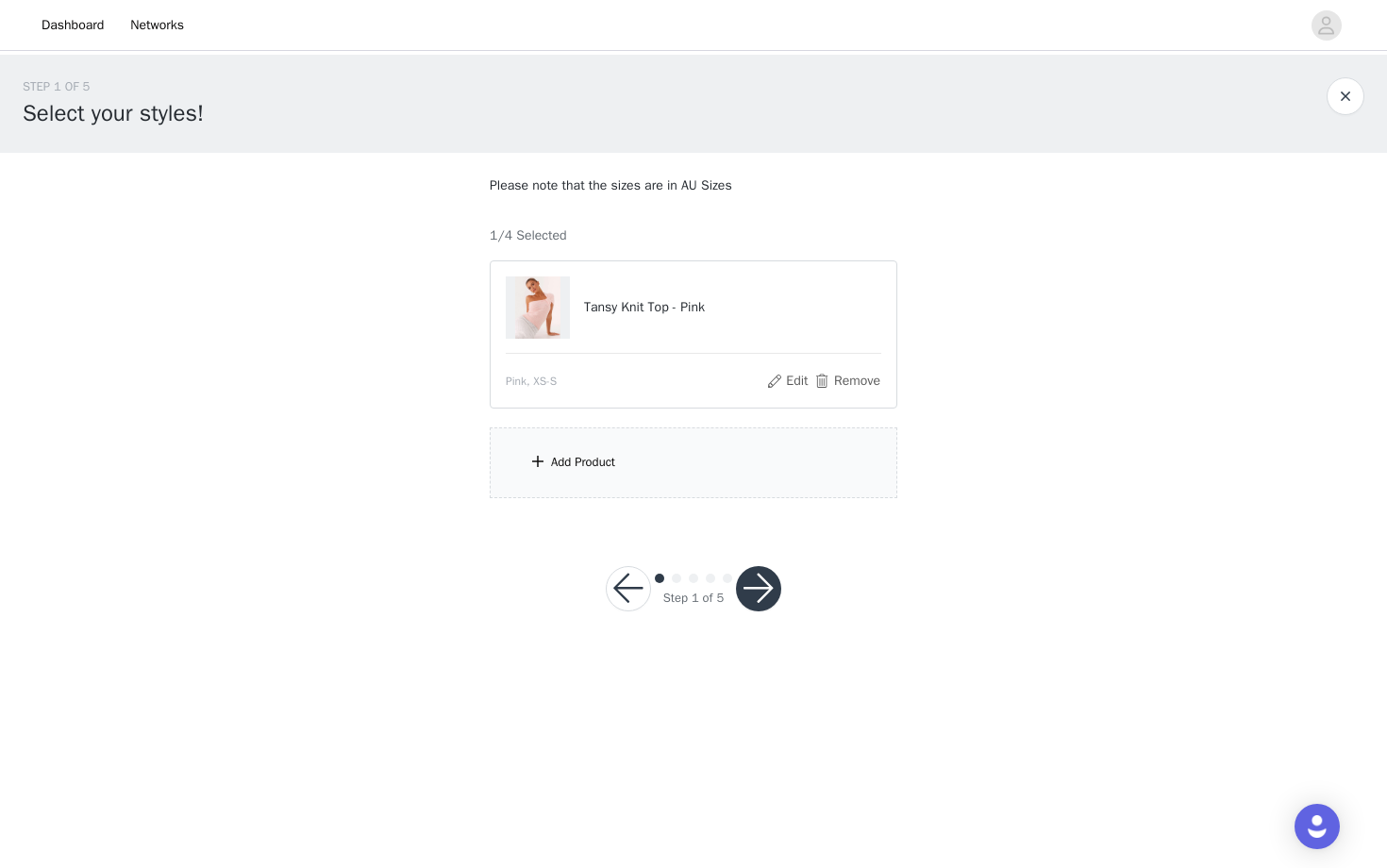 click on "Add Product" at bounding box center [694, 462] 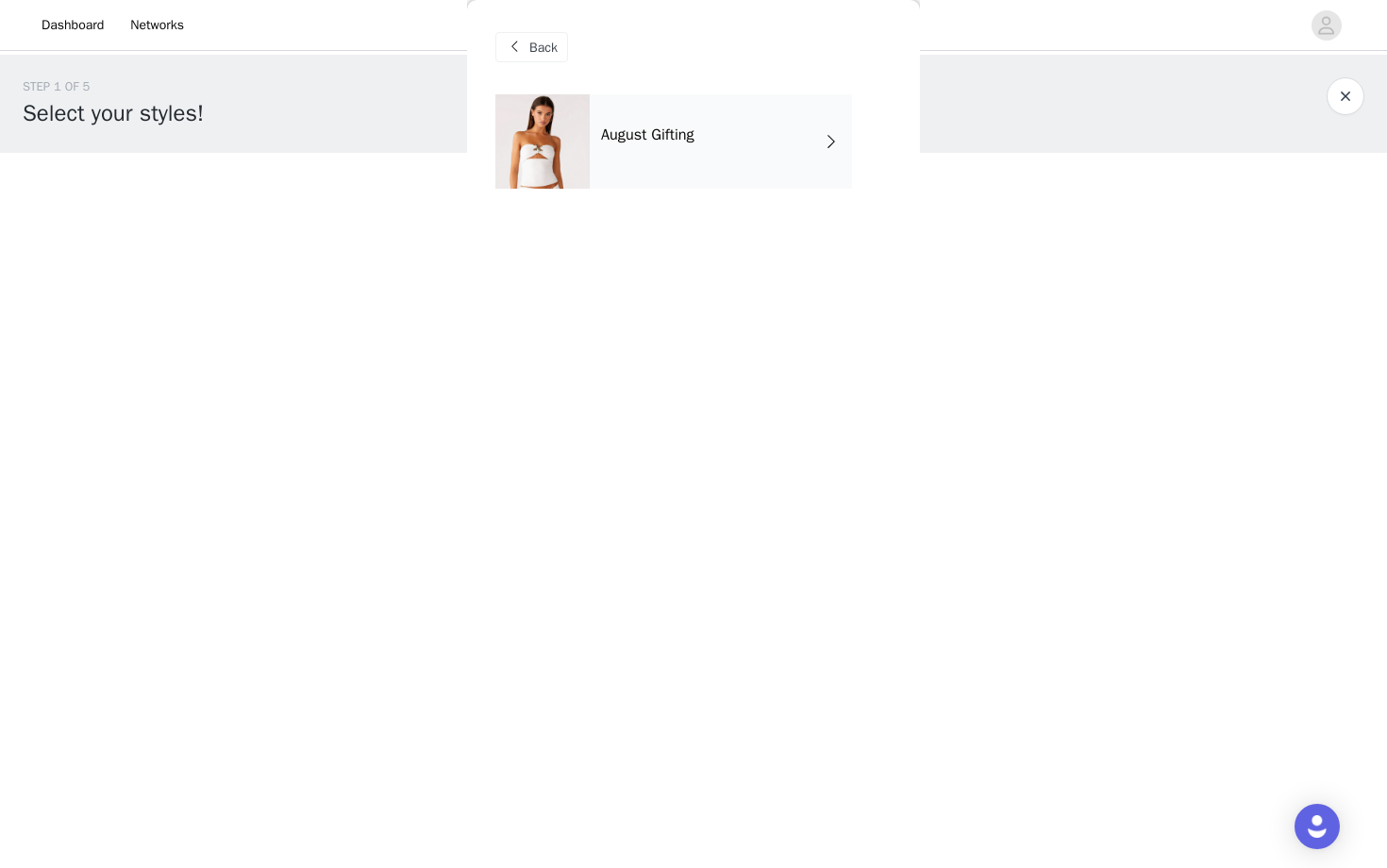 click on "August Gifting" at bounding box center [721, 142] 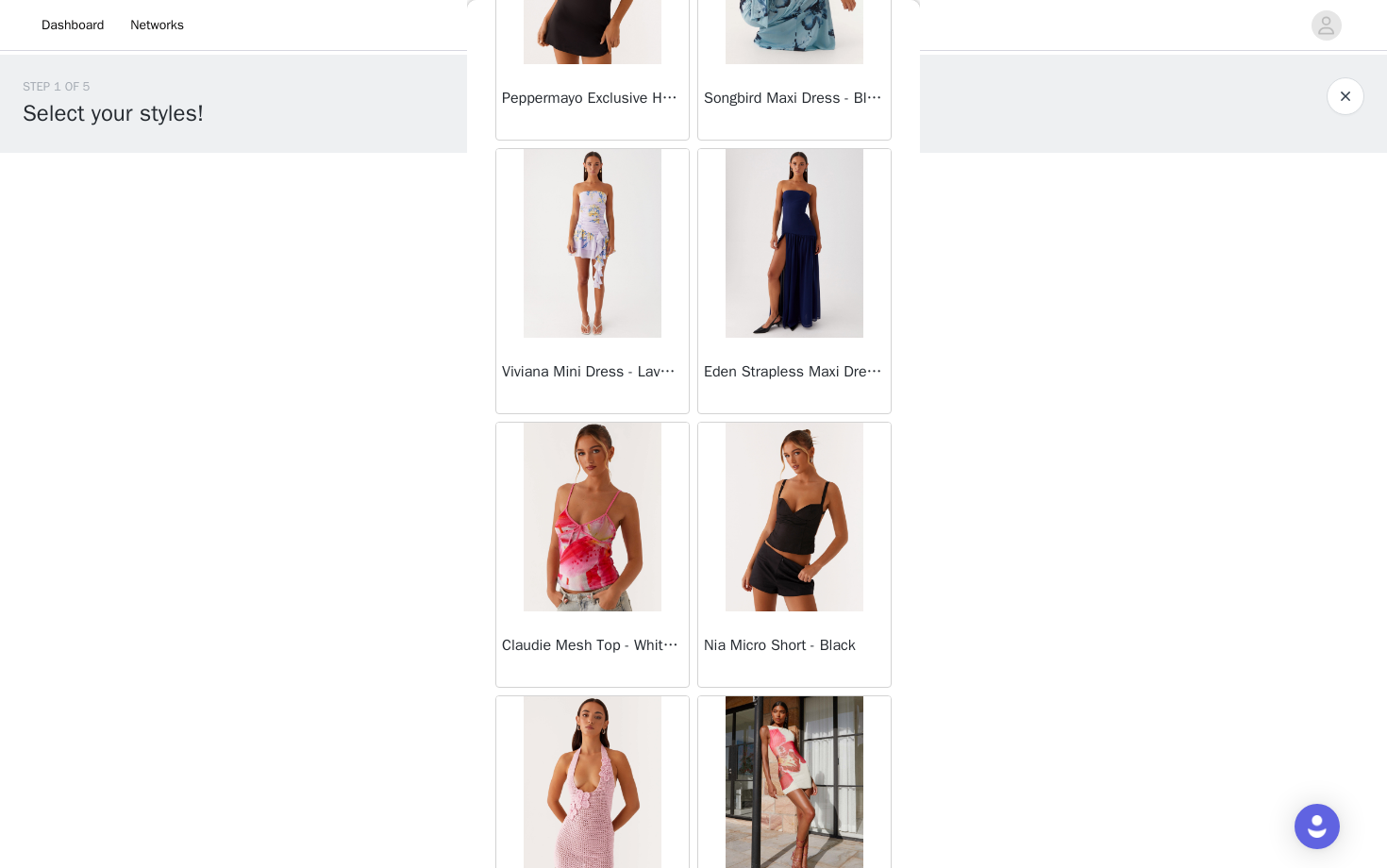 scroll, scrollTop: 2019, scrollLeft: 0, axis: vertical 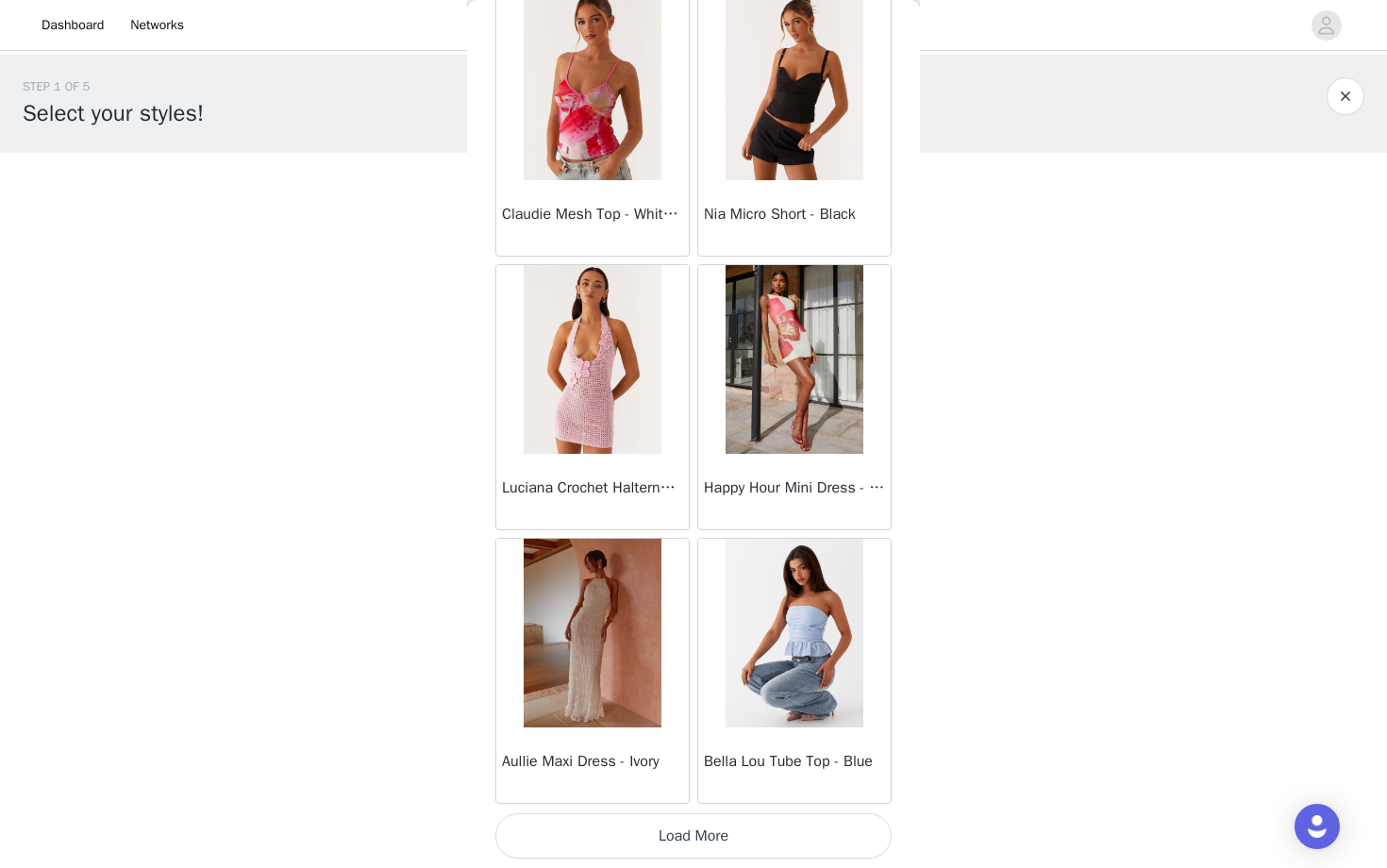 click on "Load More" at bounding box center [694, 836] 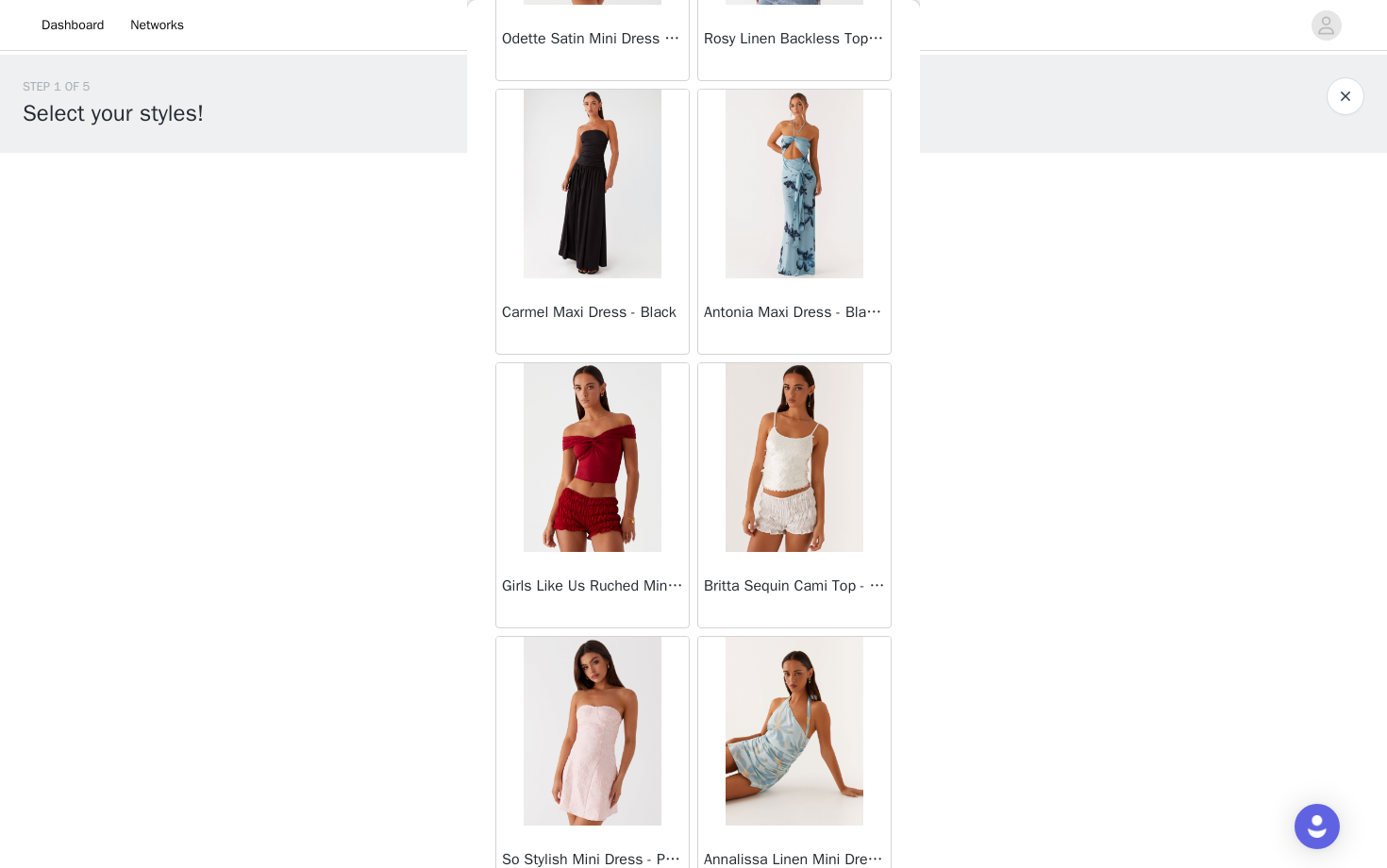 scroll, scrollTop: 4755, scrollLeft: 0, axis: vertical 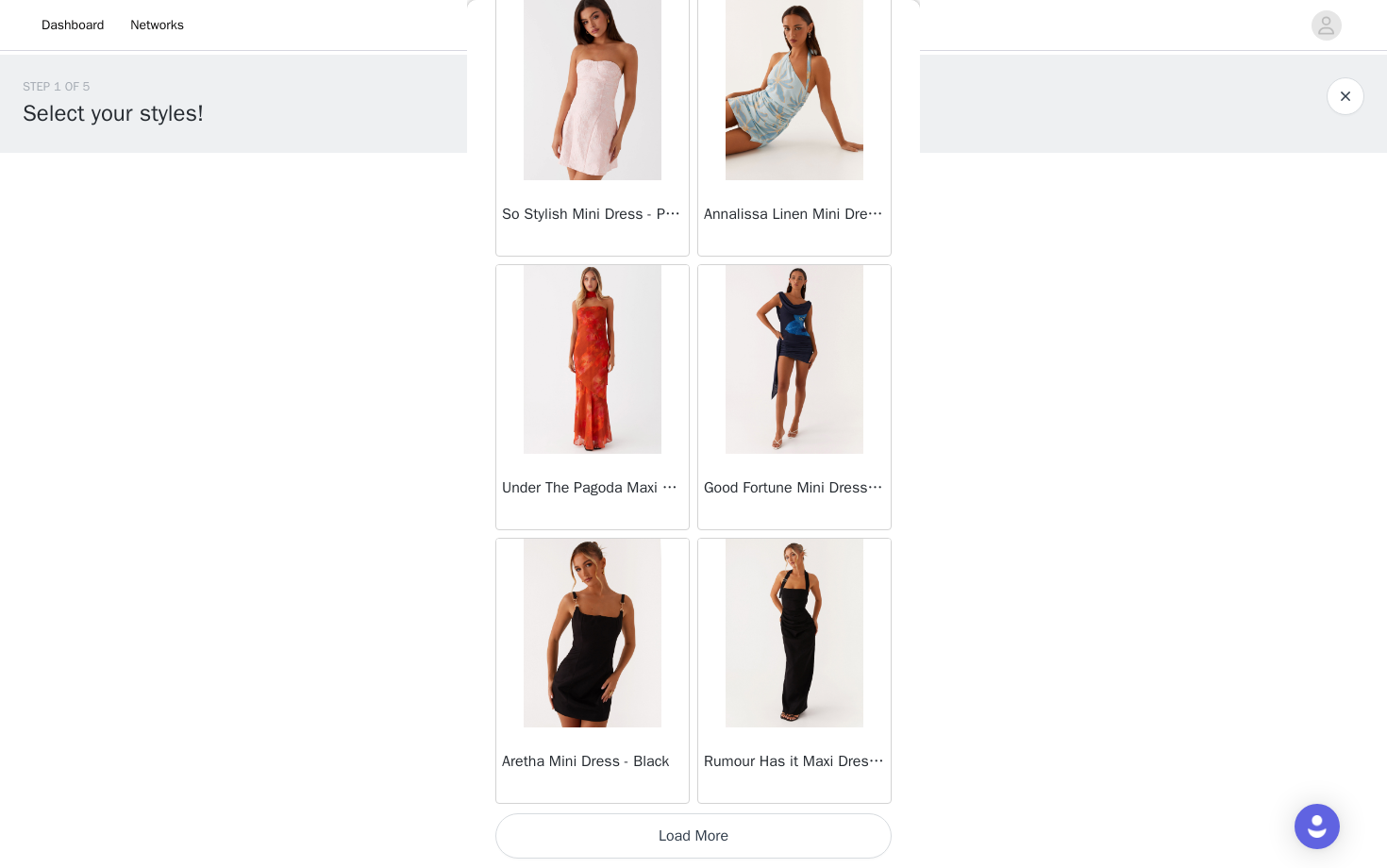 click on "Load More" at bounding box center (694, 836) 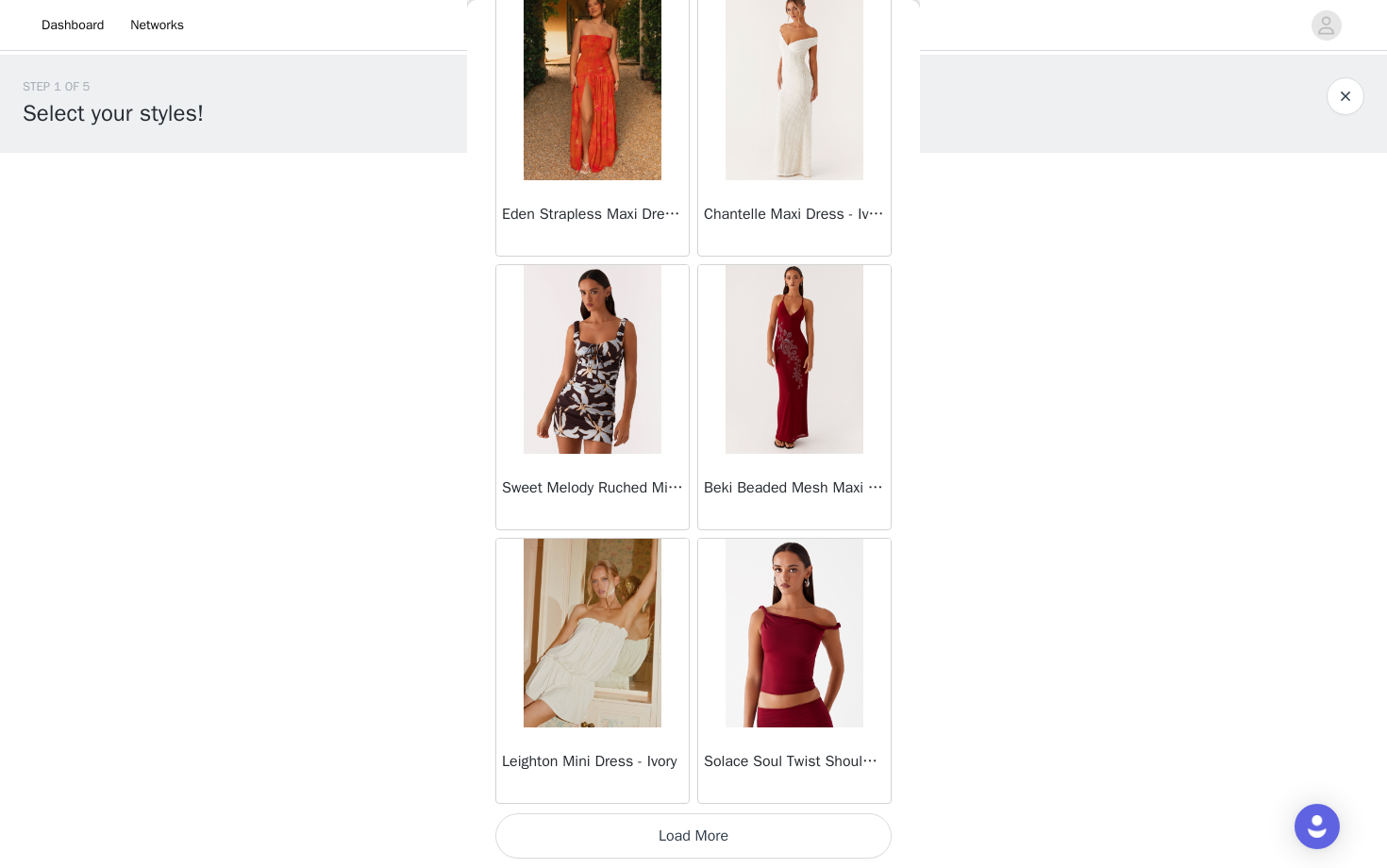 click on "Load More" at bounding box center [694, 836] 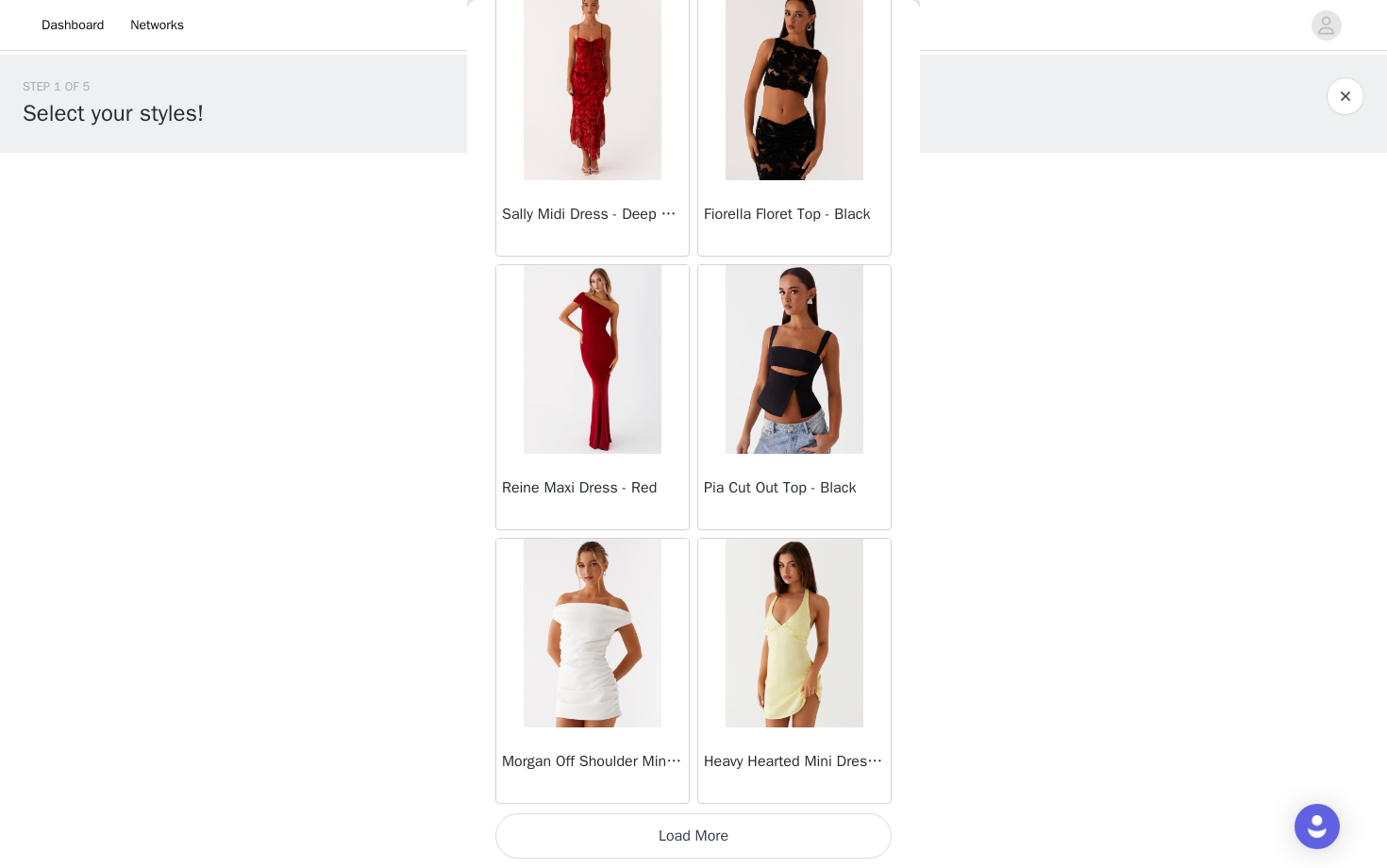 click on "Load More" at bounding box center (694, 836) 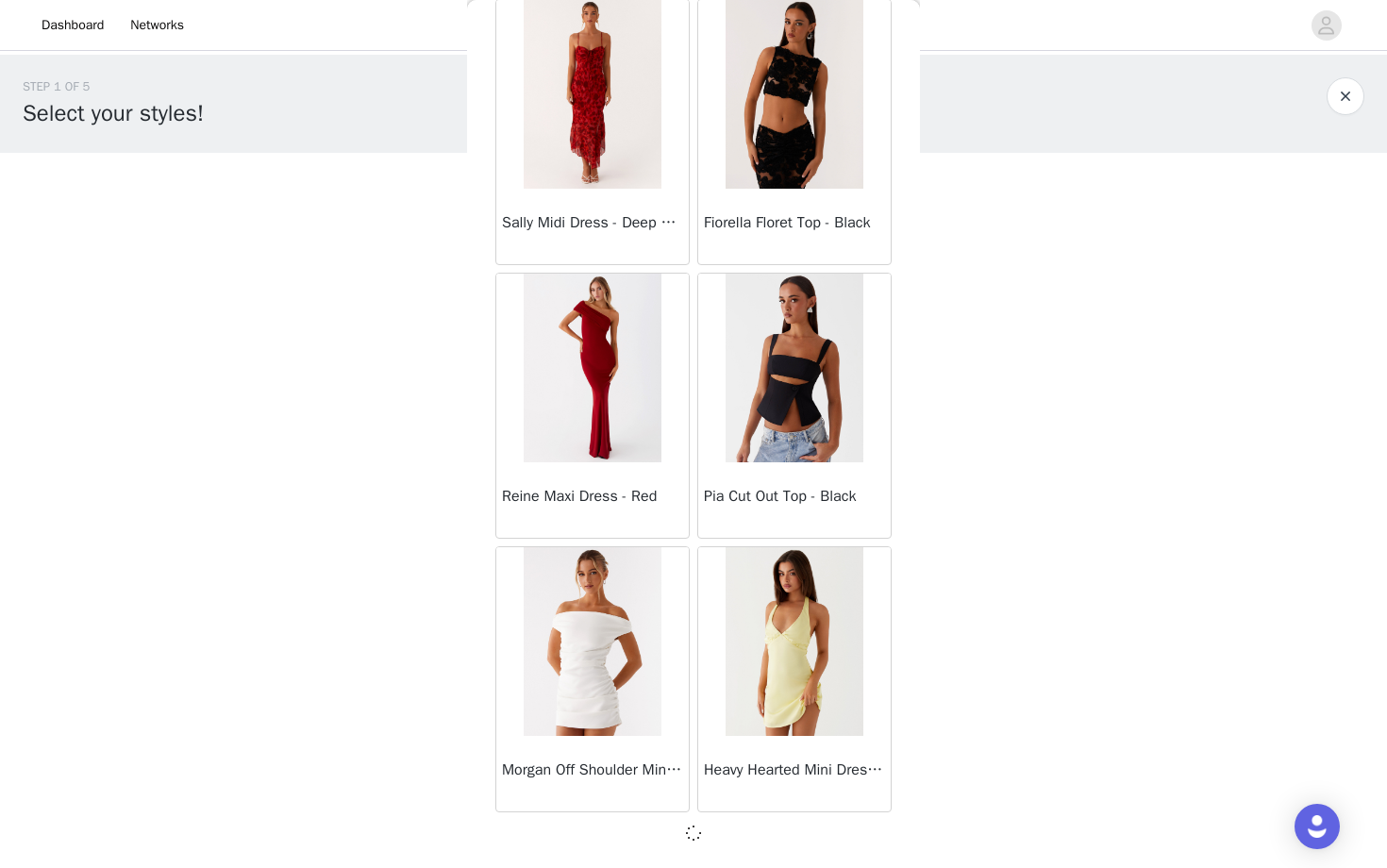 scroll, scrollTop: 10219, scrollLeft: 0, axis: vertical 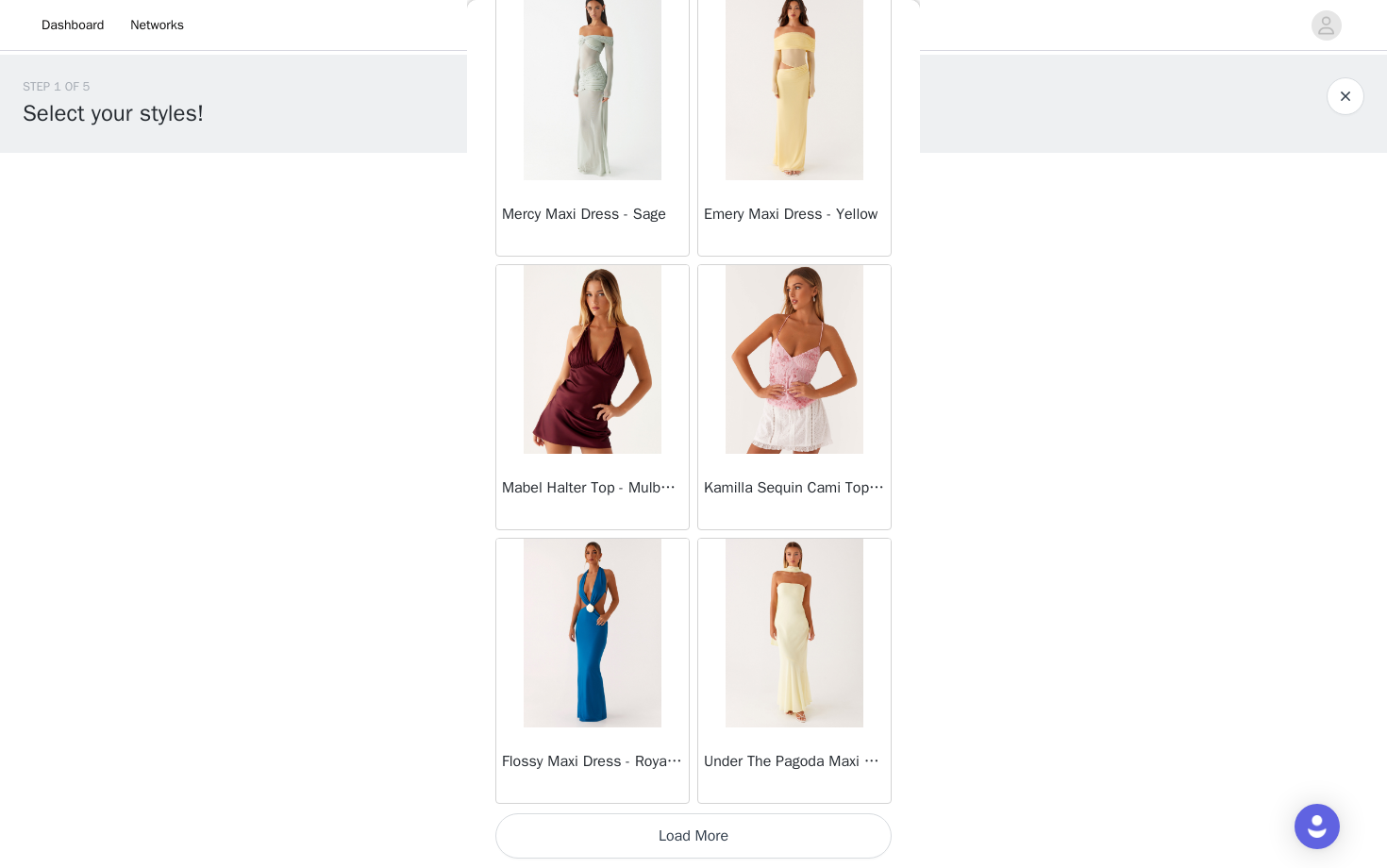 click on "Load More" at bounding box center (694, 836) 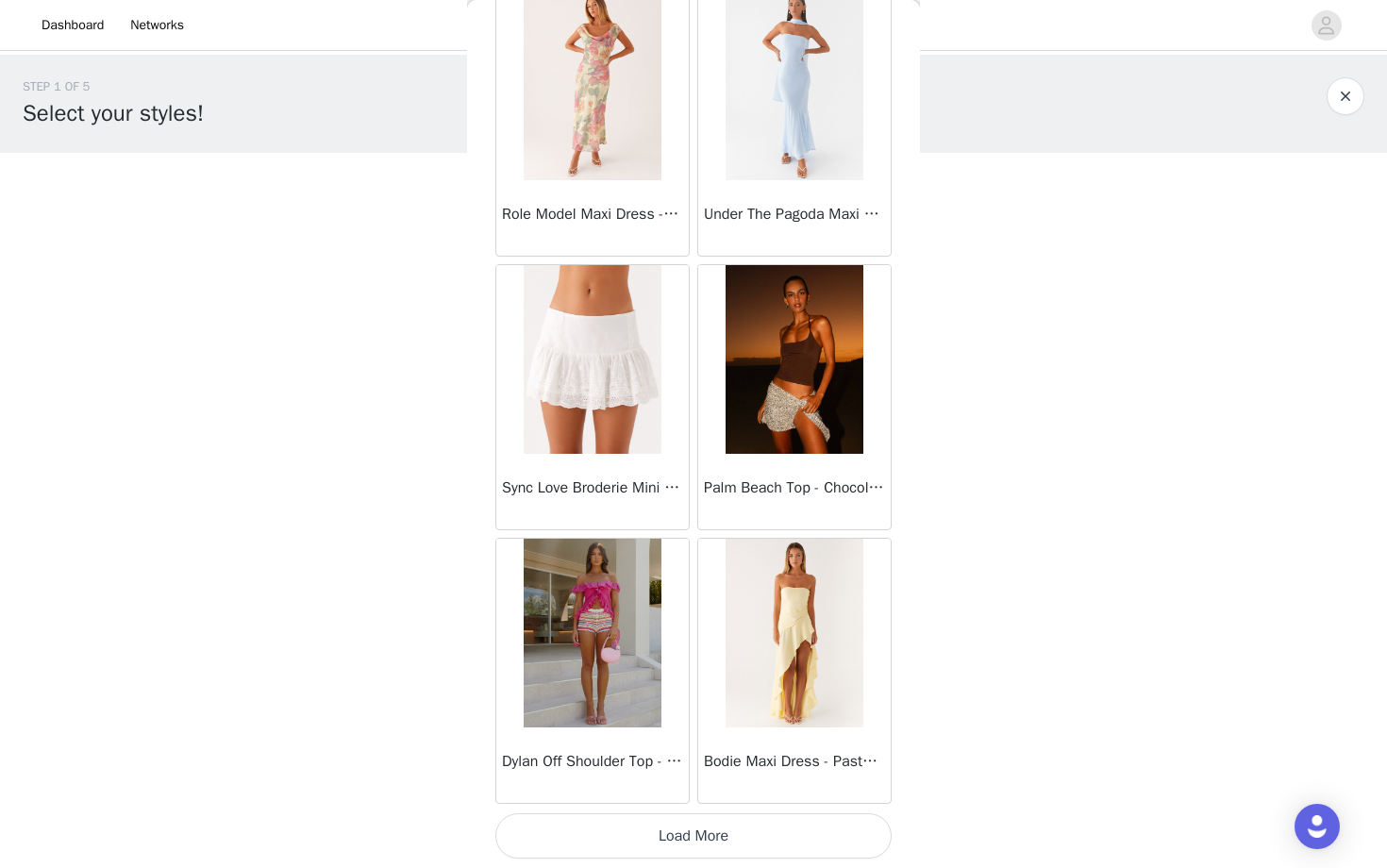 click on "Load More" at bounding box center [694, 836] 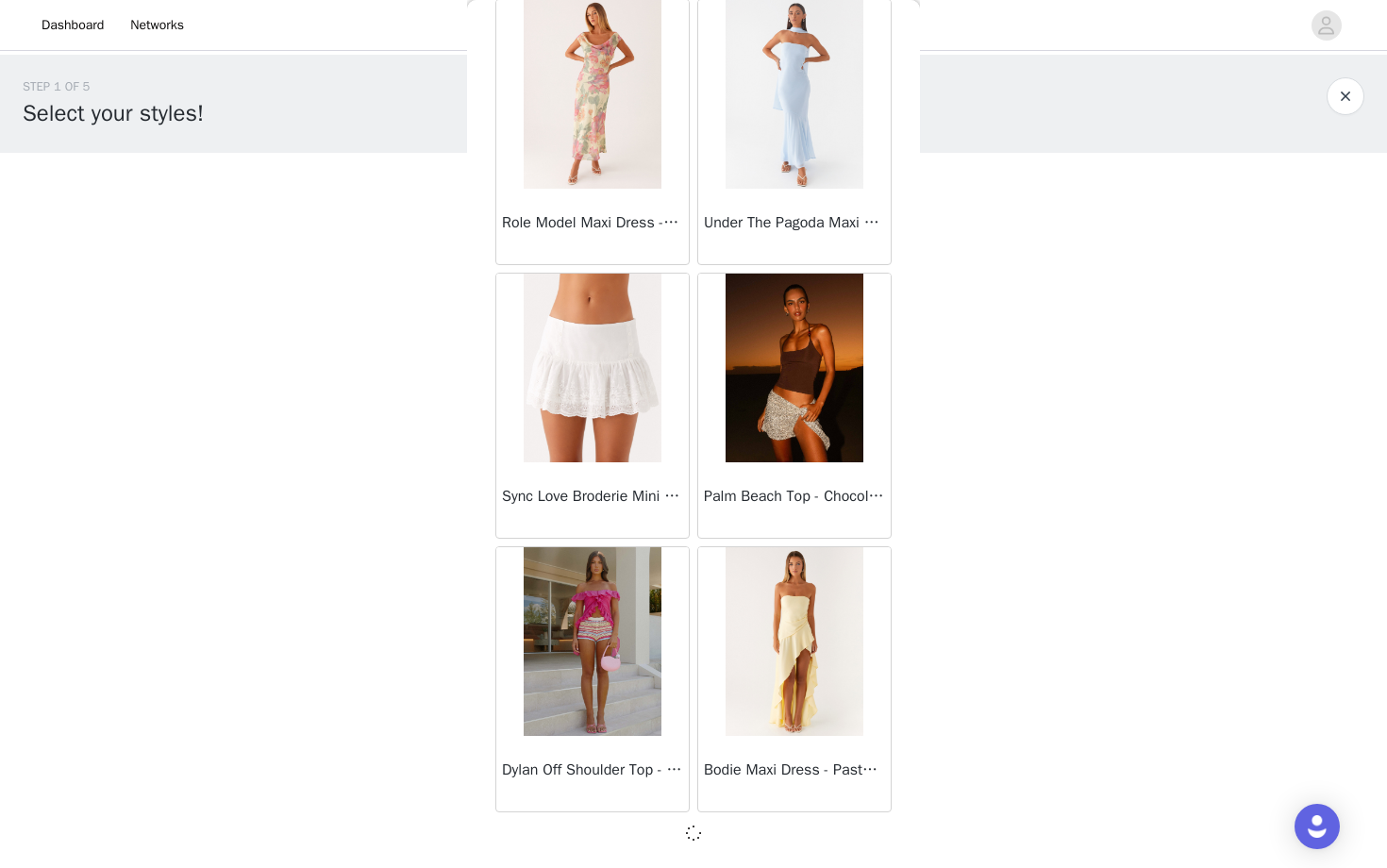 scroll, scrollTop: 15691, scrollLeft: 0, axis: vertical 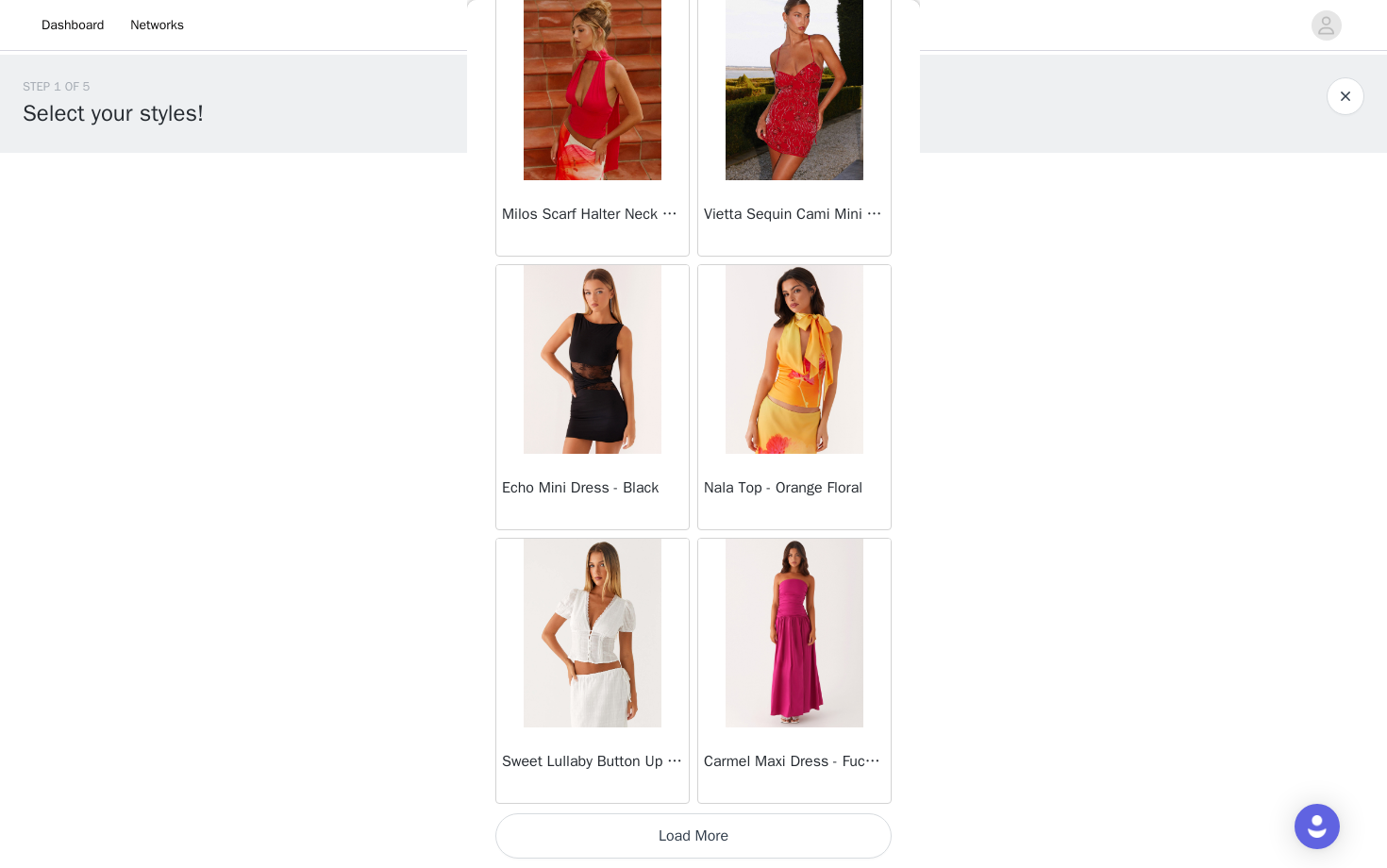 click on "Load More" at bounding box center (694, 836) 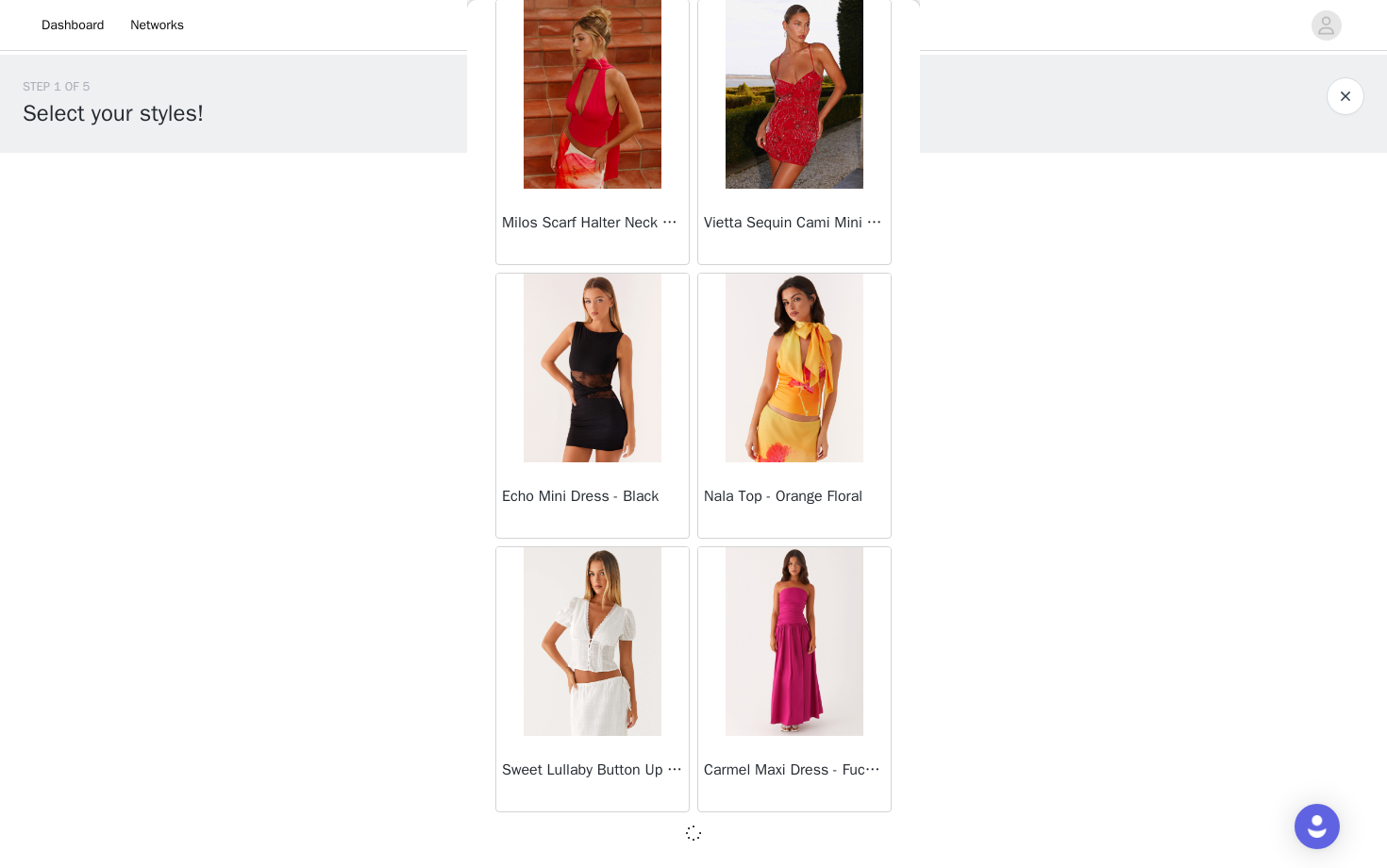 scroll, scrollTop: 18427, scrollLeft: 0, axis: vertical 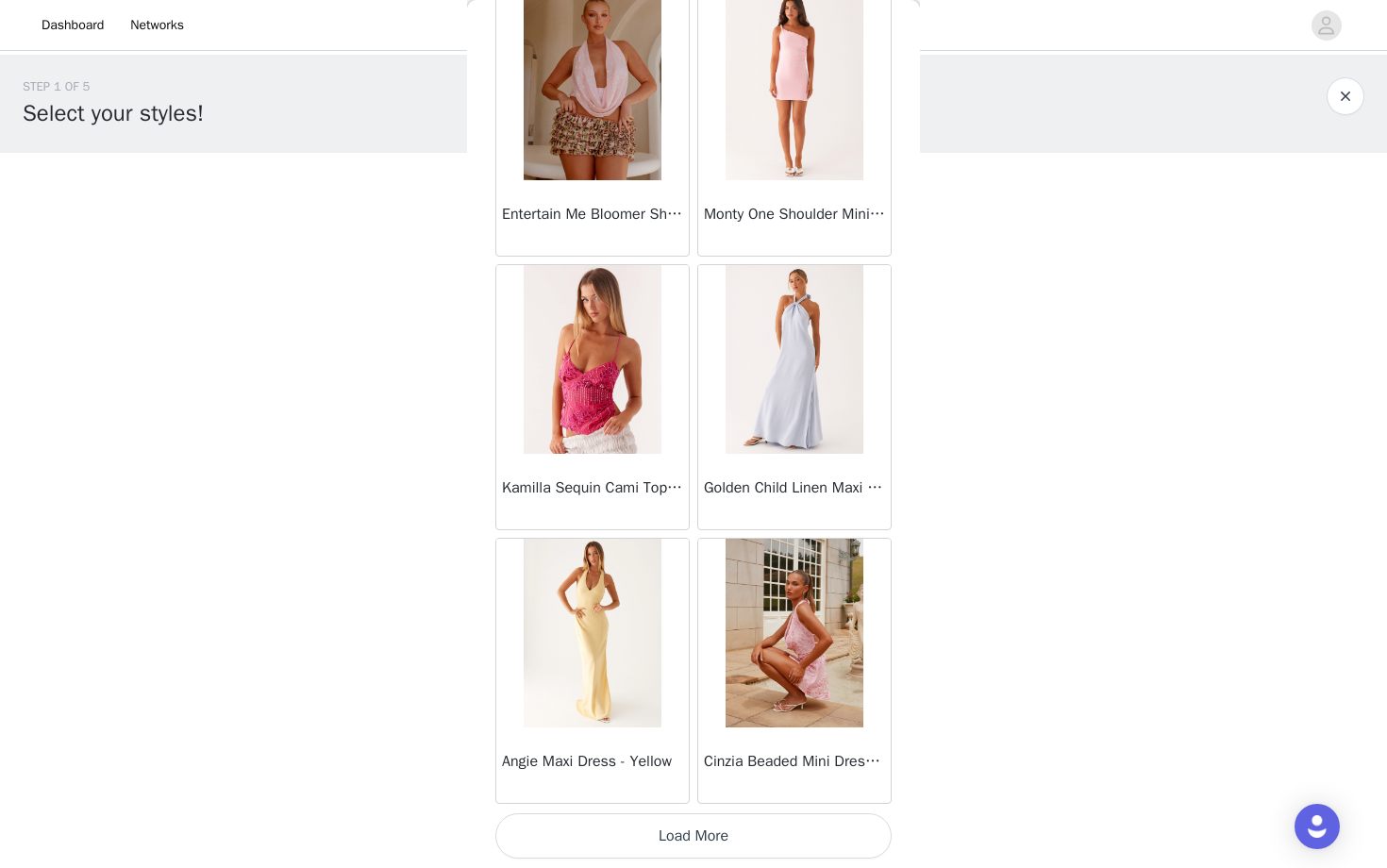 click on "Load More" at bounding box center [694, 836] 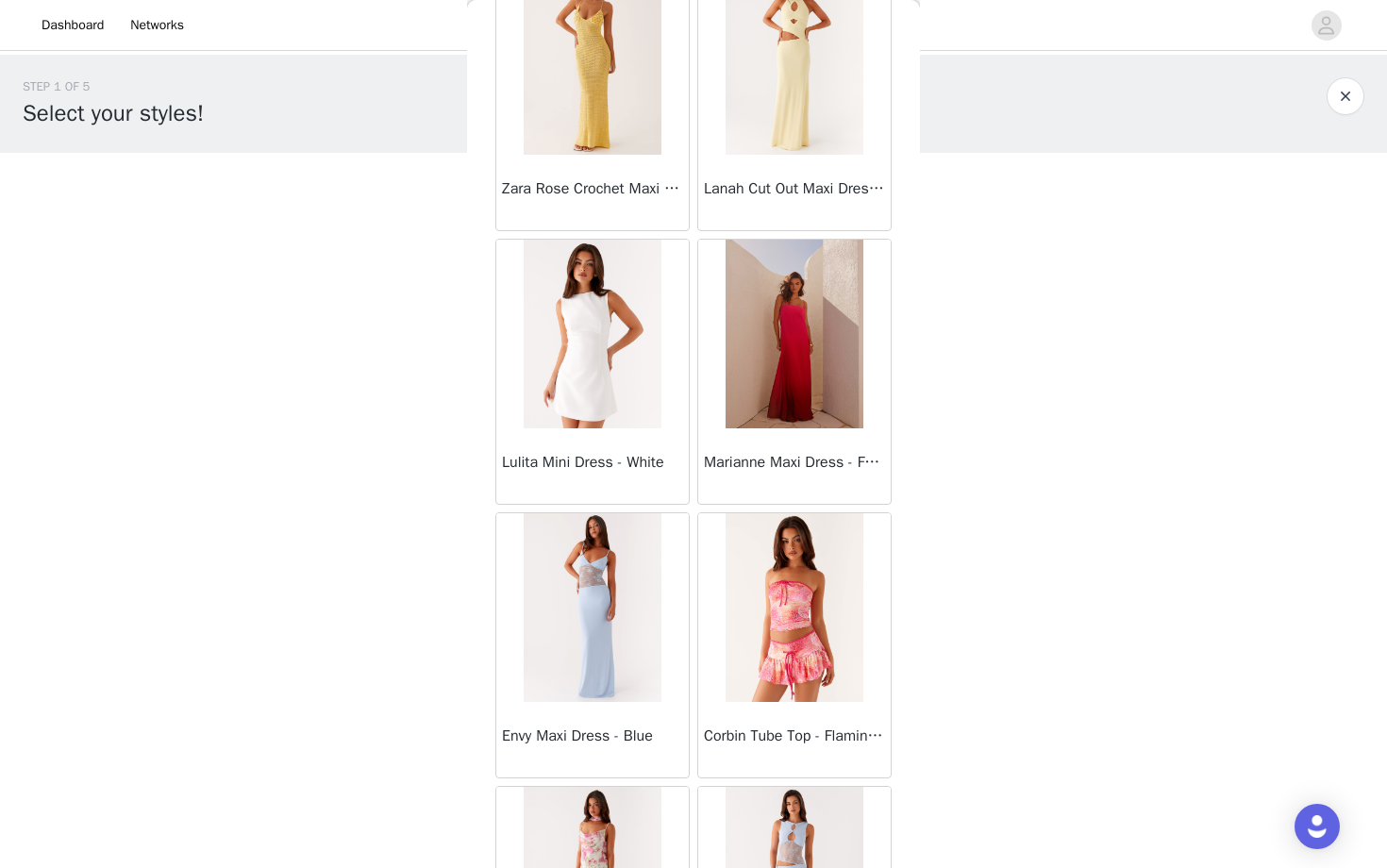 scroll, scrollTop: 23908, scrollLeft: 0, axis: vertical 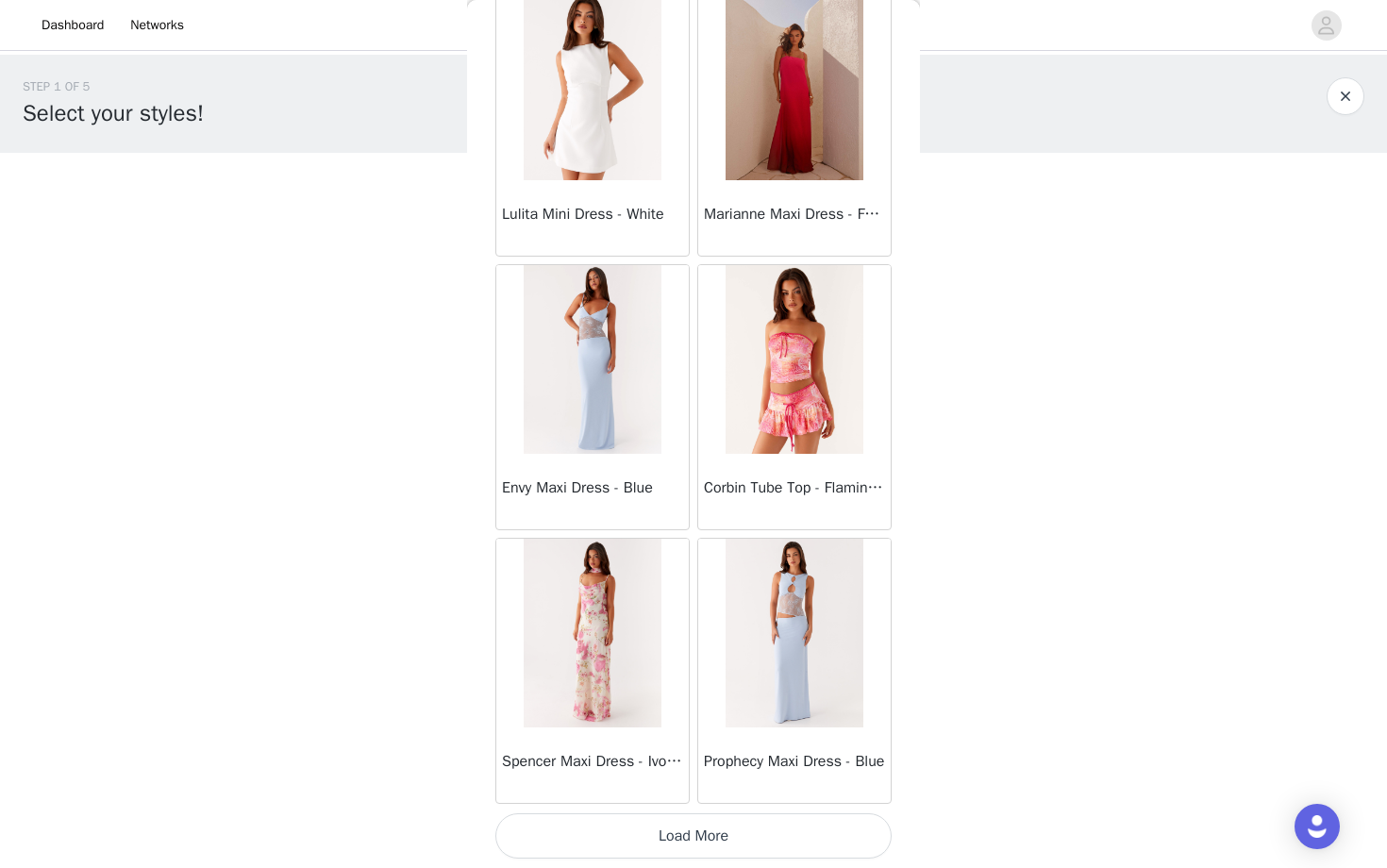 click on "Load More" at bounding box center (694, 836) 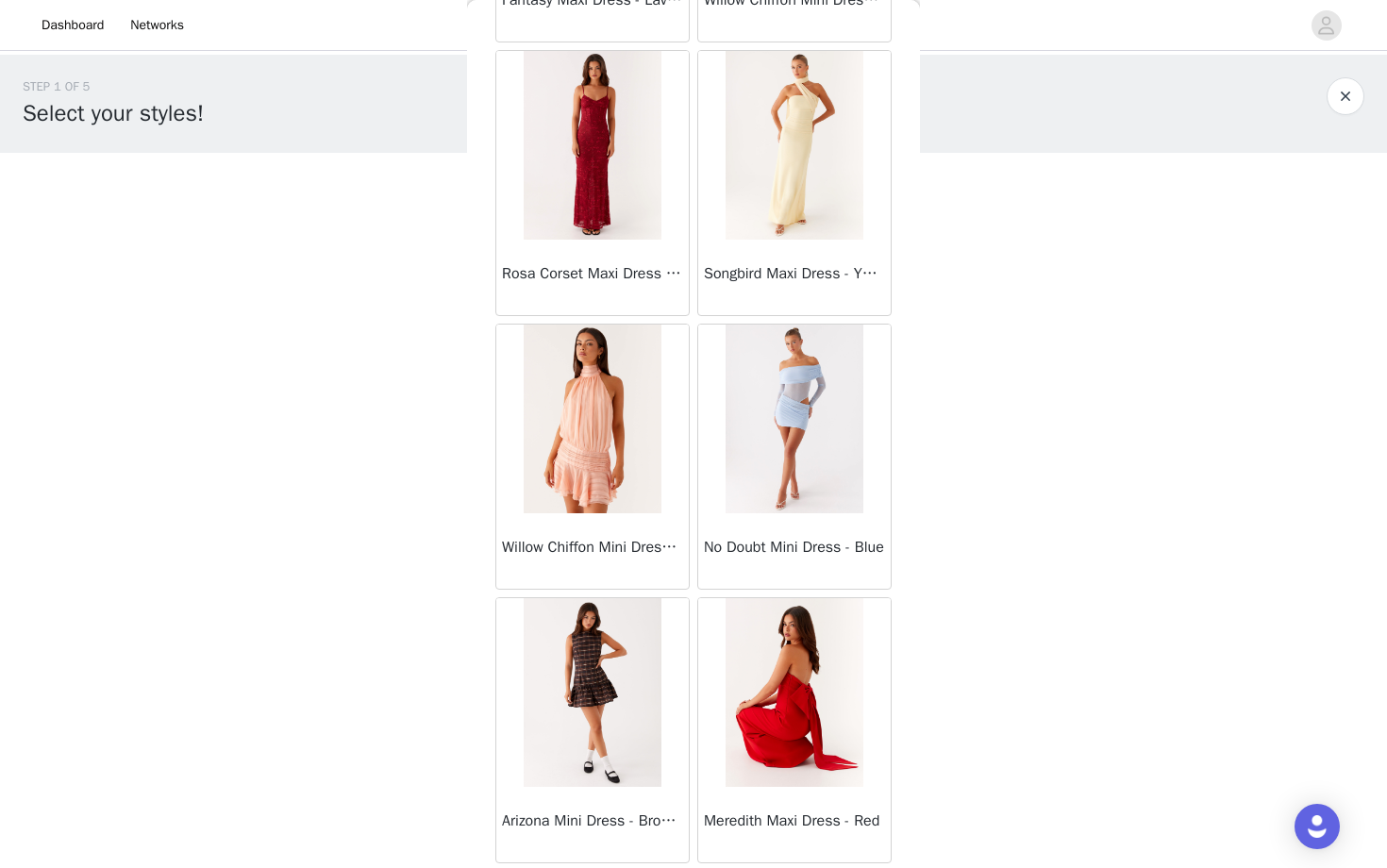 scroll, scrollTop: 26644, scrollLeft: 0, axis: vertical 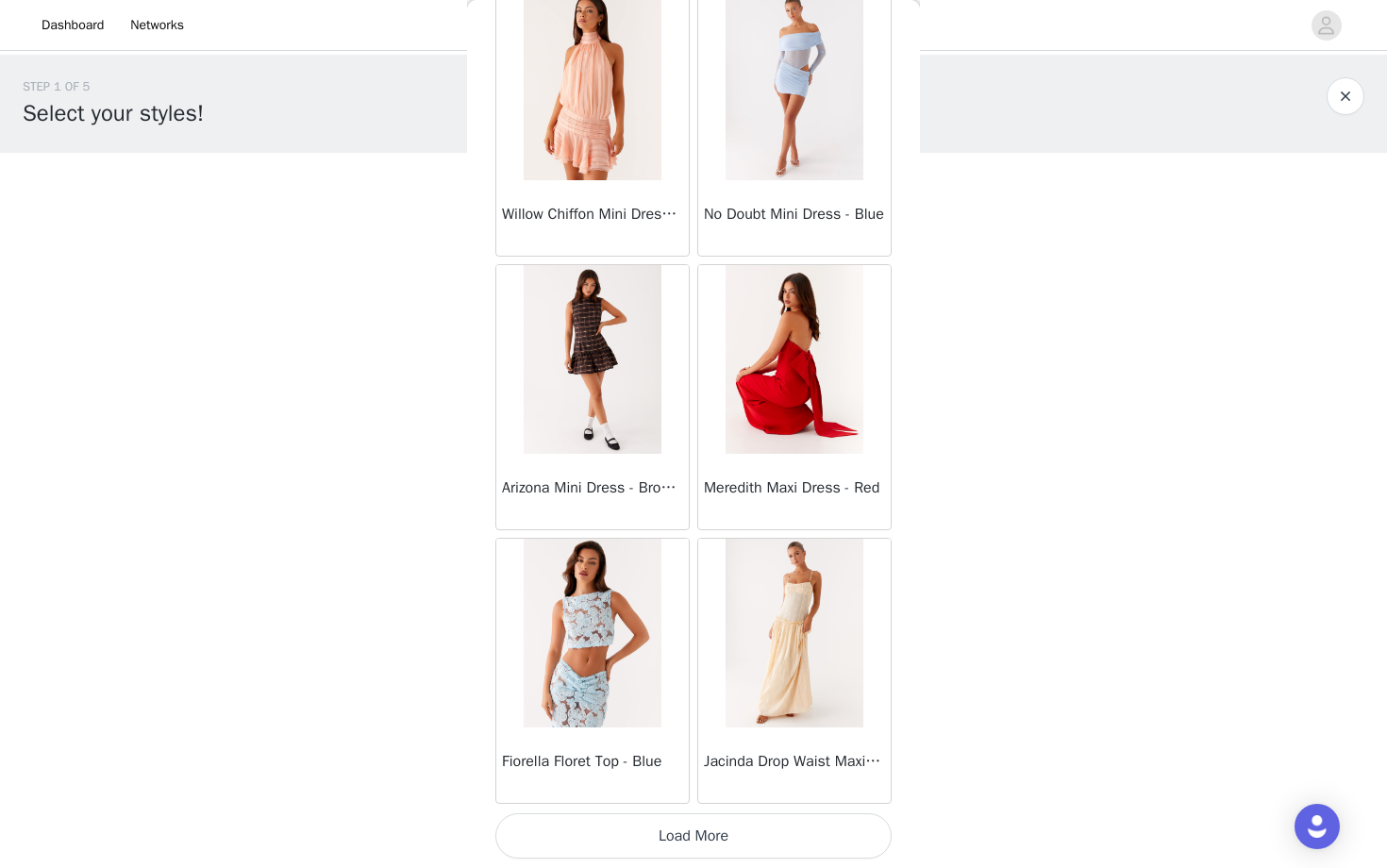 click on "Load More" at bounding box center (694, 836) 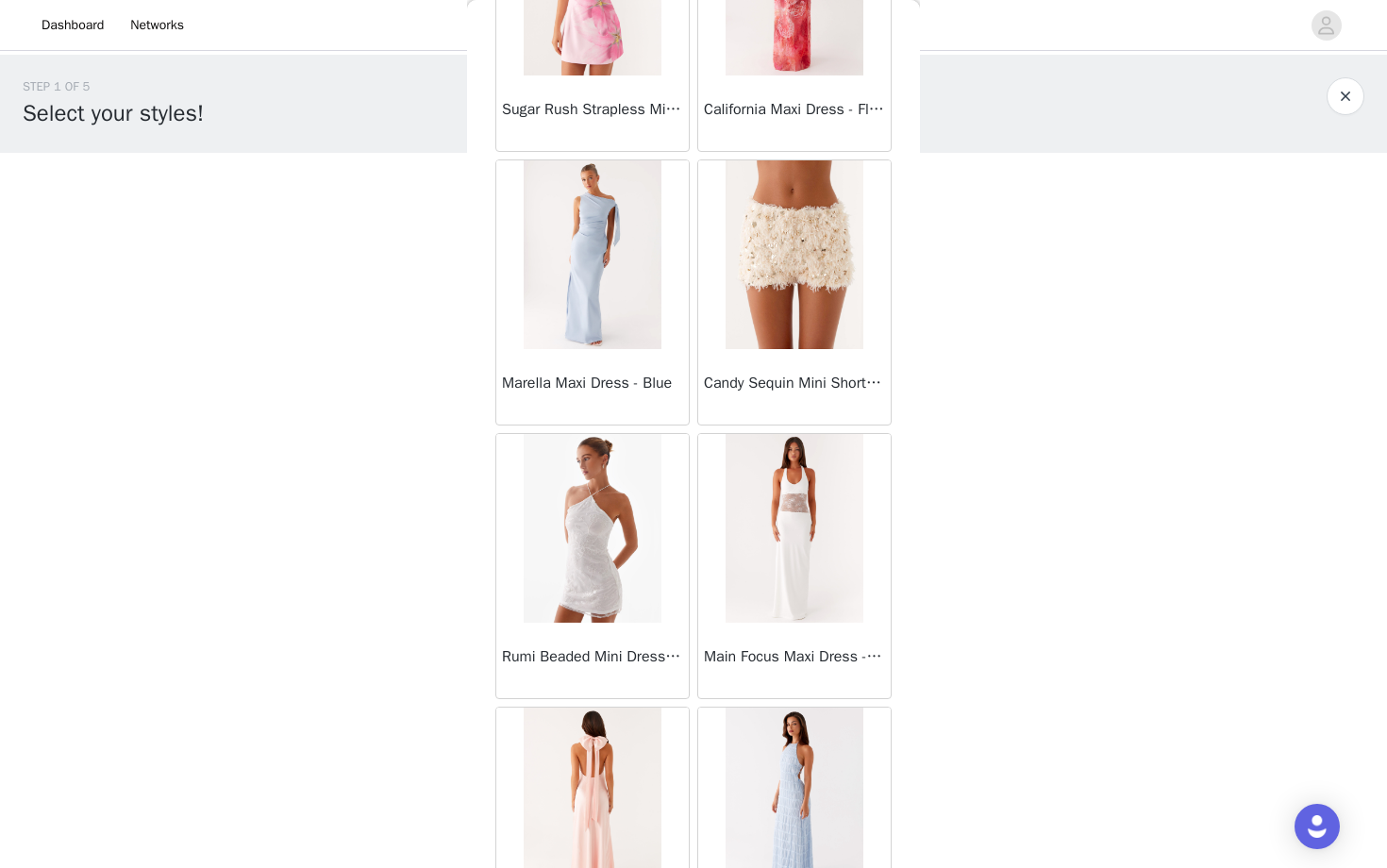 scroll, scrollTop: 29380, scrollLeft: 0, axis: vertical 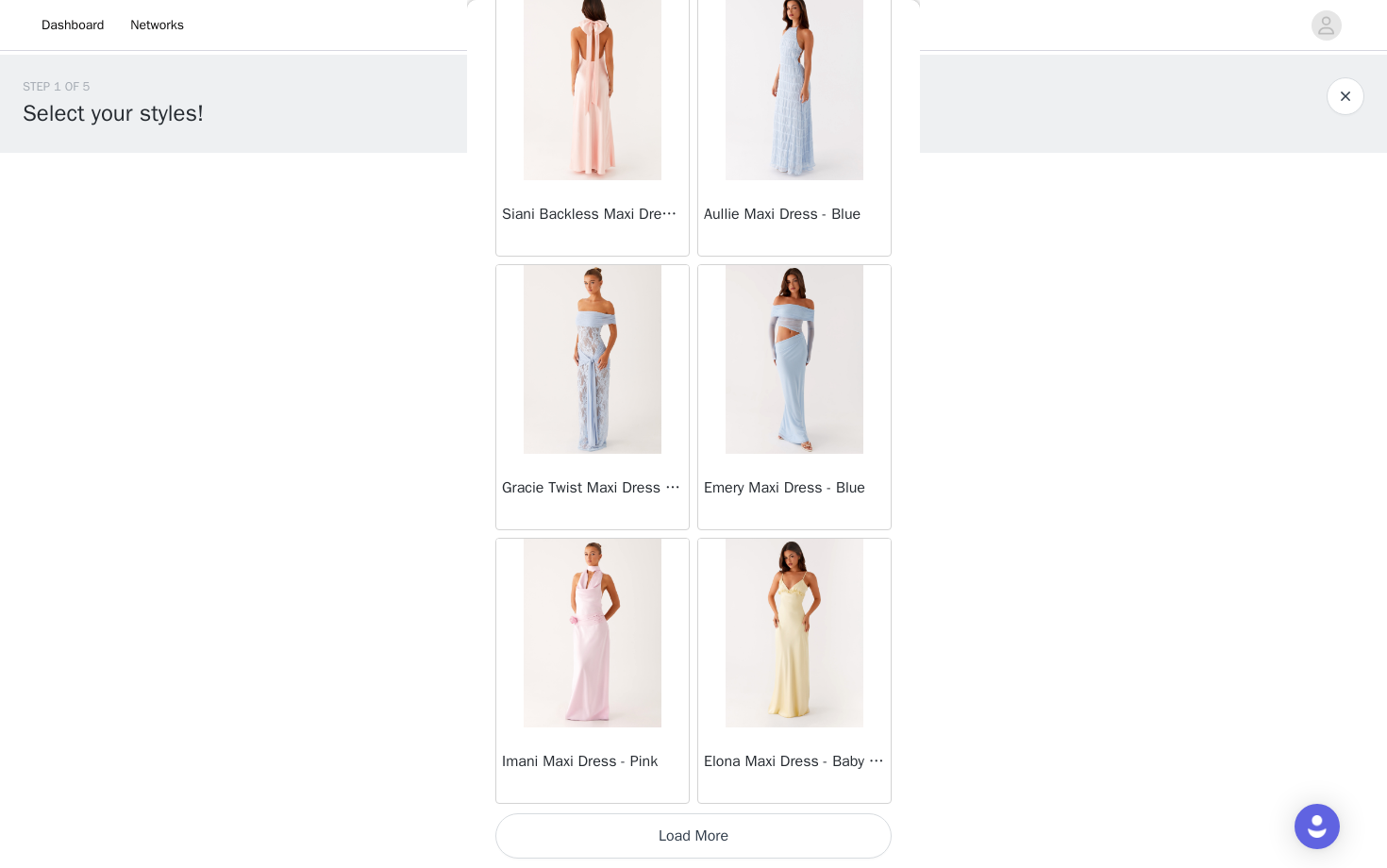 click on "Load More" at bounding box center (694, 836) 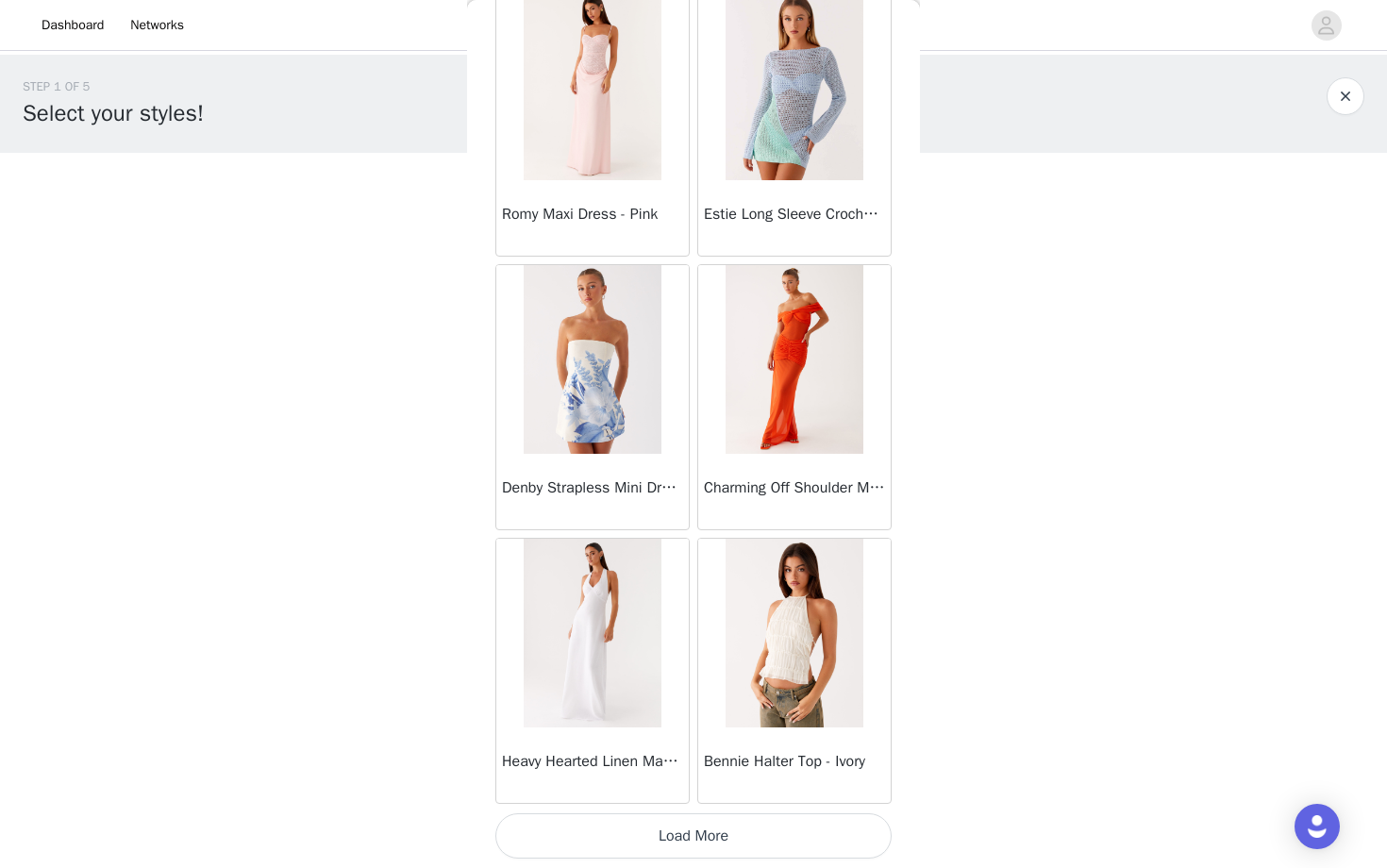 click on "Load More" at bounding box center [694, 836] 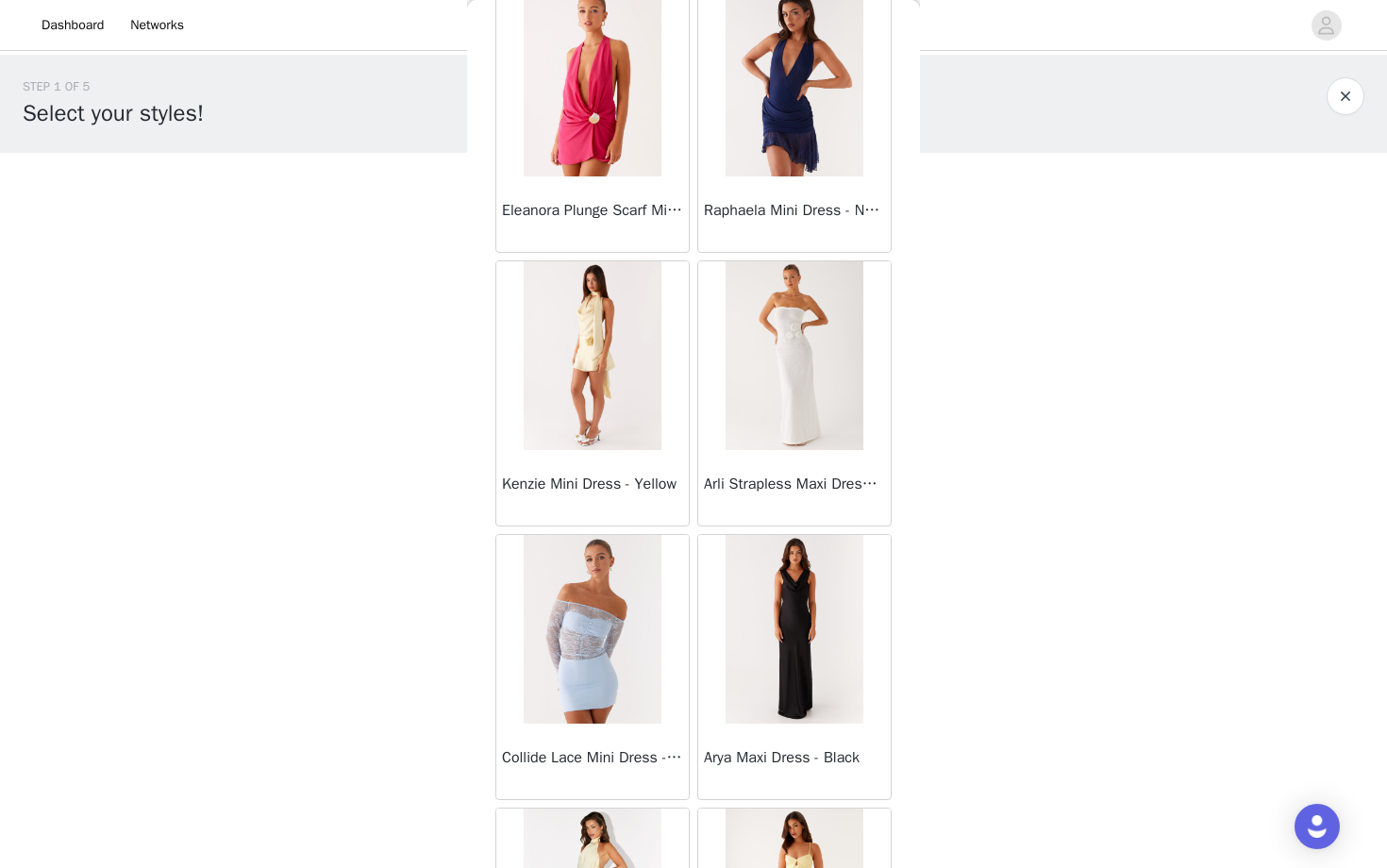 scroll, scrollTop: 34852, scrollLeft: 0, axis: vertical 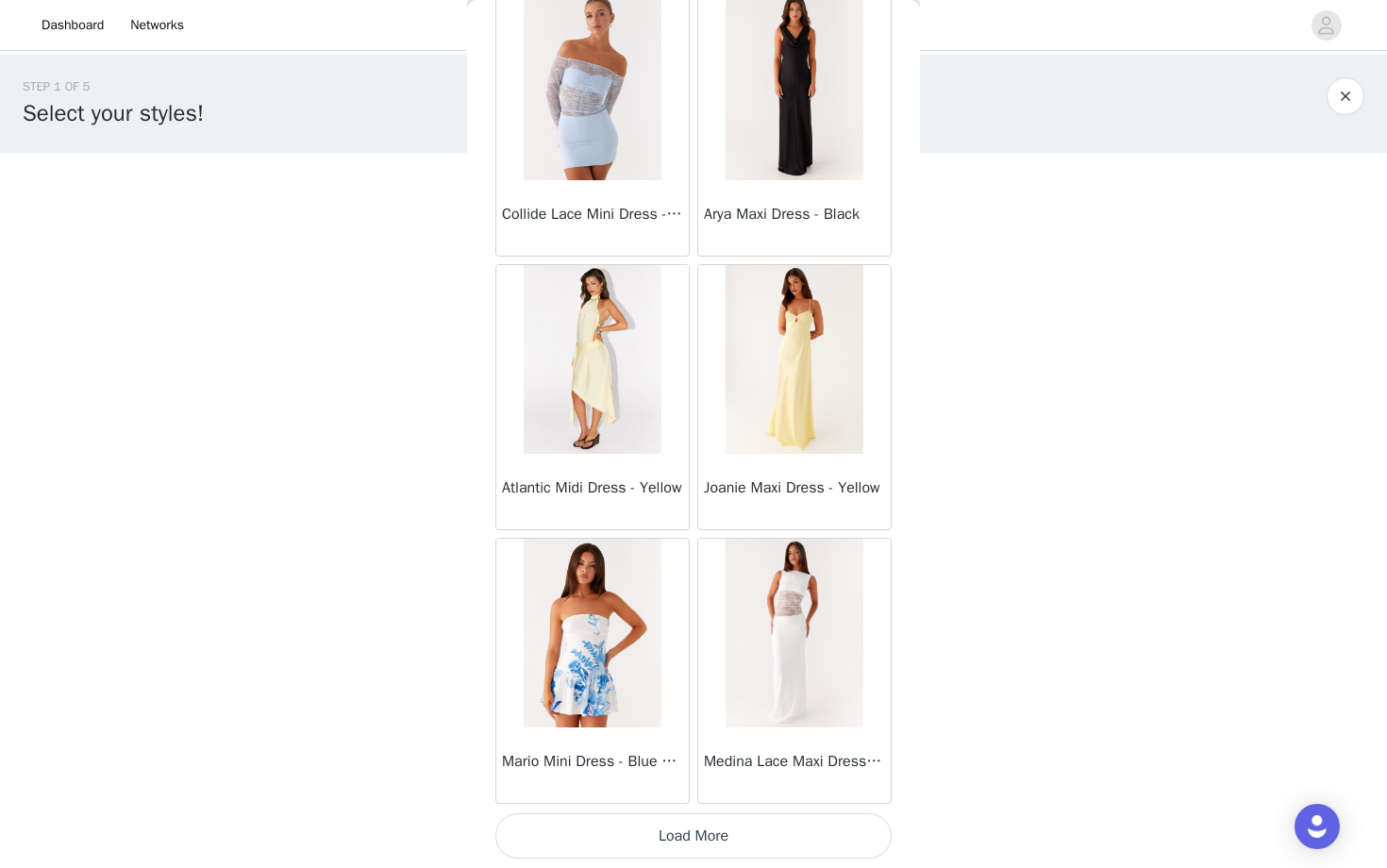 click on "Load More" at bounding box center [694, 836] 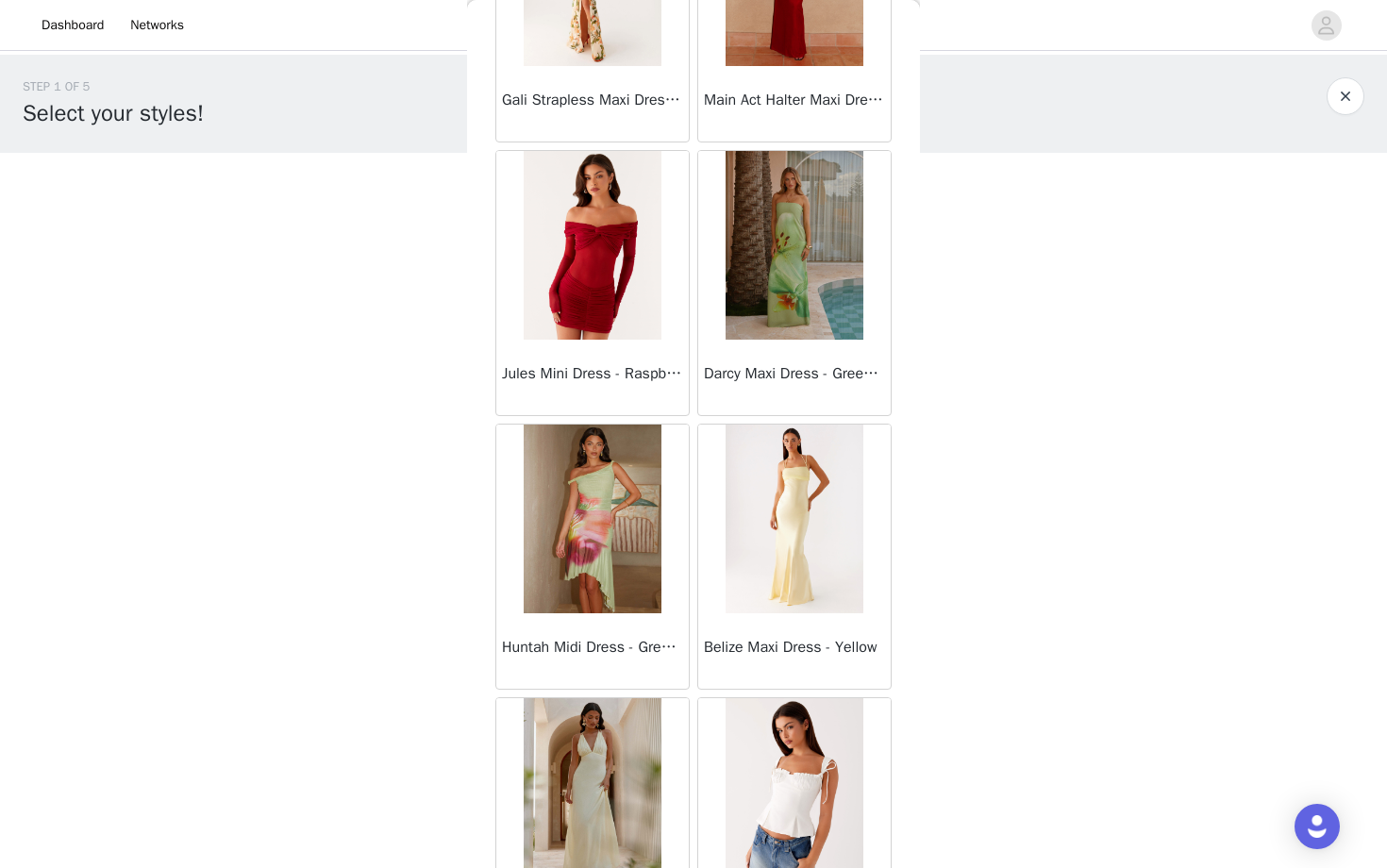 scroll, scrollTop: 37588, scrollLeft: 0, axis: vertical 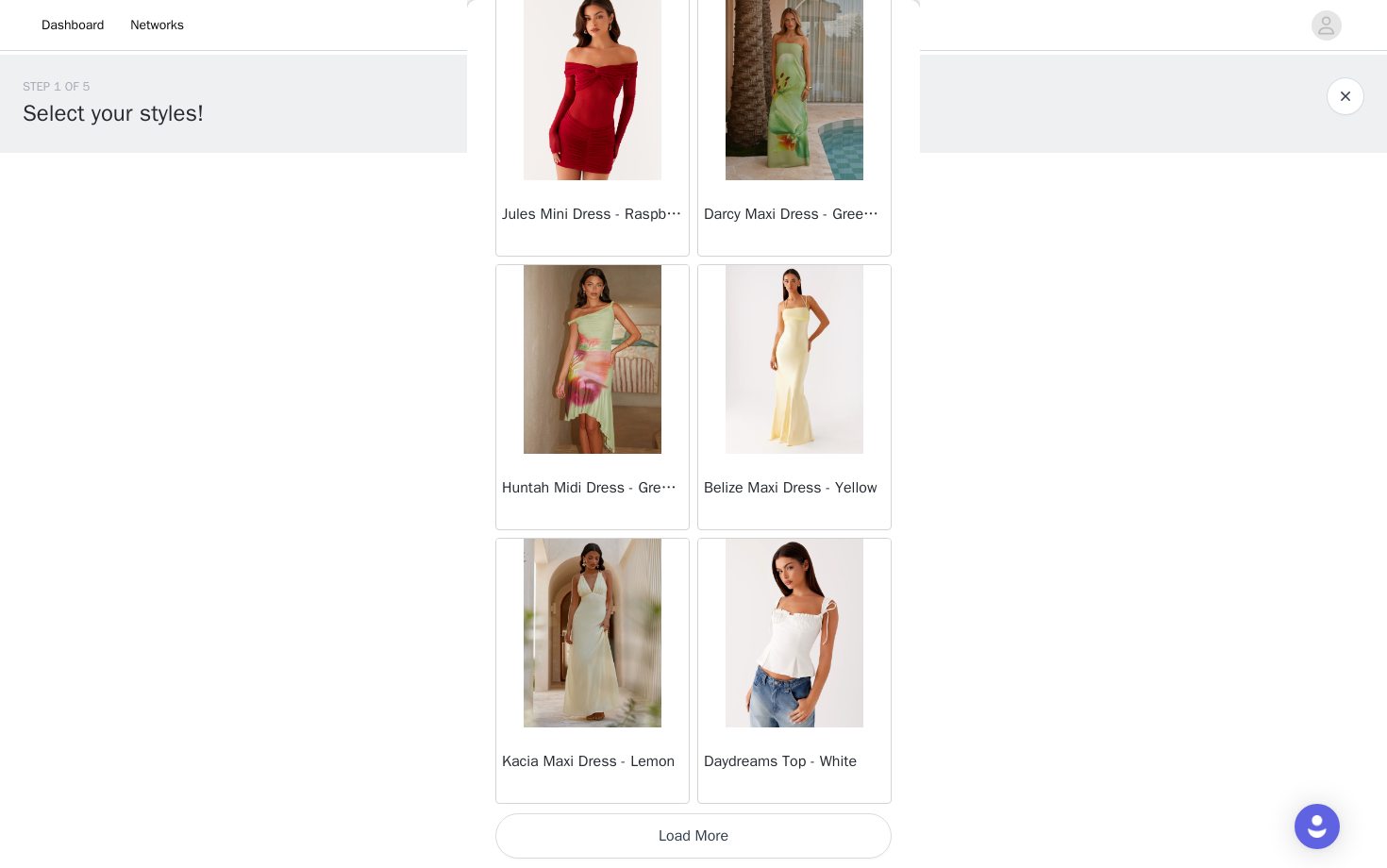 click on "Load More" at bounding box center [694, 836] 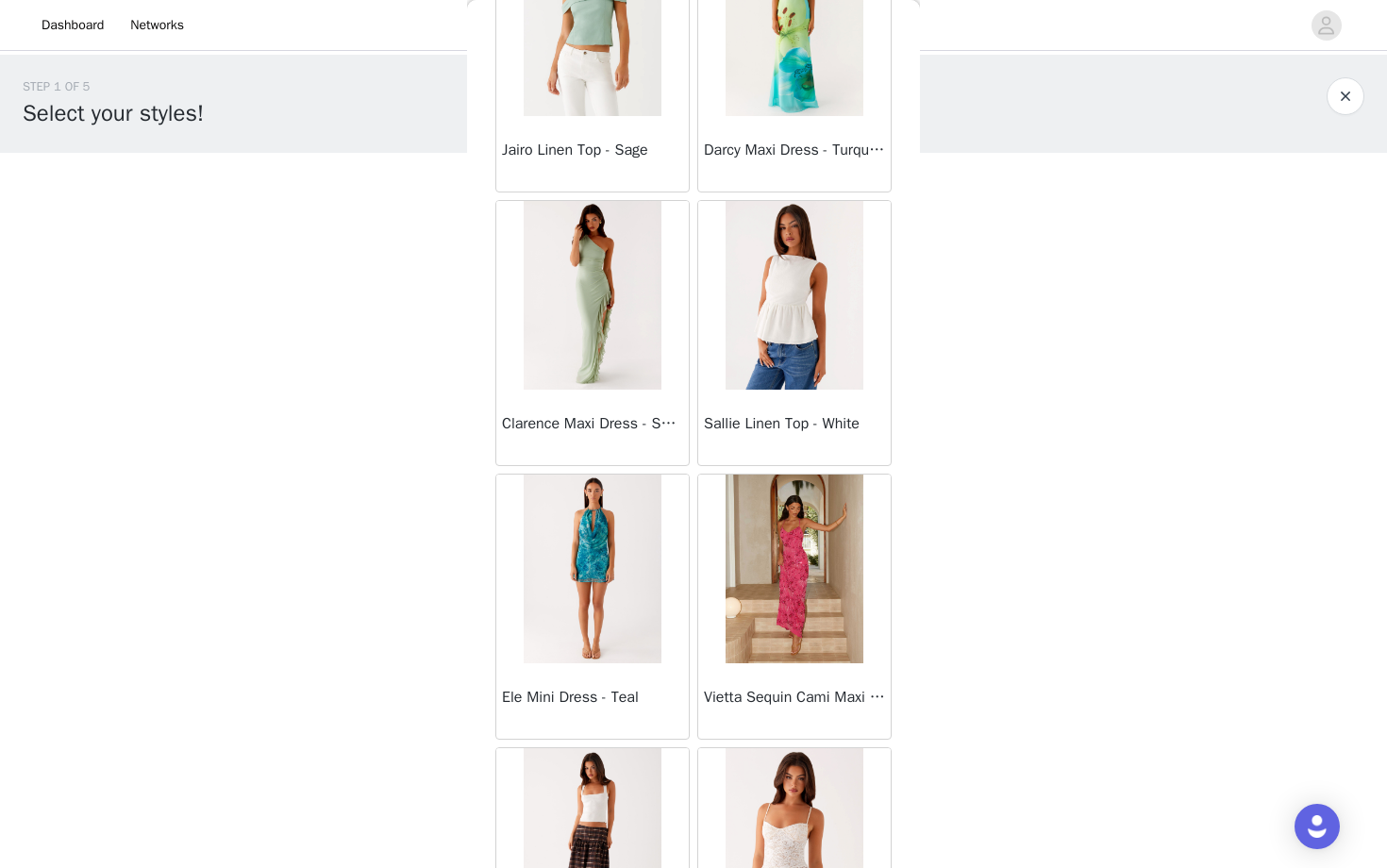 scroll, scrollTop: 40324, scrollLeft: 0, axis: vertical 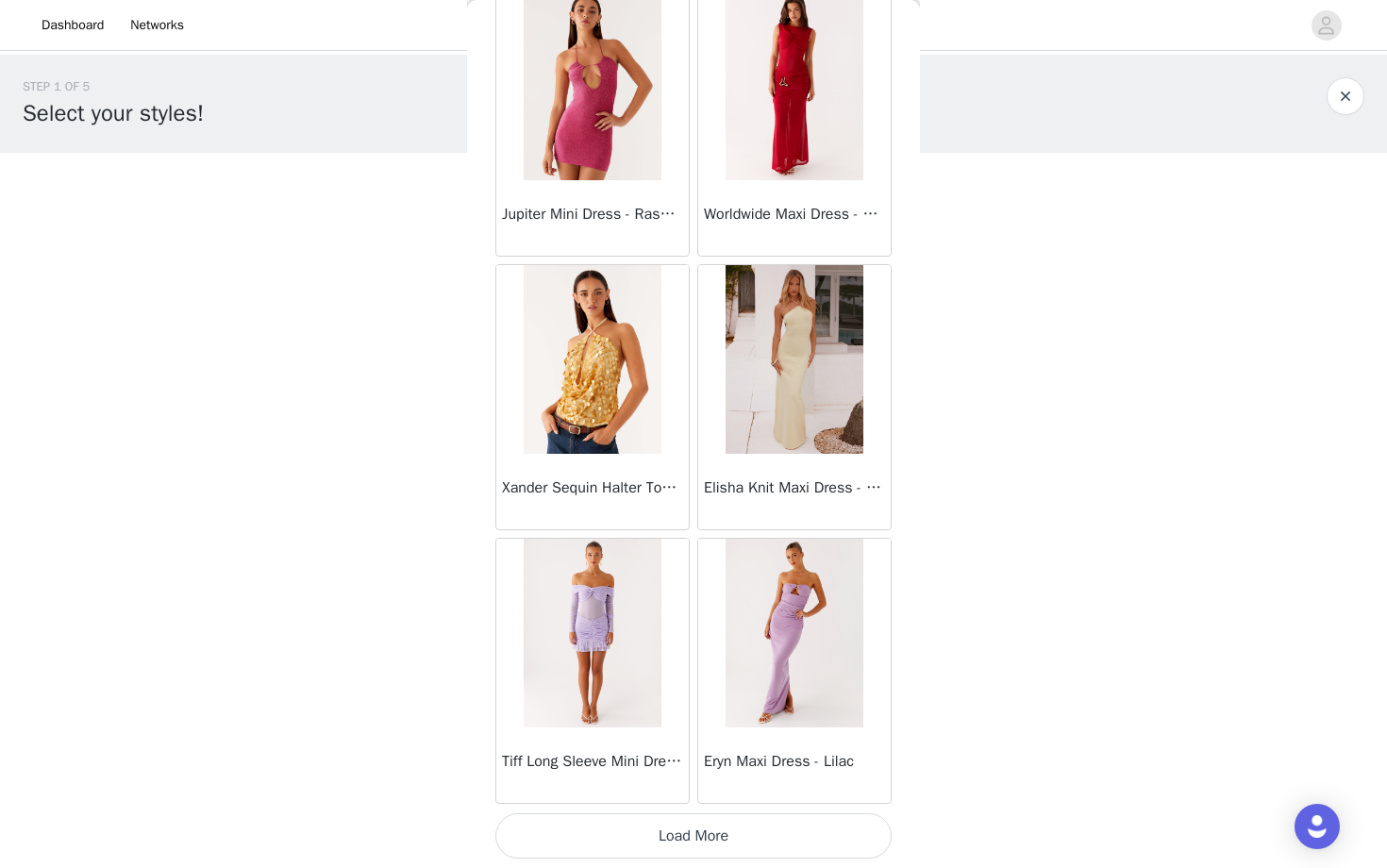 click on "Load More" at bounding box center [694, 836] 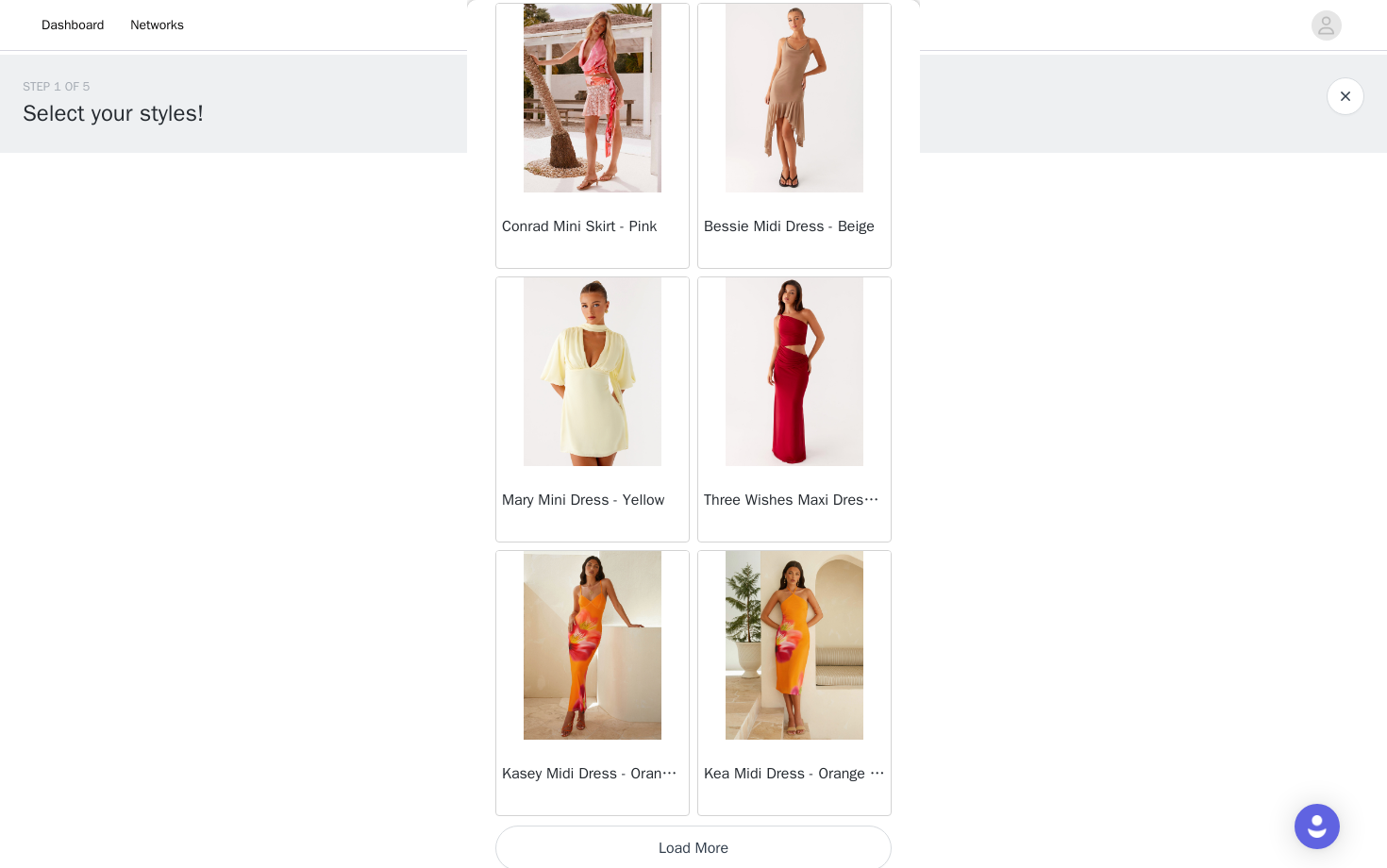 scroll, scrollTop: 43060, scrollLeft: 0, axis: vertical 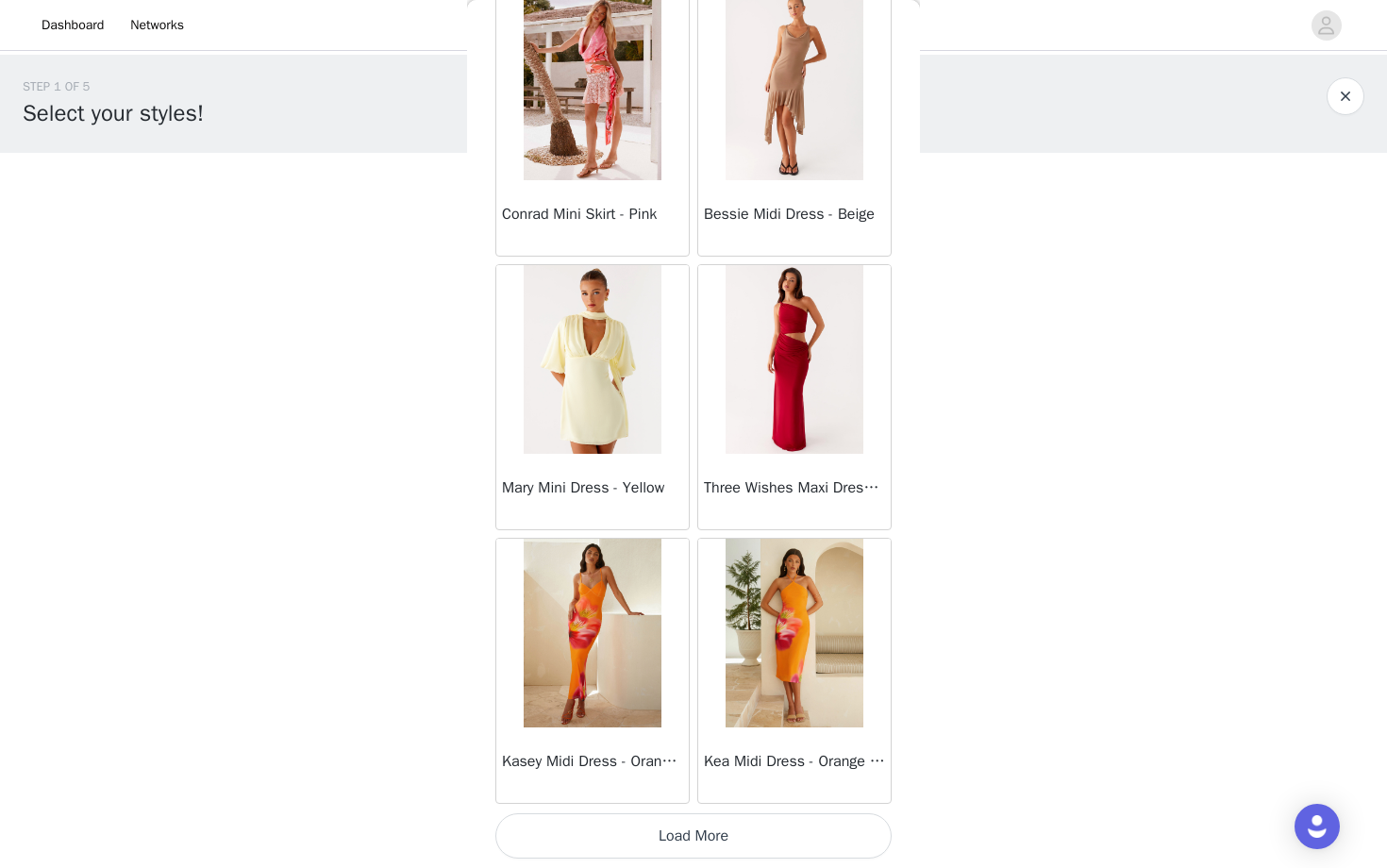click on "Load More" at bounding box center (694, 836) 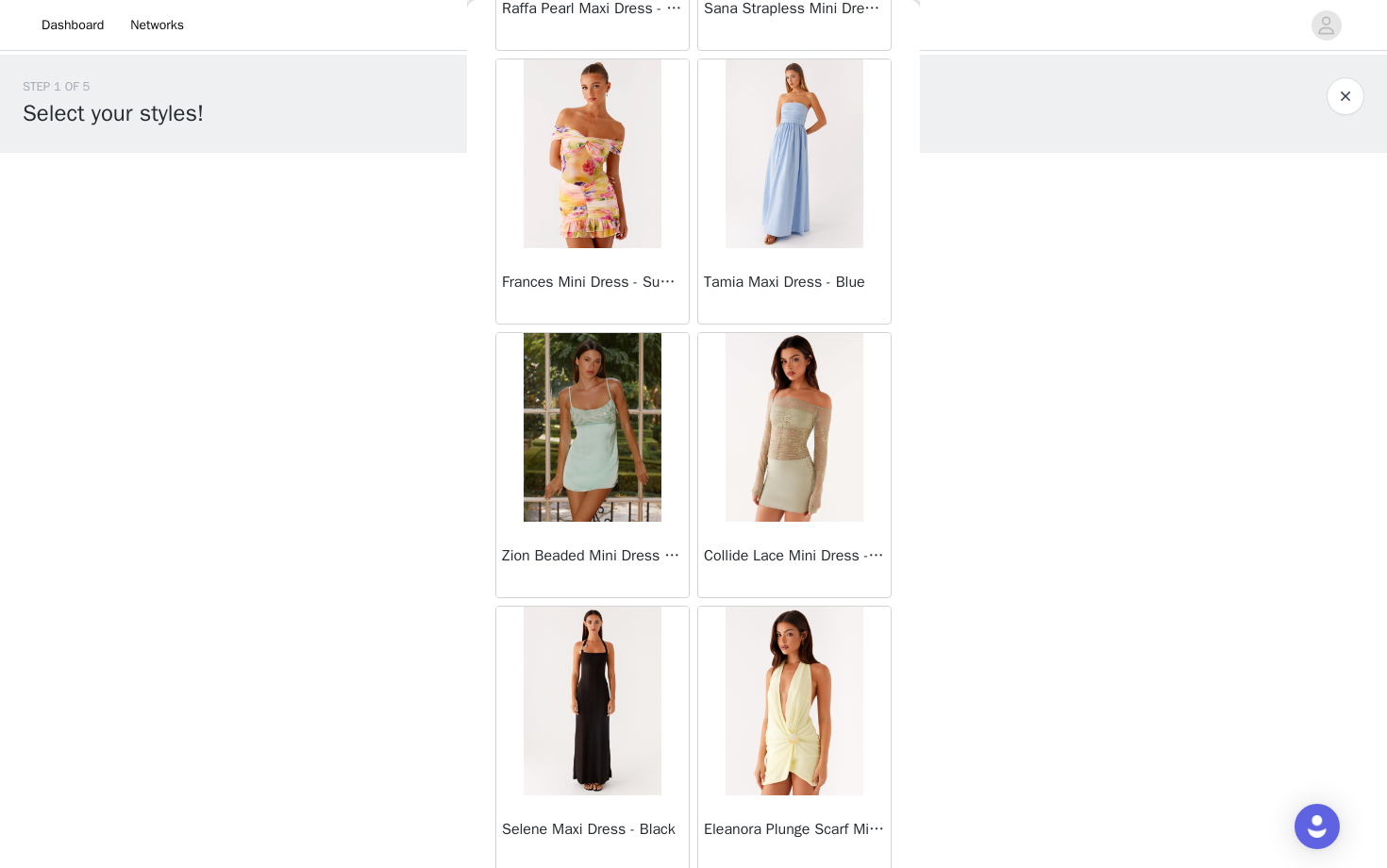 scroll, scrollTop: 45796, scrollLeft: 0, axis: vertical 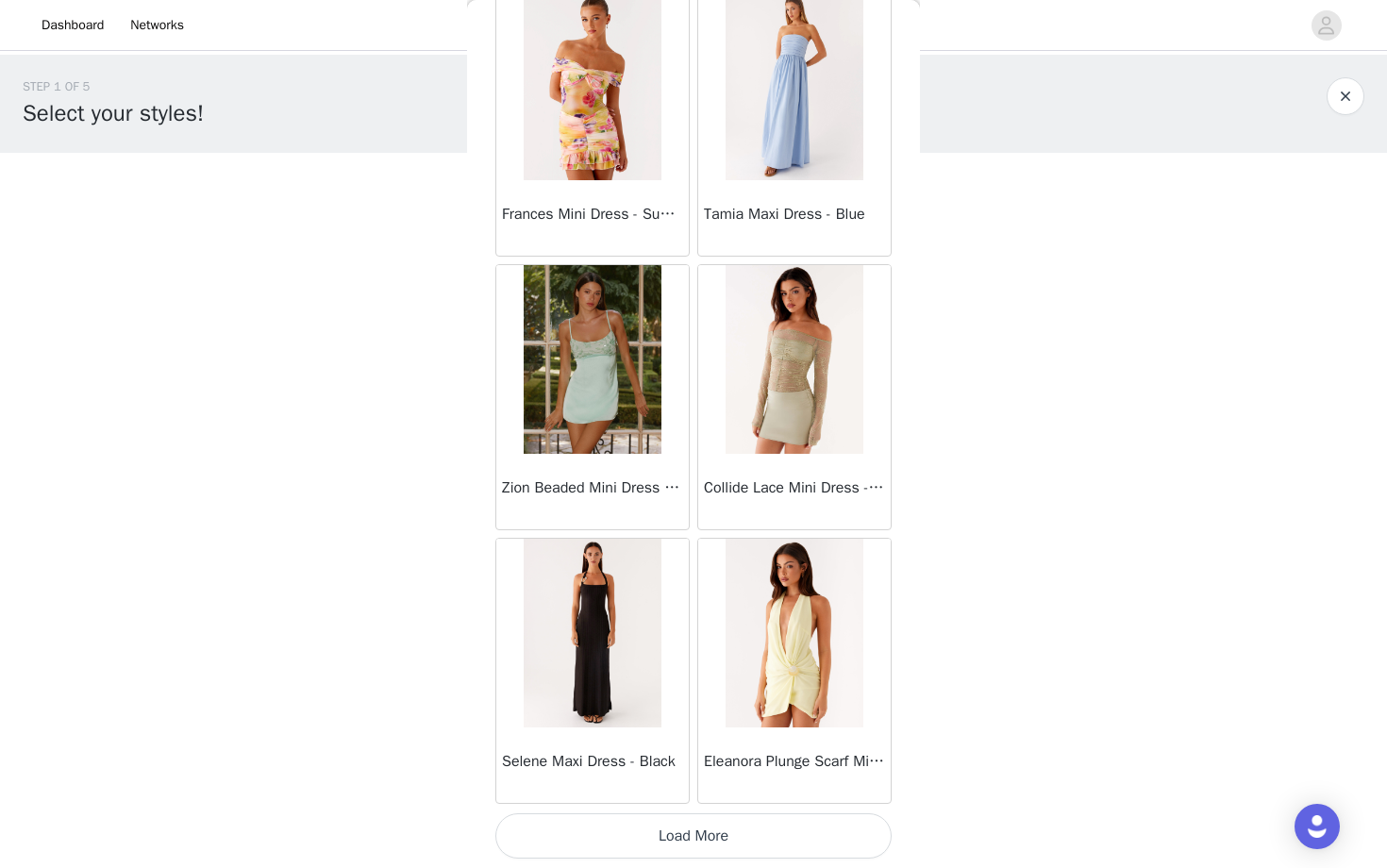 click on "Load More" at bounding box center (694, 836) 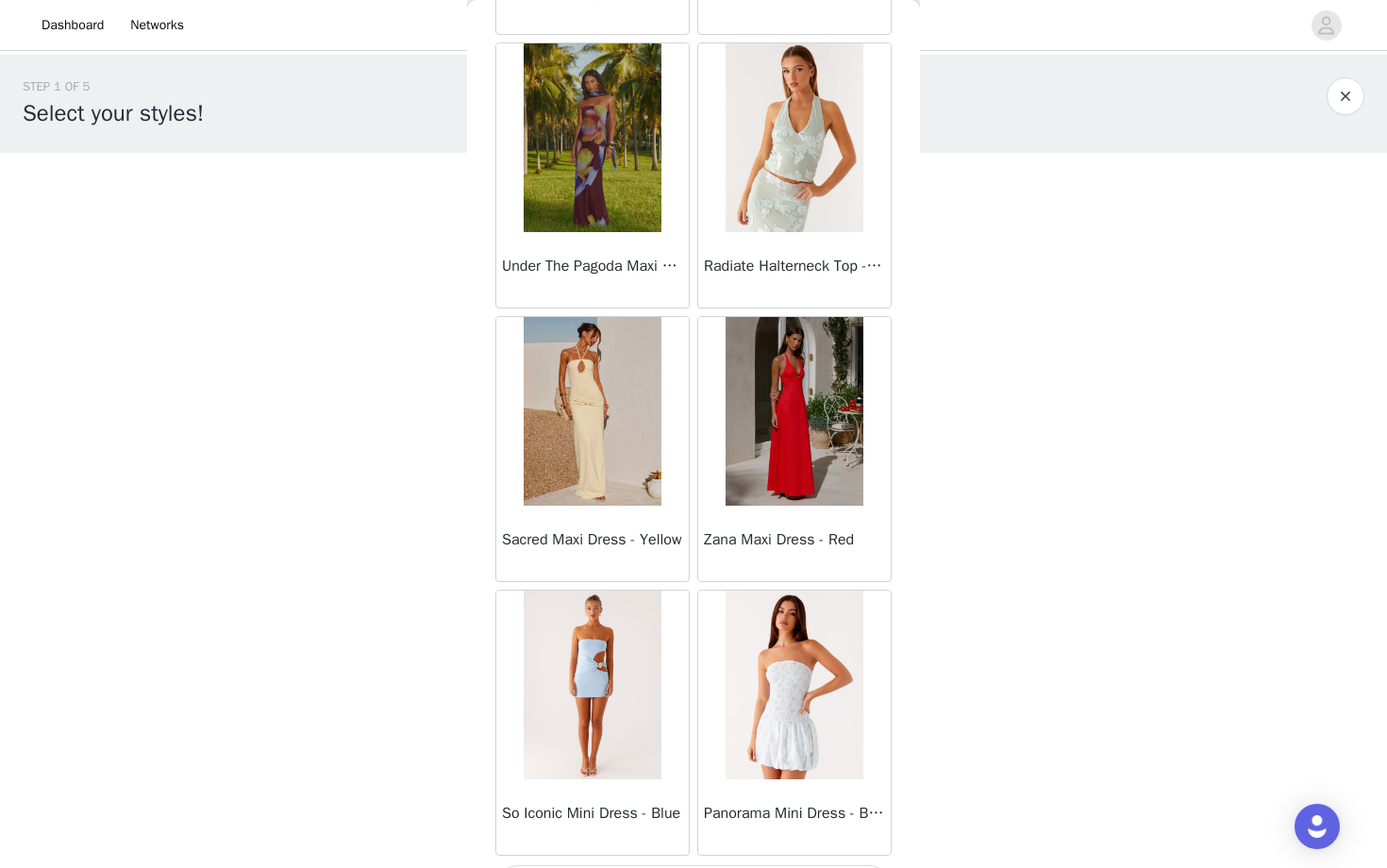 scroll, scrollTop: 48533, scrollLeft: 0, axis: vertical 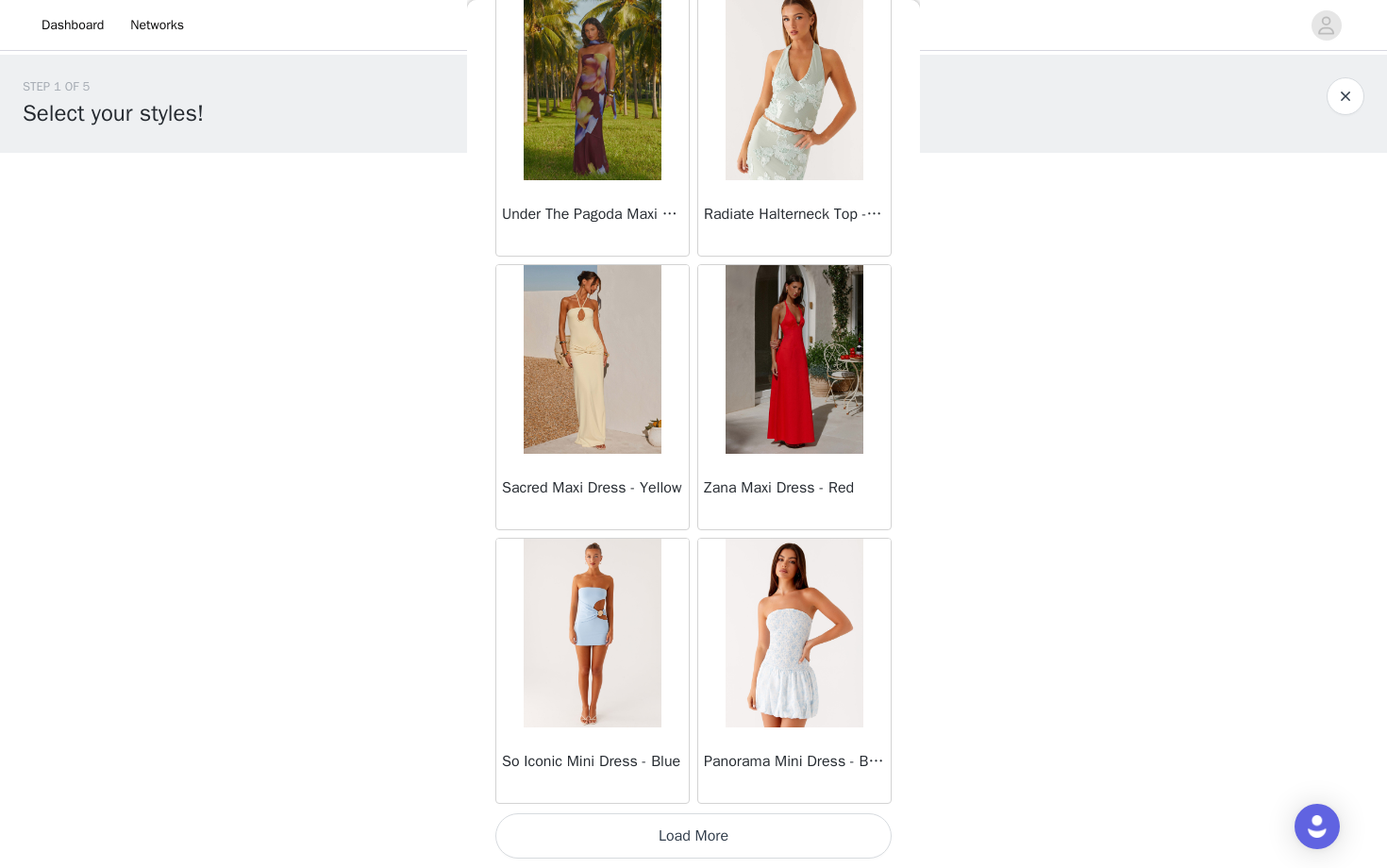 click on "Load More" at bounding box center [694, 836] 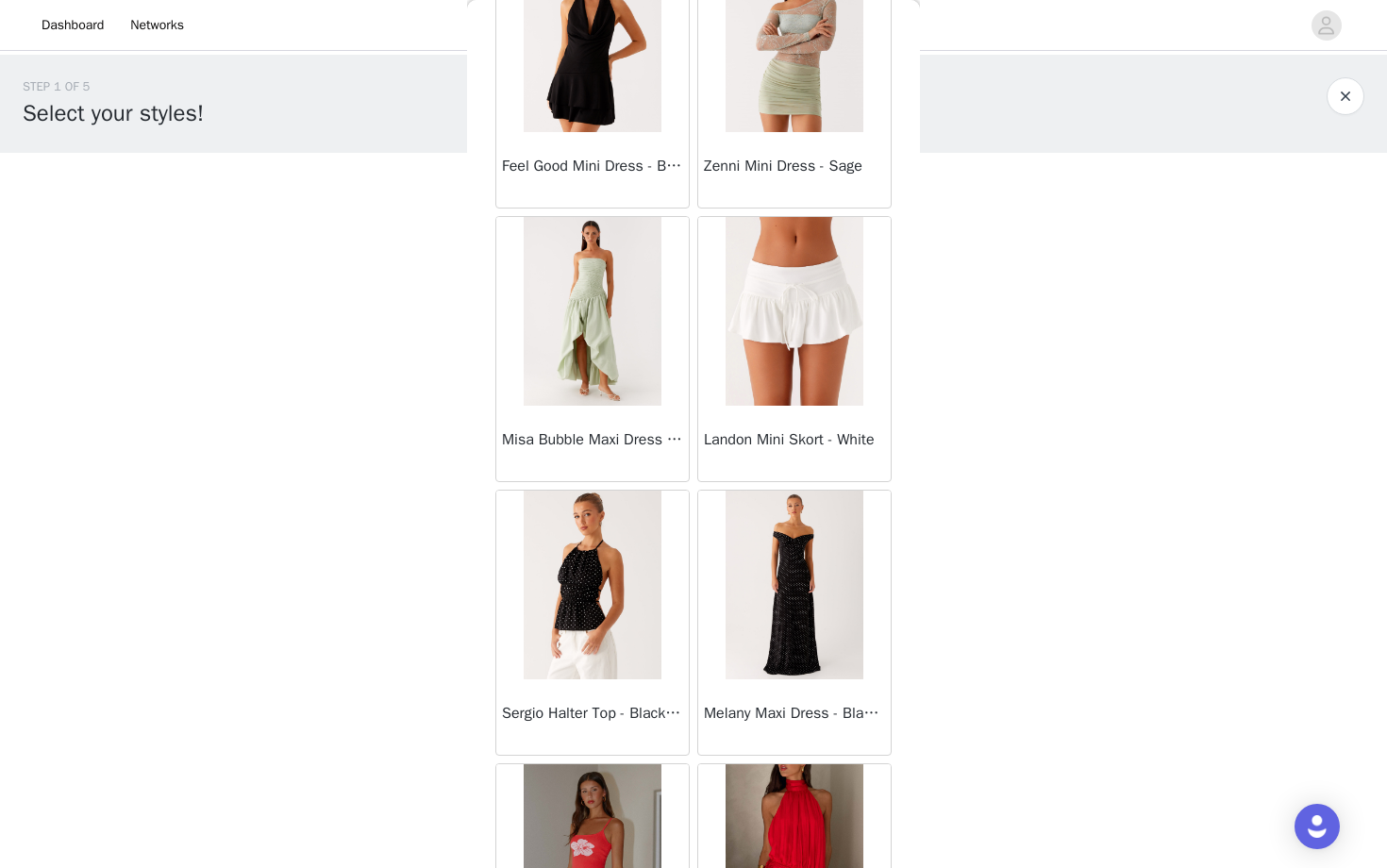 scroll, scrollTop: 51269, scrollLeft: 0, axis: vertical 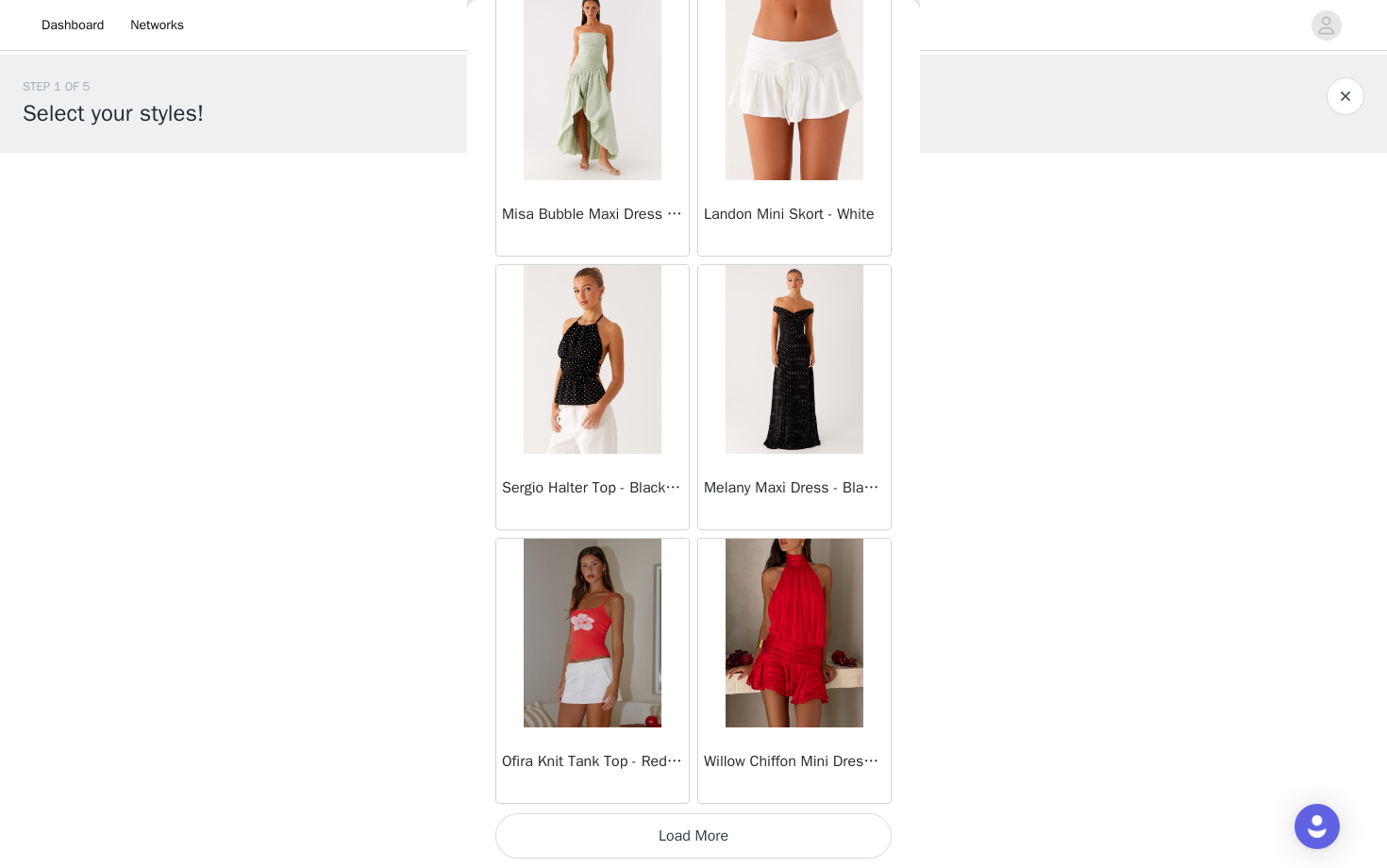 click on "Load More" at bounding box center [694, 836] 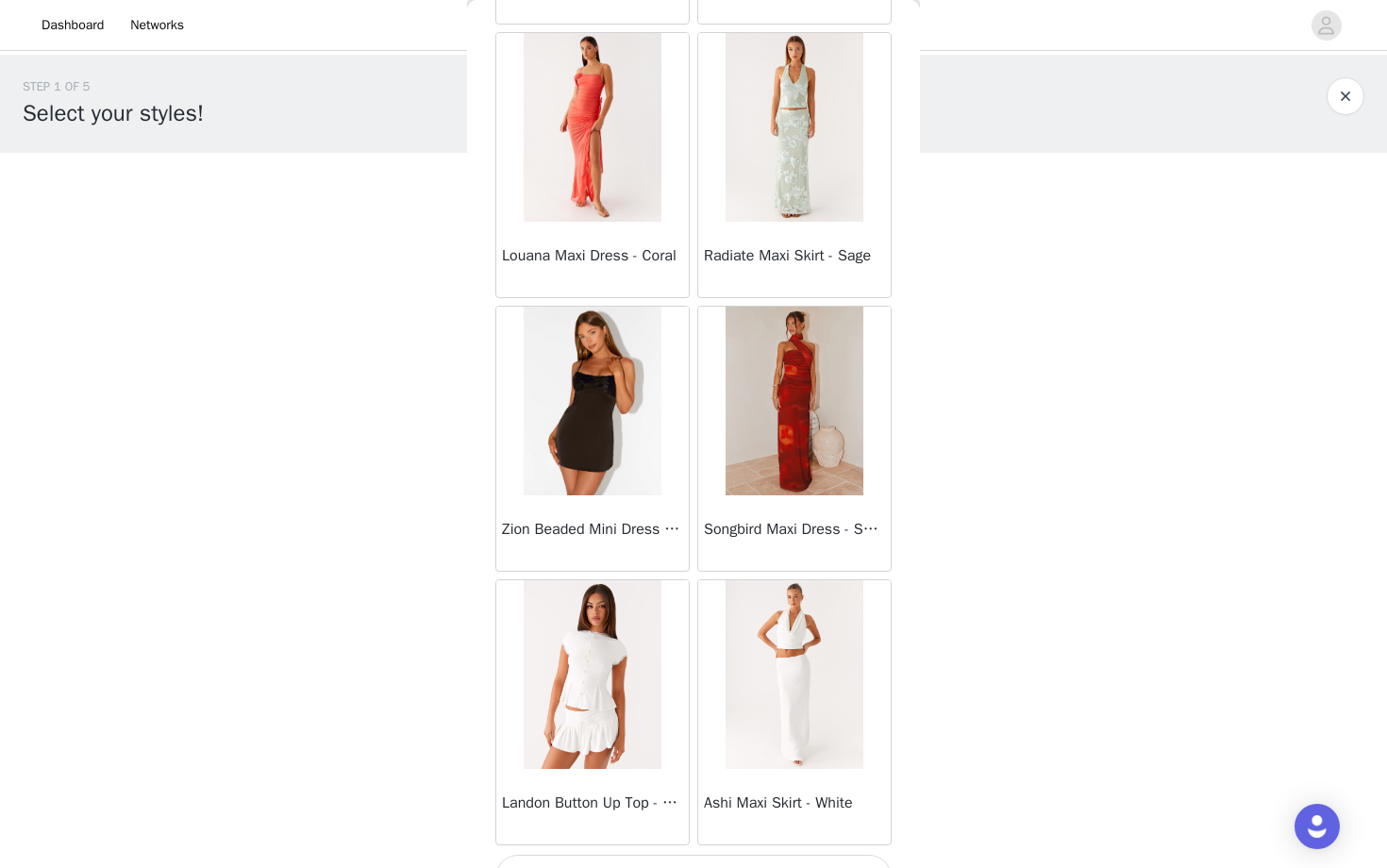 scroll, scrollTop: 54005, scrollLeft: 0, axis: vertical 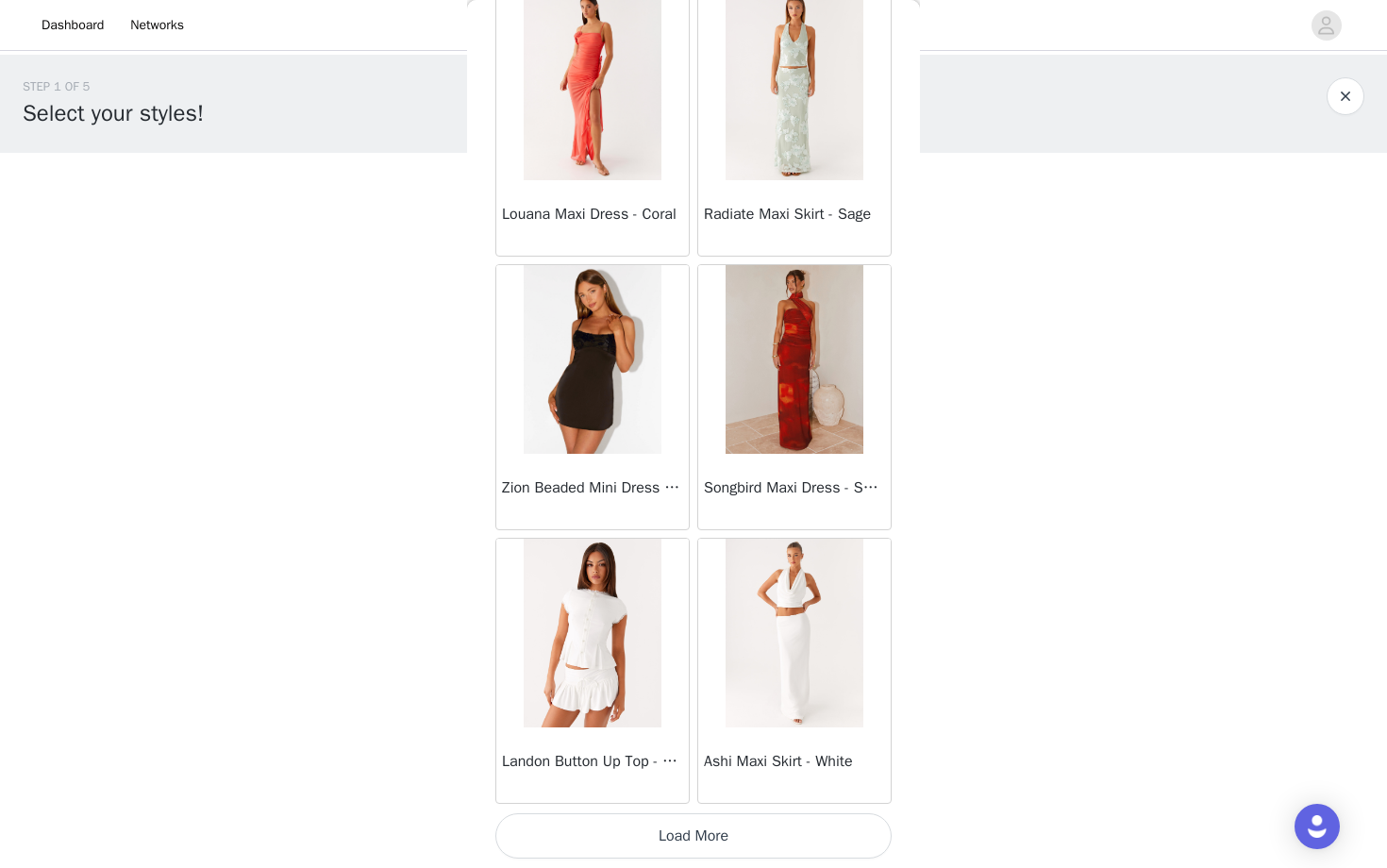 click on "Load More" at bounding box center [694, 836] 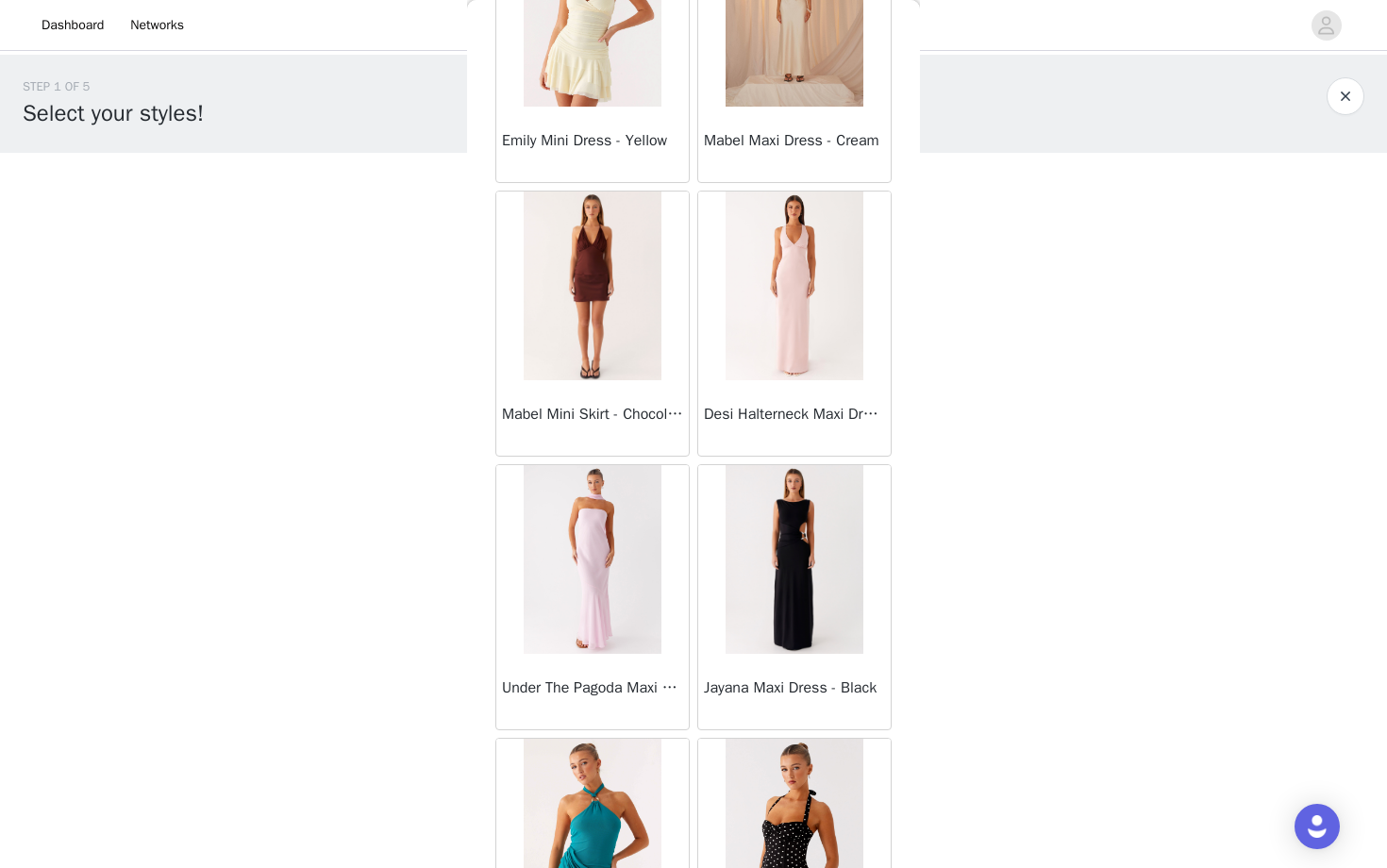 scroll, scrollTop: 56741, scrollLeft: 0, axis: vertical 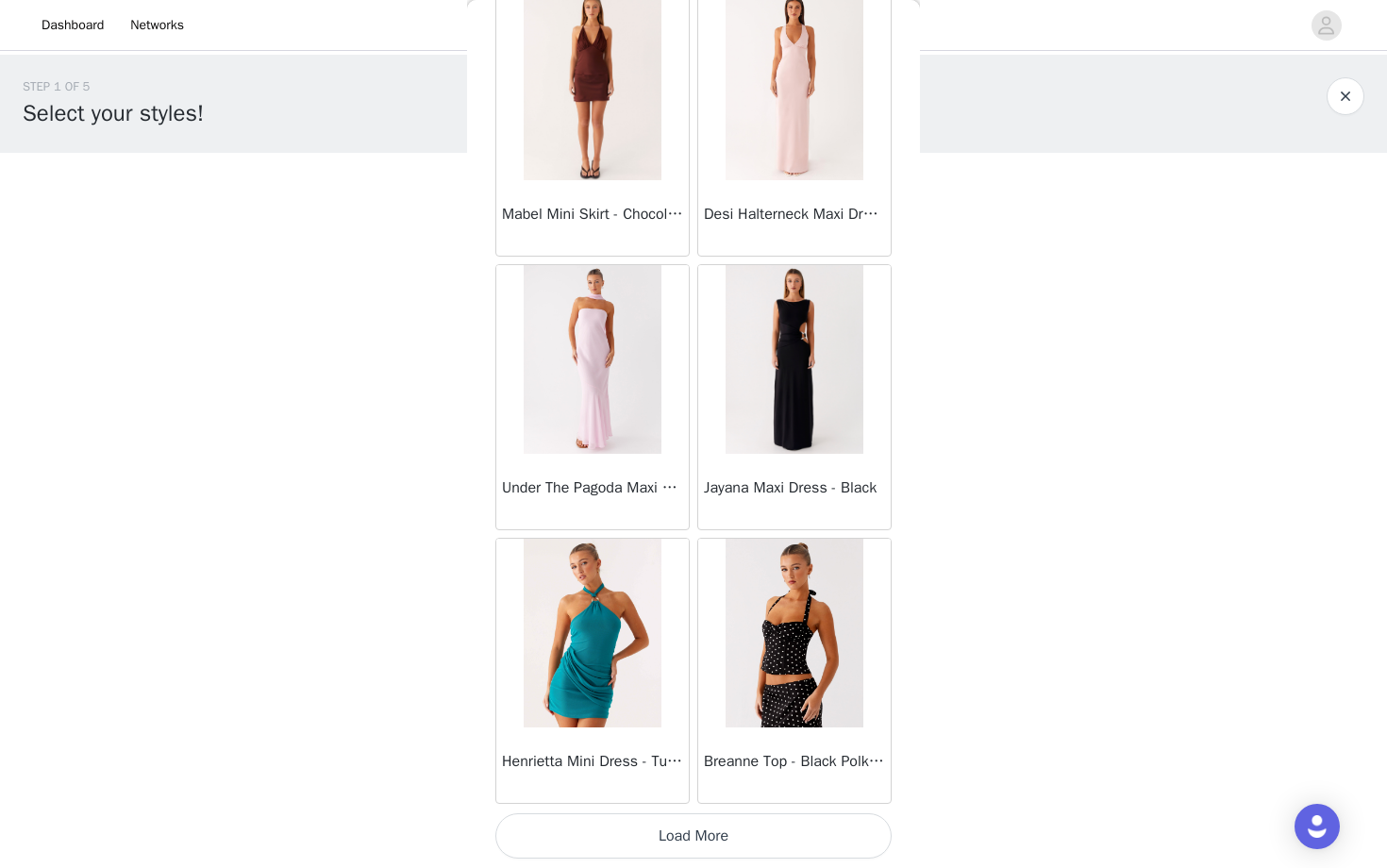 click on "Load More" at bounding box center [694, 836] 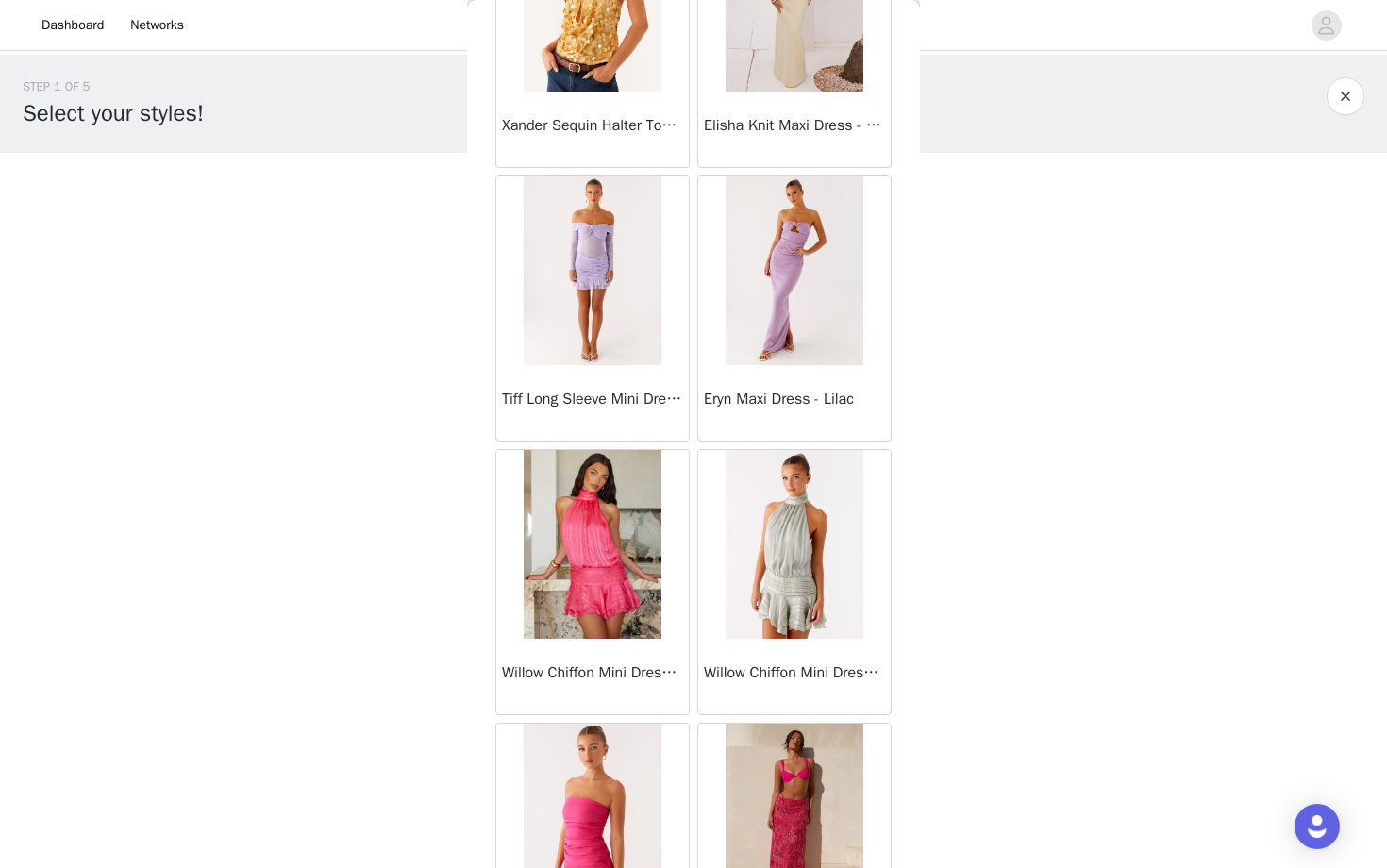 scroll, scrollTop: 40819, scrollLeft: 0, axis: vertical 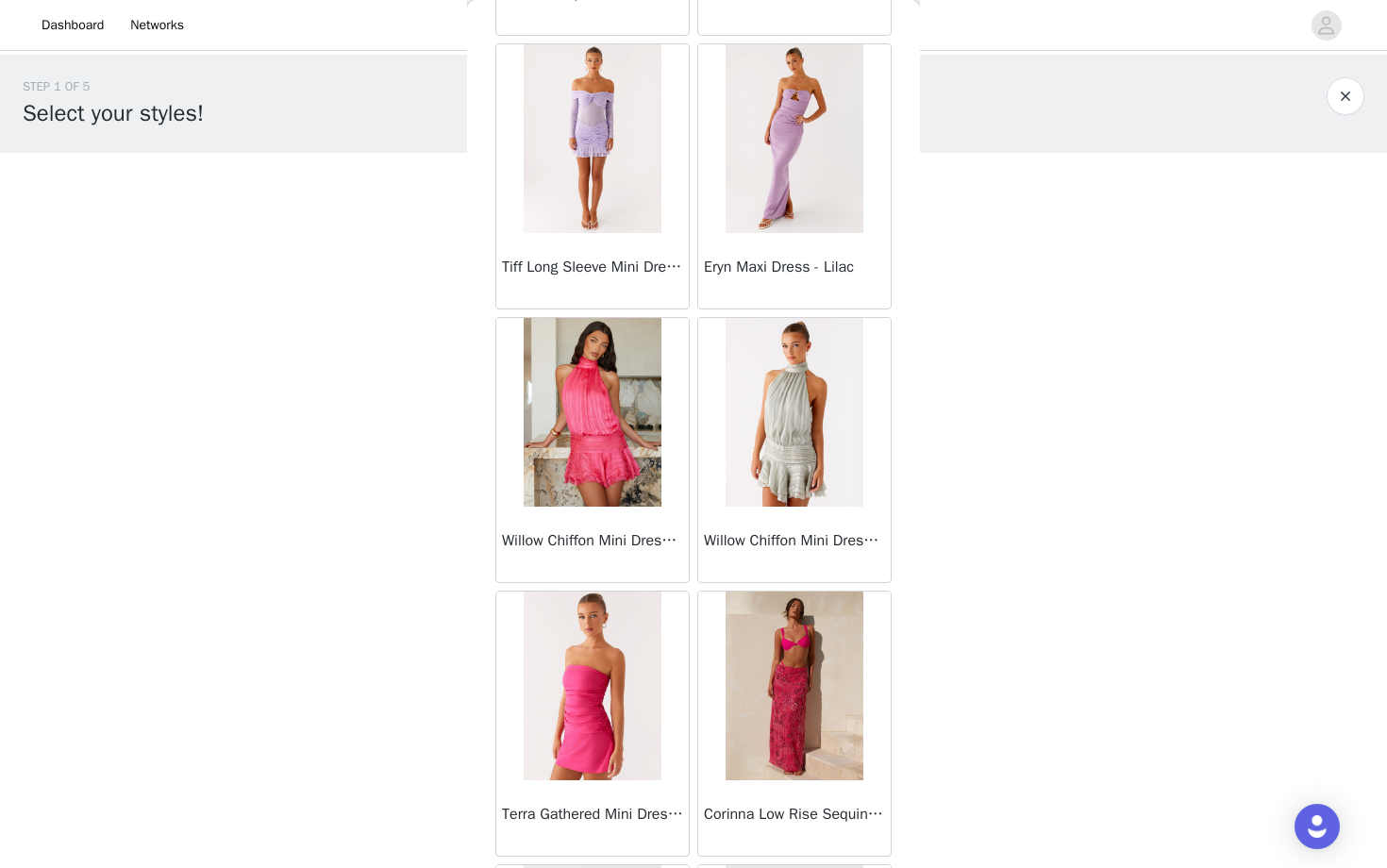 click at bounding box center [592, 412] 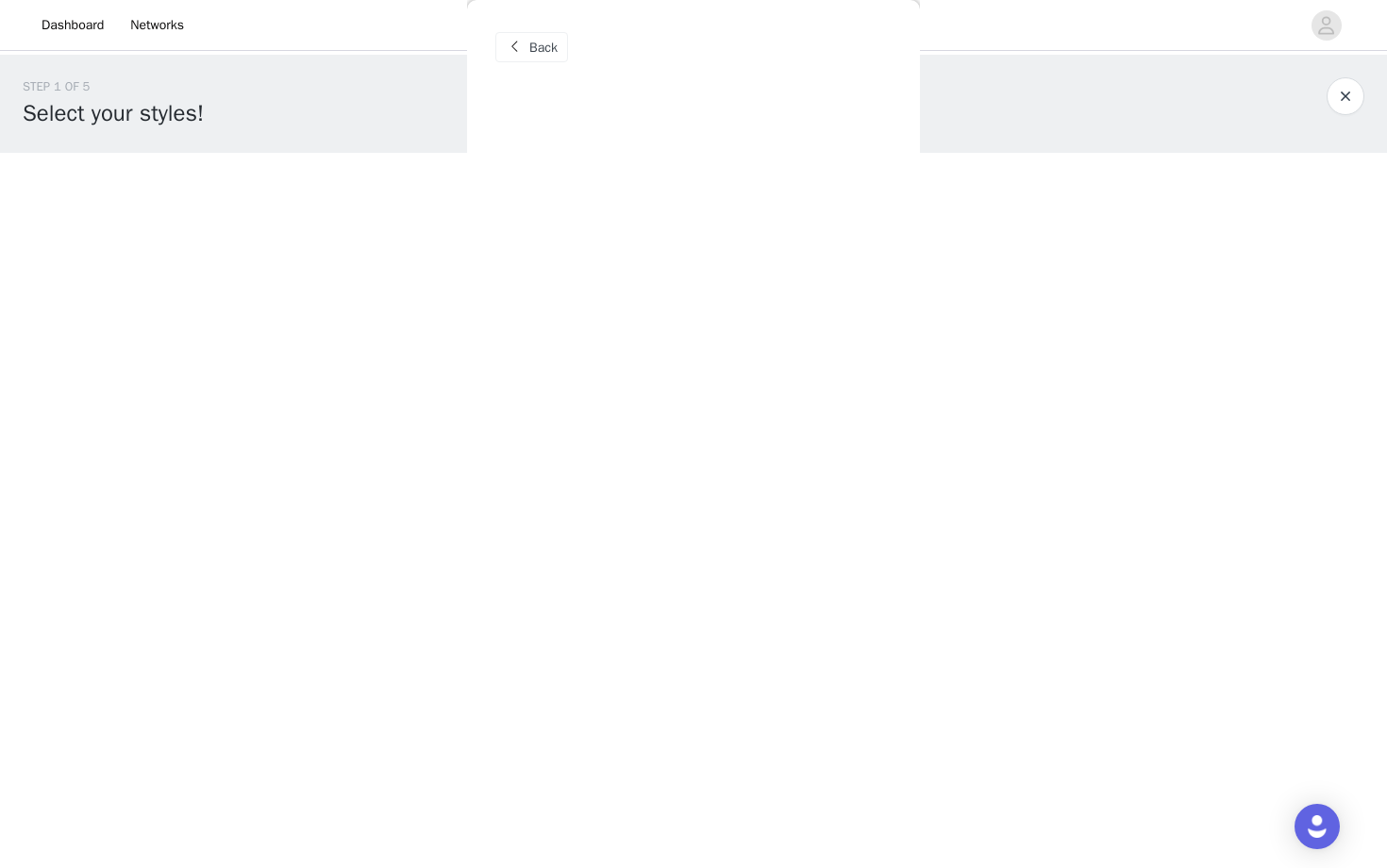 scroll, scrollTop: 0, scrollLeft: 0, axis: both 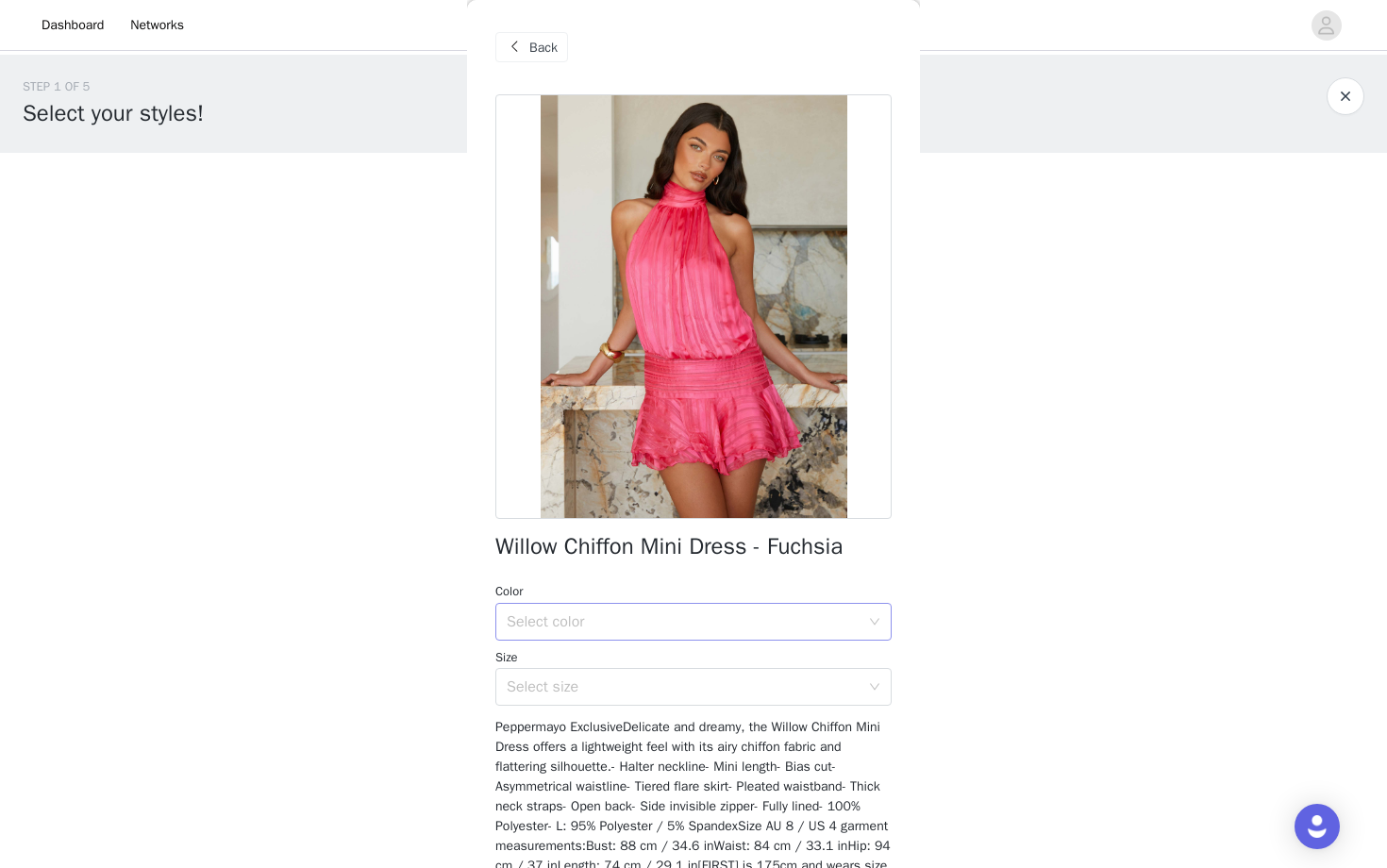click on "Select color" at bounding box center [683, 622] 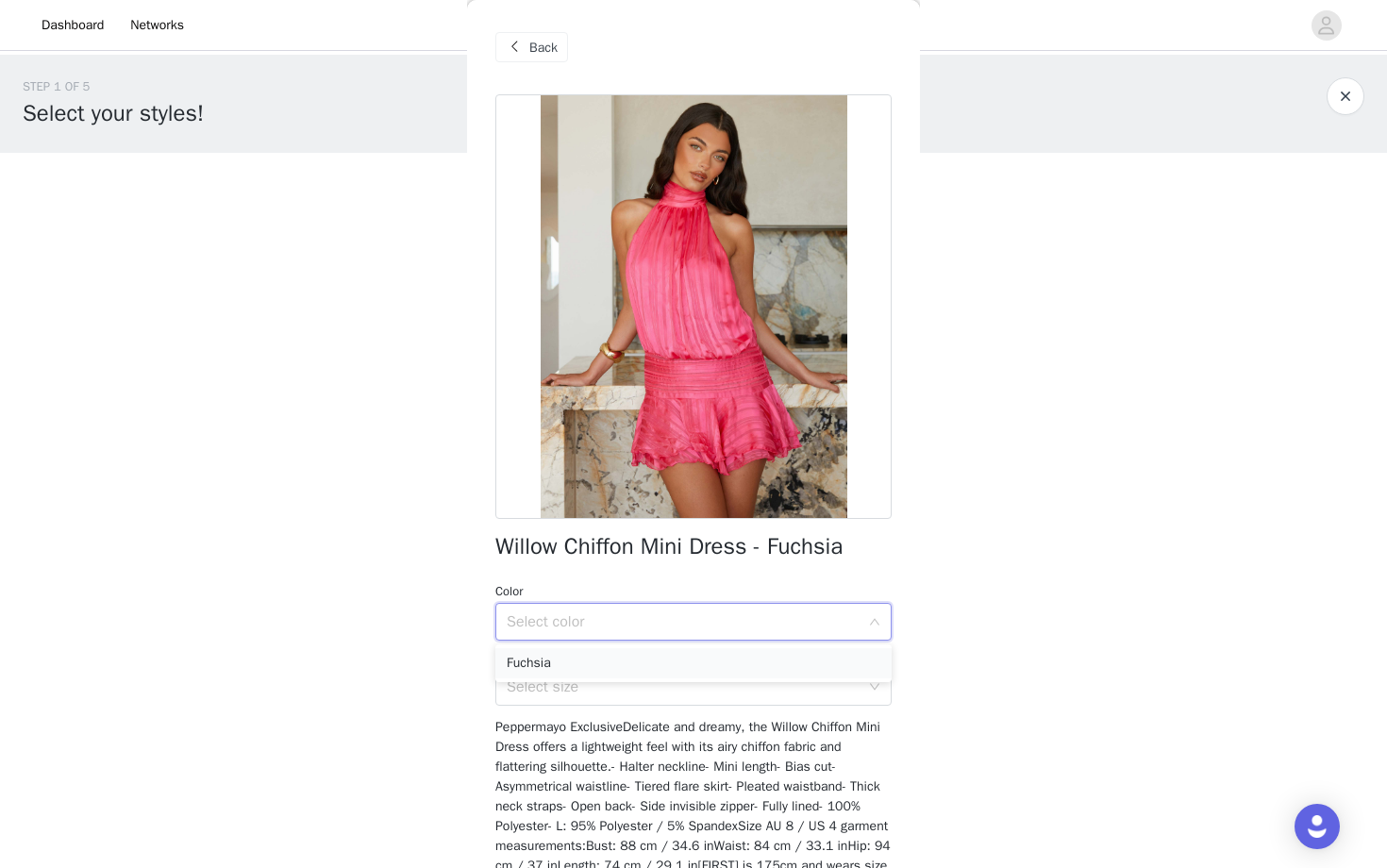 click on "Fuchsia" at bounding box center (694, 663) 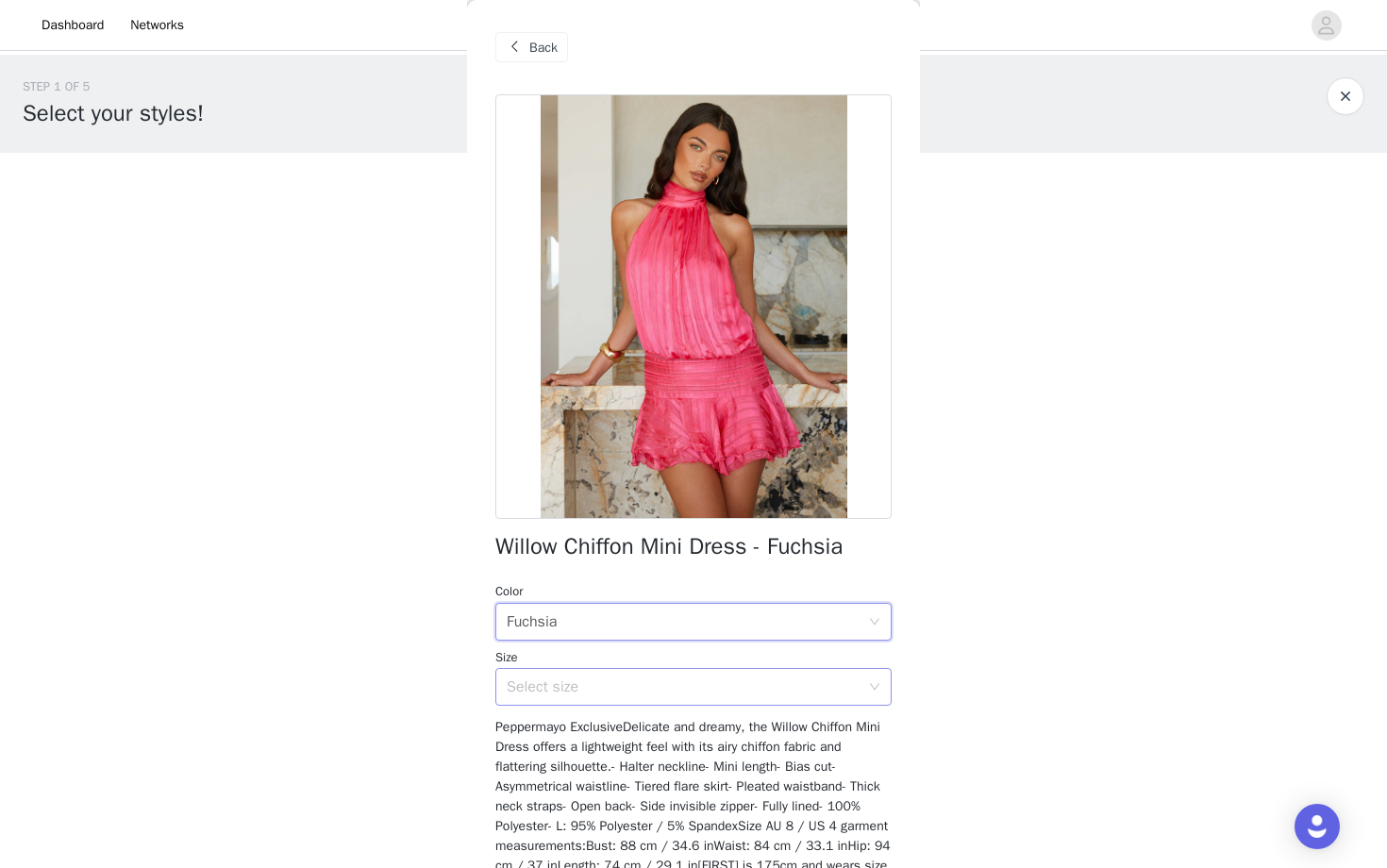 click on "Select size" at bounding box center [683, 687] 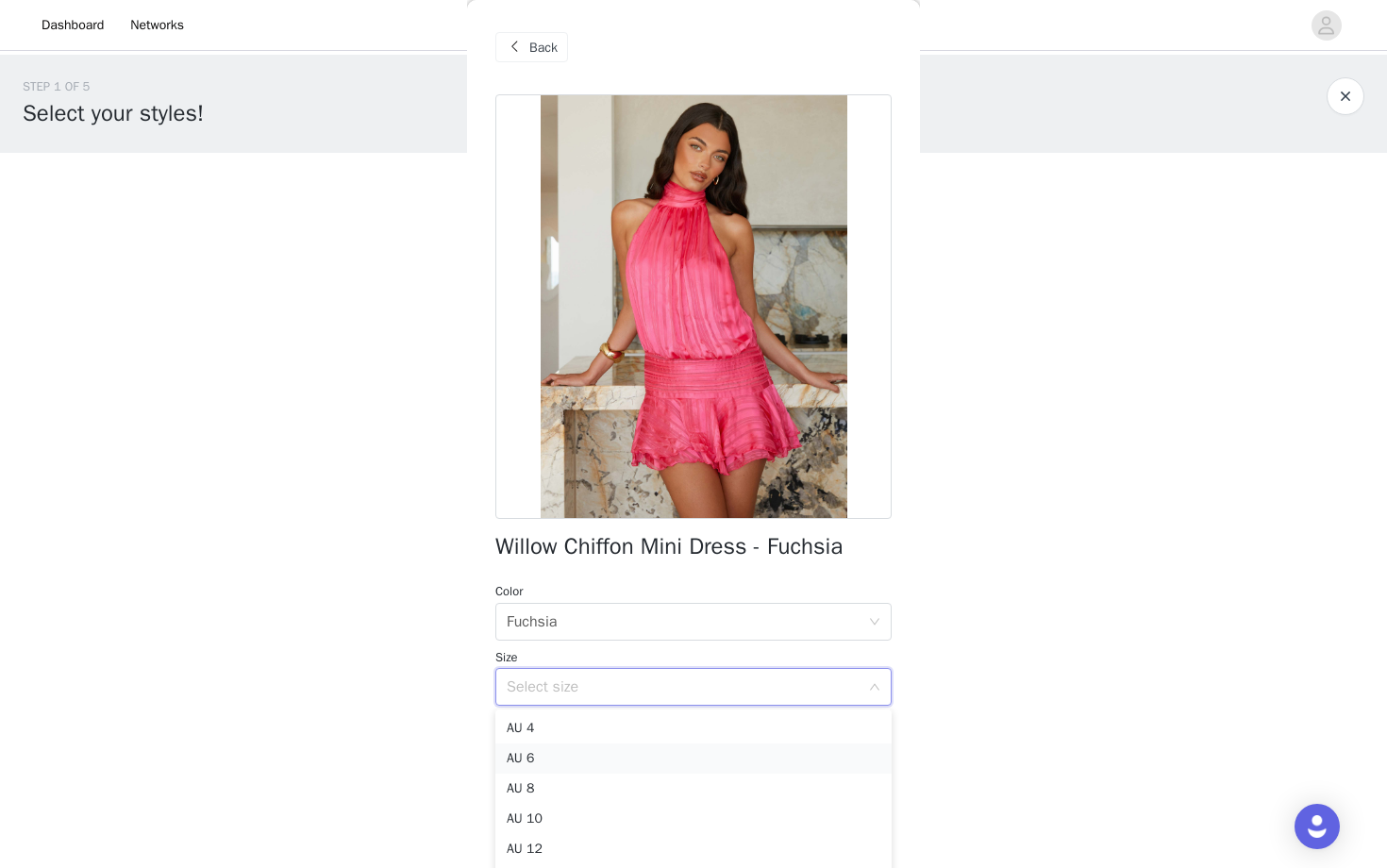 click on "AU 6" at bounding box center [694, 759] 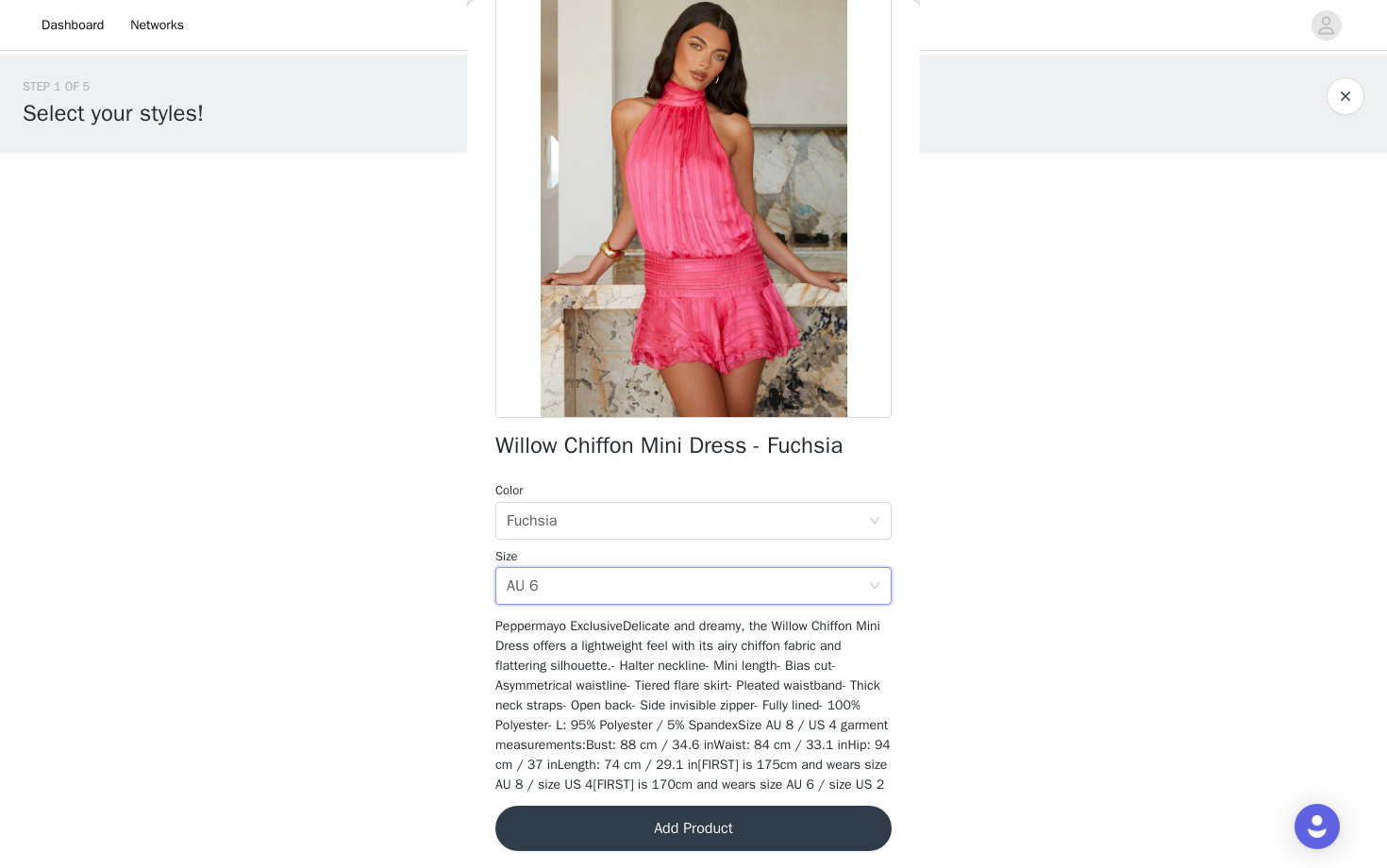 scroll, scrollTop: 126, scrollLeft: 0, axis: vertical 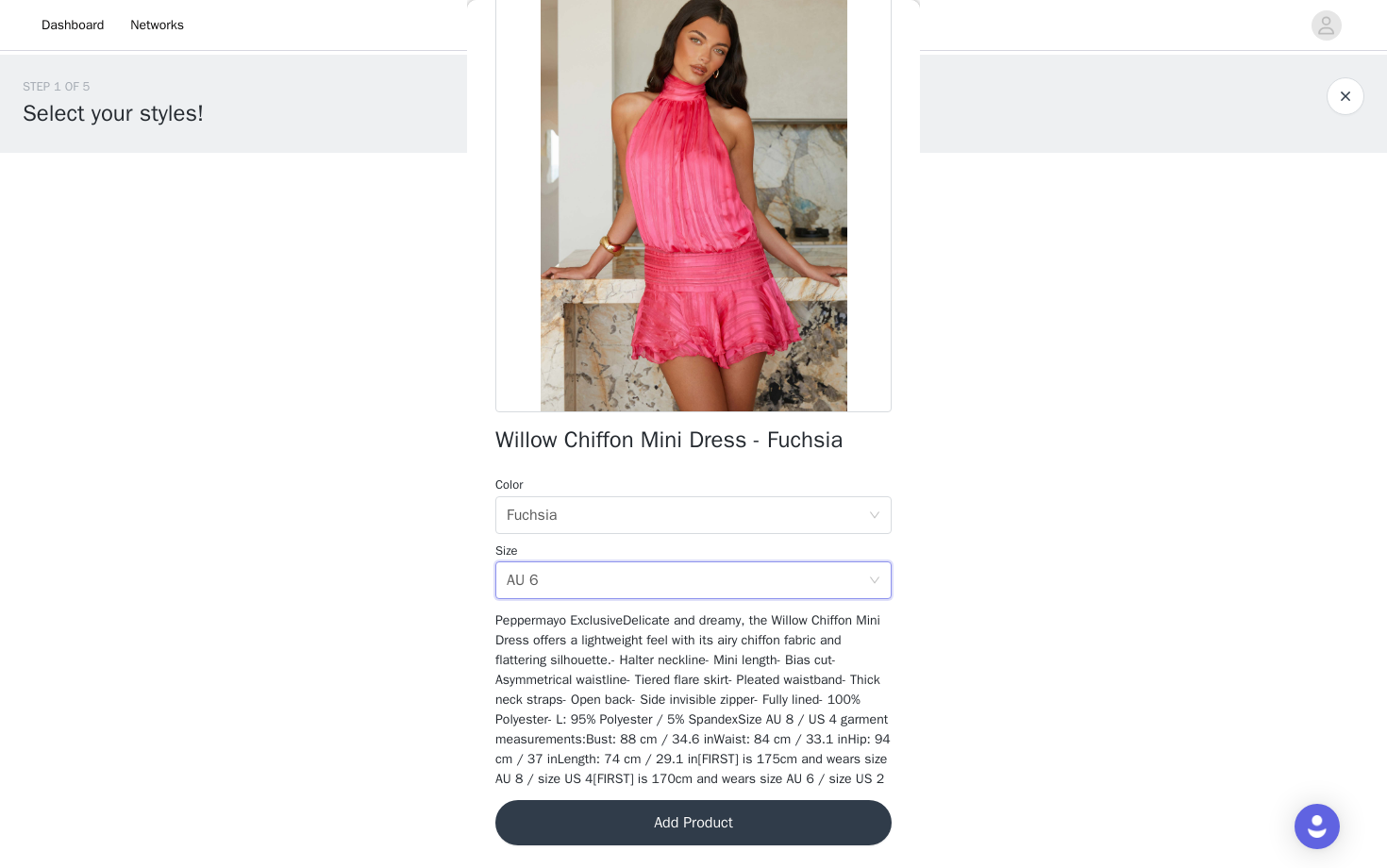 click on "Add Product" at bounding box center (694, 823) 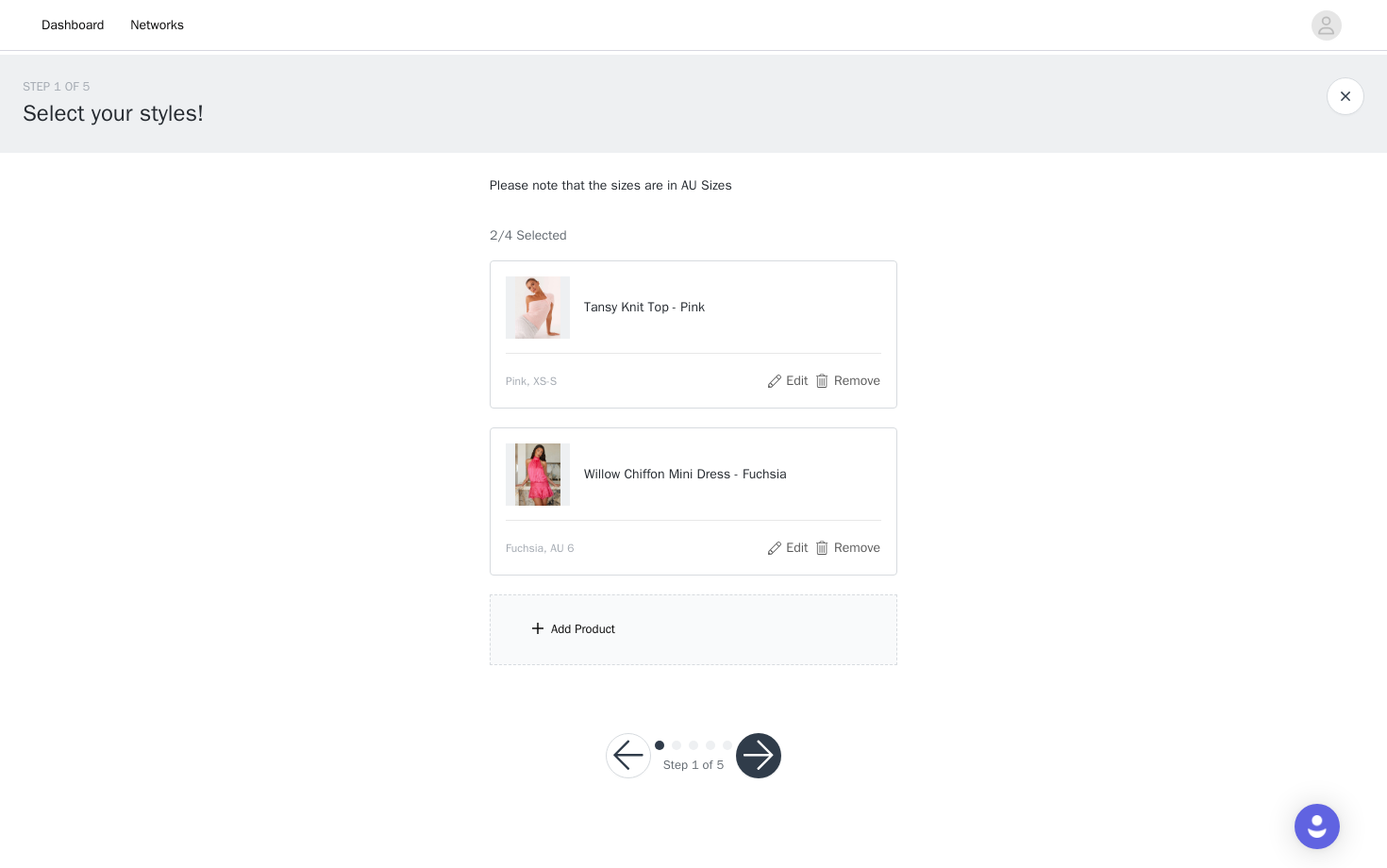 click on "Add Product" at bounding box center (583, 629) 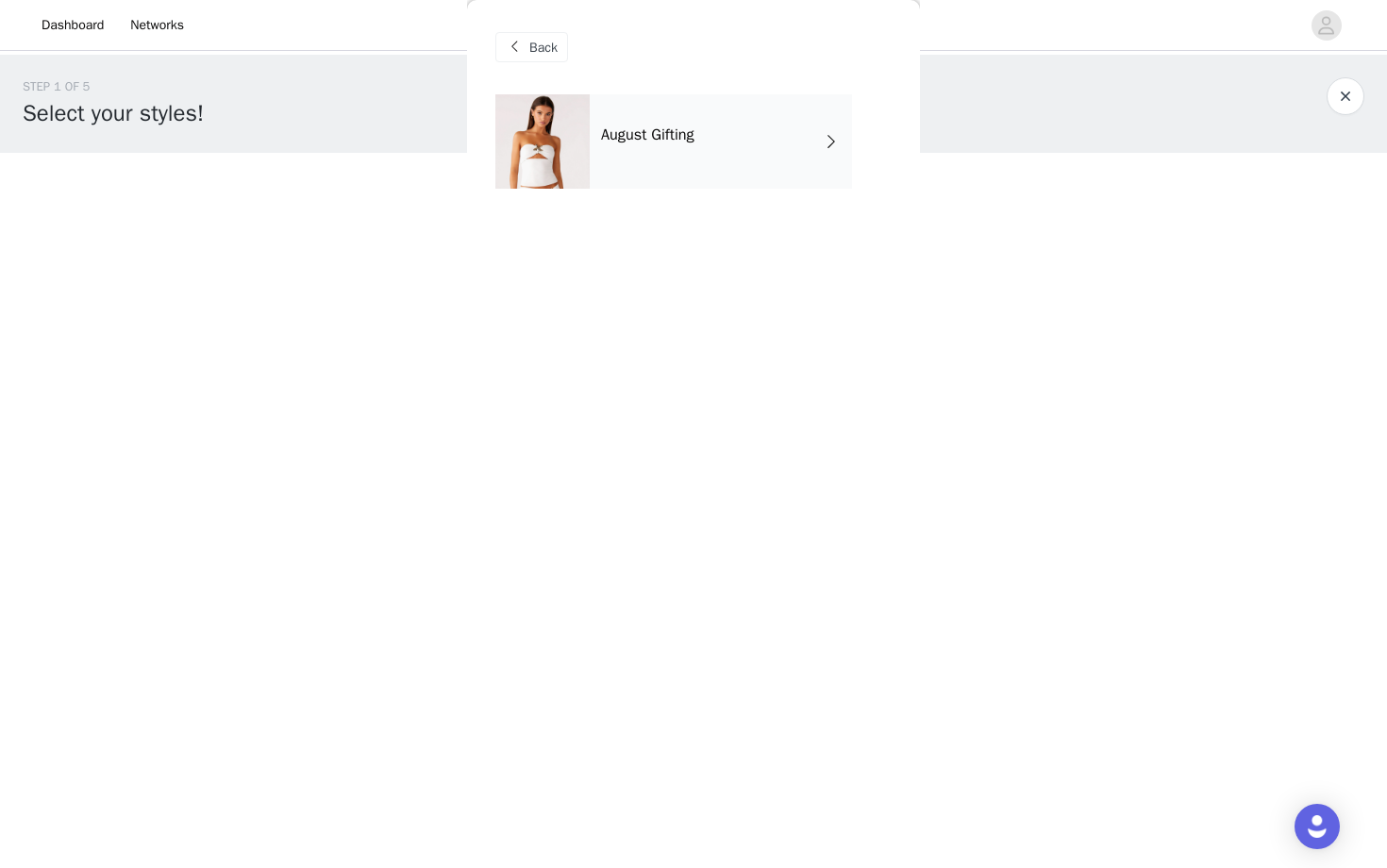 click on "August Gifting" at bounding box center [721, 142] 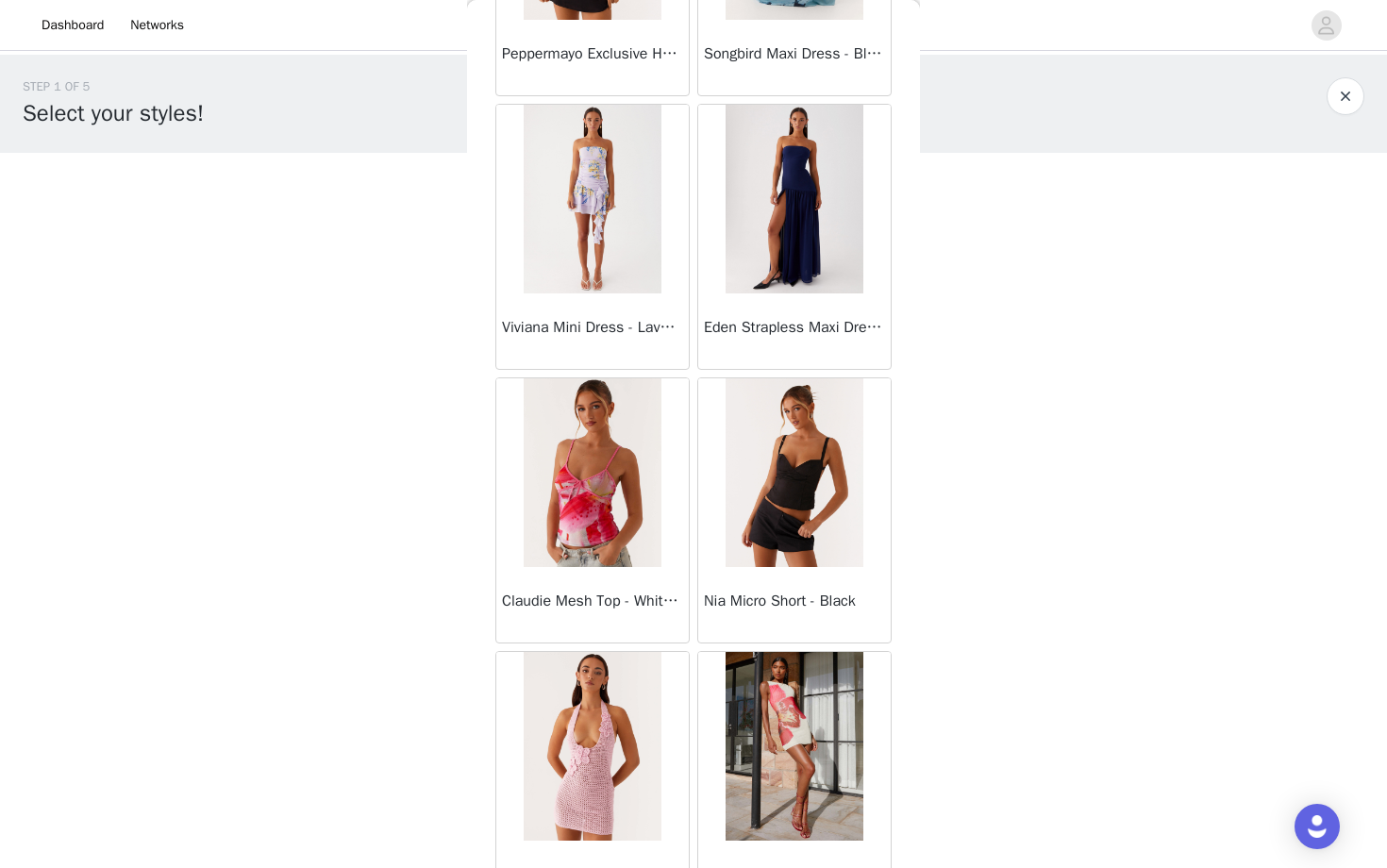 scroll, scrollTop: 2019, scrollLeft: 0, axis: vertical 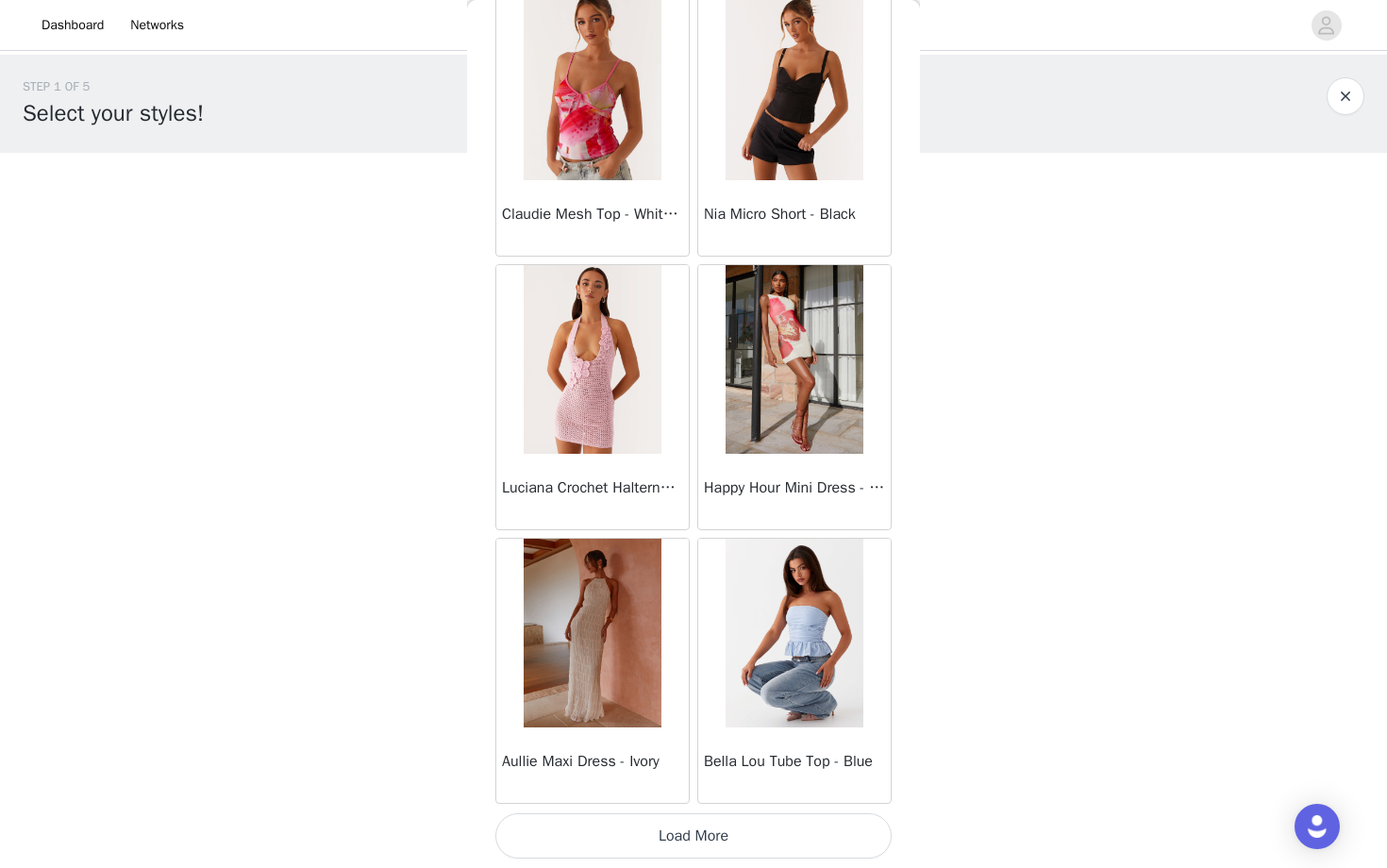 click on "Load More" at bounding box center [694, 836] 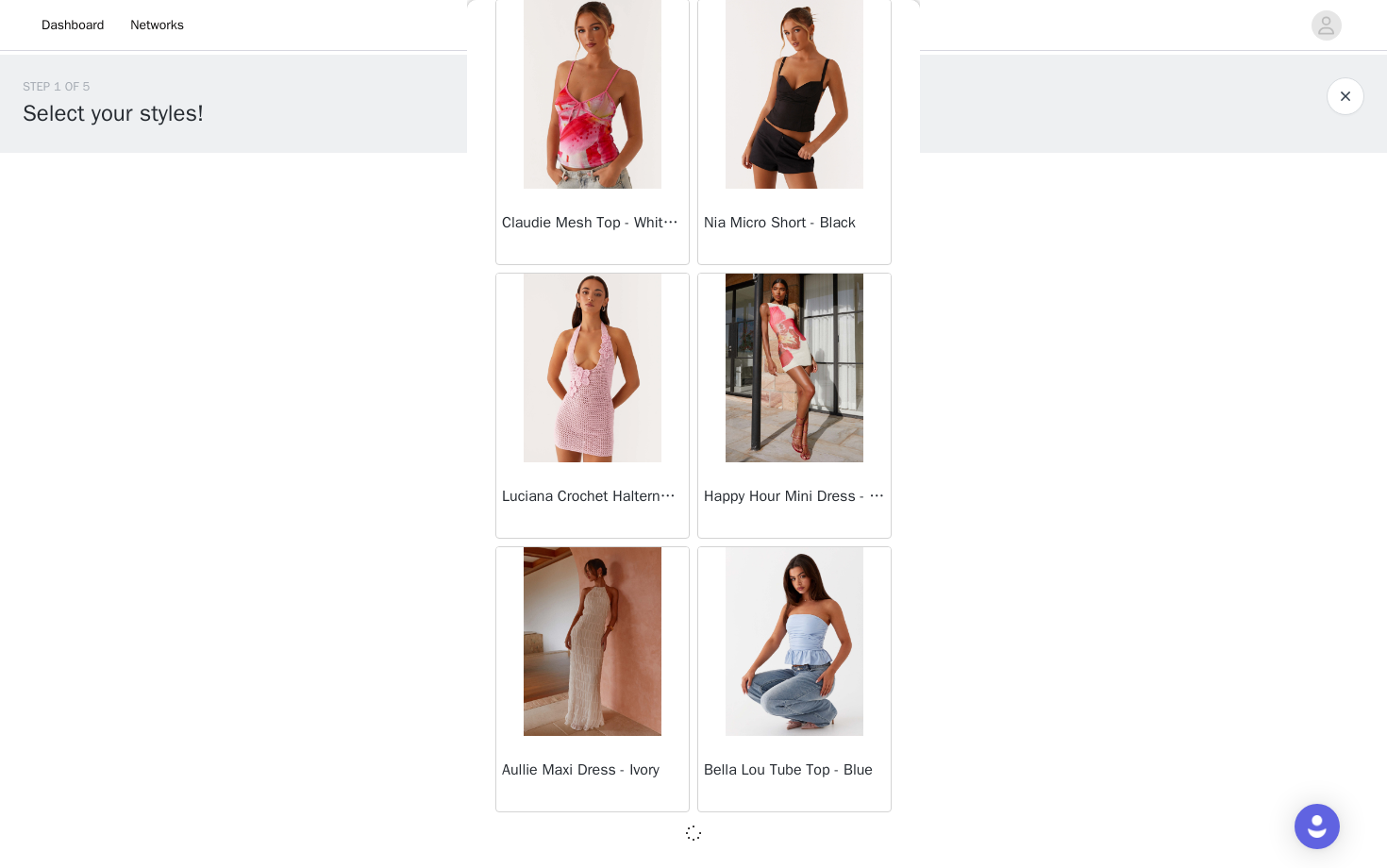 scroll, scrollTop: 2011, scrollLeft: 0, axis: vertical 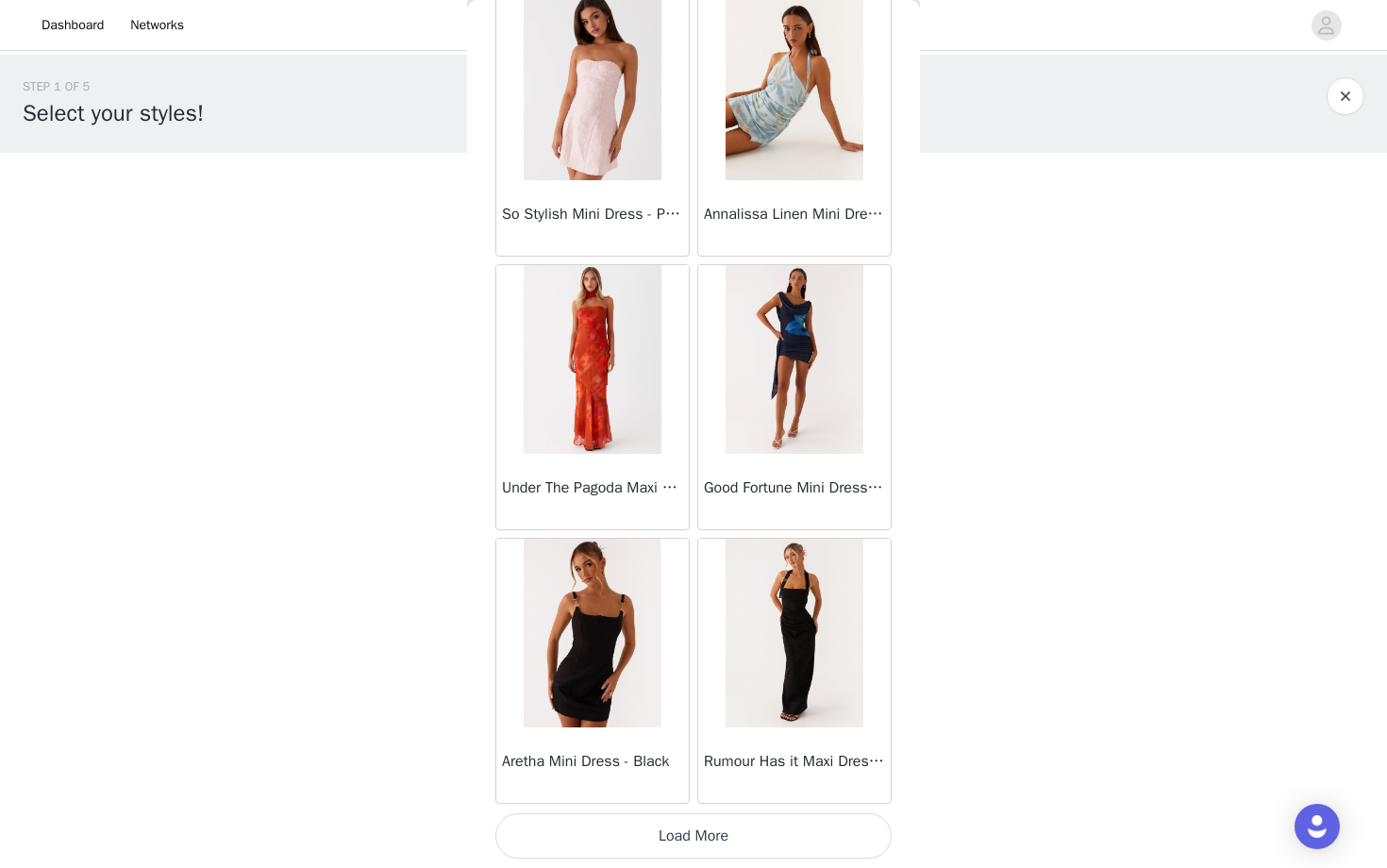 click on "Load More" at bounding box center [694, 836] 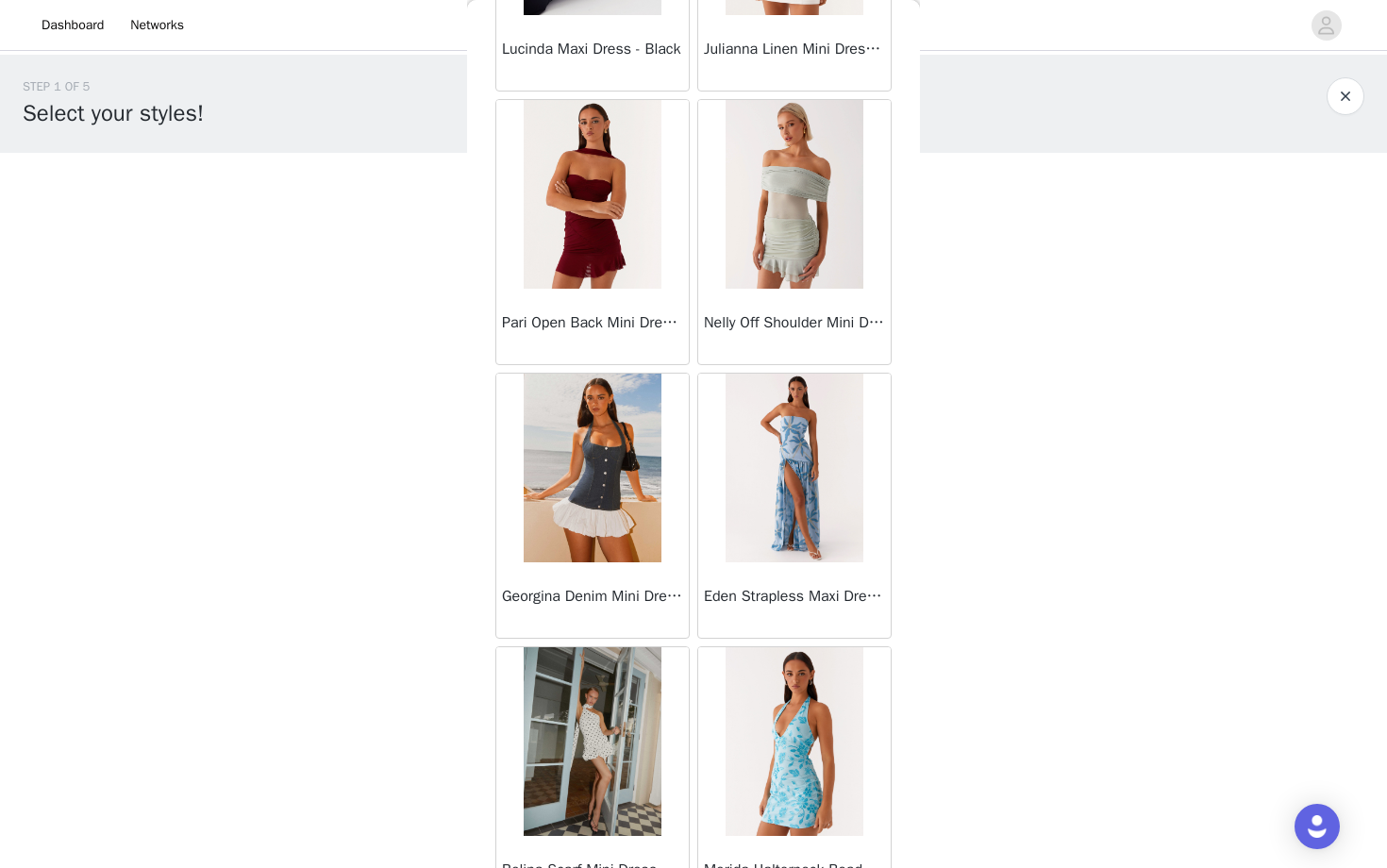 scroll, scrollTop: 7491, scrollLeft: 0, axis: vertical 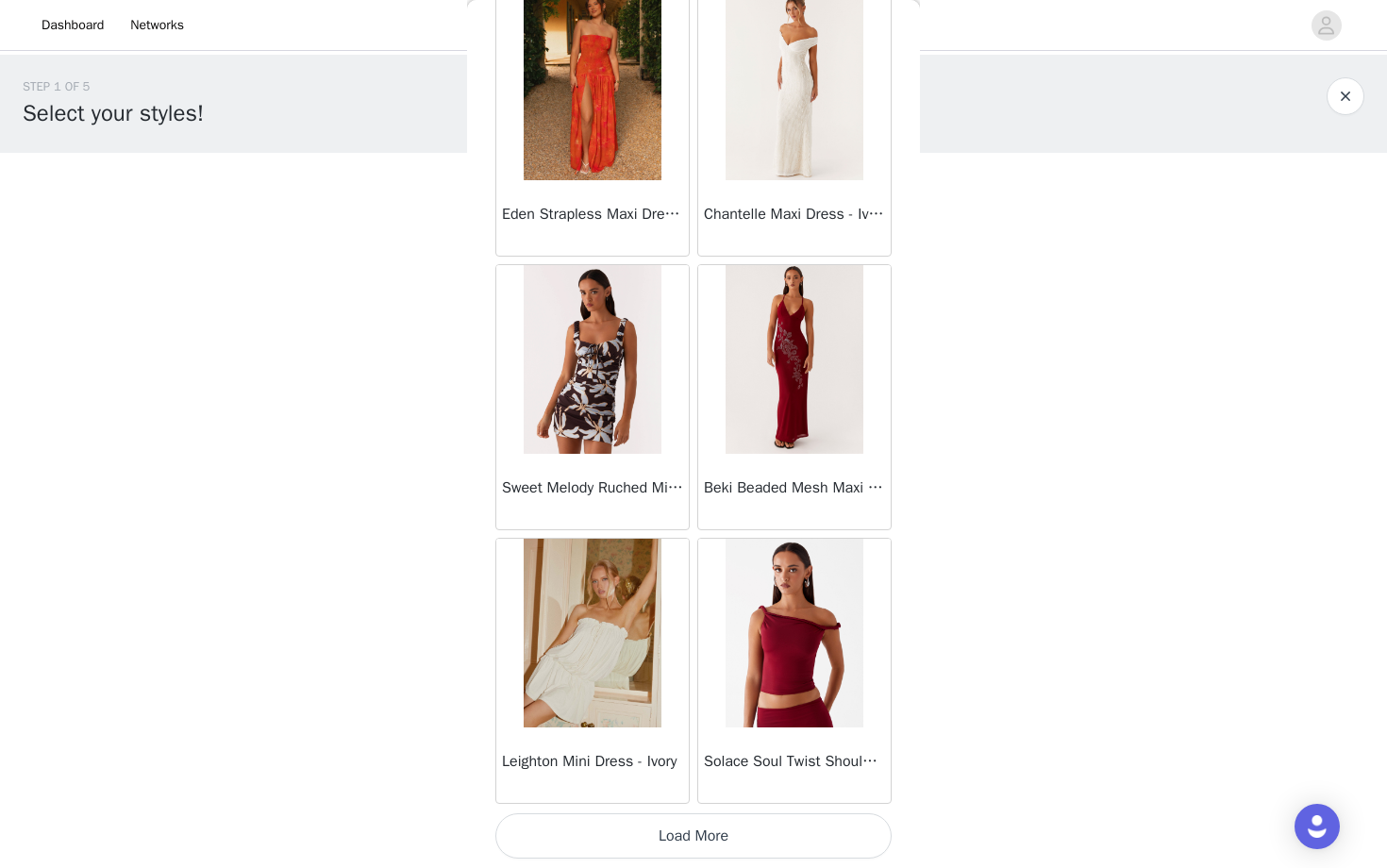 click on "Load More" at bounding box center (694, 836) 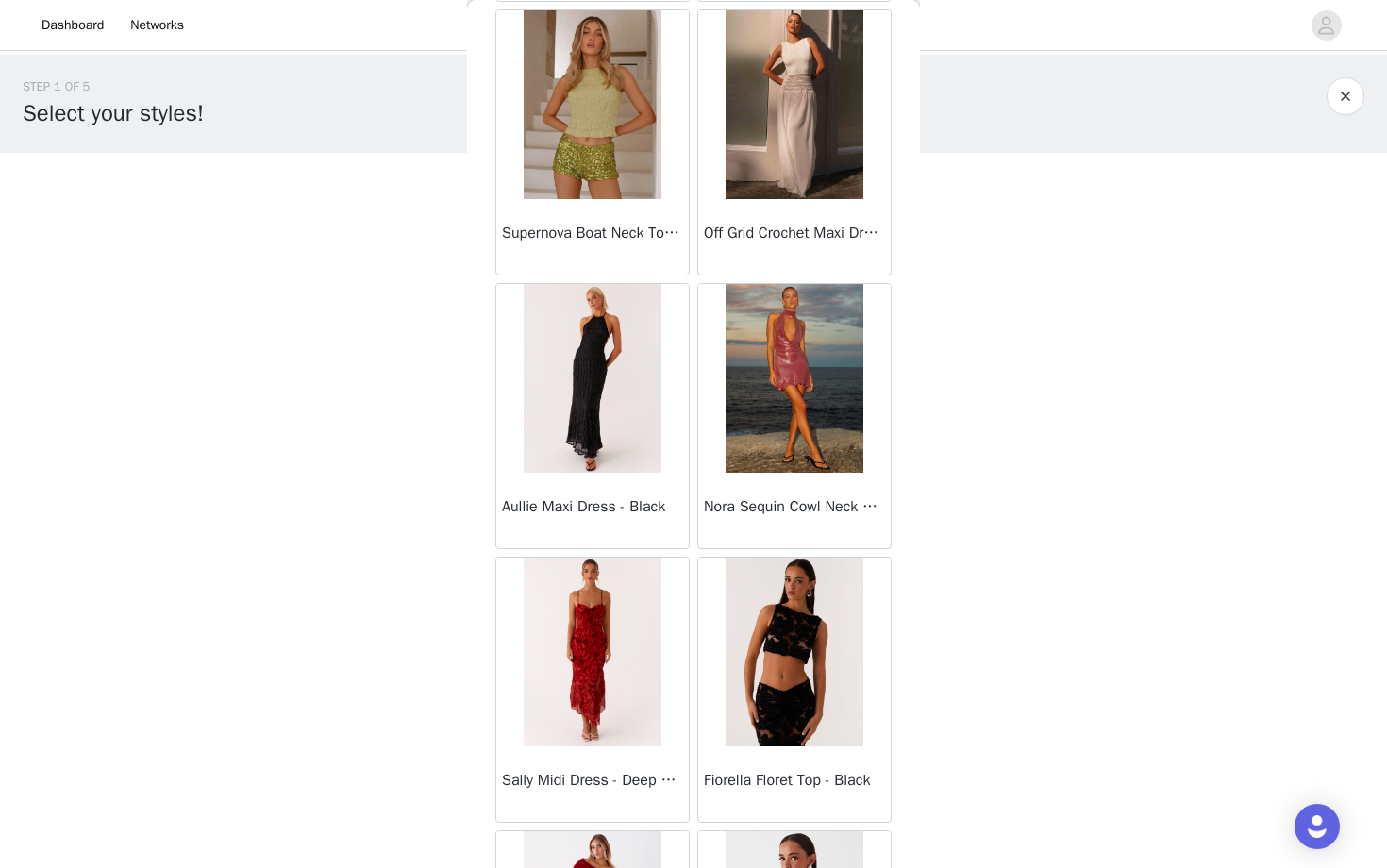 scroll, scrollTop: 10227, scrollLeft: 0, axis: vertical 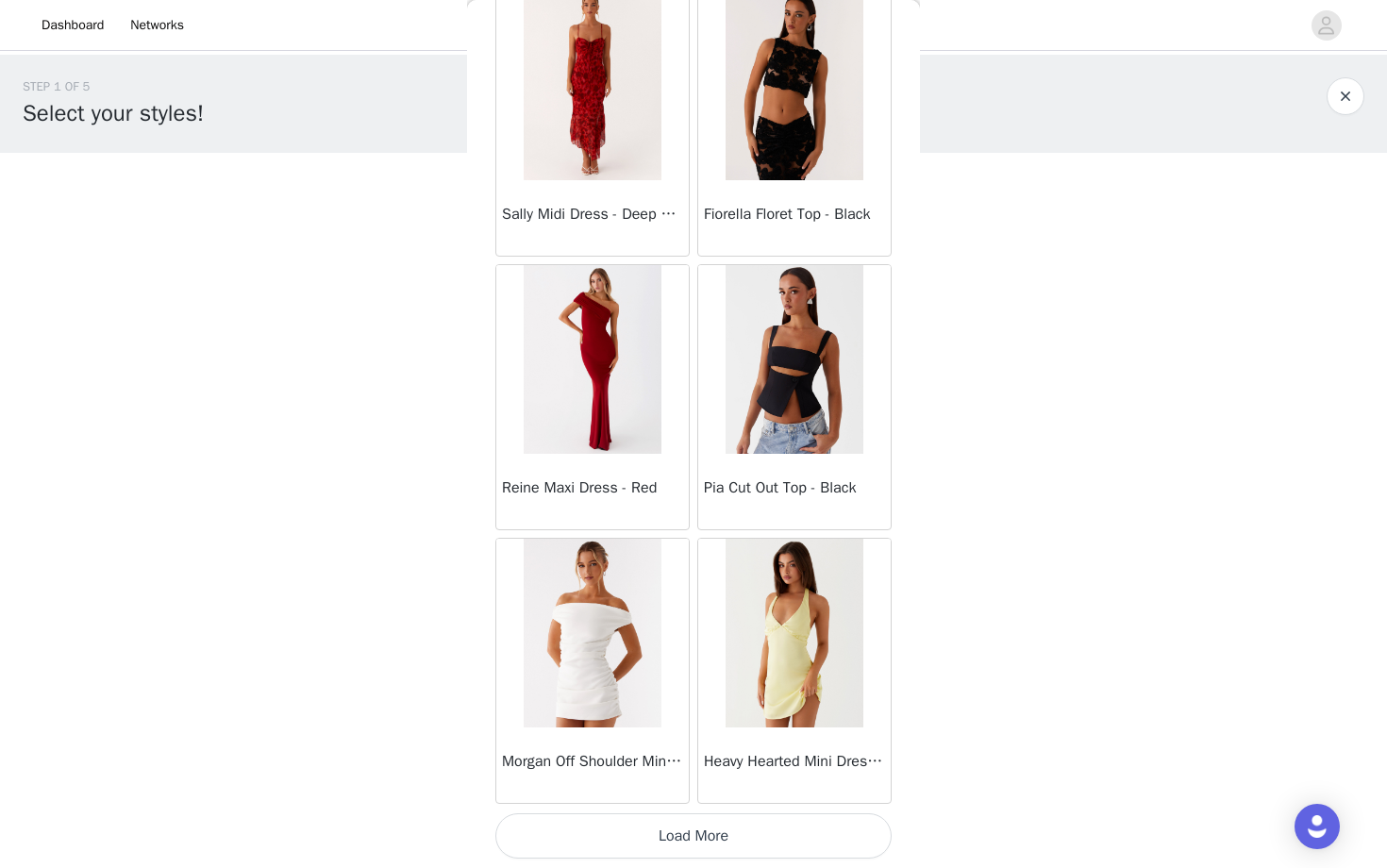click on "Load More" at bounding box center [694, 836] 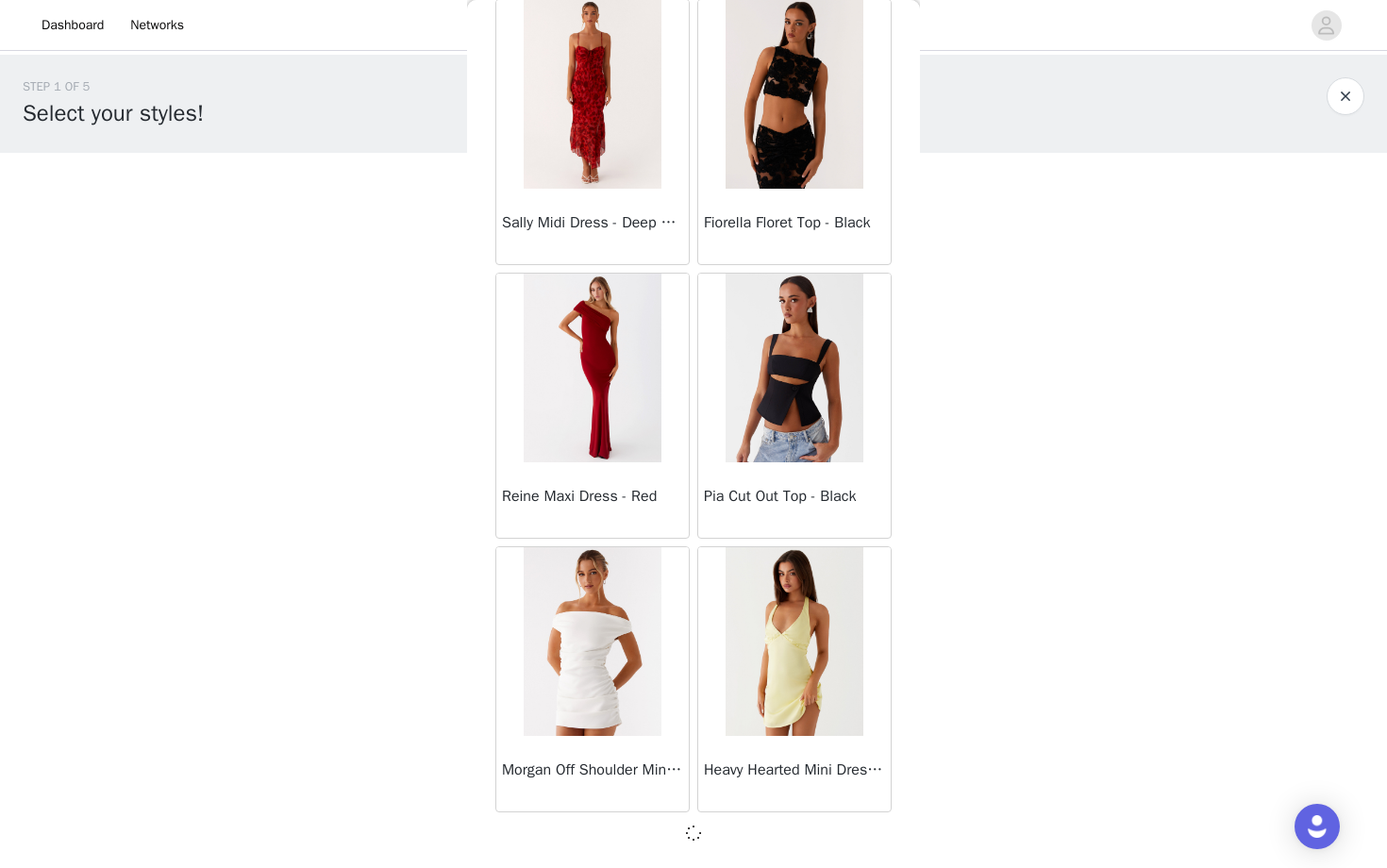 scroll, scrollTop: 10219, scrollLeft: 0, axis: vertical 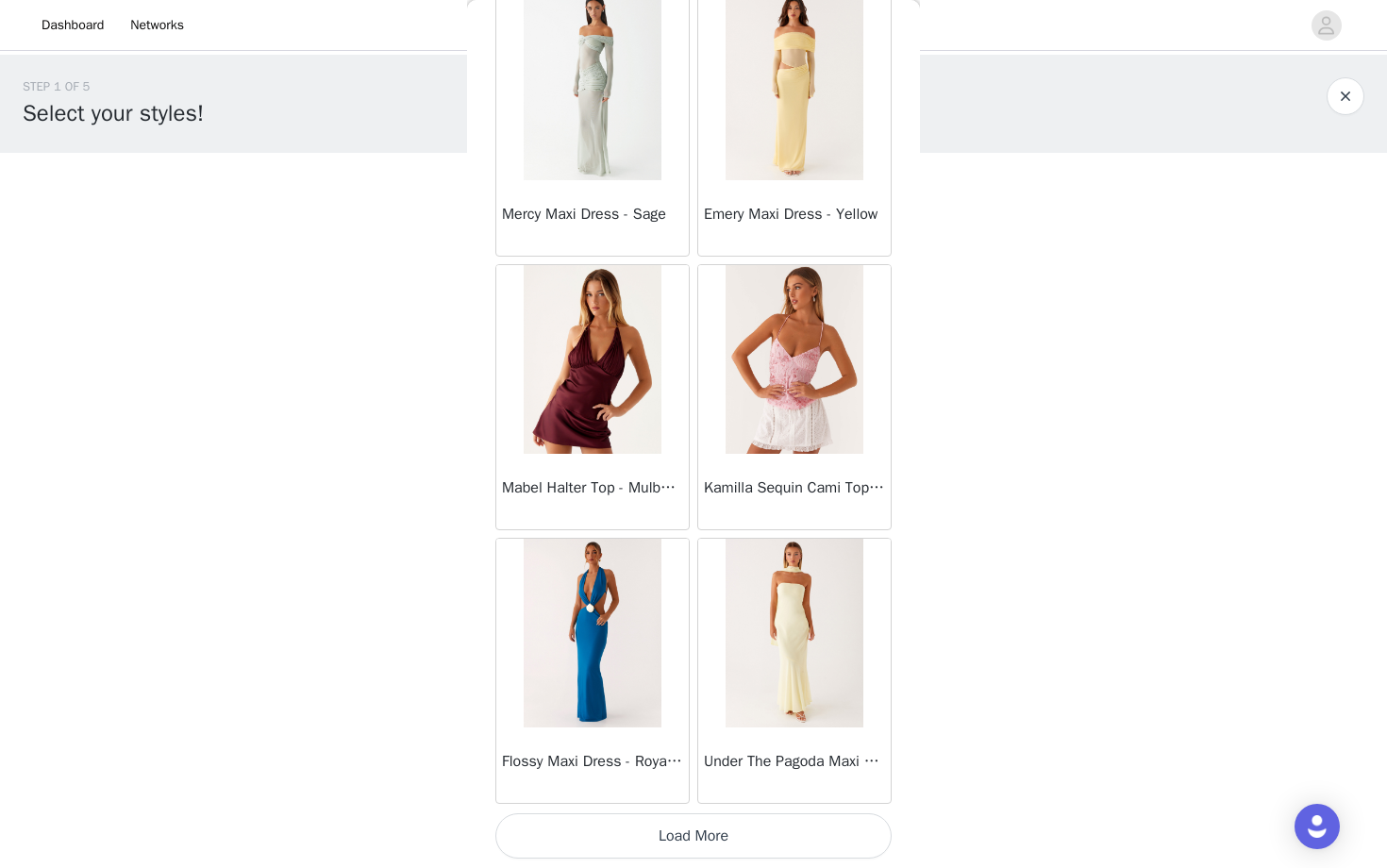 click on "Load More" at bounding box center (694, 836) 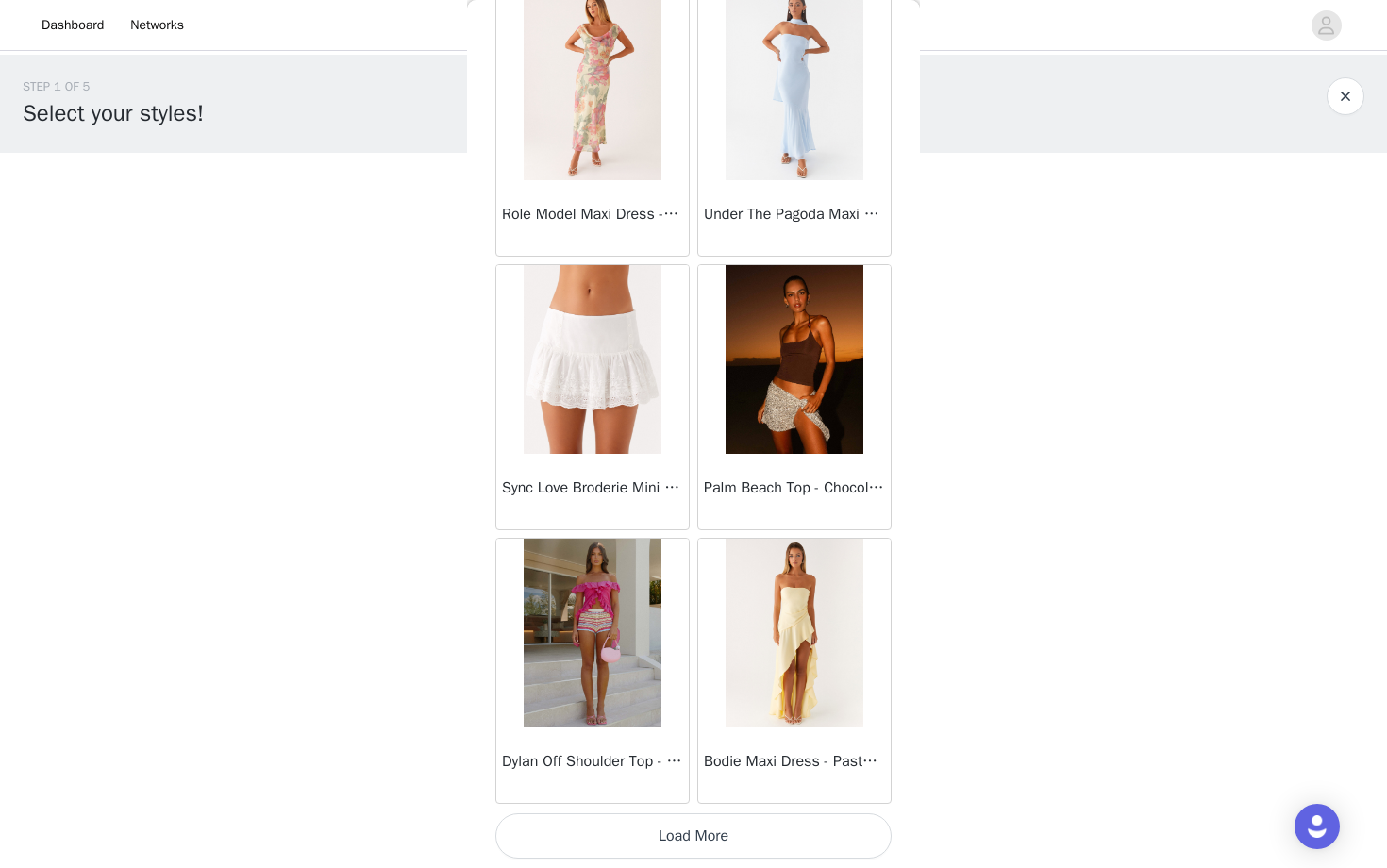 click on "Load More" at bounding box center (694, 836) 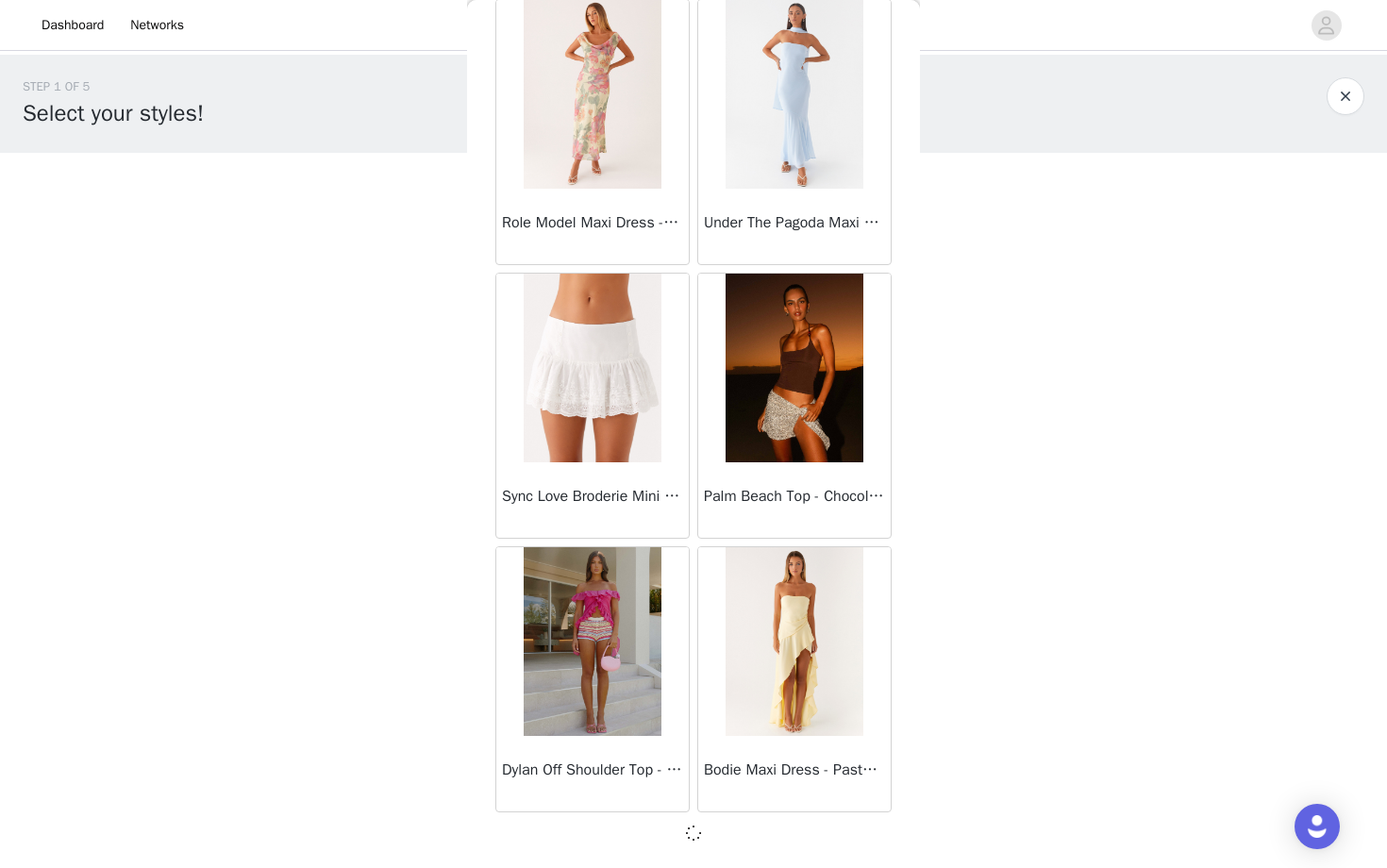 scroll, scrollTop: 15691, scrollLeft: 0, axis: vertical 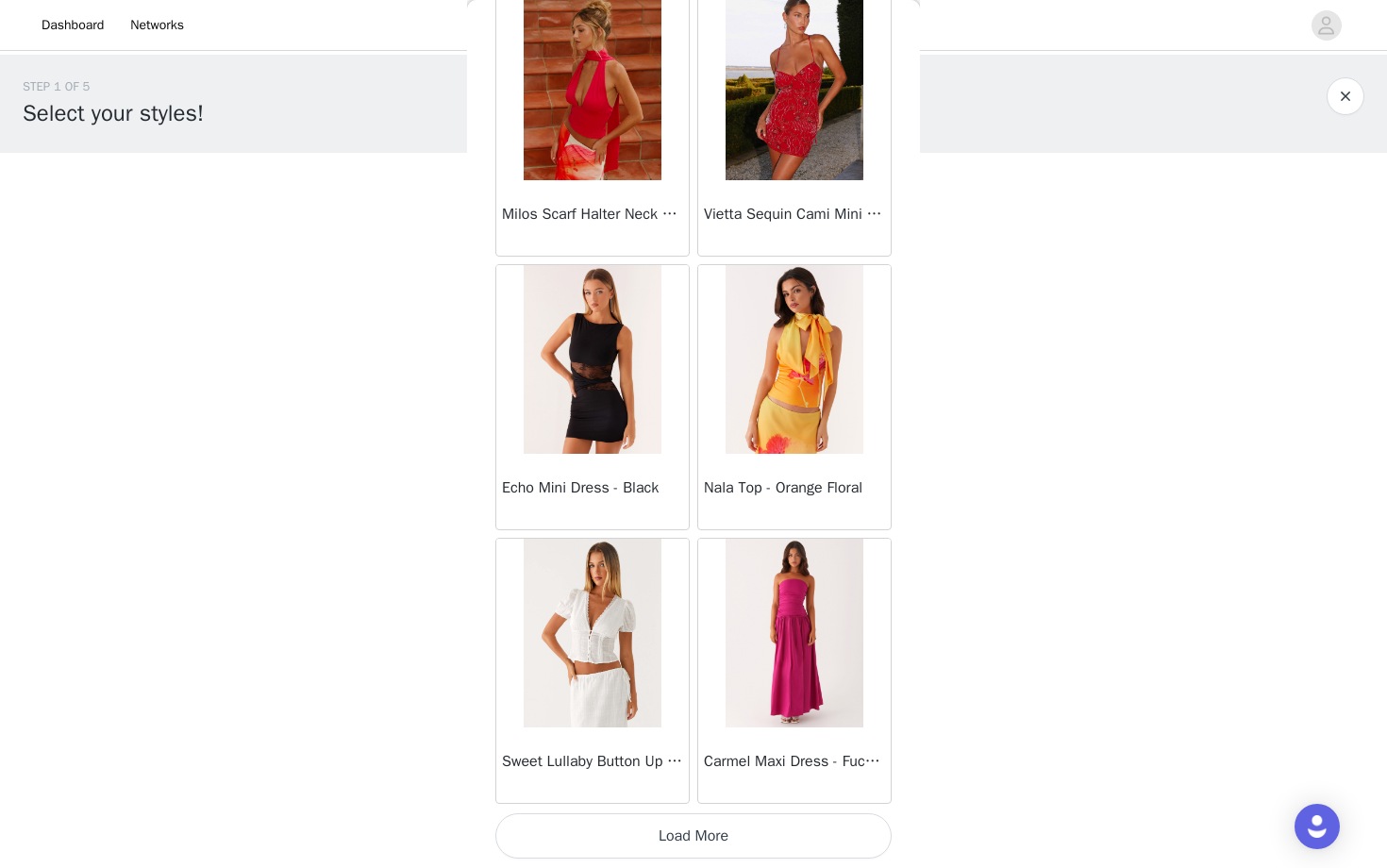 click on "Load More" at bounding box center [694, 836] 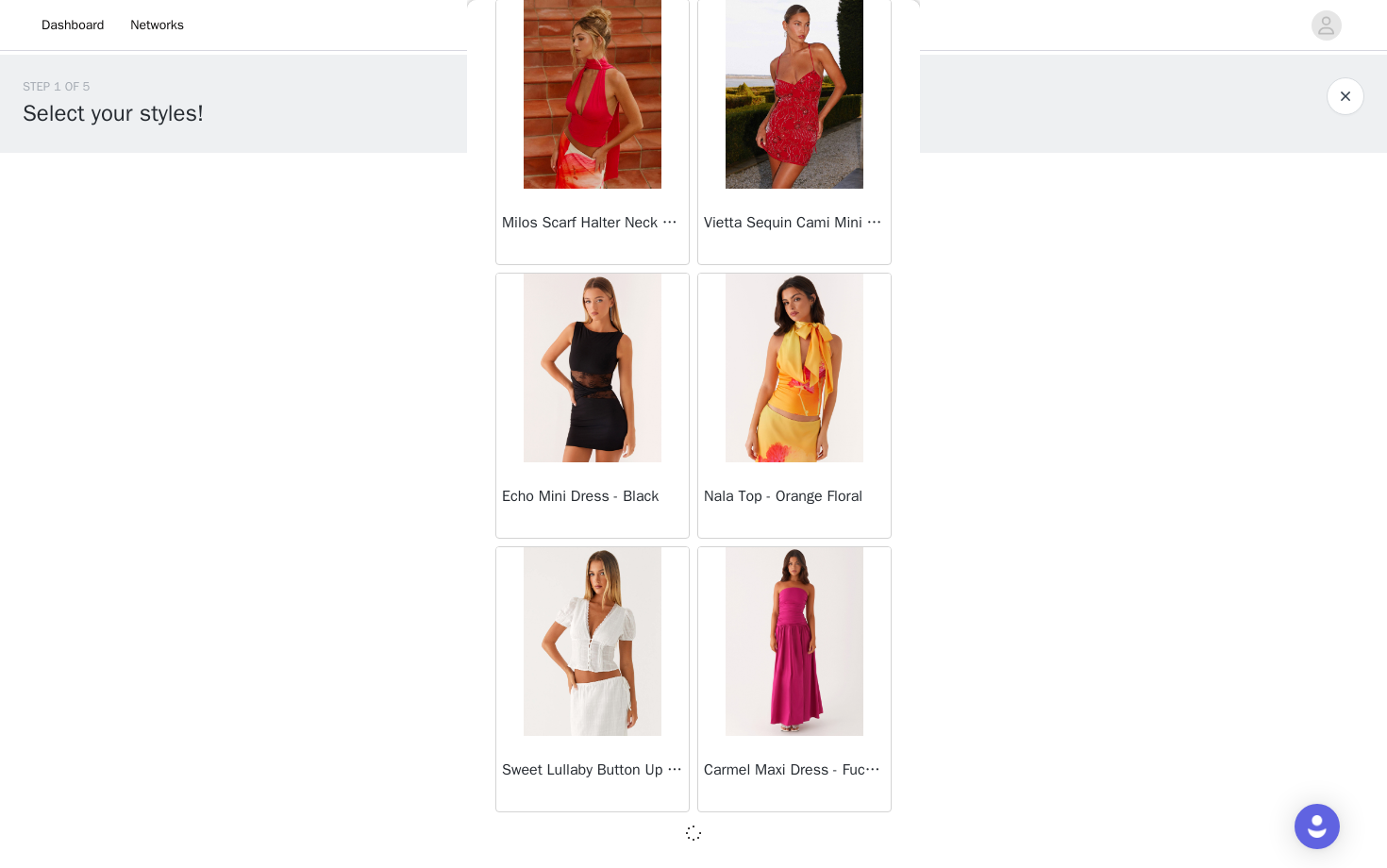 scroll, scrollTop: 18427, scrollLeft: 0, axis: vertical 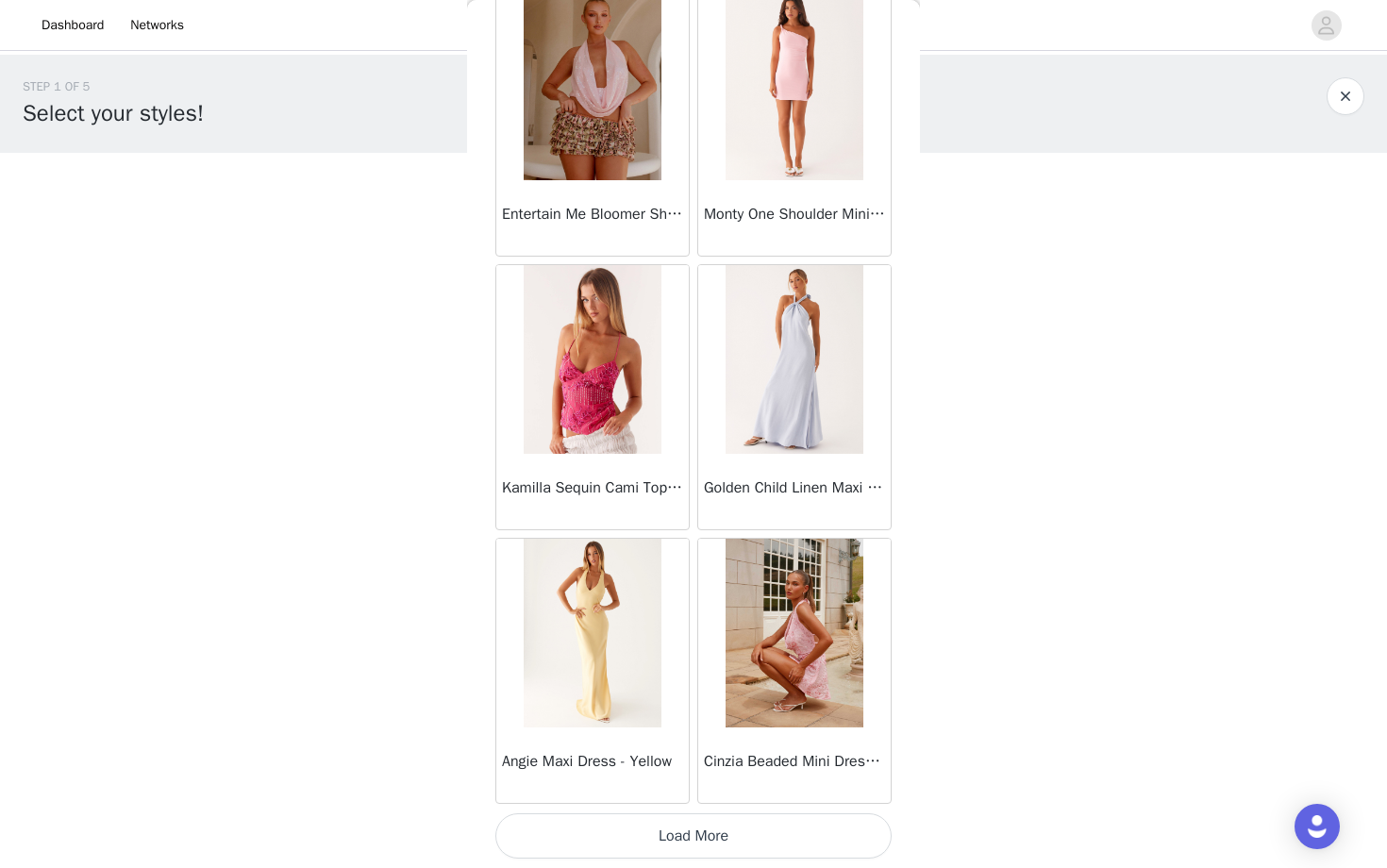 click on "Load More" at bounding box center (694, 836) 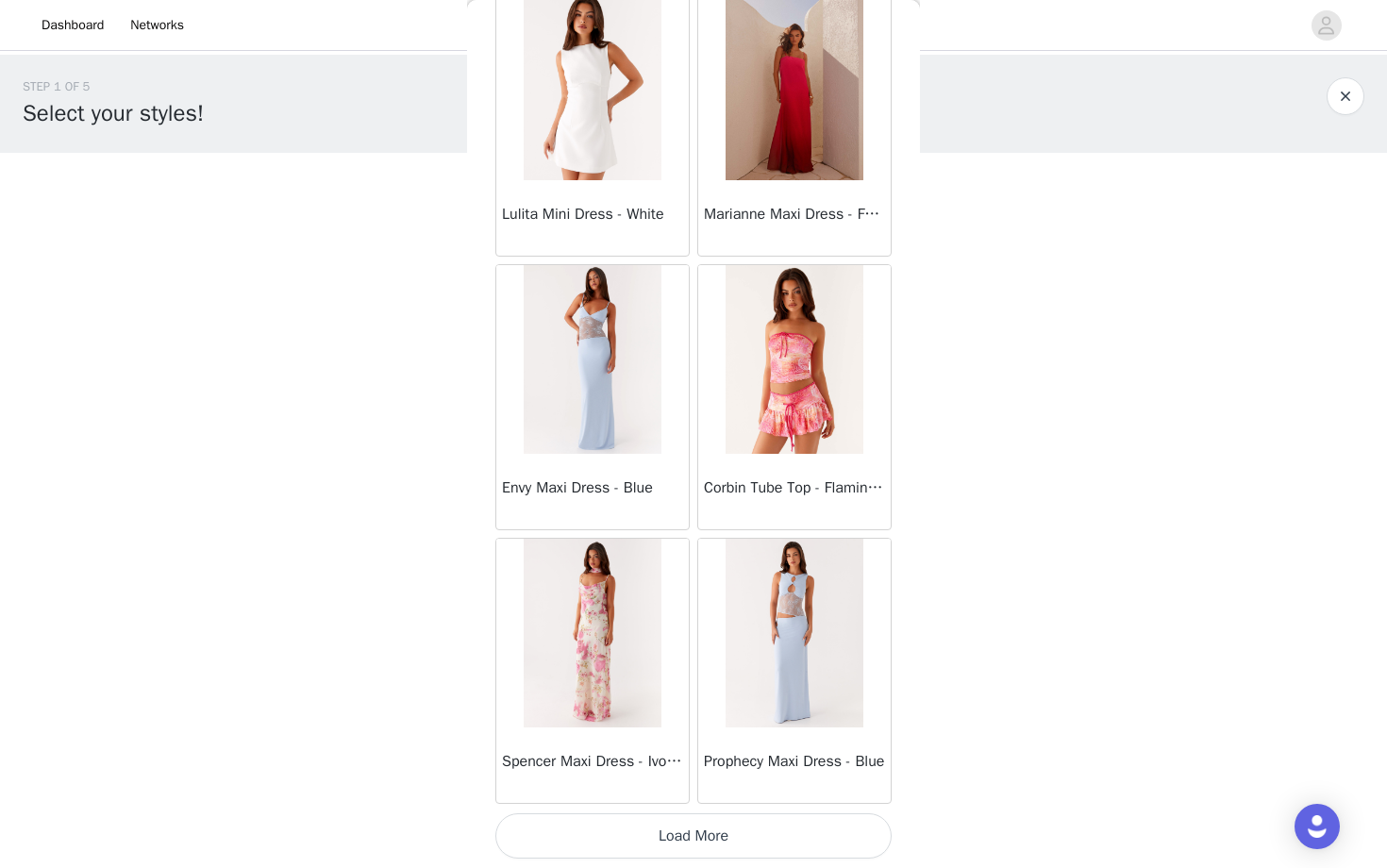 click on "Load More" at bounding box center (694, 836) 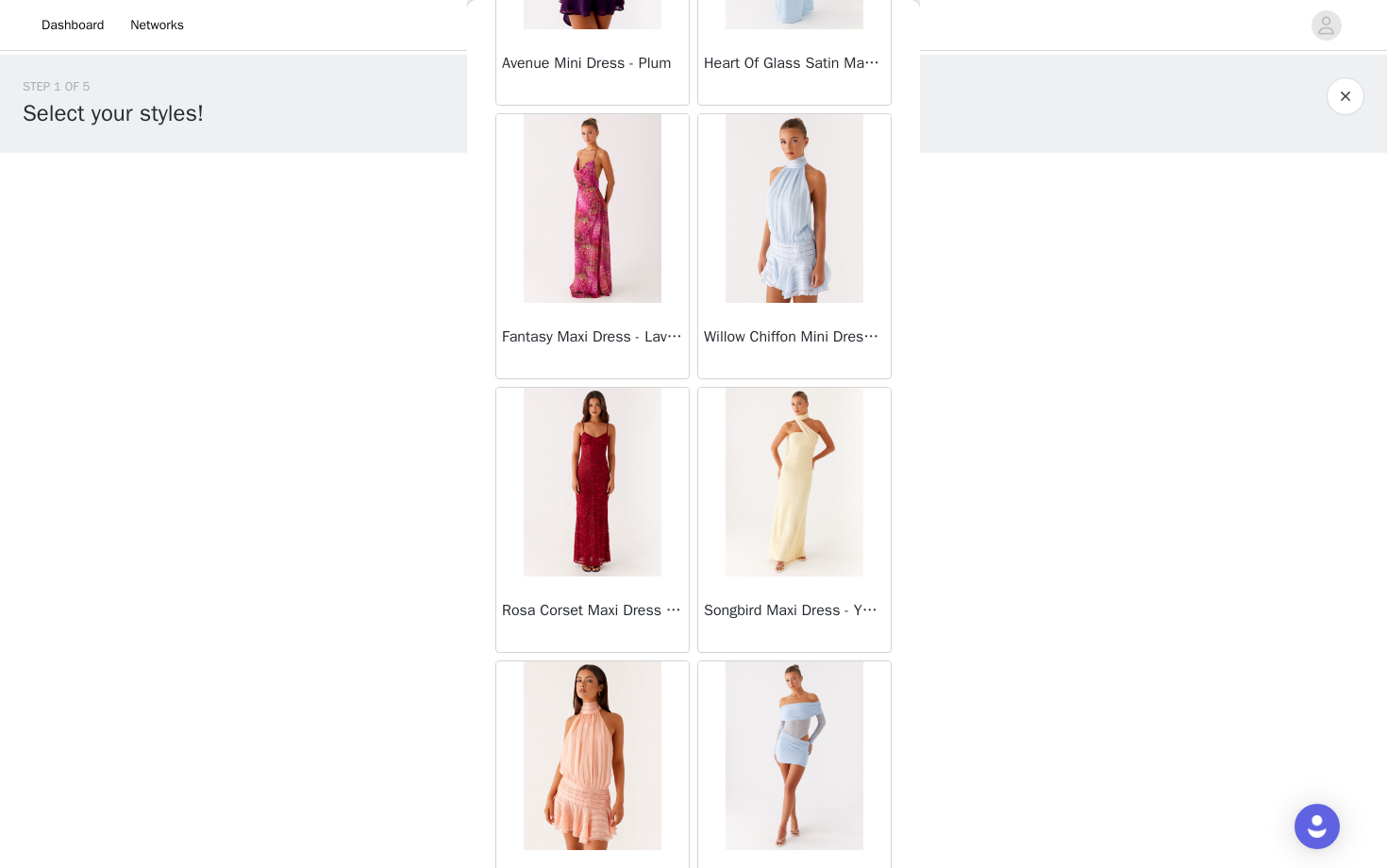 scroll, scrollTop: 26644, scrollLeft: 0, axis: vertical 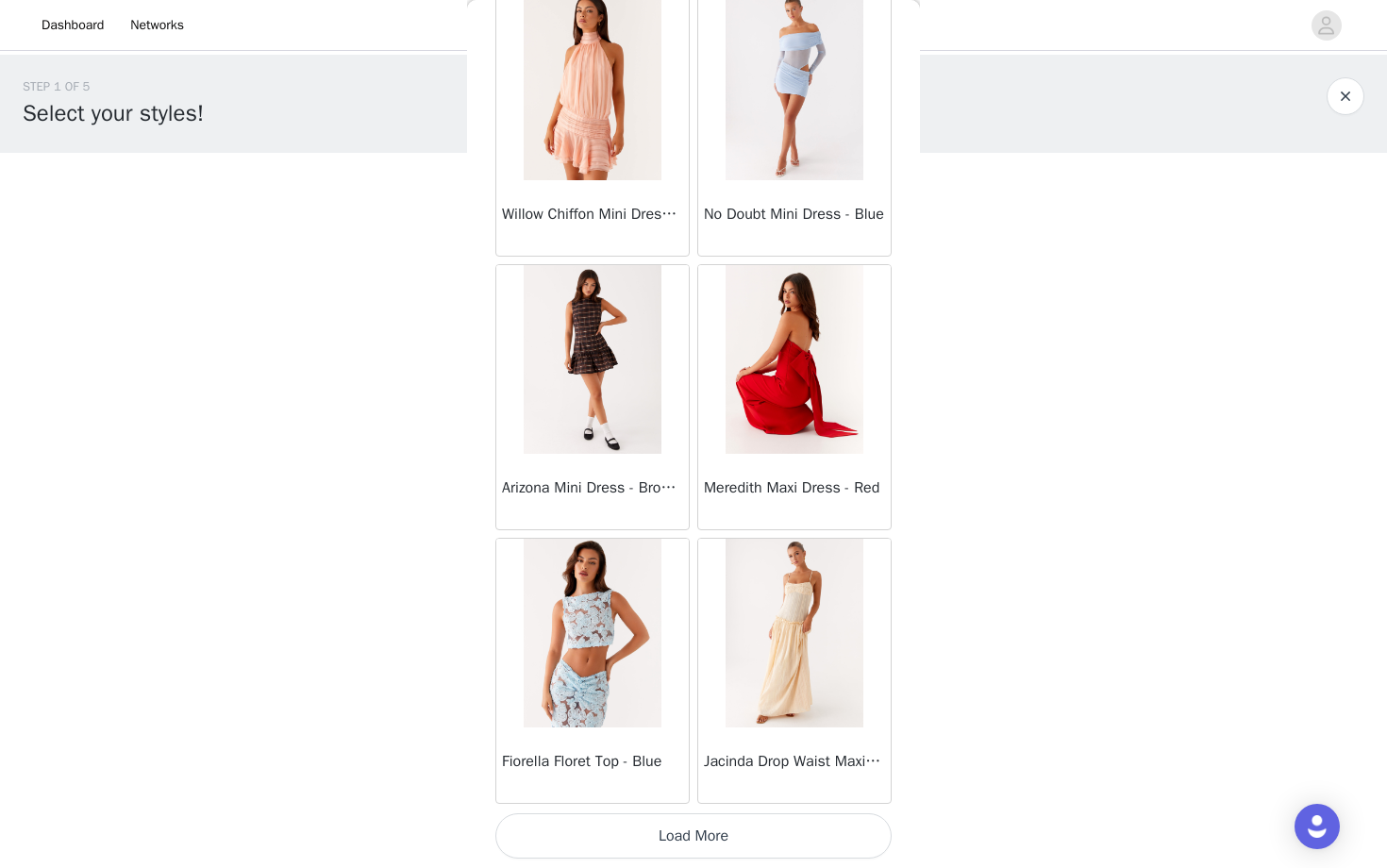 click on "Load More" at bounding box center (694, 836) 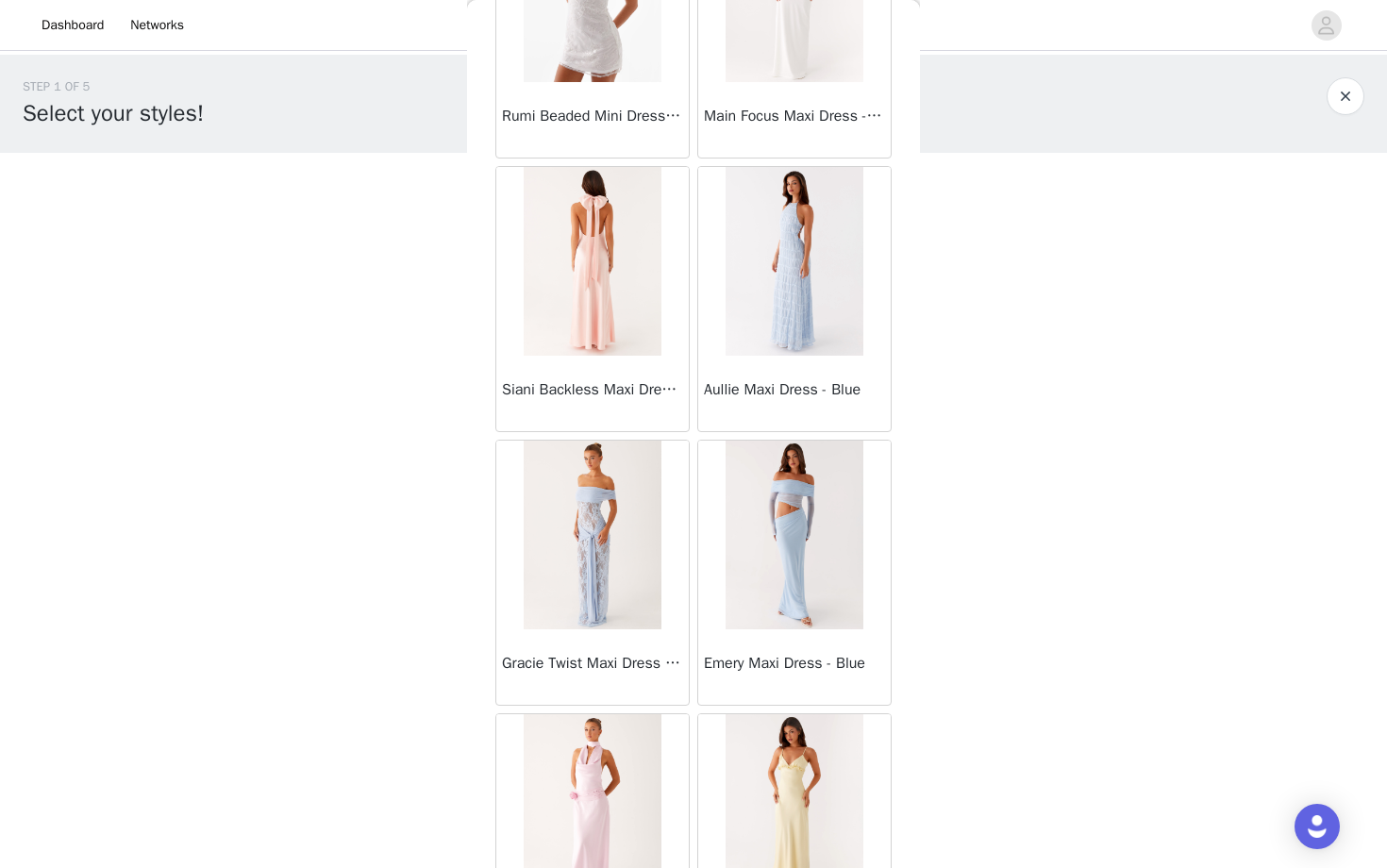 scroll, scrollTop: 29380, scrollLeft: 0, axis: vertical 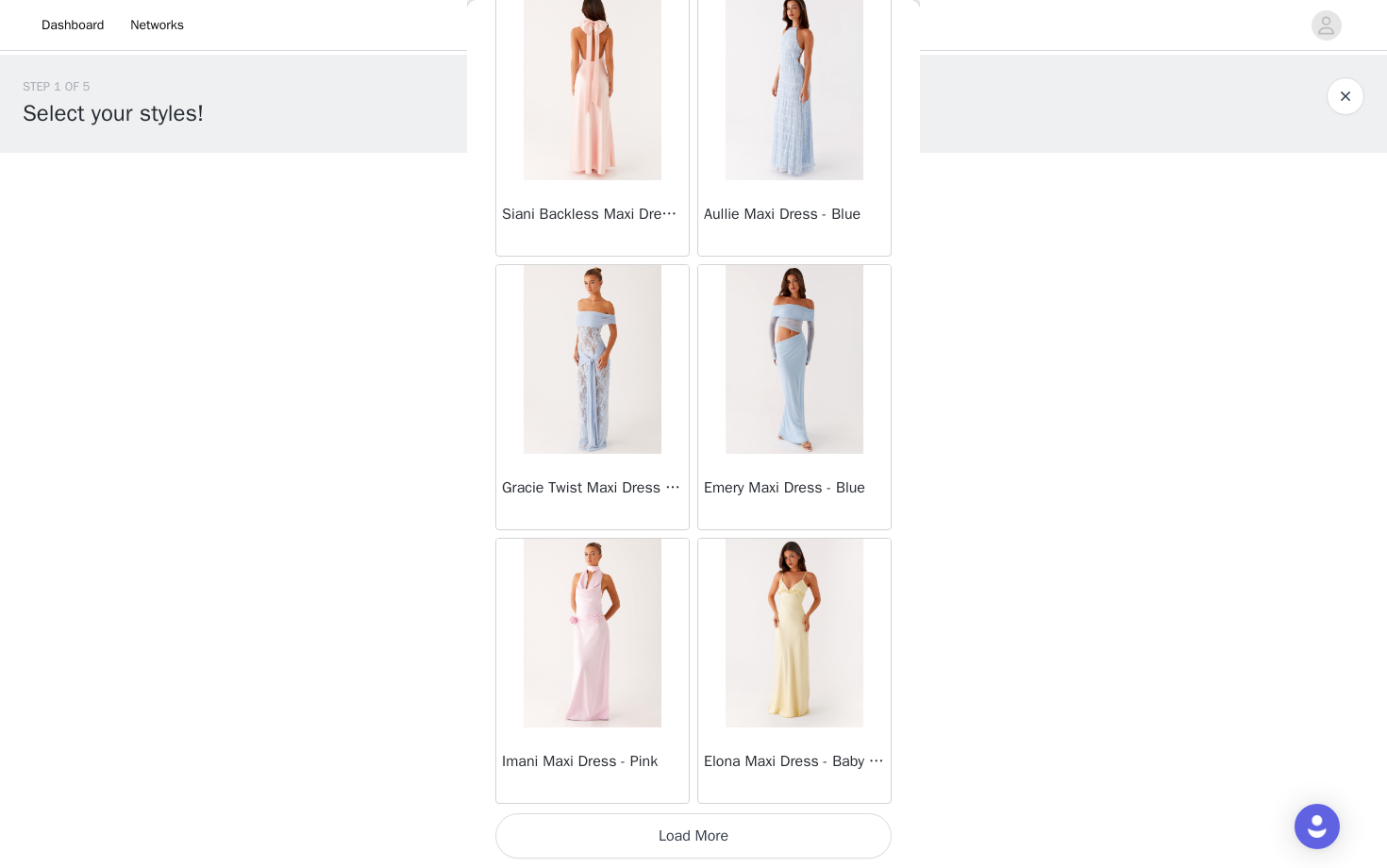 click on "Load More" at bounding box center [694, 836] 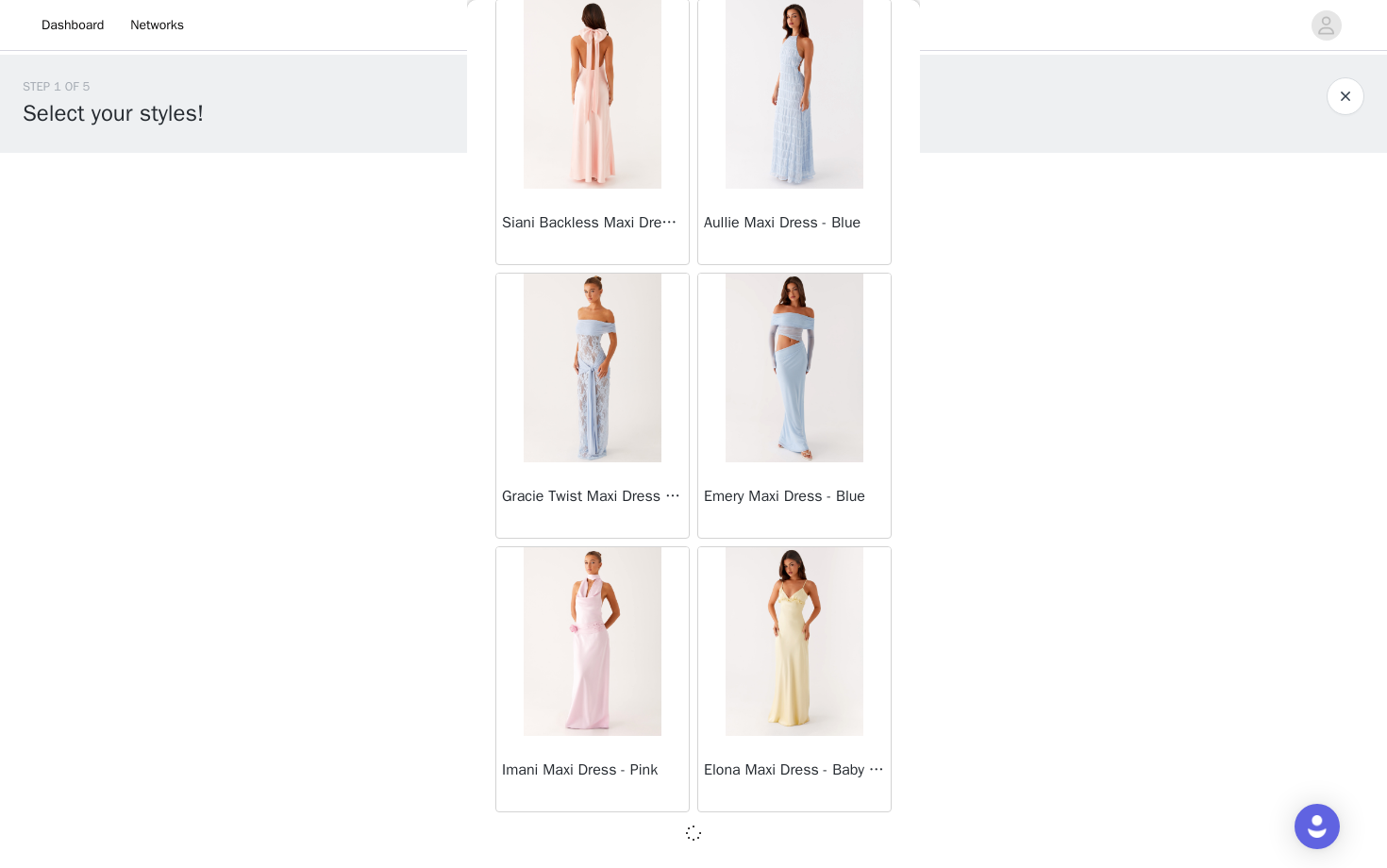 scroll, scrollTop: 29371, scrollLeft: 0, axis: vertical 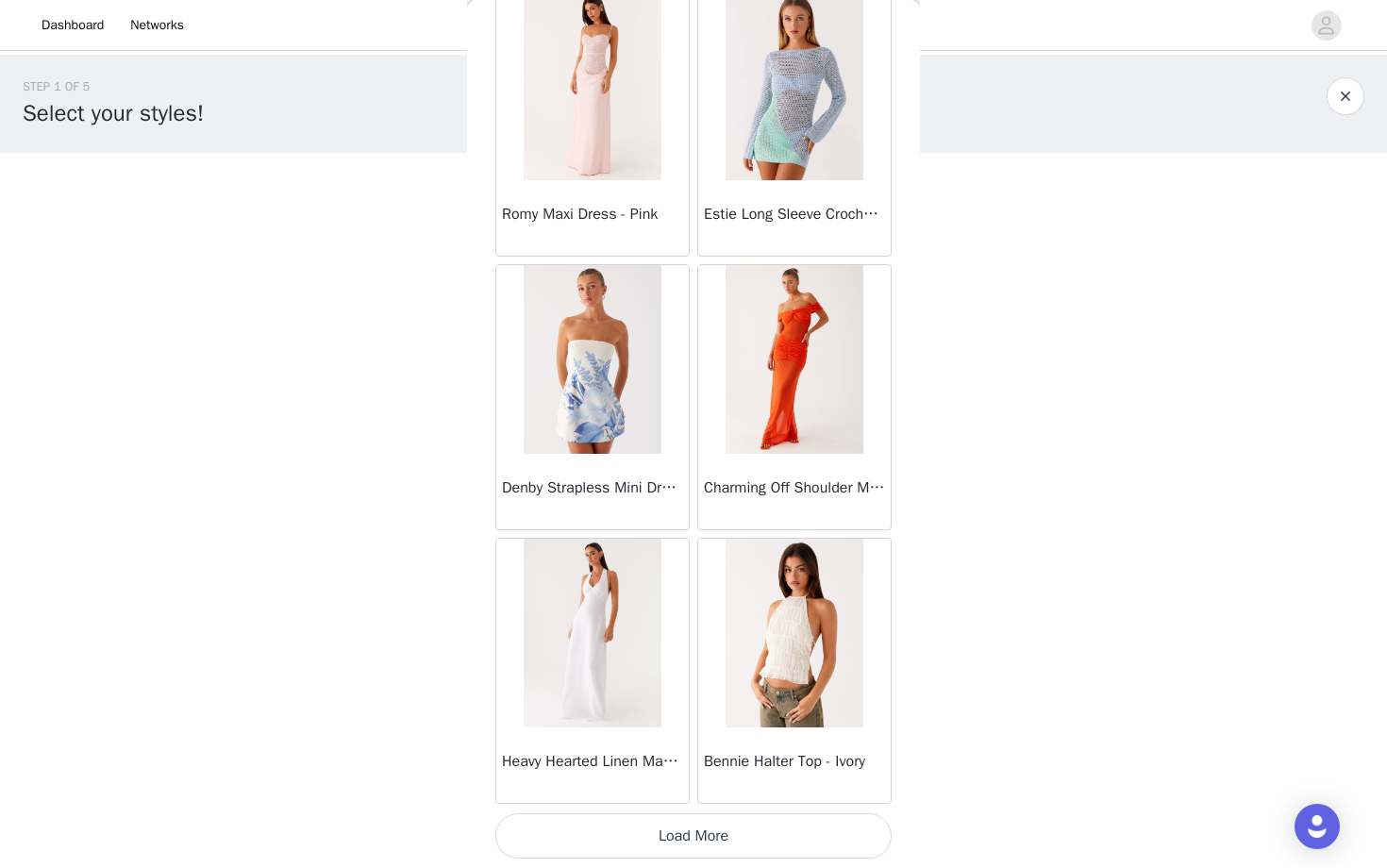 click on "Load More" at bounding box center (694, 836) 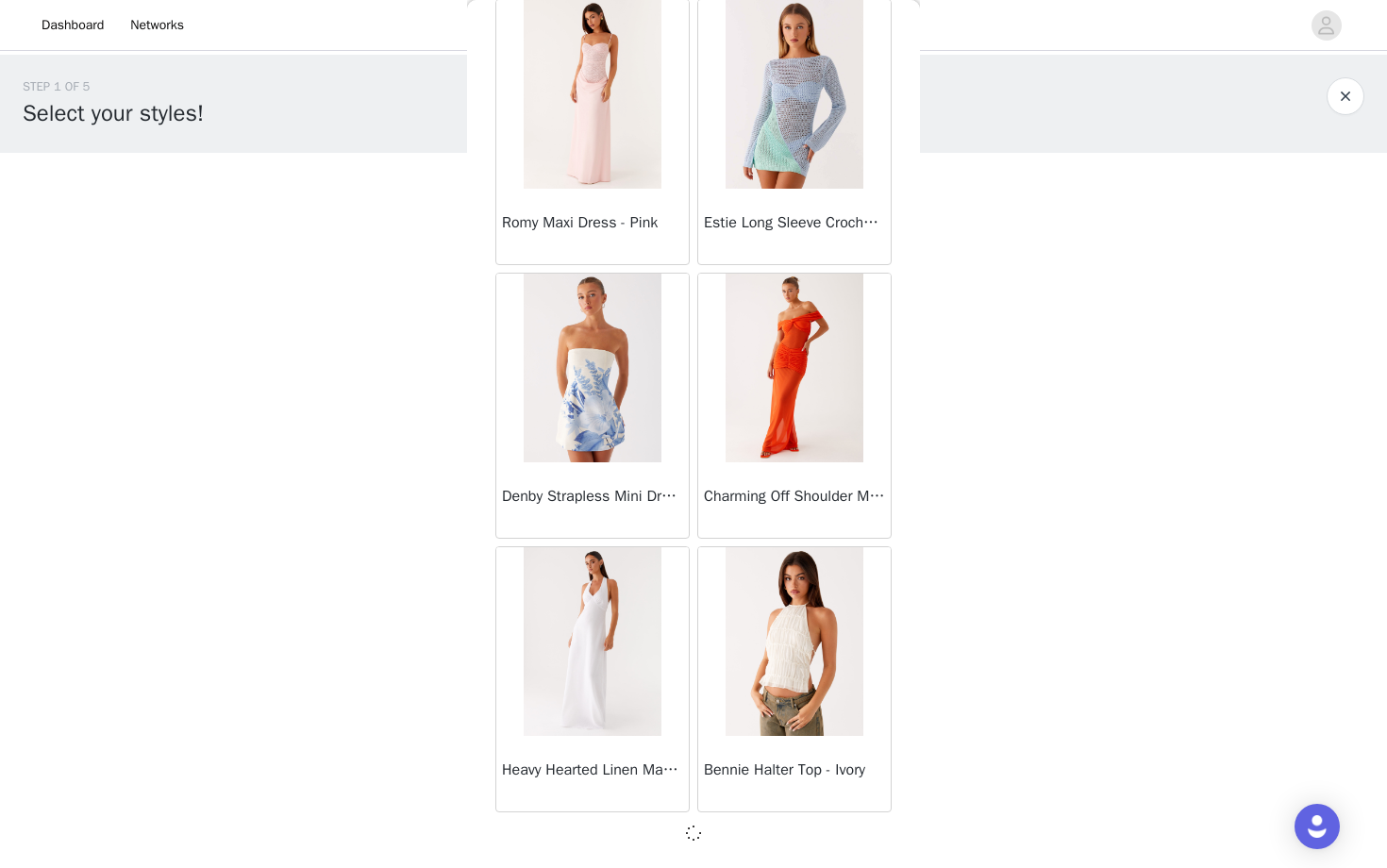 scroll, scrollTop: 32108, scrollLeft: 0, axis: vertical 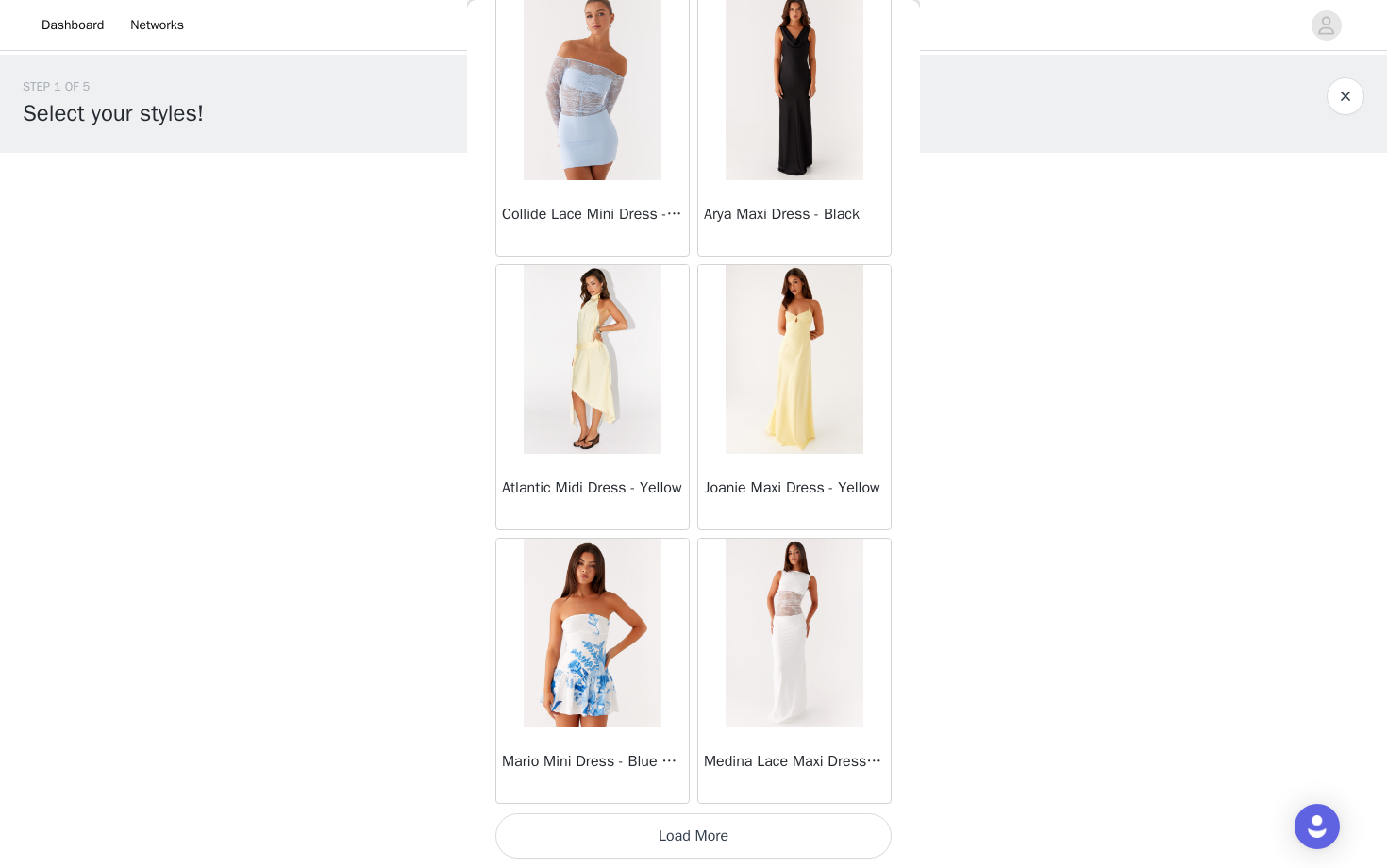 click on "Load More" at bounding box center (694, 836) 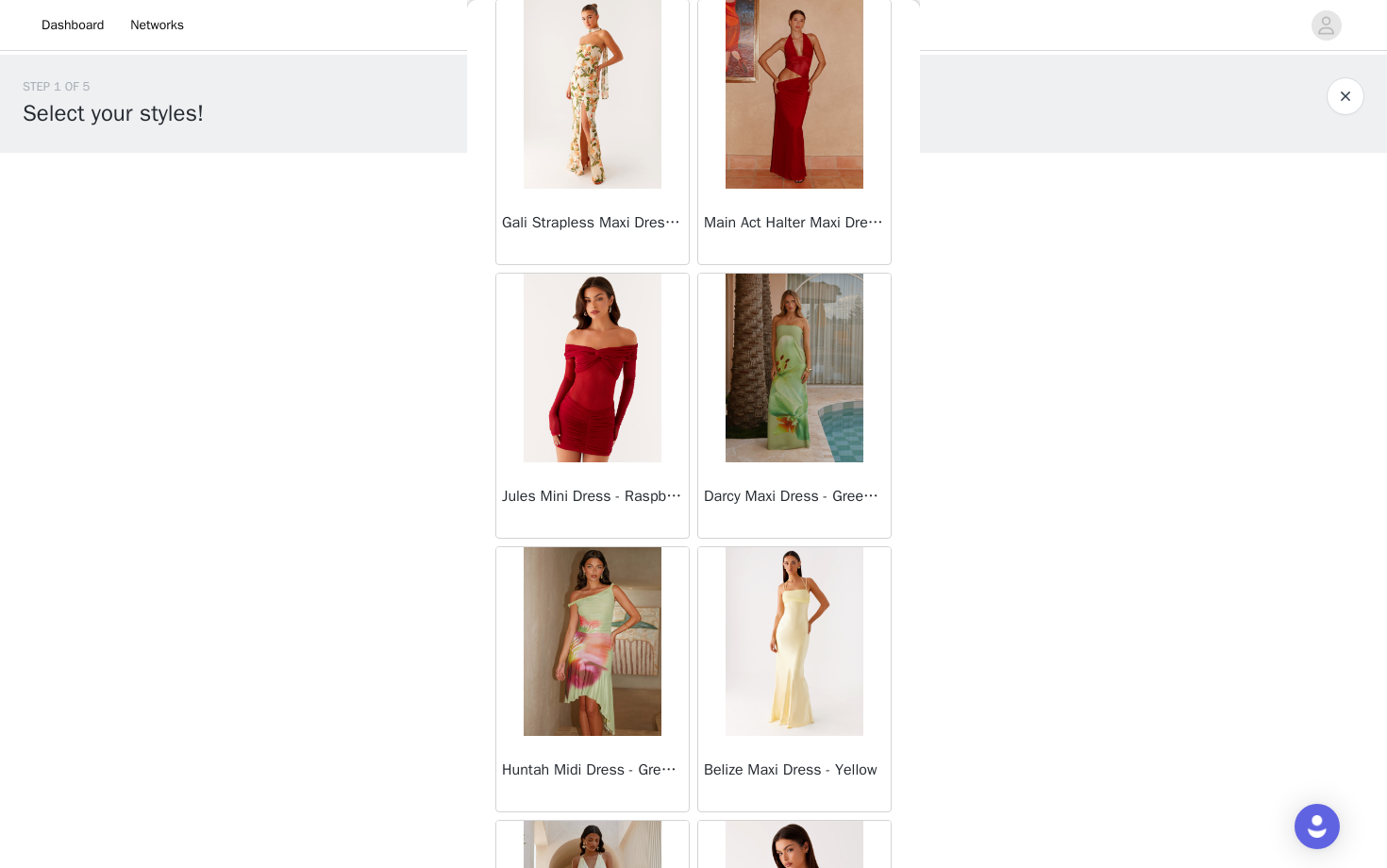 scroll, scrollTop: 37588, scrollLeft: 0, axis: vertical 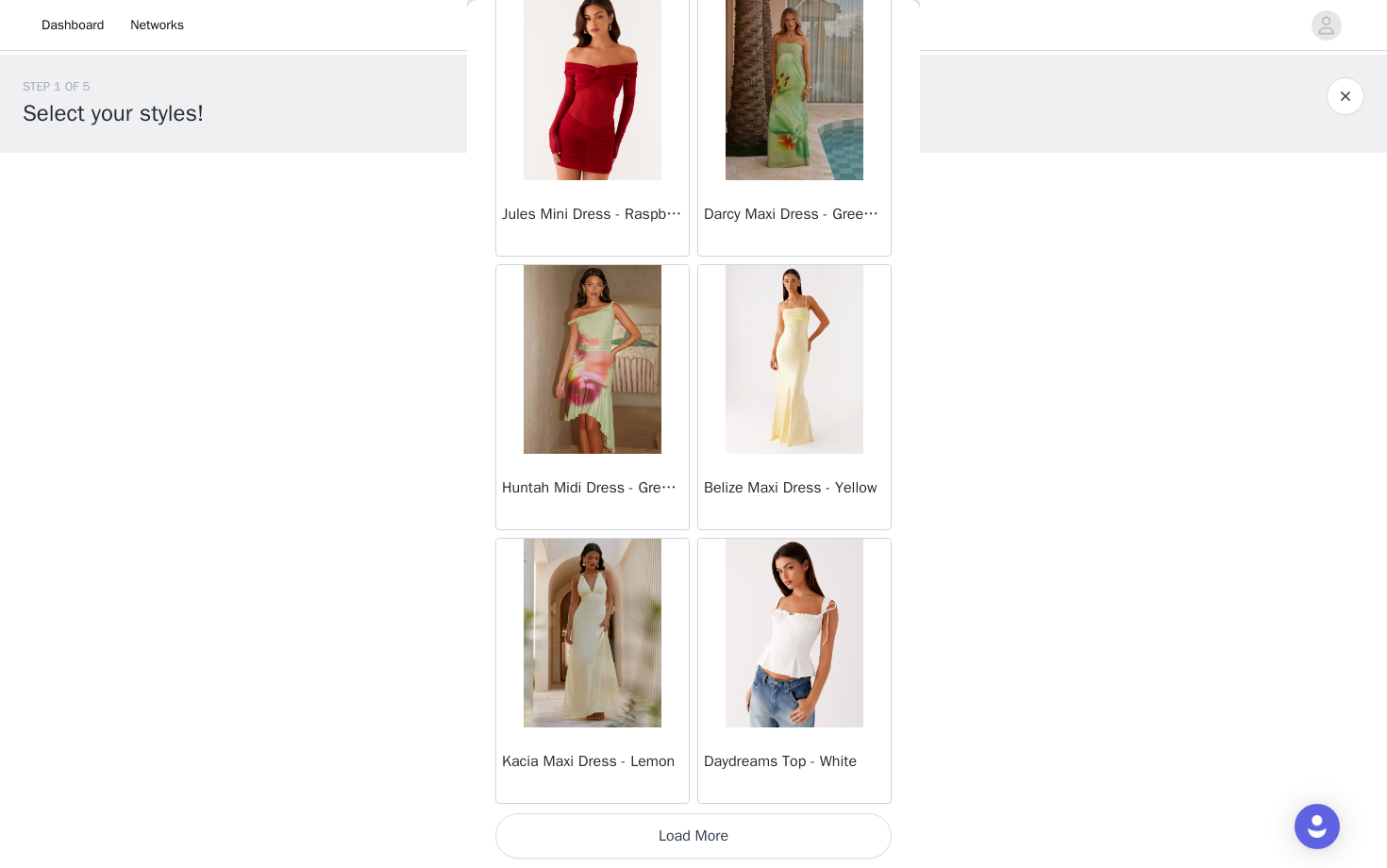 click on "Load More" at bounding box center [694, 836] 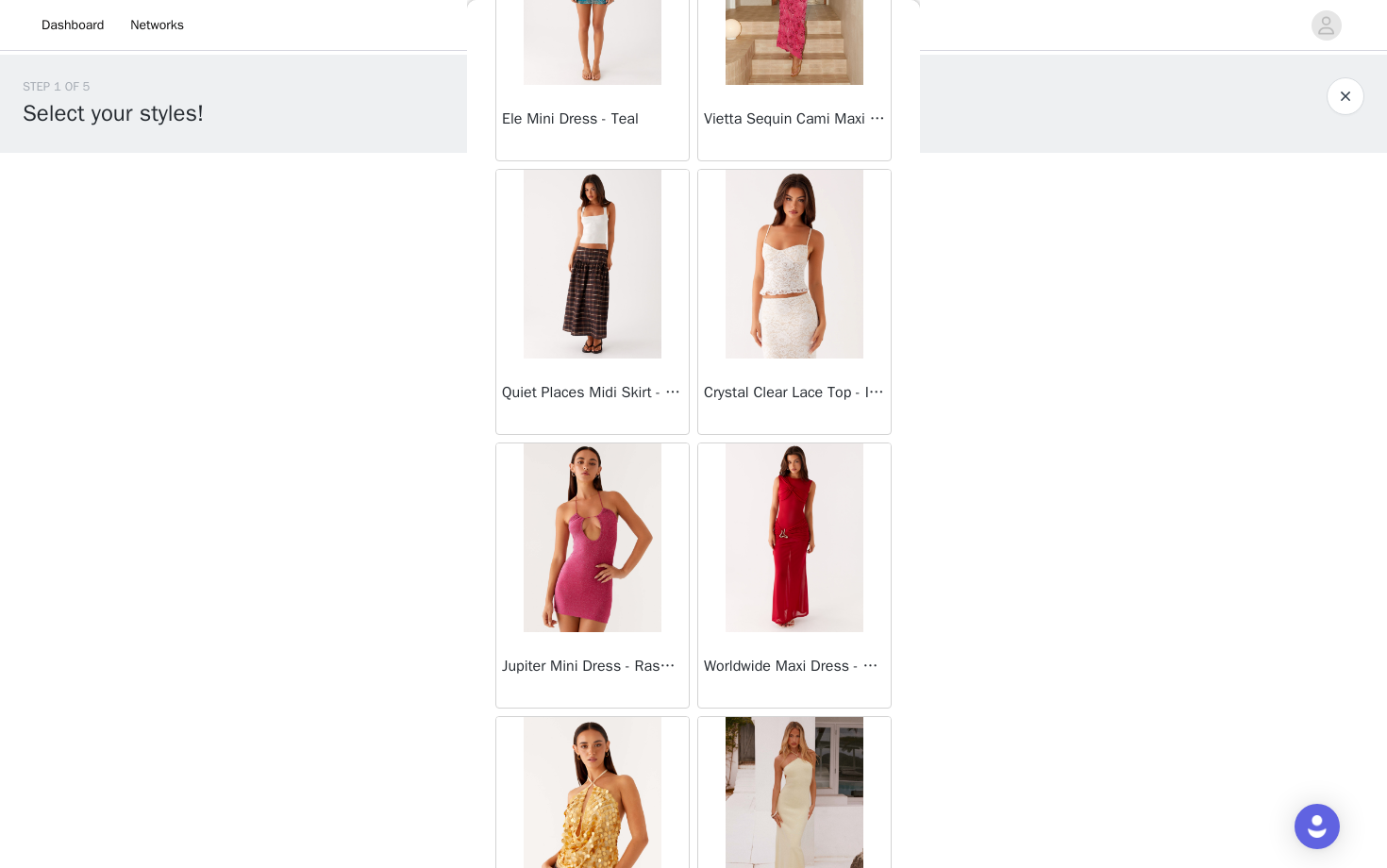 scroll, scrollTop: 40324, scrollLeft: 0, axis: vertical 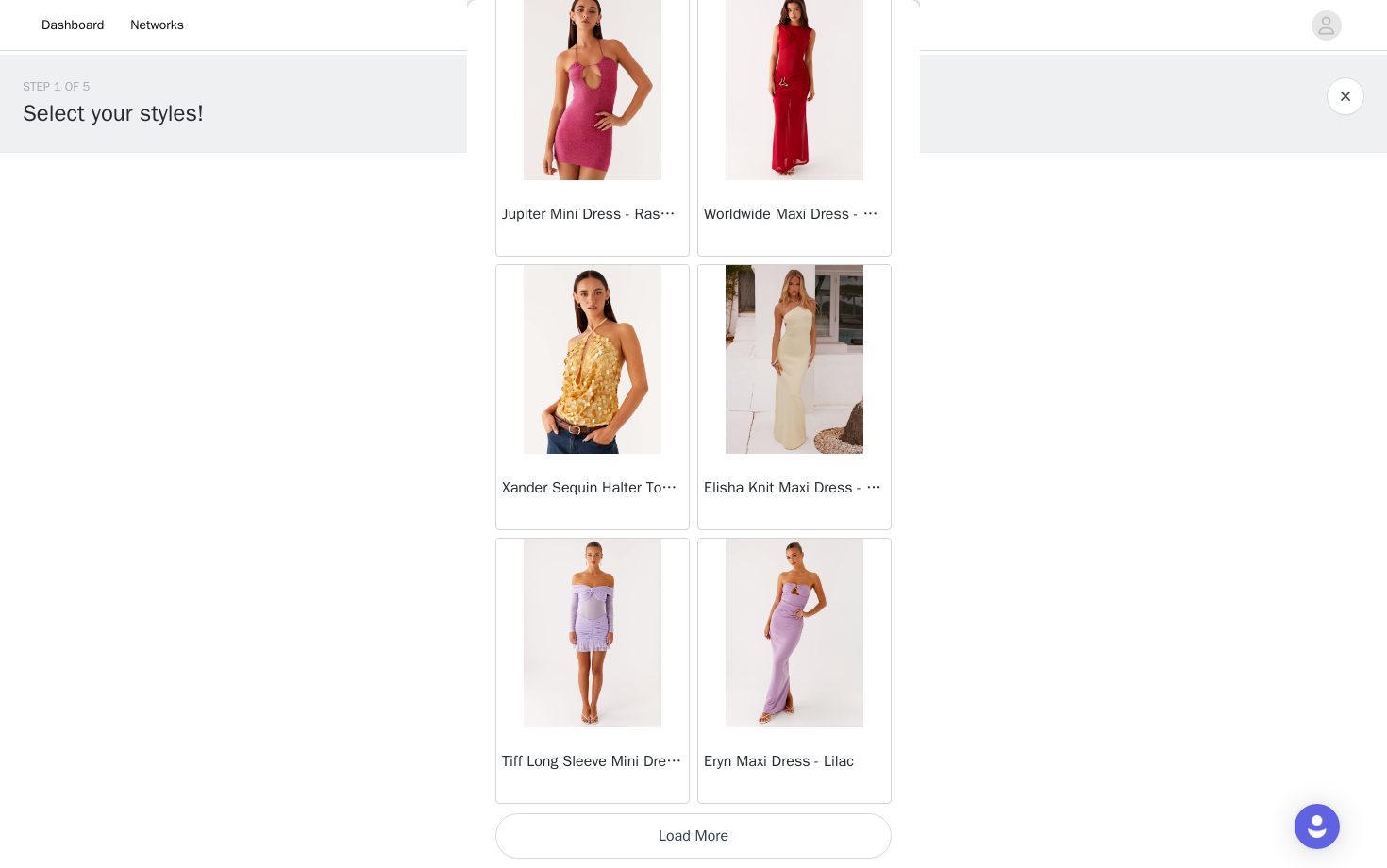 click on "Load More" at bounding box center [694, 836] 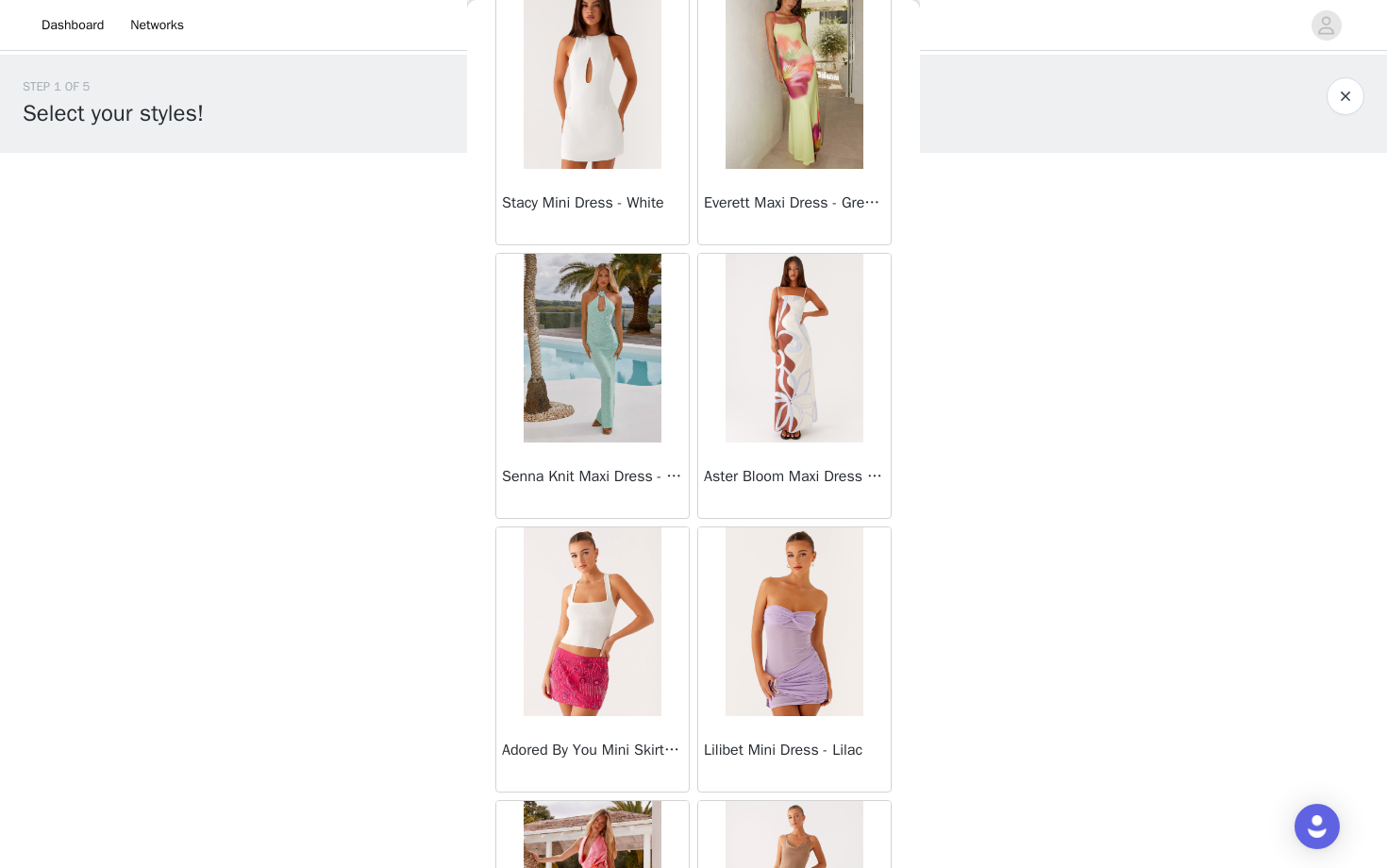 scroll, scrollTop: 43060, scrollLeft: 0, axis: vertical 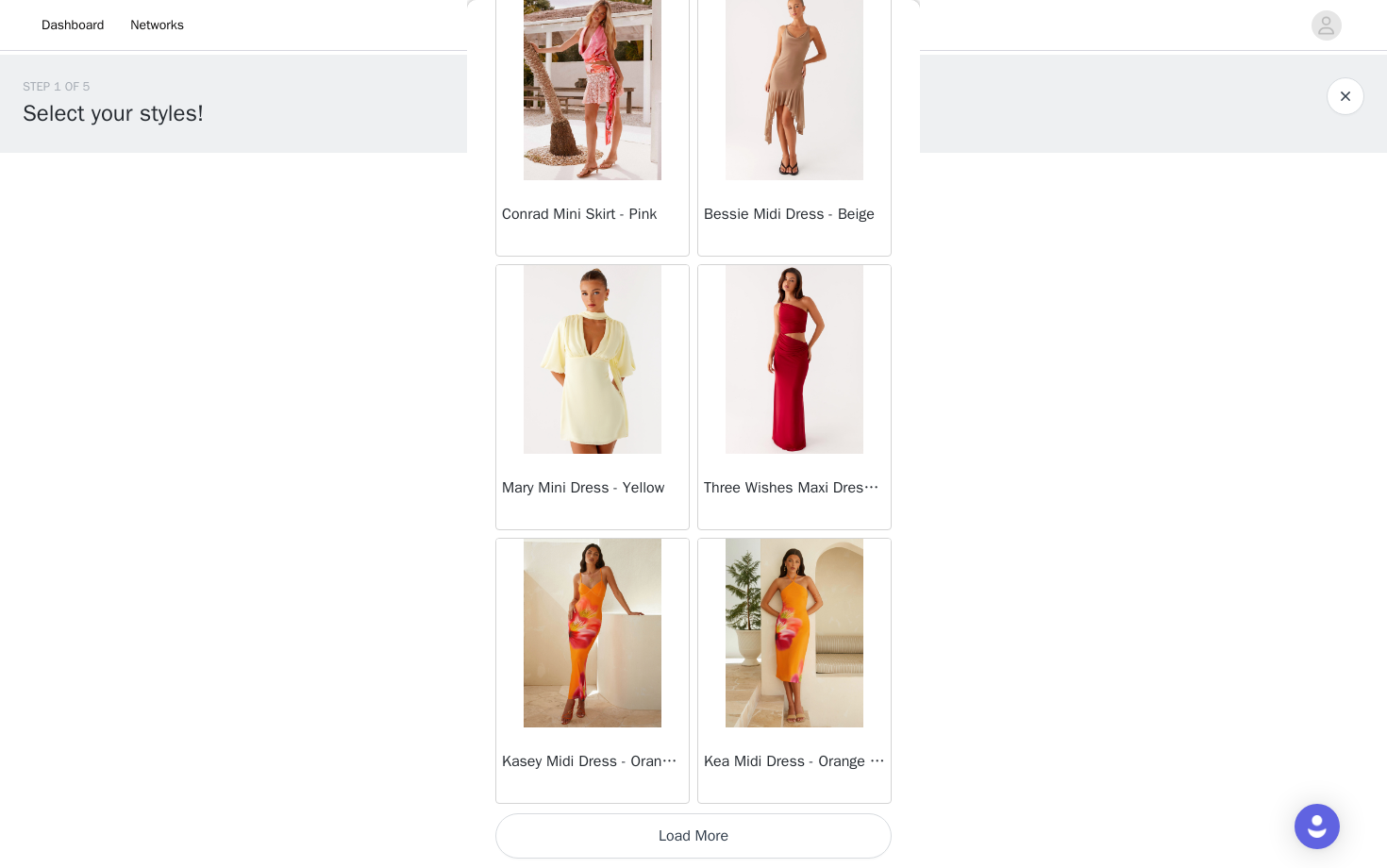 click on "Load More" at bounding box center [694, 836] 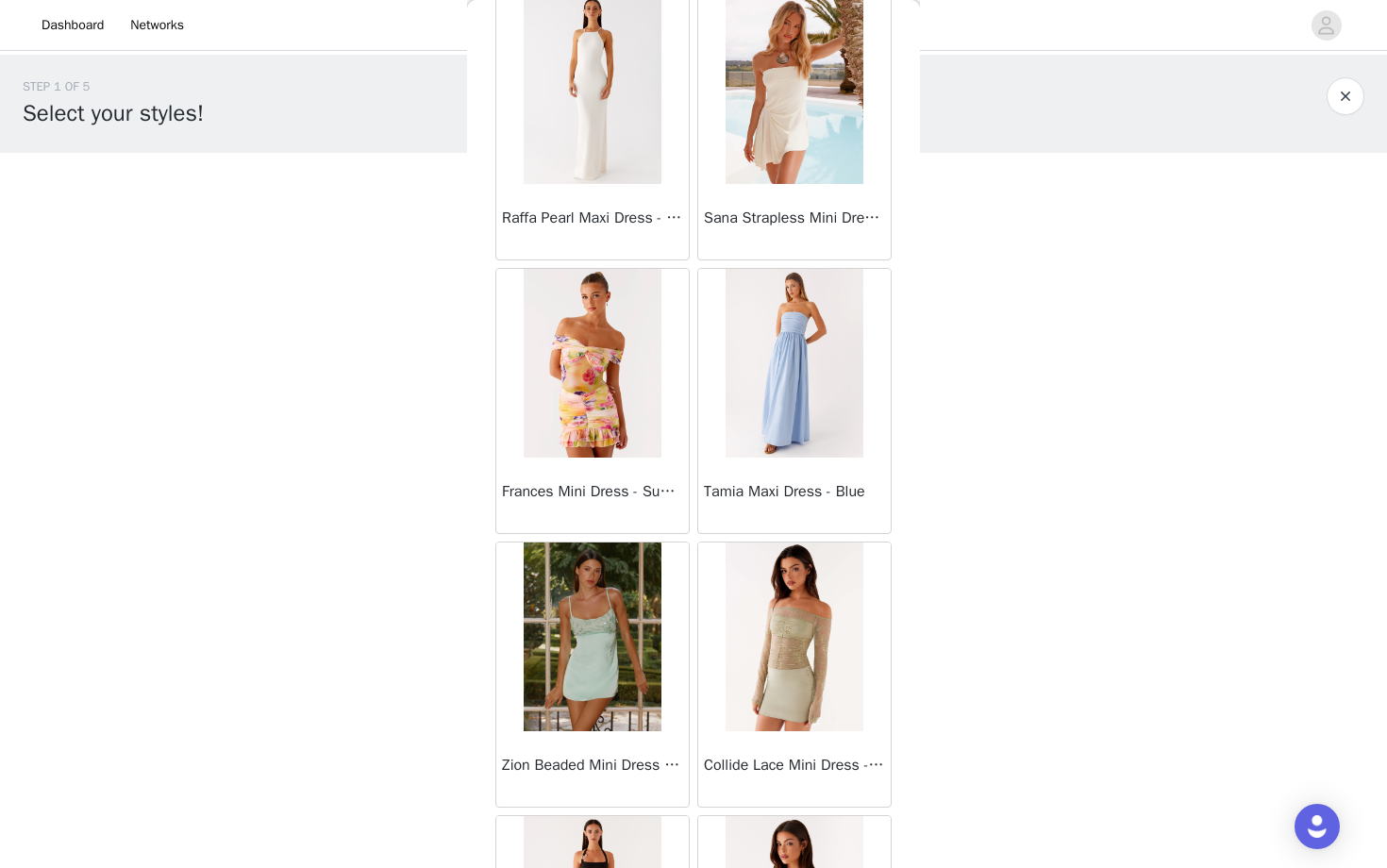 scroll, scrollTop: 45796, scrollLeft: 0, axis: vertical 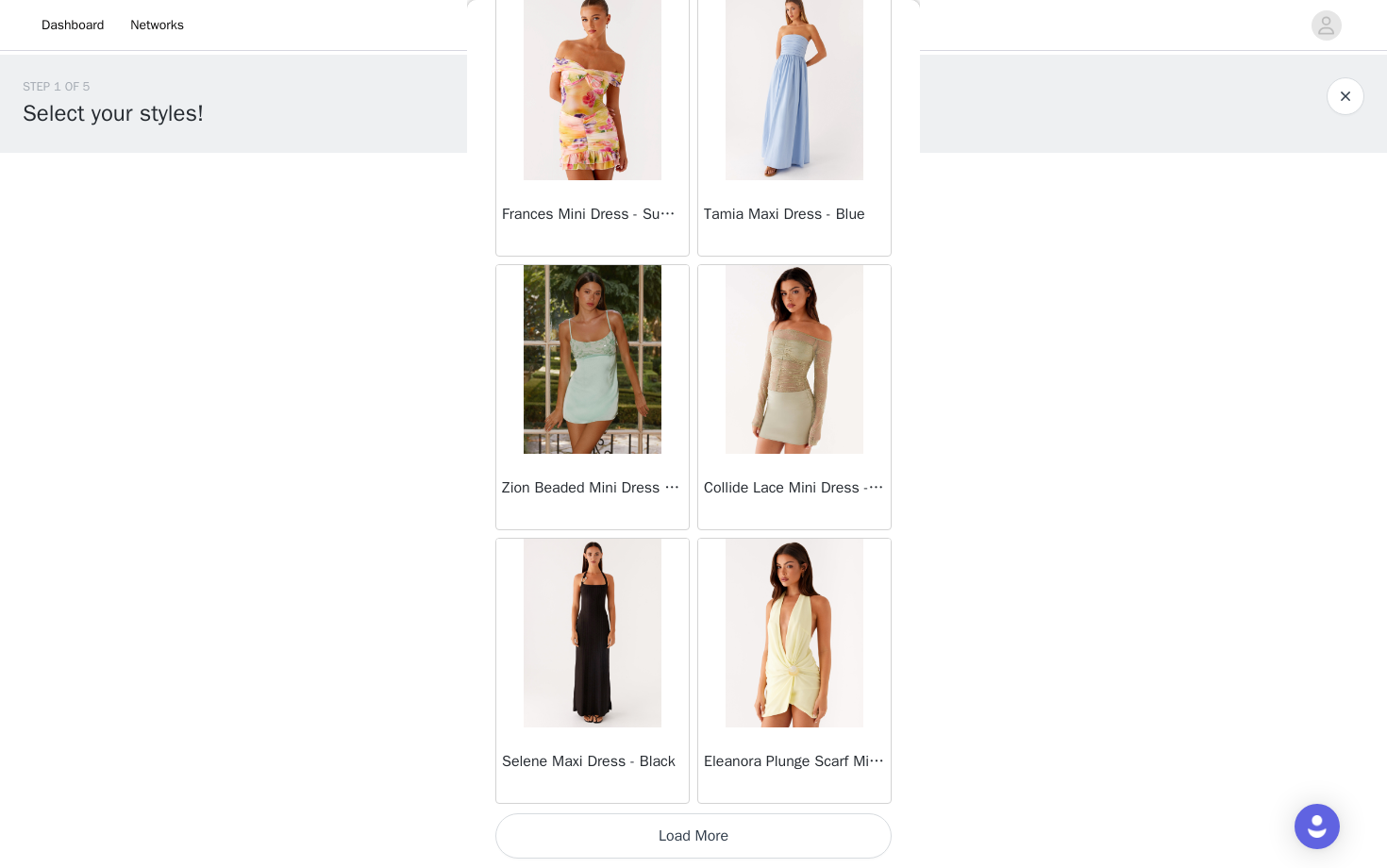 click on "Load More" at bounding box center (694, 836) 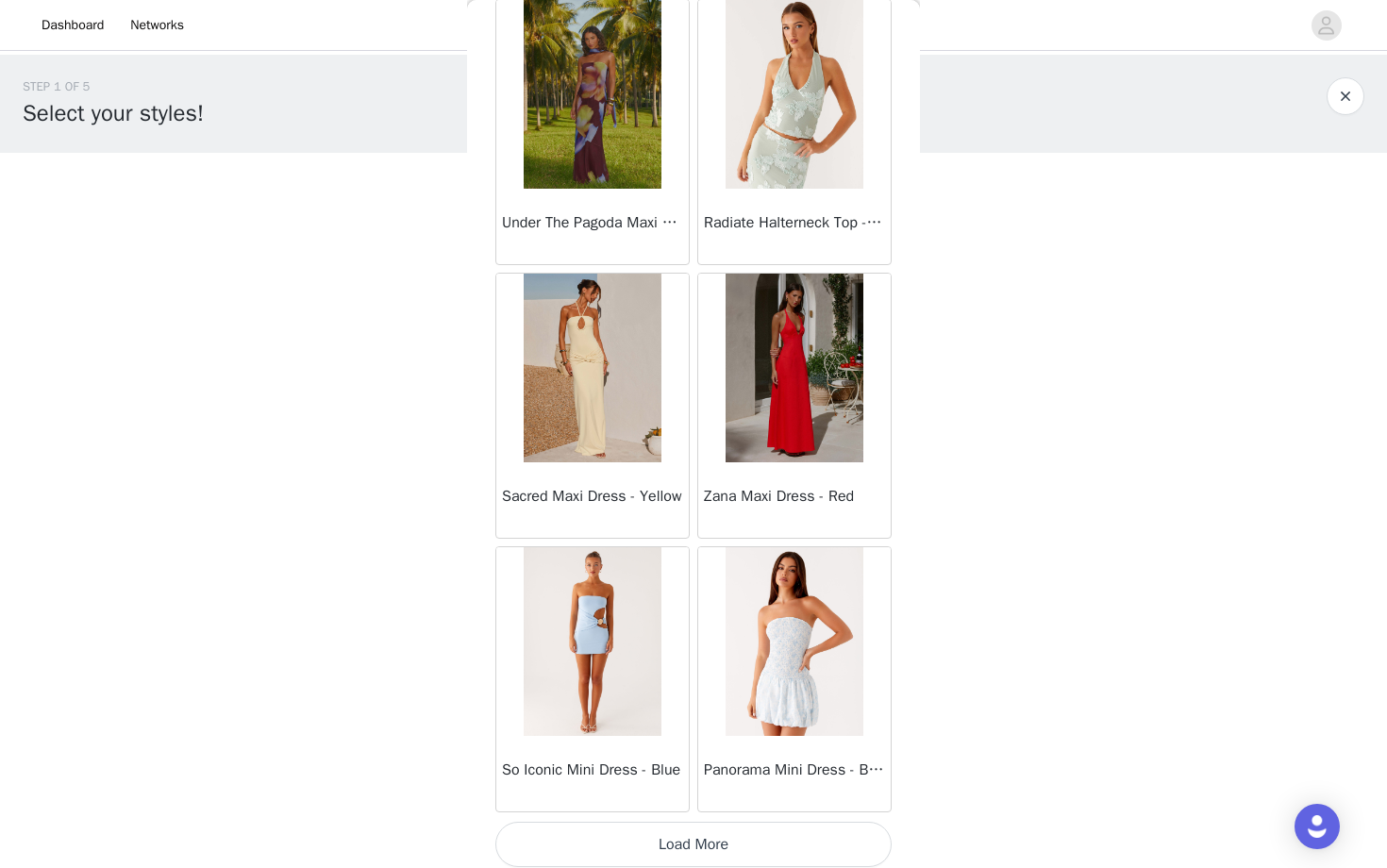 scroll, scrollTop: 48533, scrollLeft: 0, axis: vertical 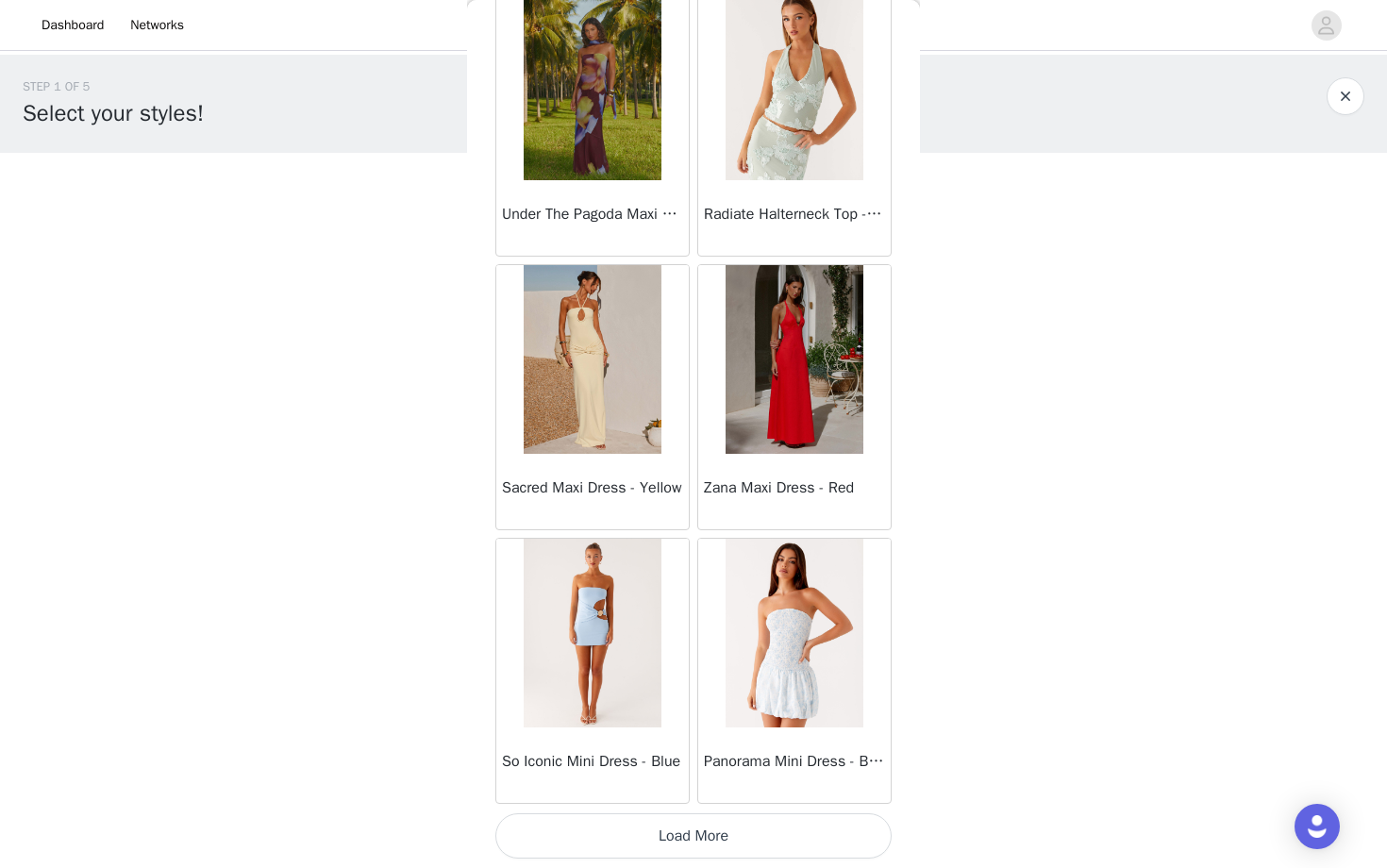click on "Load More" at bounding box center [694, 836] 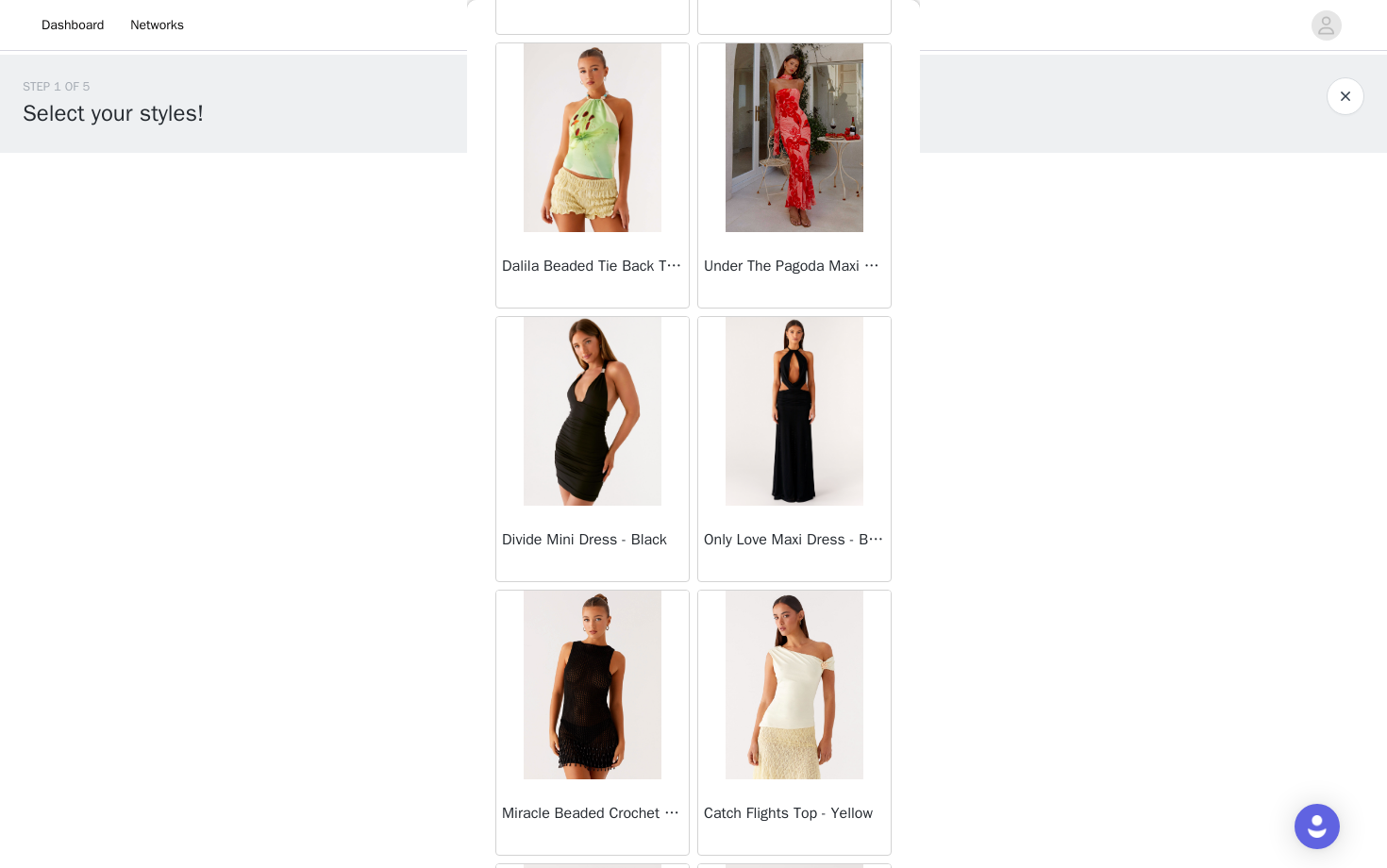 scroll, scrollTop: 51269, scrollLeft: 0, axis: vertical 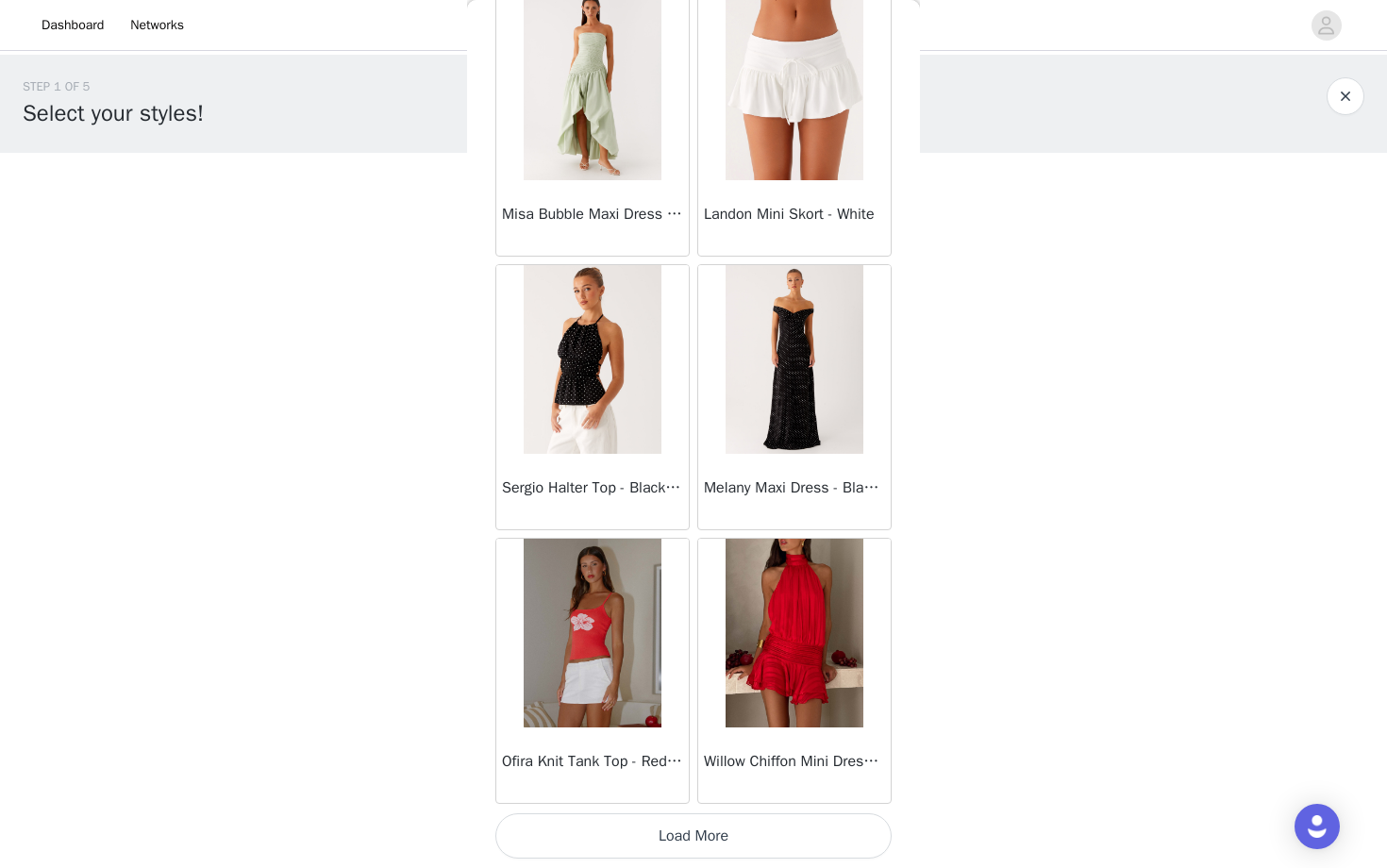 click on "Load More" at bounding box center (694, 836) 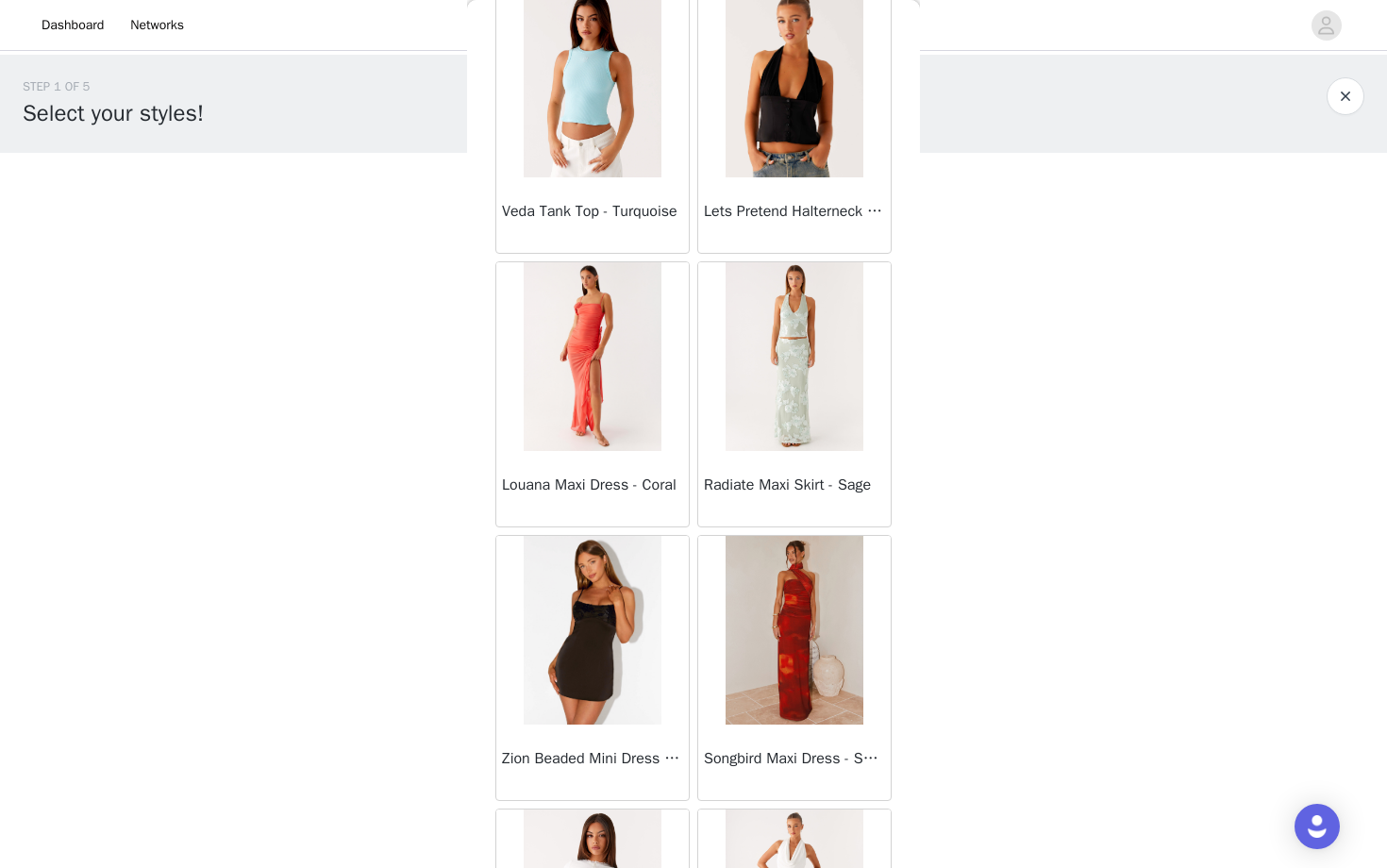 scroll, scrollTop: 54005, scrollLeft: 0, axis: vertical 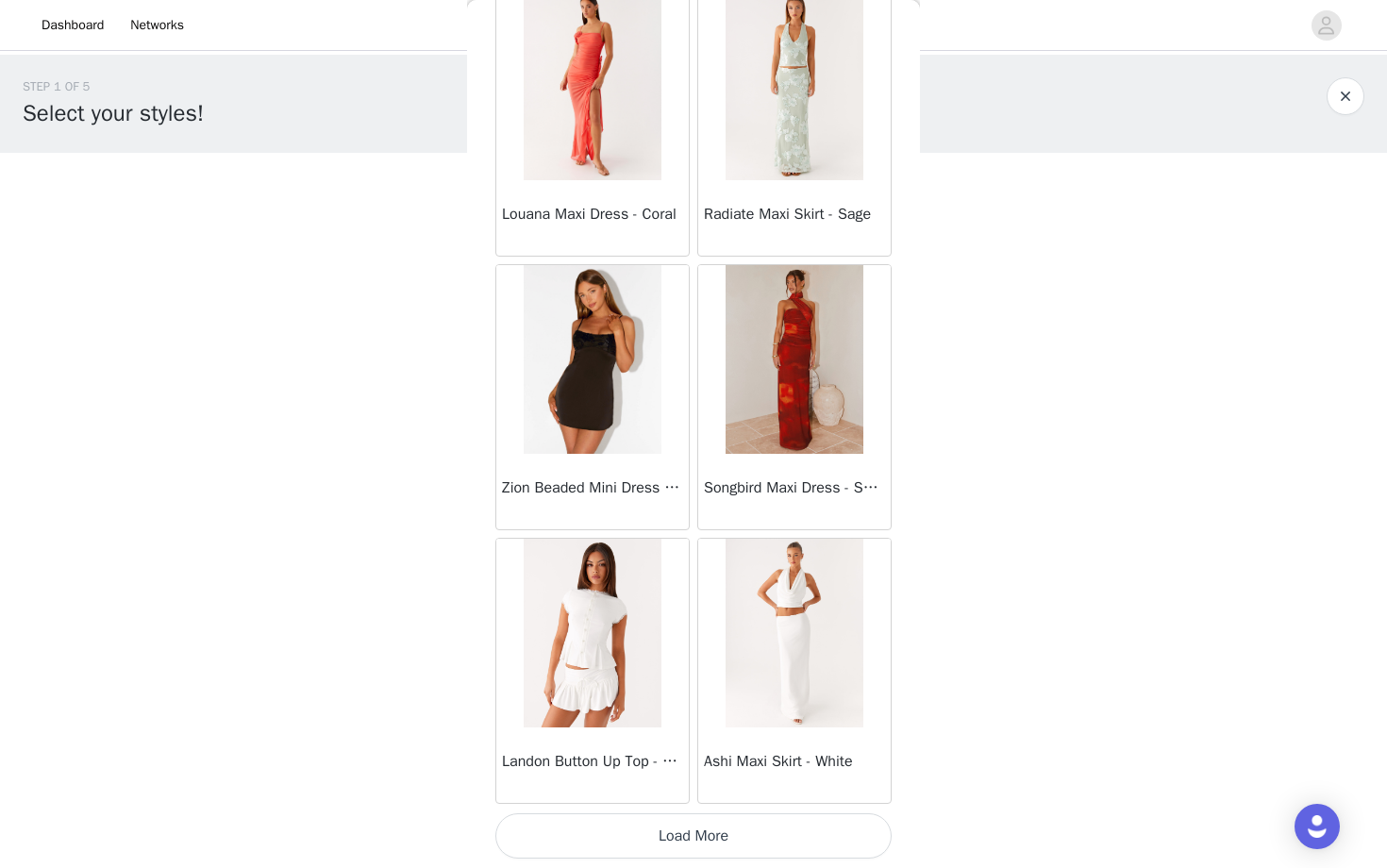 click on "Load More" at bounding box center (694, 836) 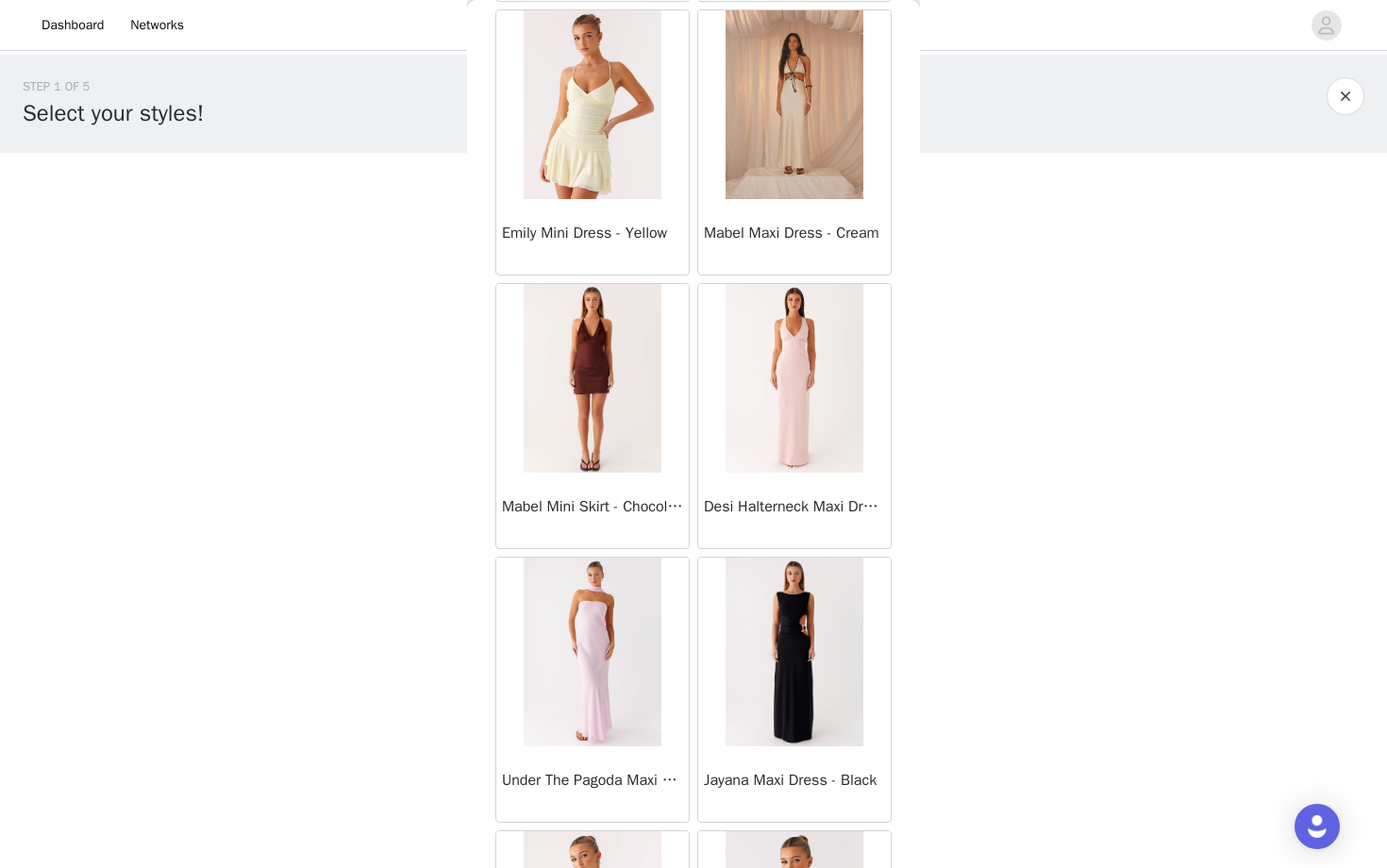 scroll, scrollTop: 56741, scrollLeft: 0, axis: vertical 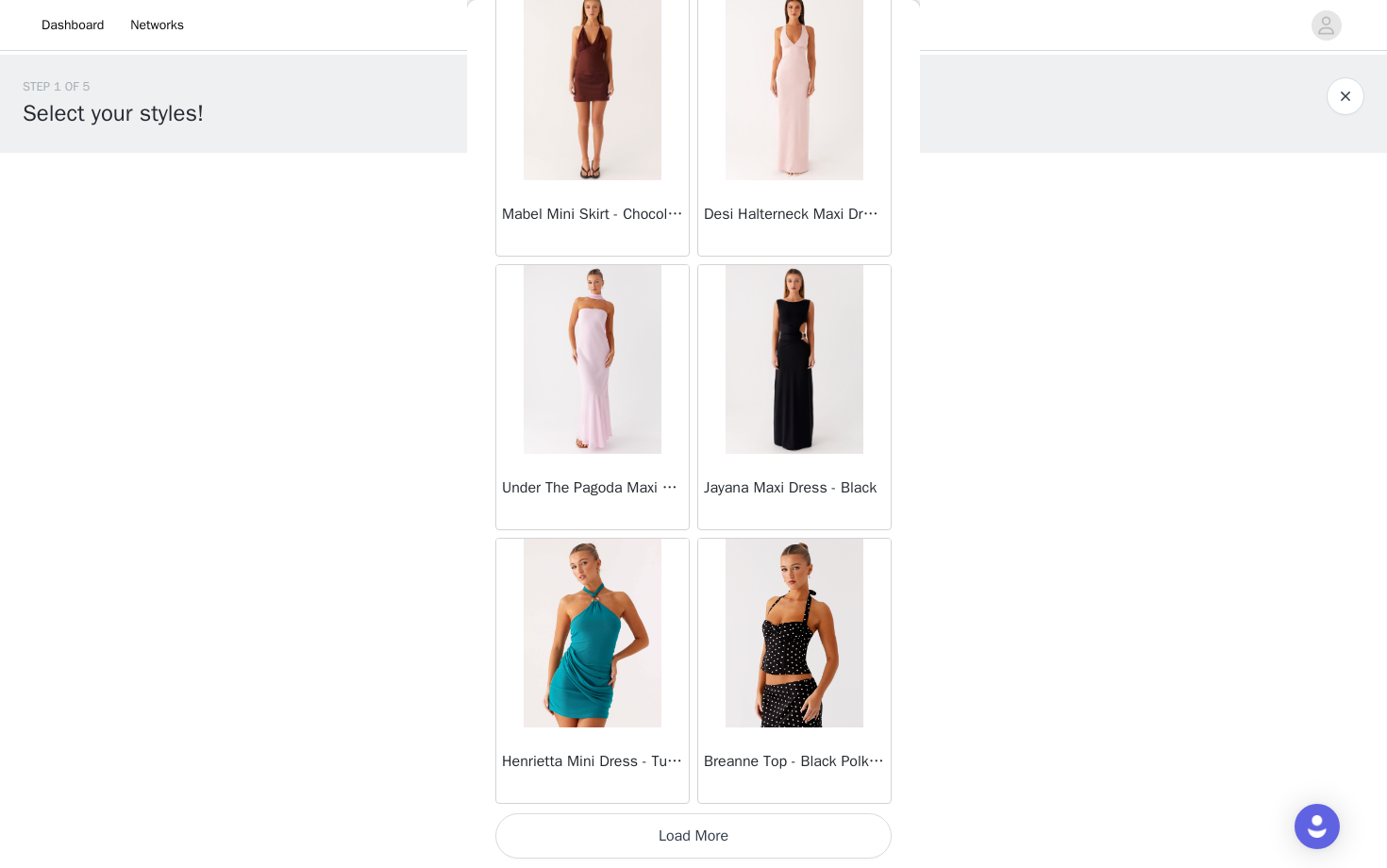 click on "Load More" at bounding box center [694, 836] 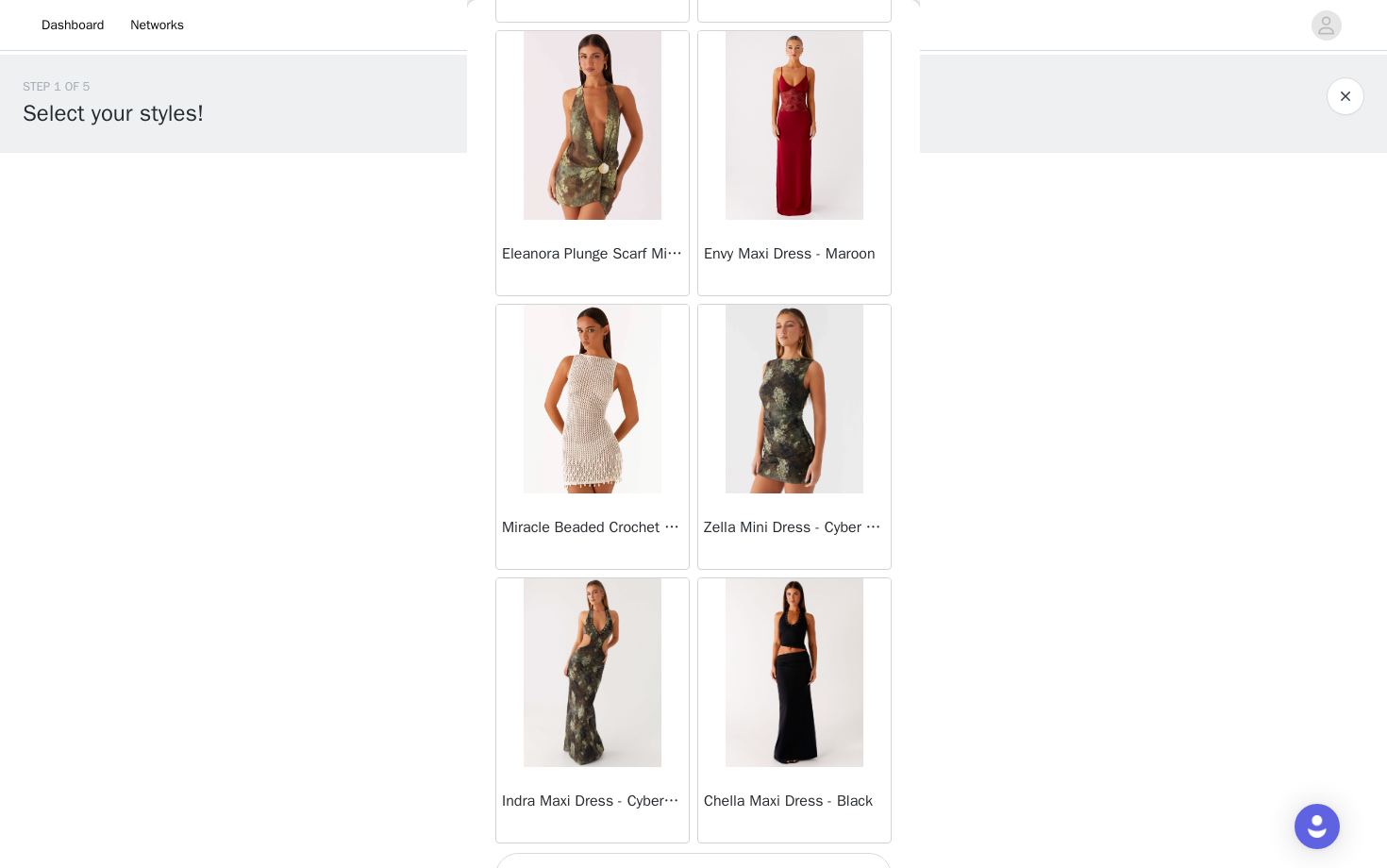 scroll, scrollTop: 59477, scrollLeft: 0, axis: vertical 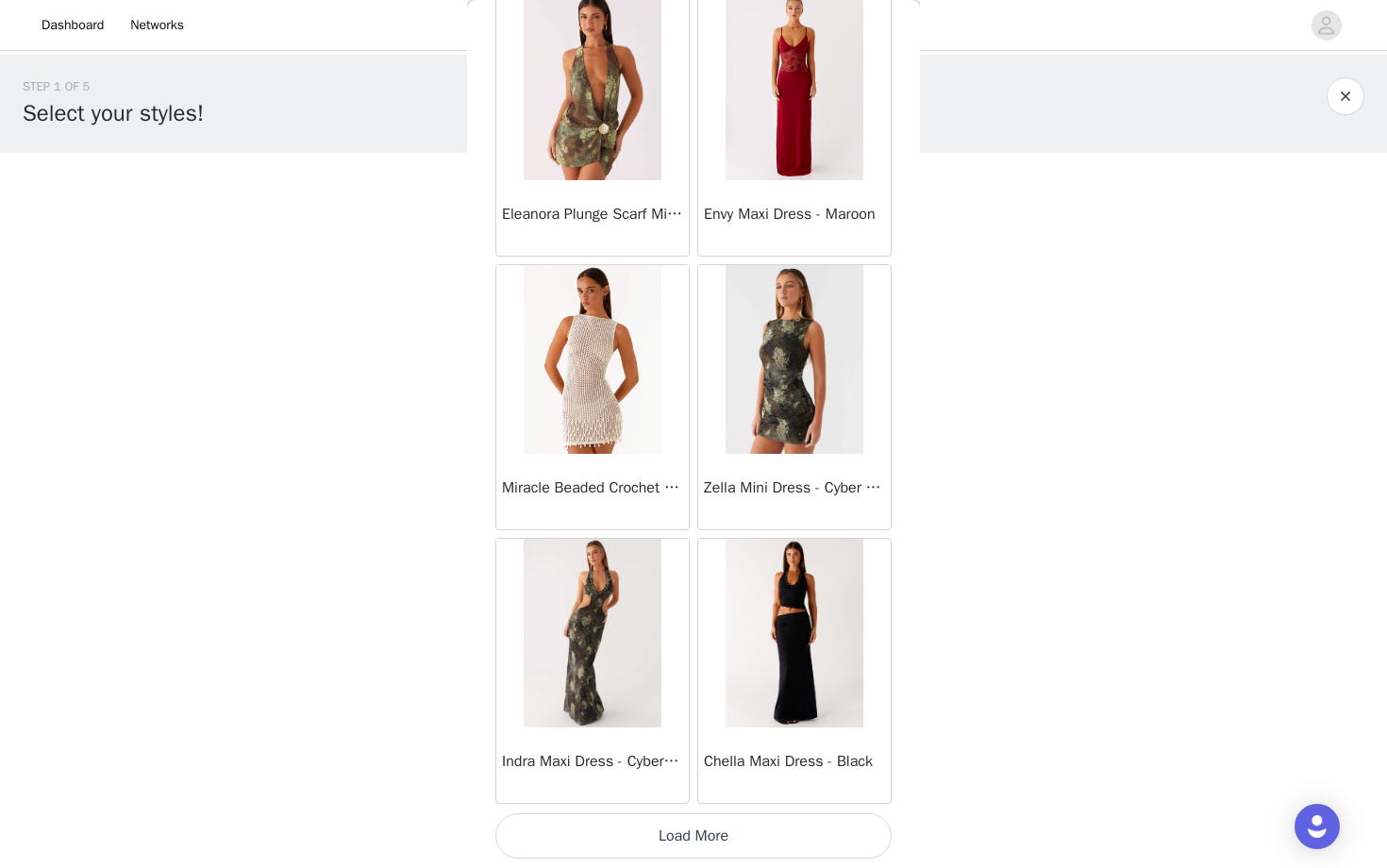 click on "Load More" at bounding box center [694, 836] 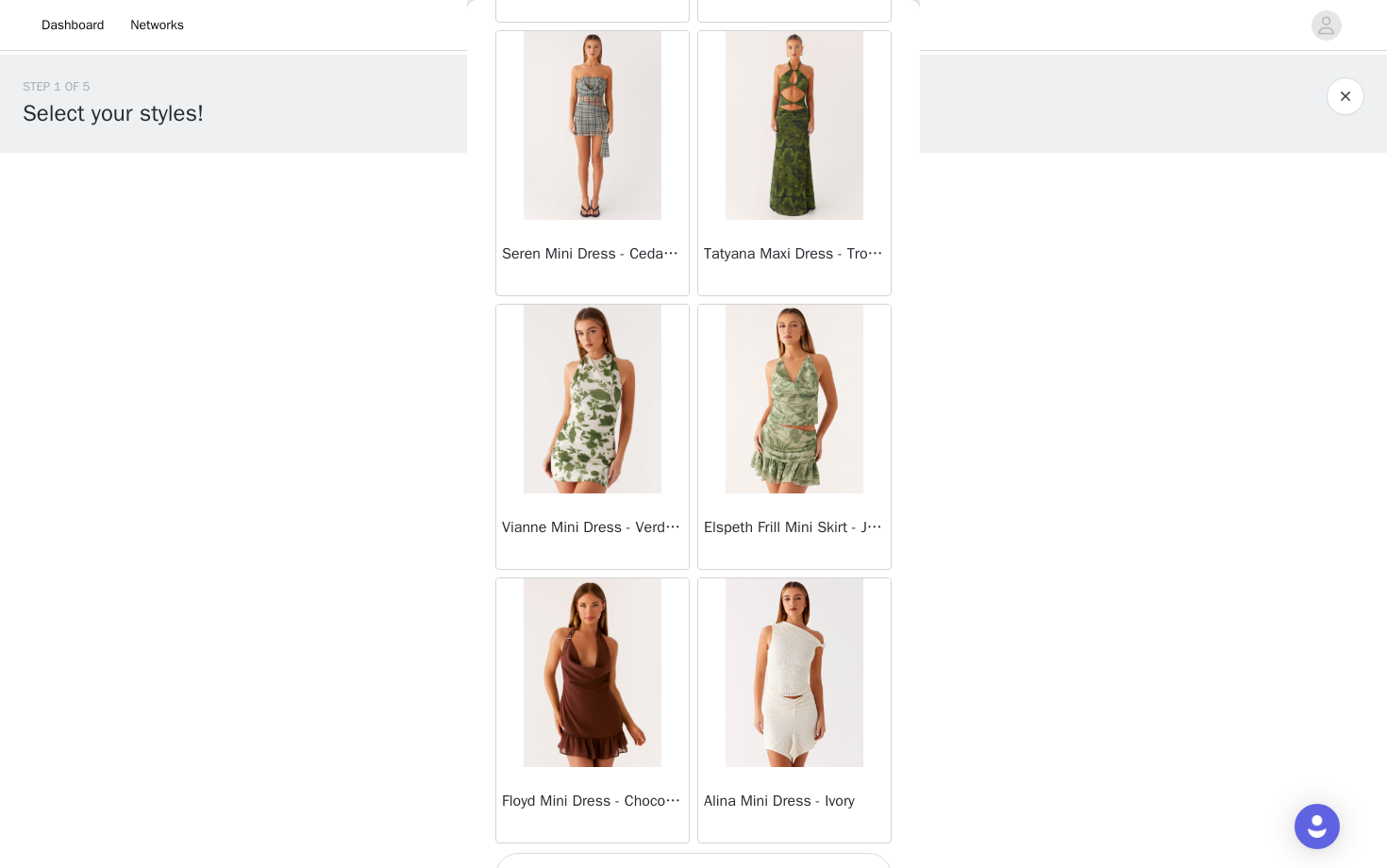 scroll, scrollTop: 62213, scrollLeft: 0, axis: vertical 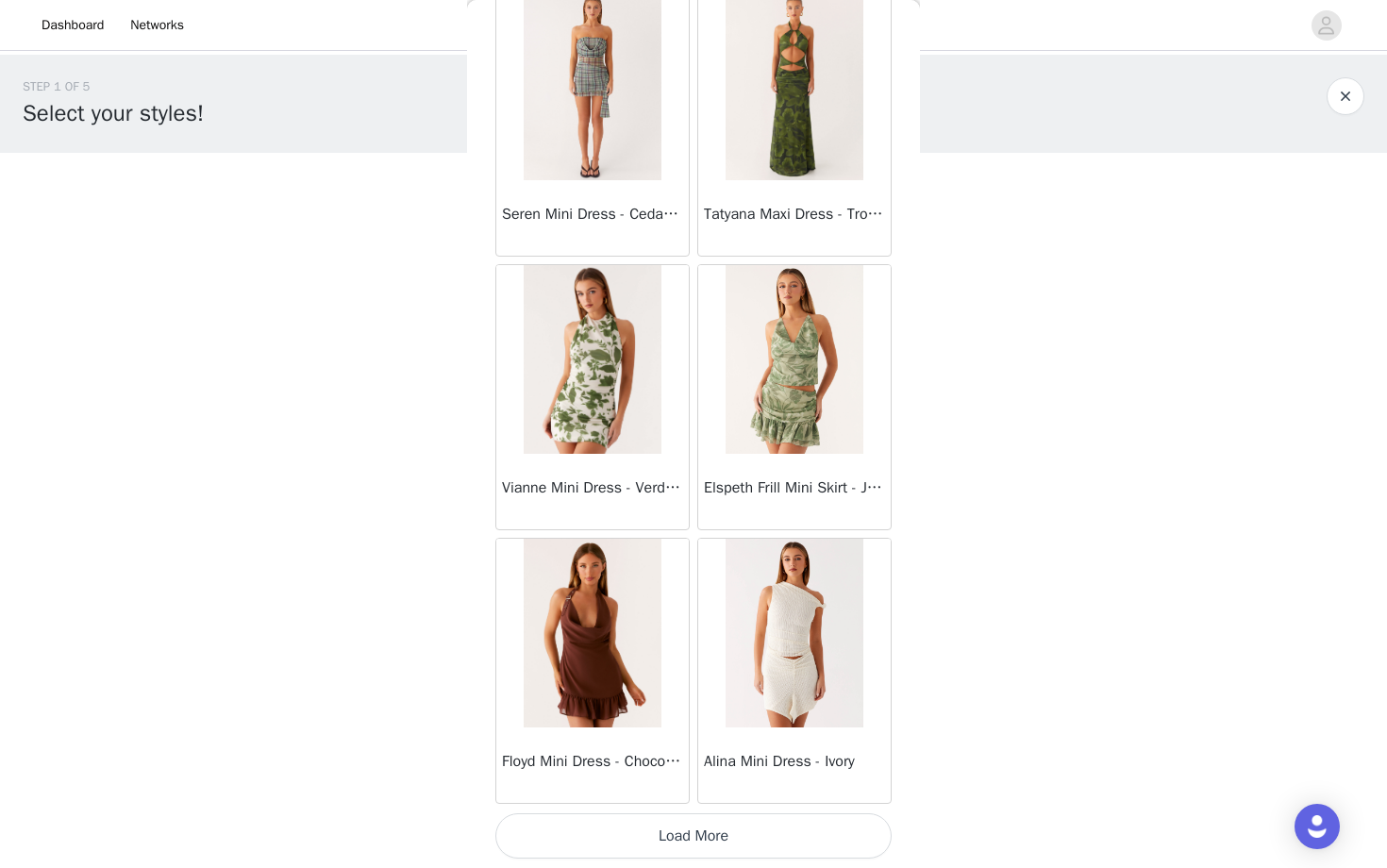 click on "Load More" at bounding box center [694, 836] 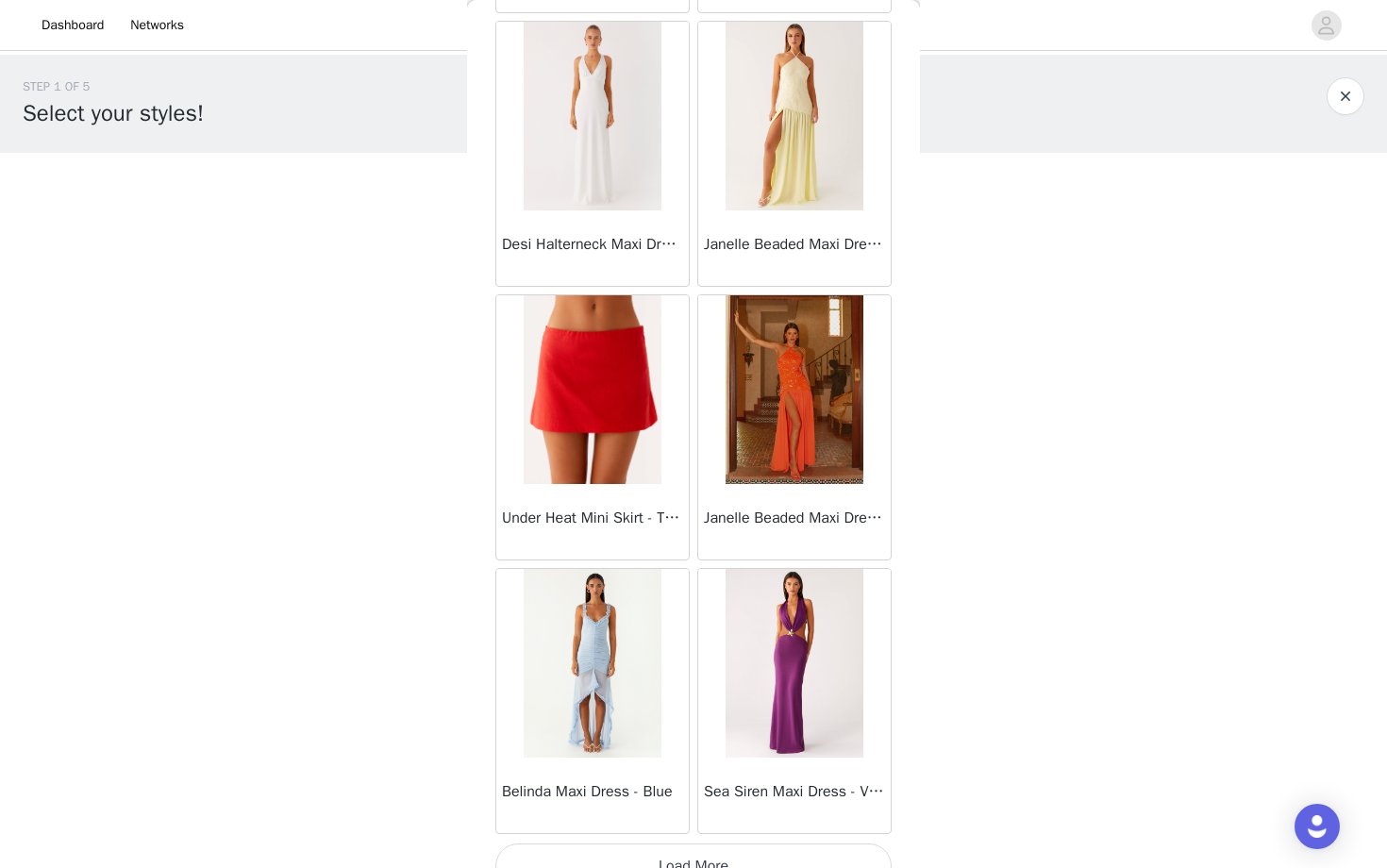 scroll, scrollTop: 64949, scrollLeft: 0, axis: vertical 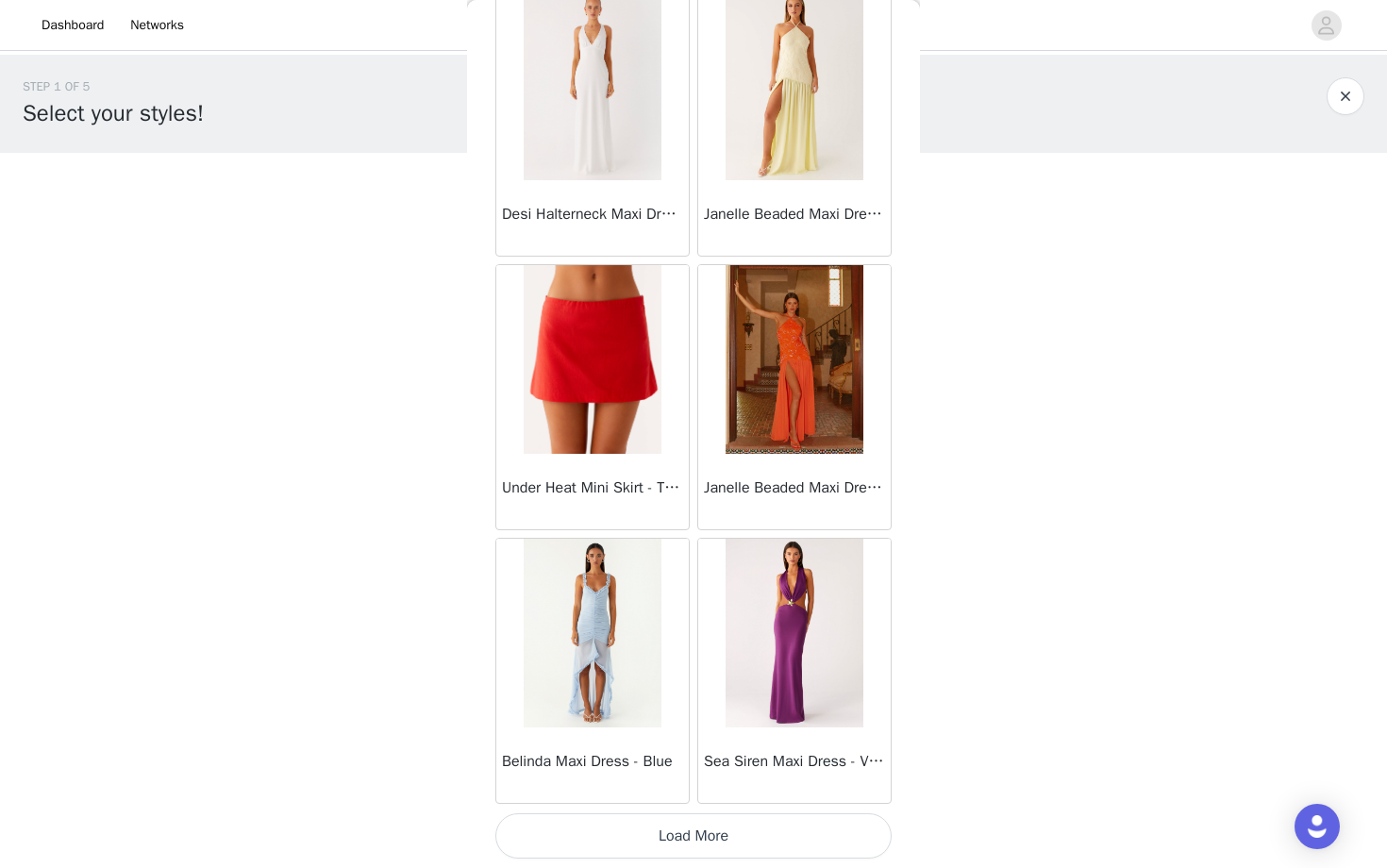 click on "Load More" at bounding box center (694, 836) 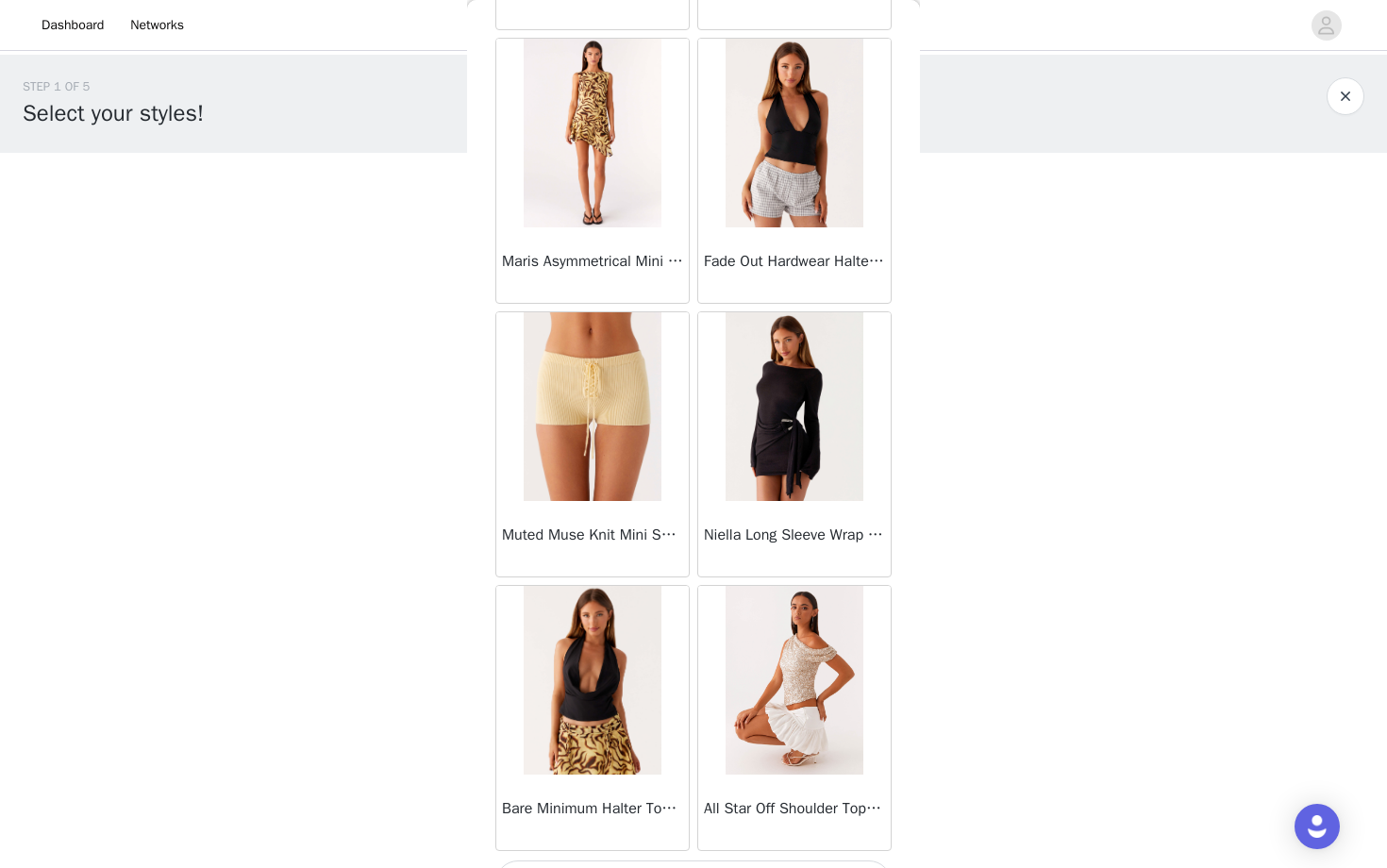 scroll, scrollTop: 67685, scrollLeft: 0, axis: vertical 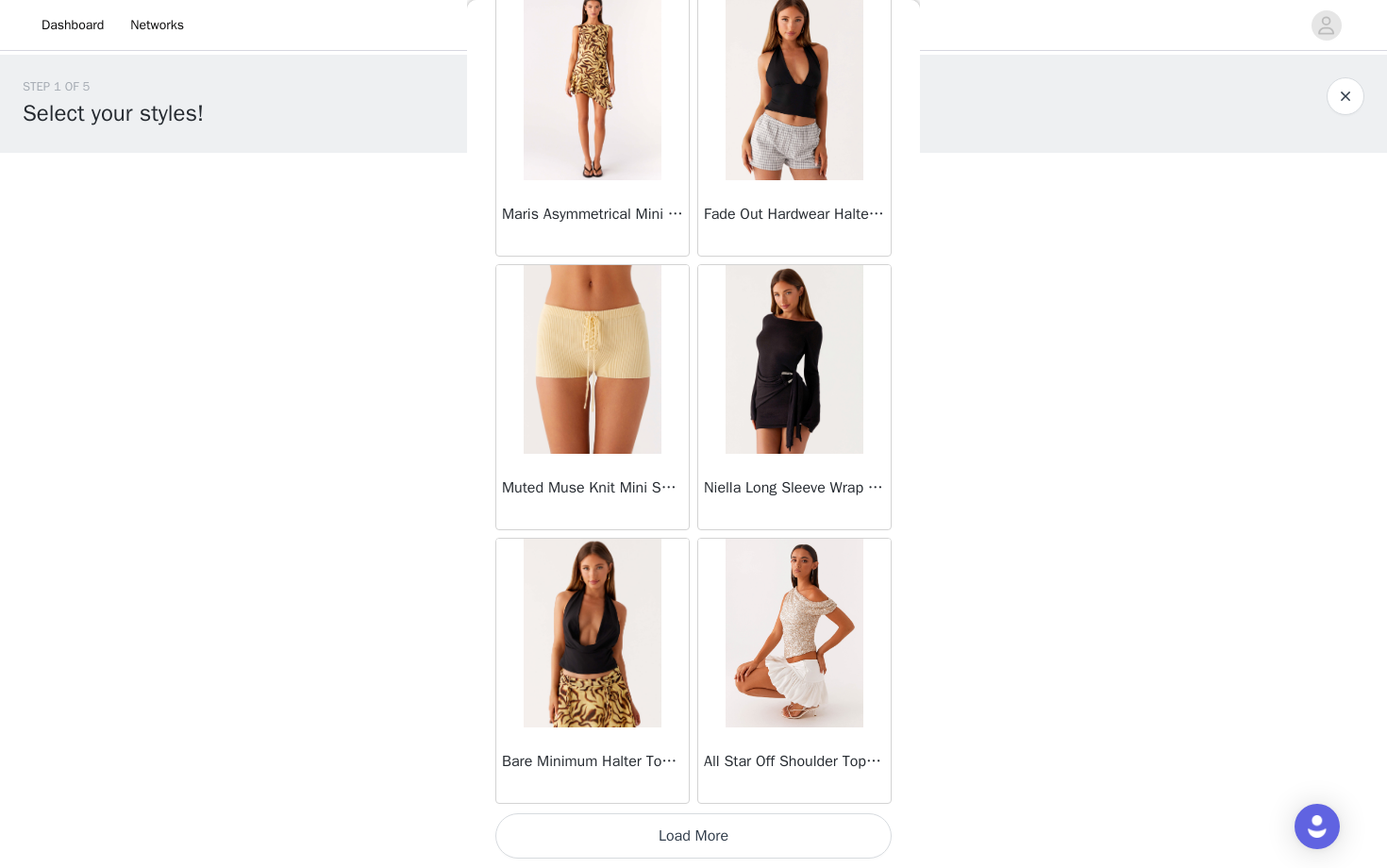click on "Load More" at bounding box center (694, 836) 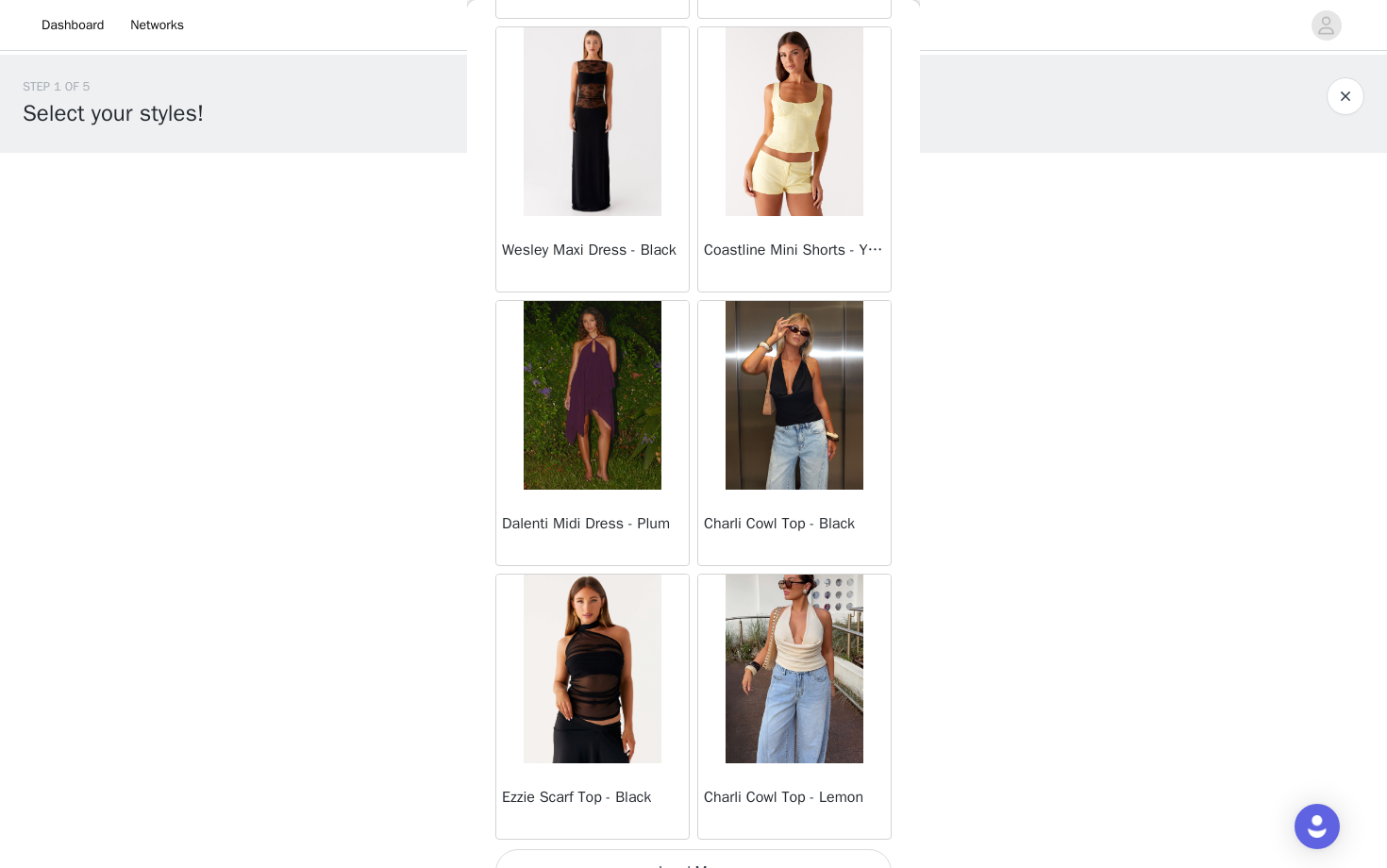 scroll, scrollTop: 70421, scrollLeft: 0, axis: vertical 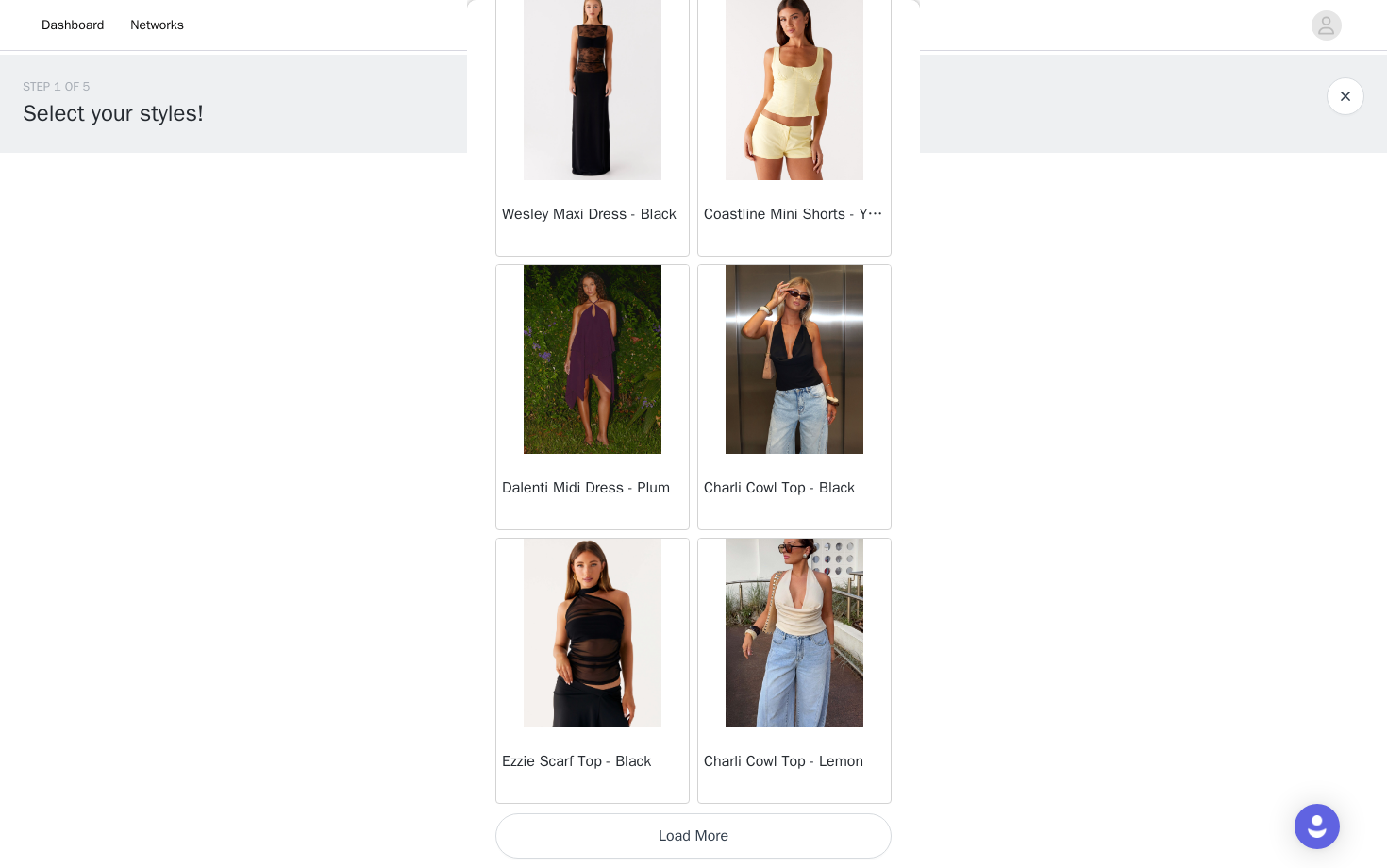 click on "Load More" at bounding box center [694, 836] 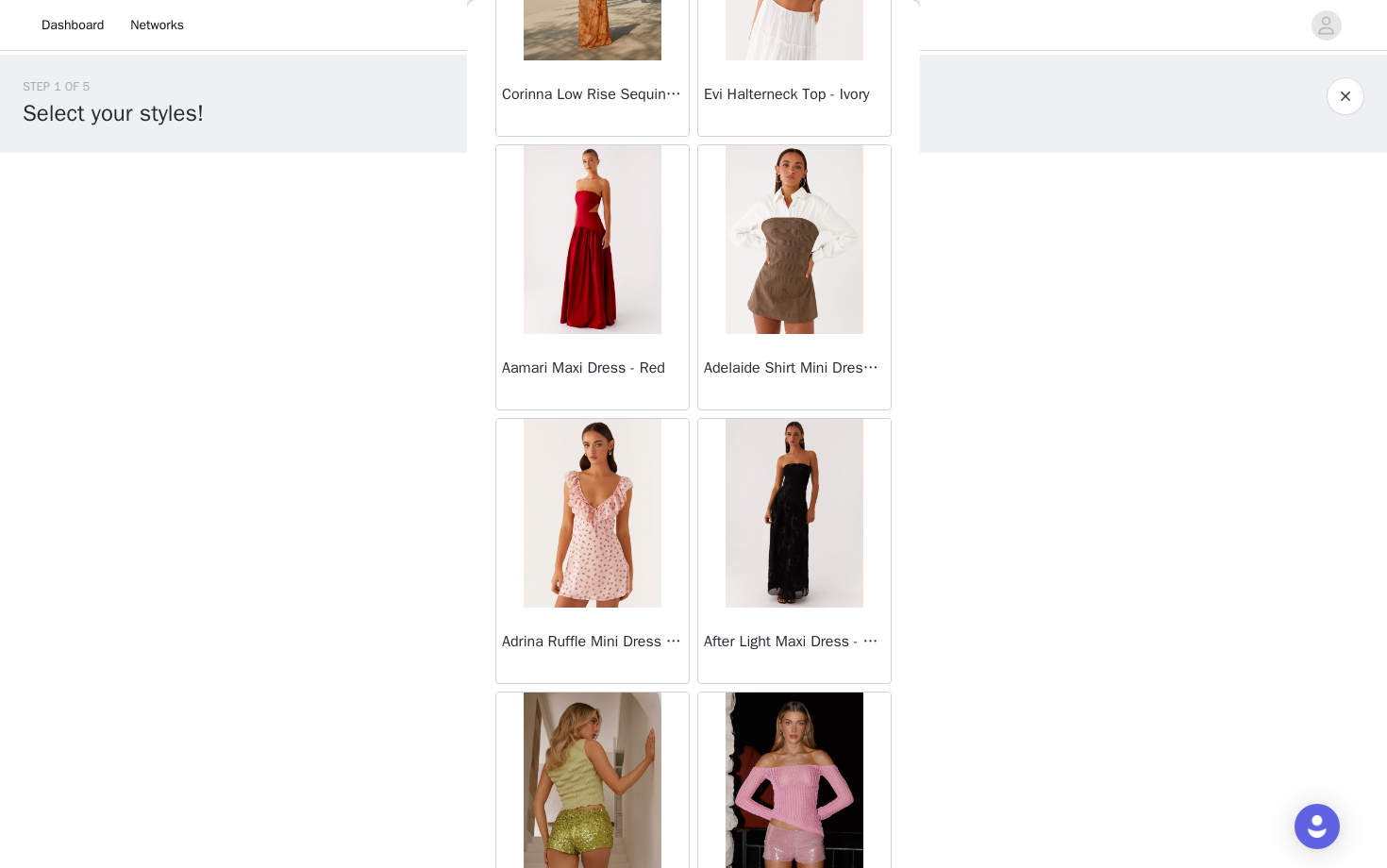 scroll, scrollTop: 73157, scrollLeft: 0, axis: vertical 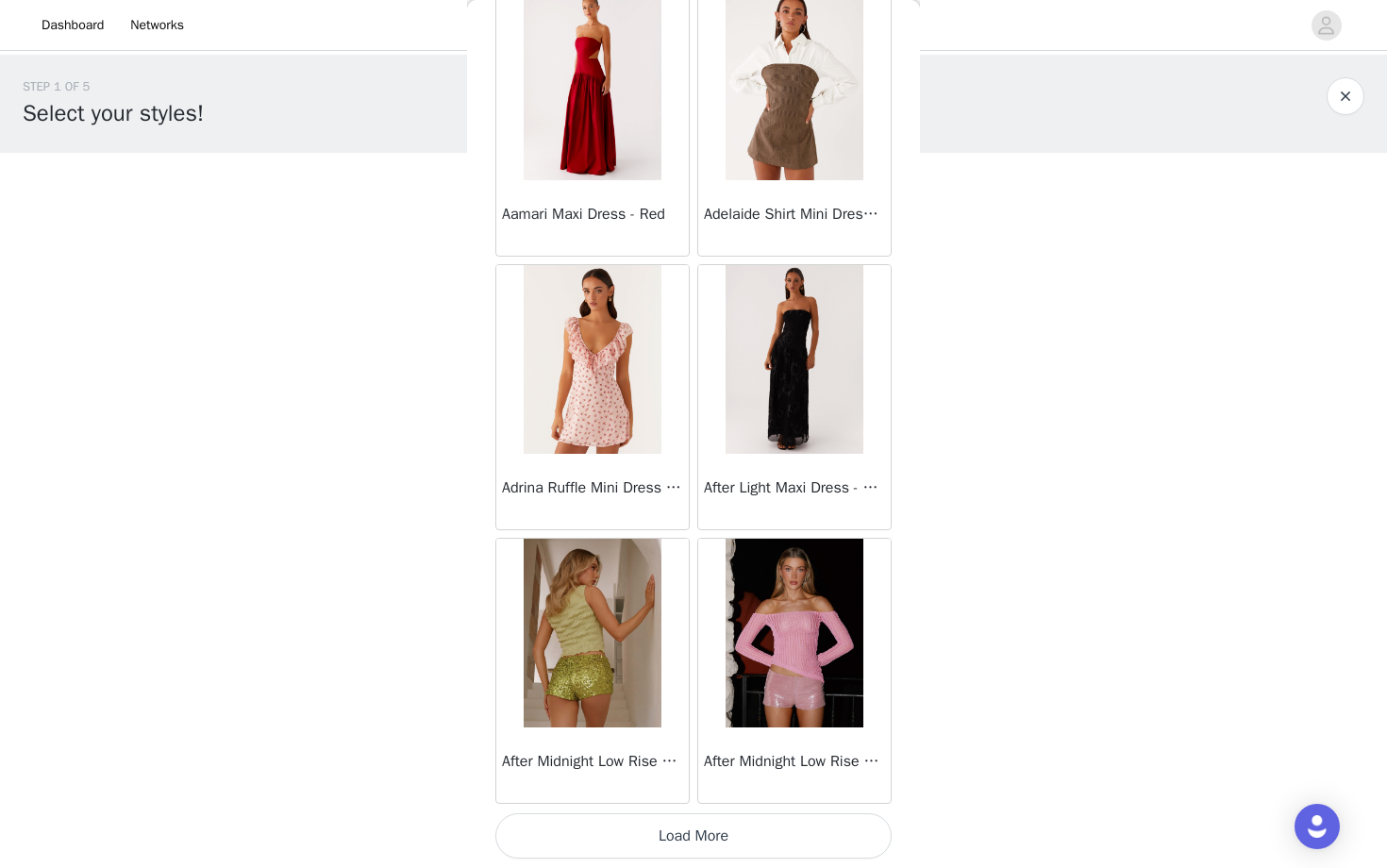 click on "Load More" at bounding box center [694, 836] 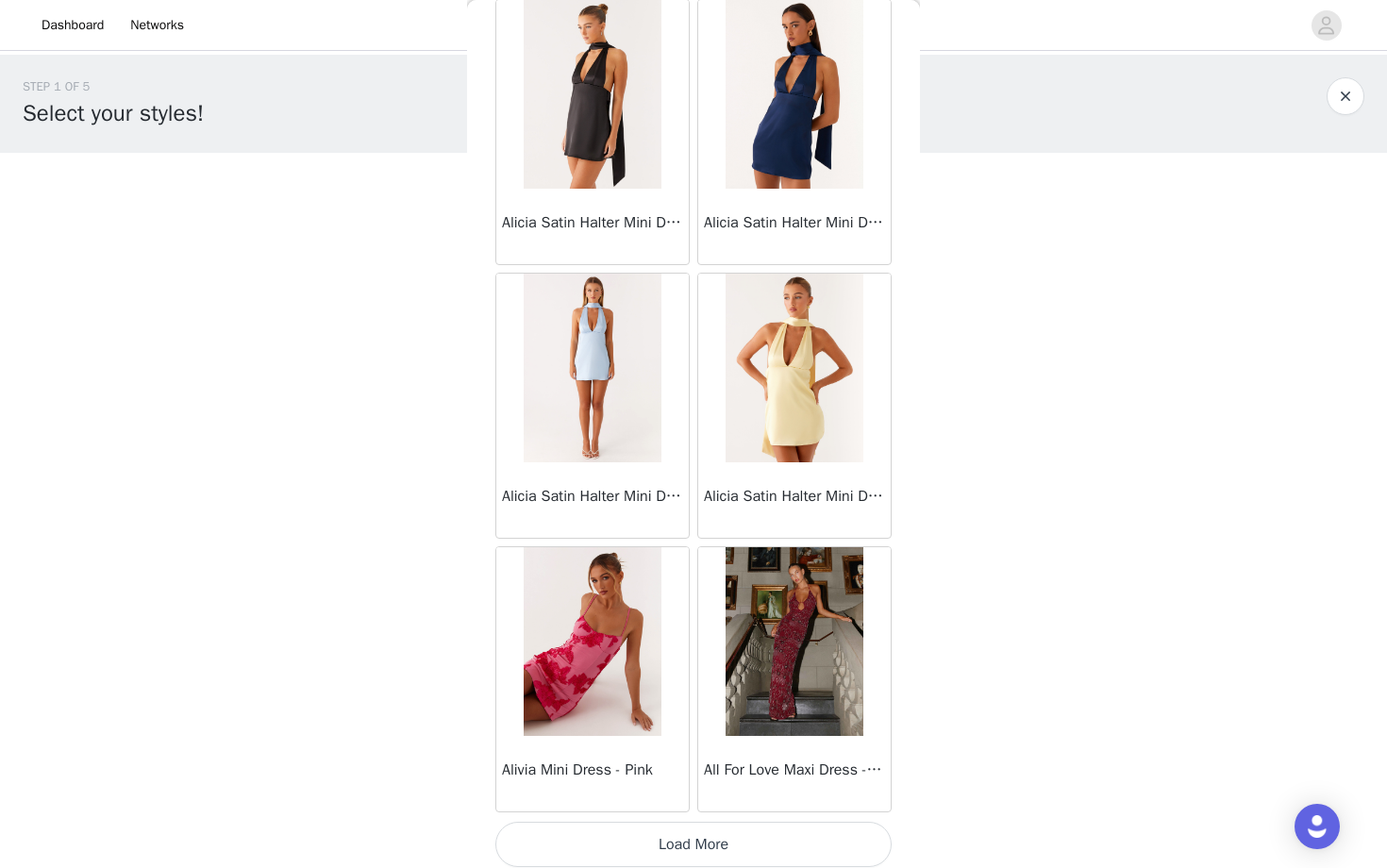 scroll, scrollTop: 75893, scrollLeft: 0, axis: vertical 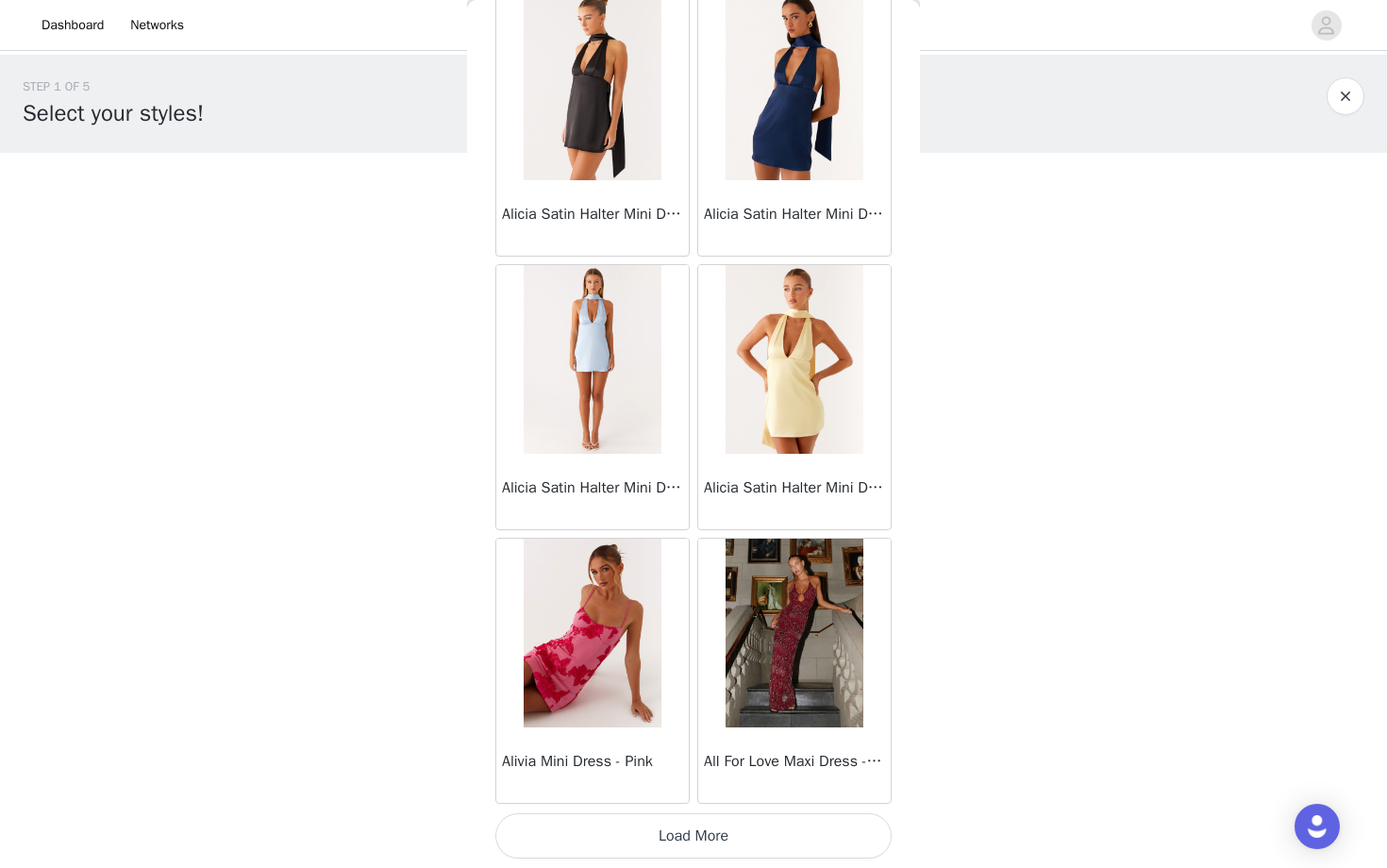 click on "Load More" at bounding box center (694, 836) 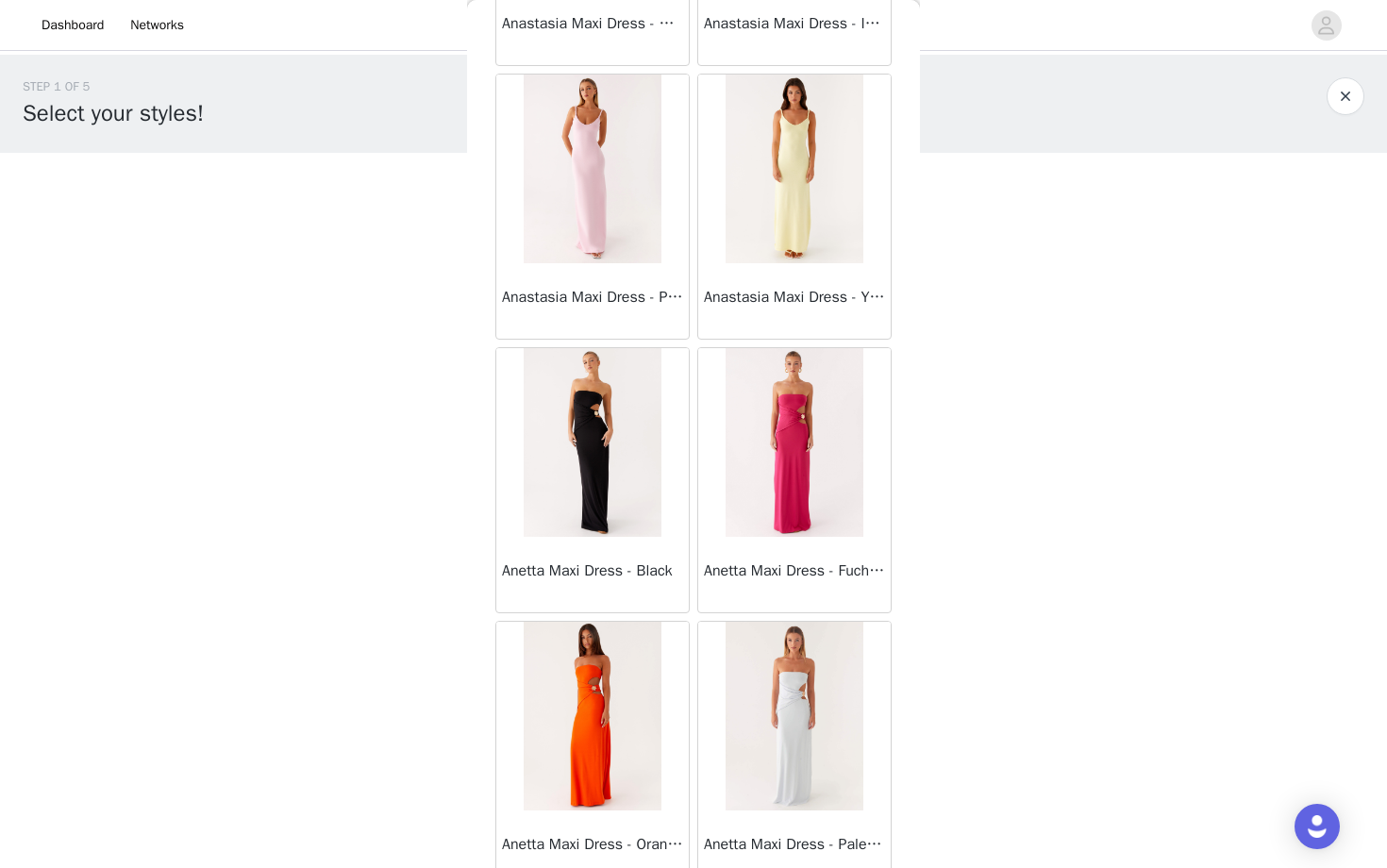 scroll, scrollTop: 78629, scrollLeft: 0, axis: vertical 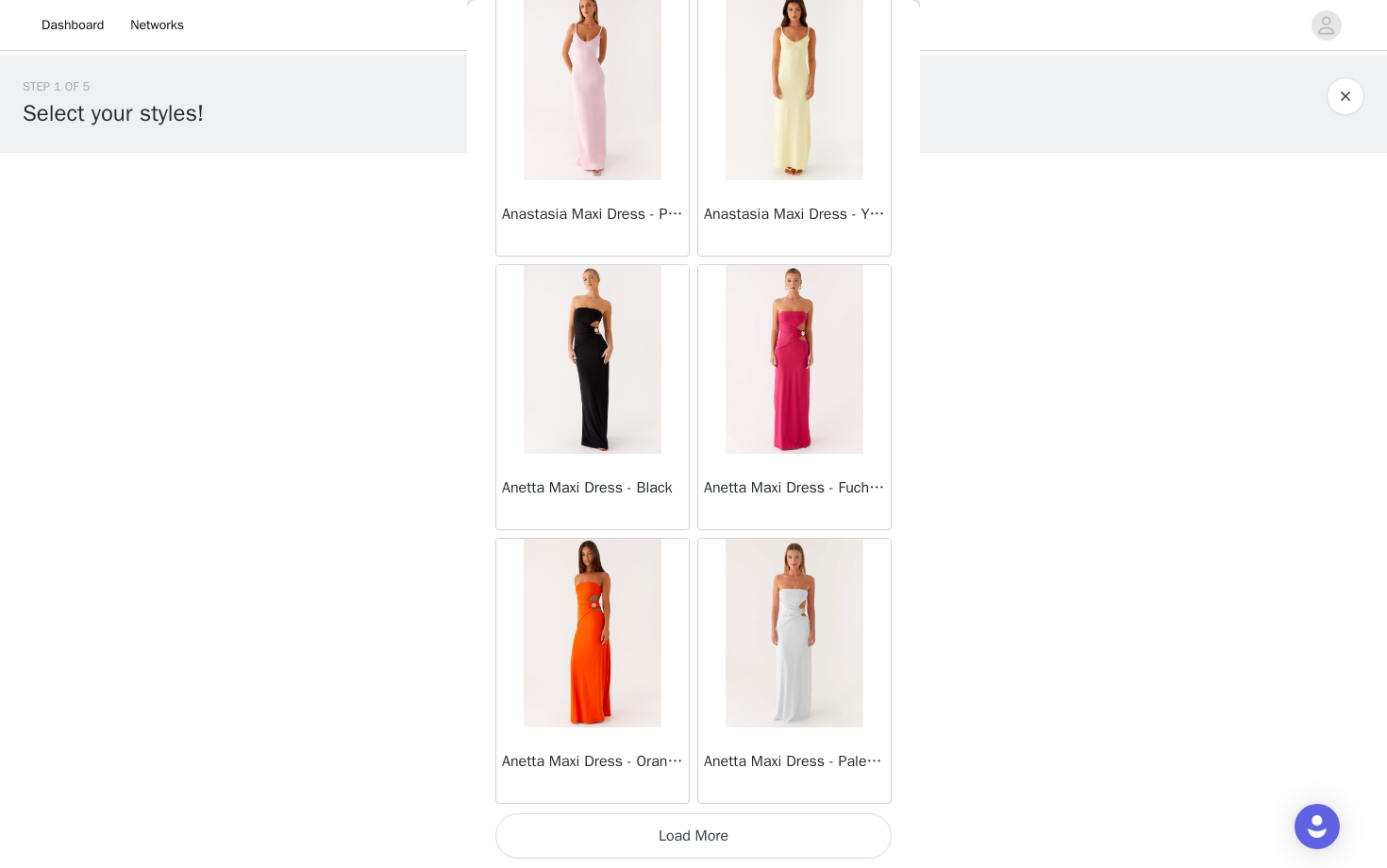 click on "Load More" at bounding box center (694, 836) 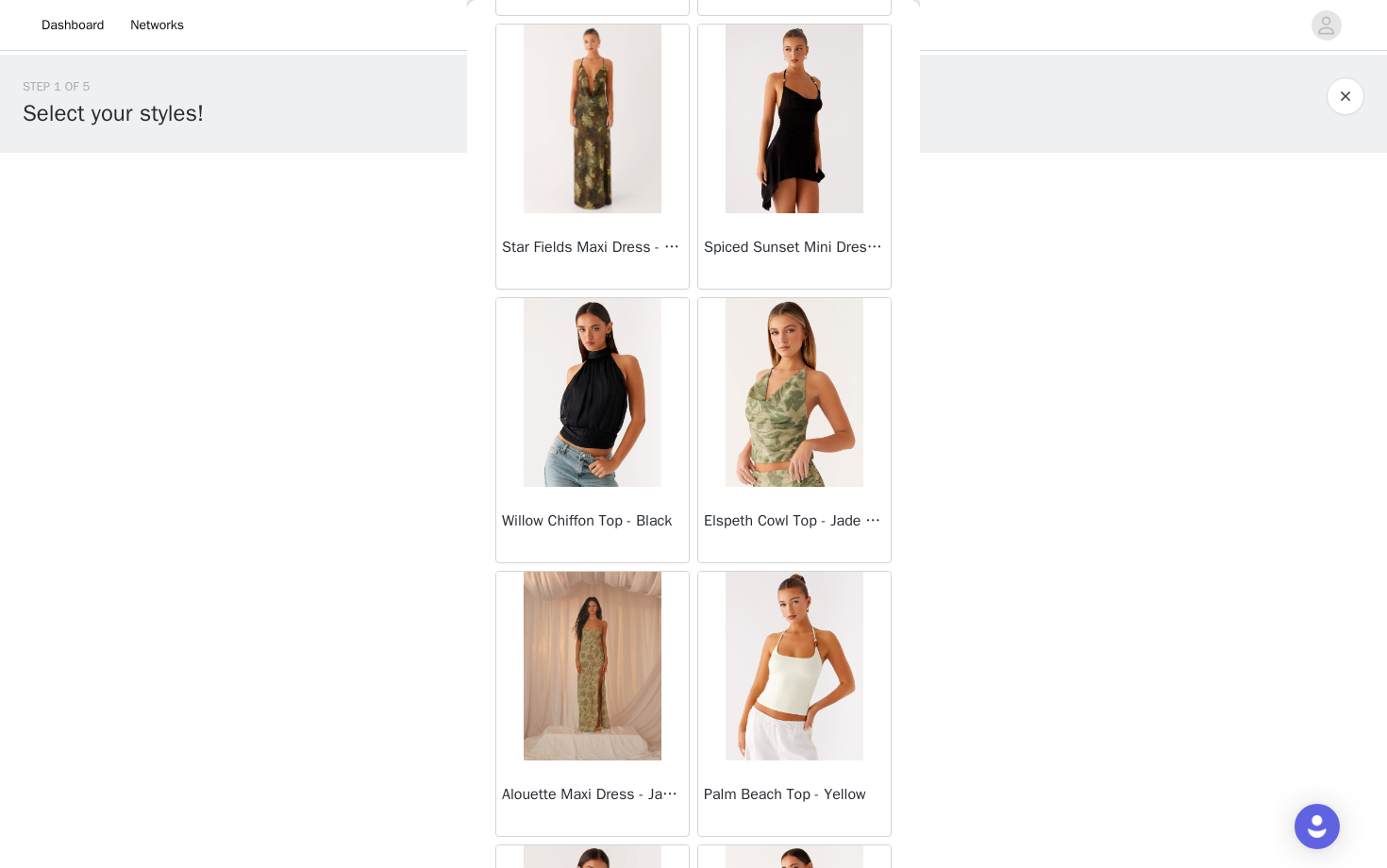 scroll, scrollTop: 63244, scrollLeft: 0, axis: vertical 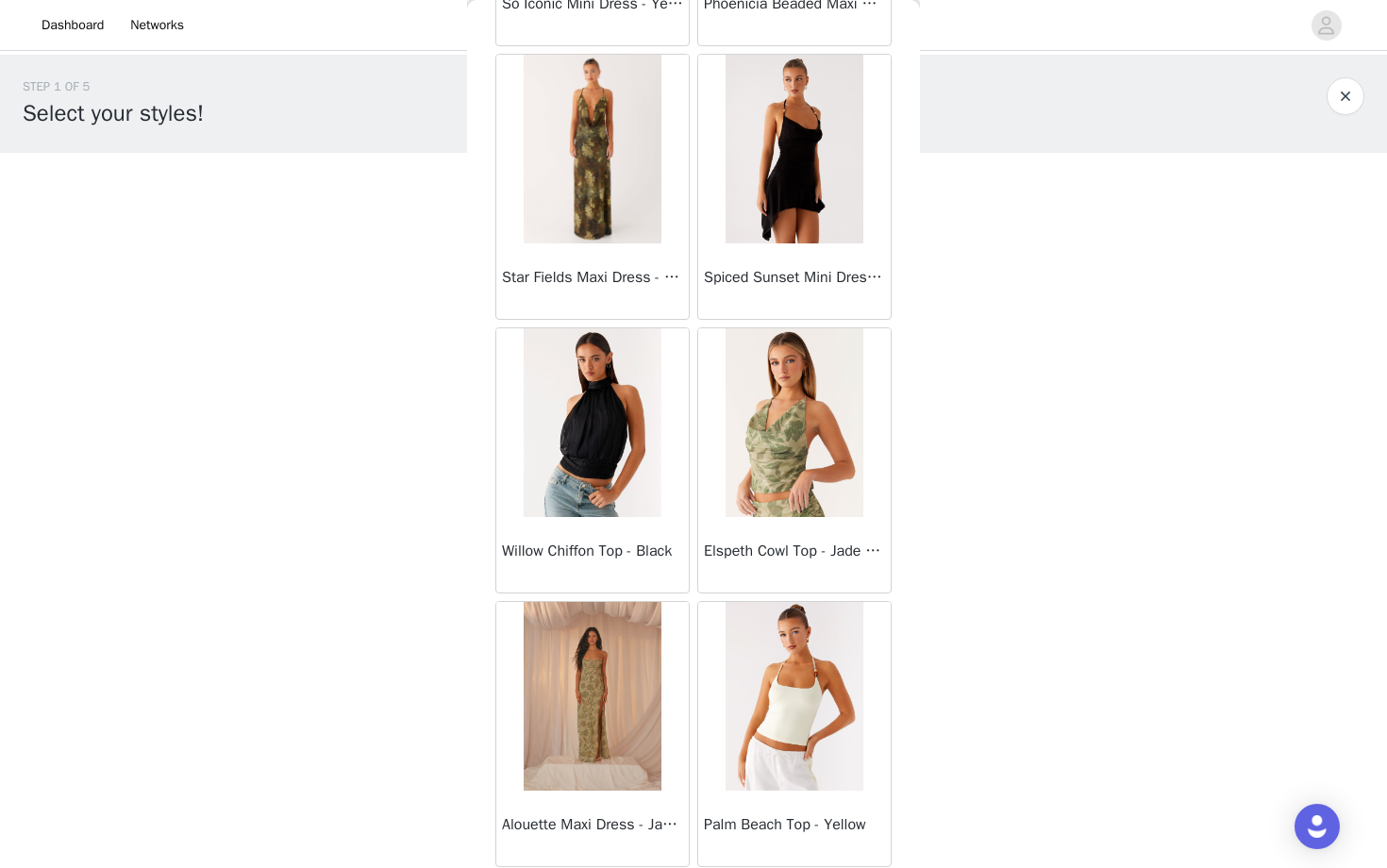 click at bounding box center (592, 423) 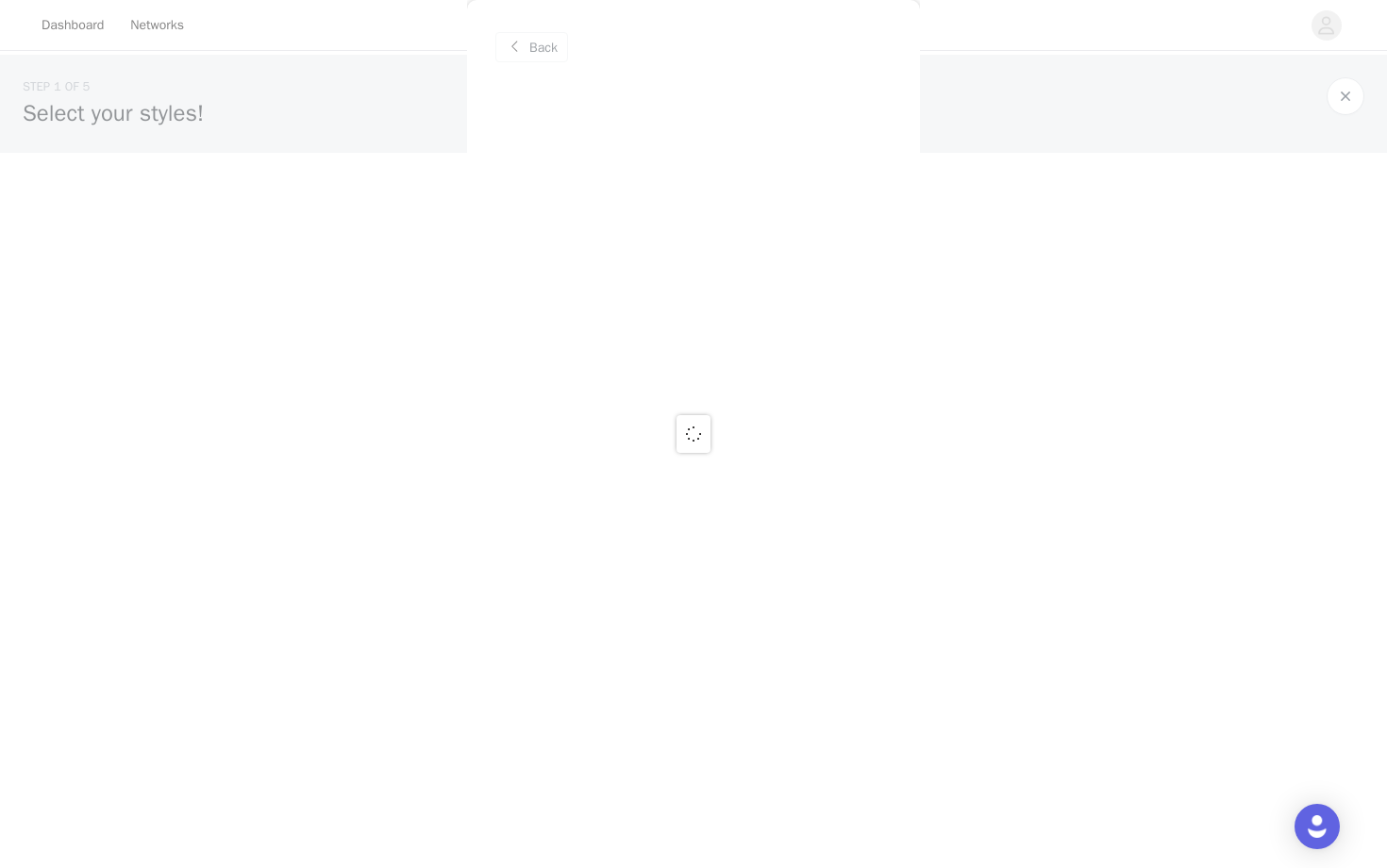 scroll, scrollTop: 0, scrollLeft: 0, axis: both 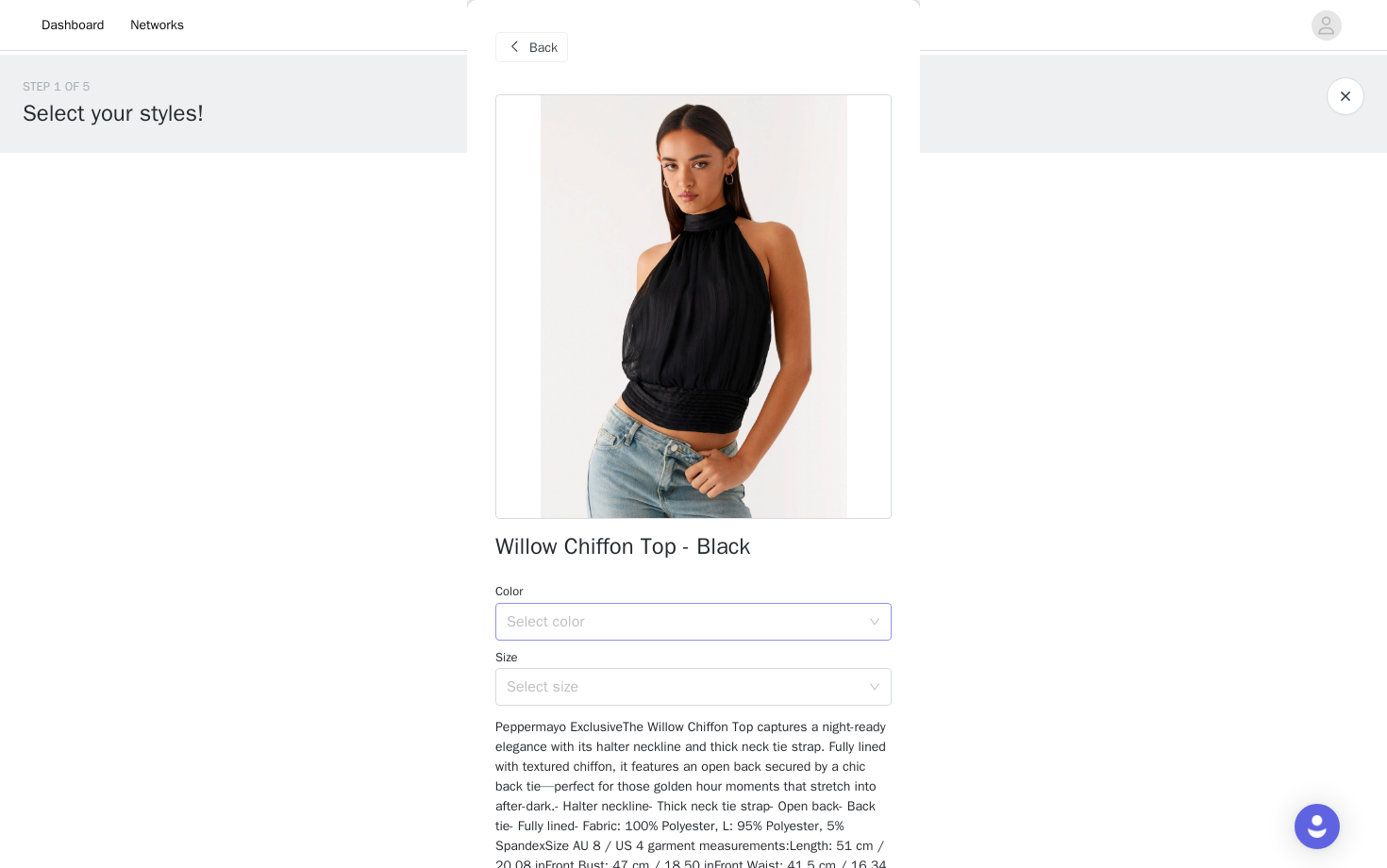 click on "Select color" at bounding box center (683, 622) 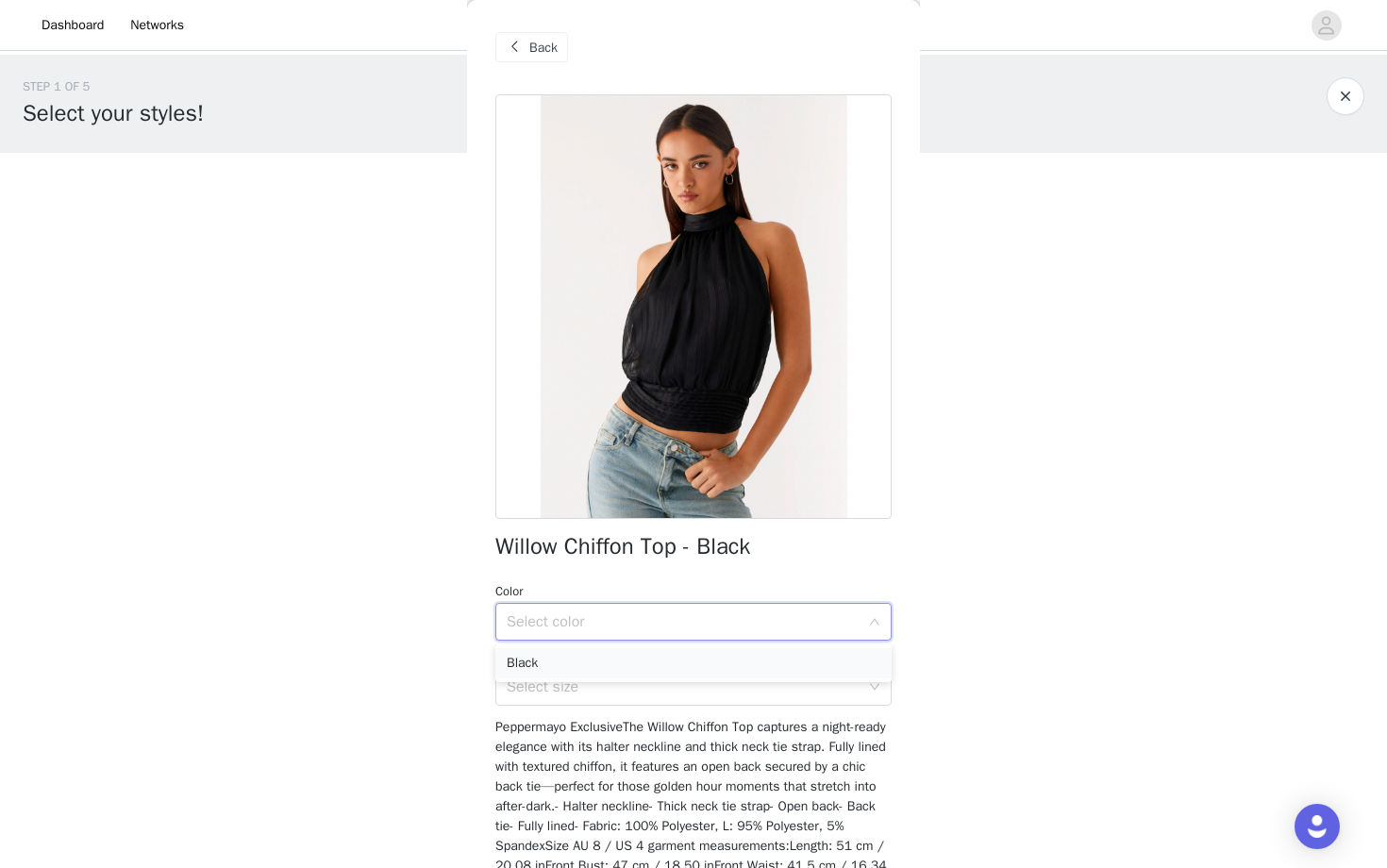 click on "Black" at bounding box center (694, 663) 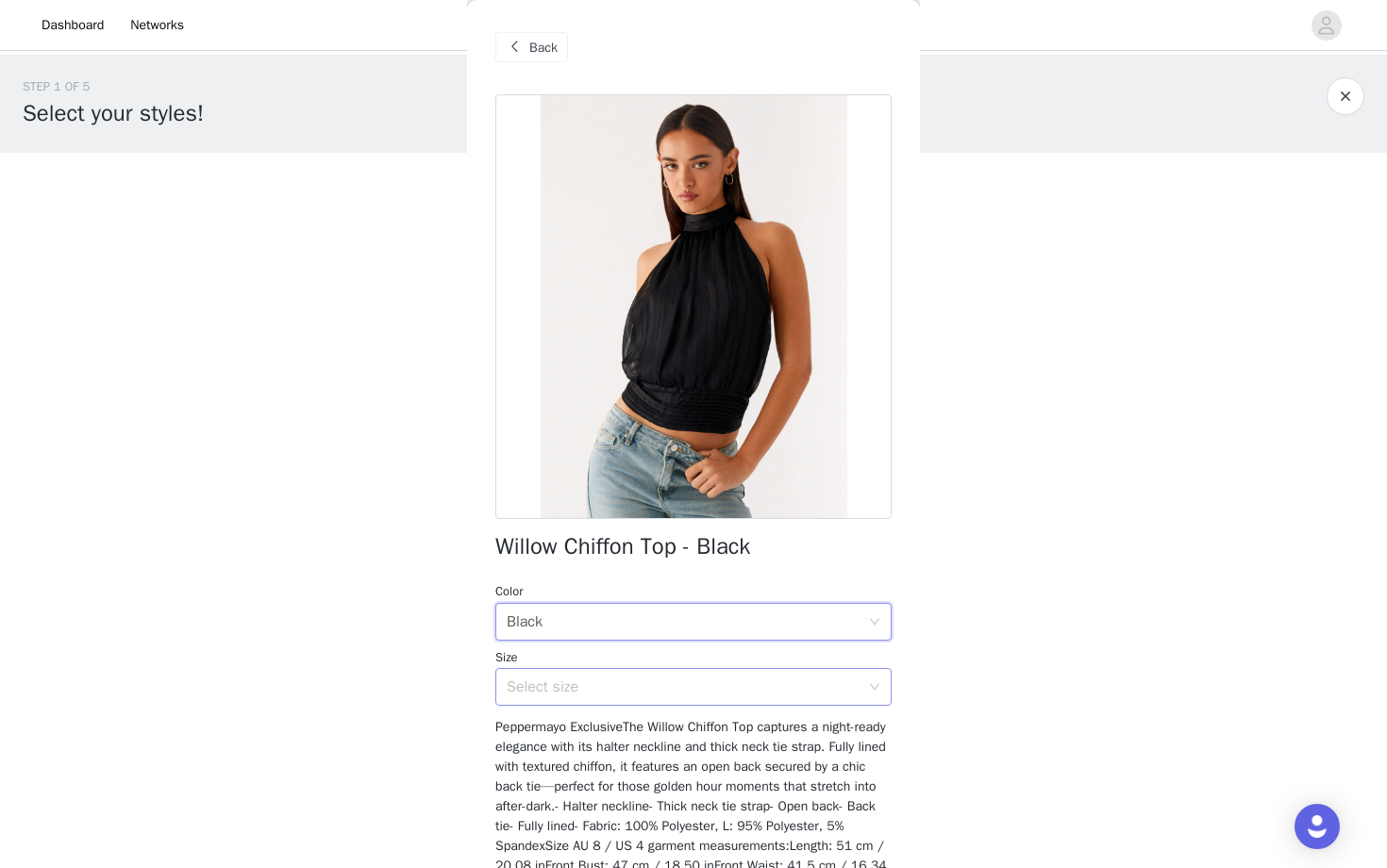 click on "Select size" at bounding box center [683, 687] 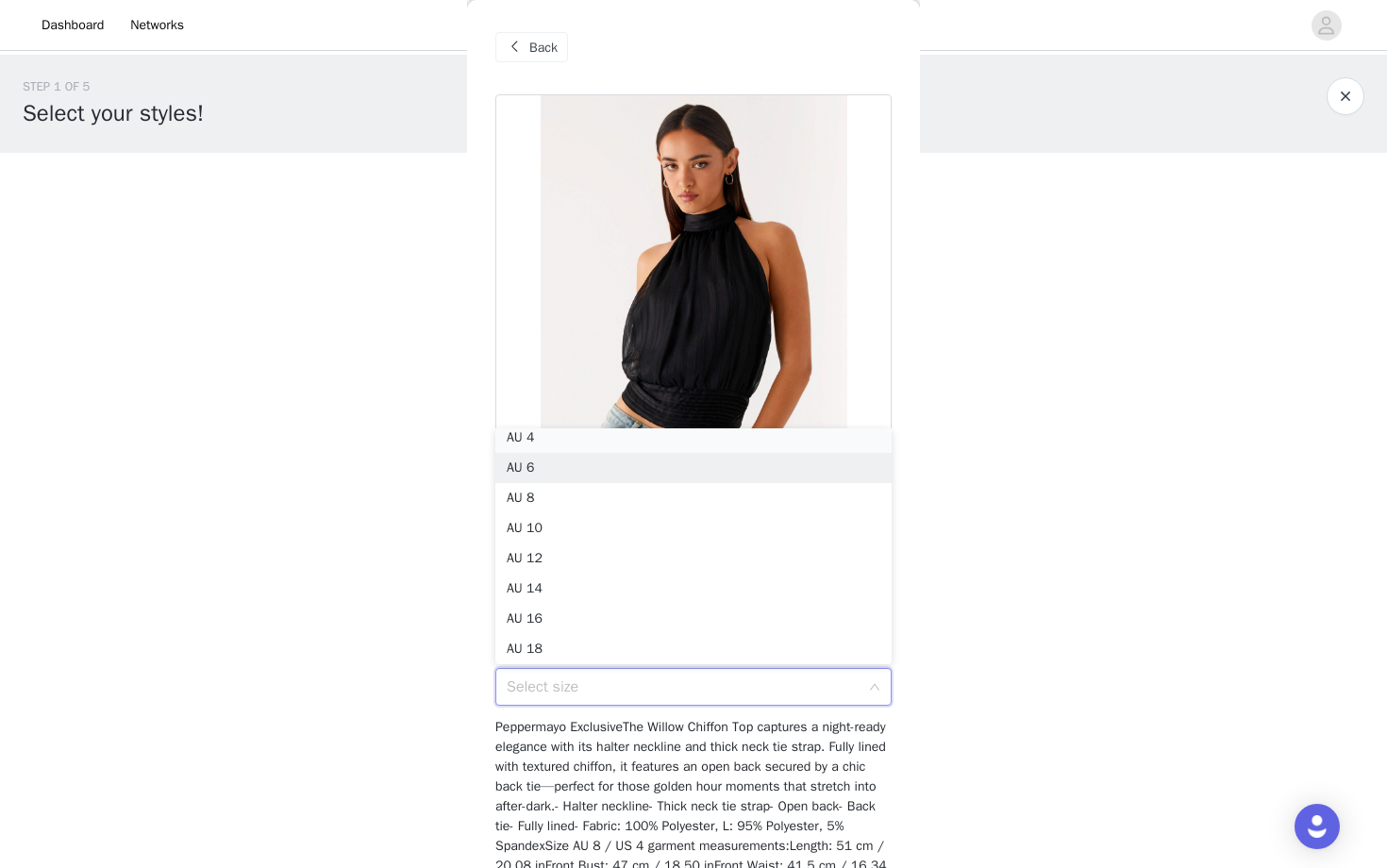 scroll, scrollTop: 4, scrollLeft: 0, axis: vertical 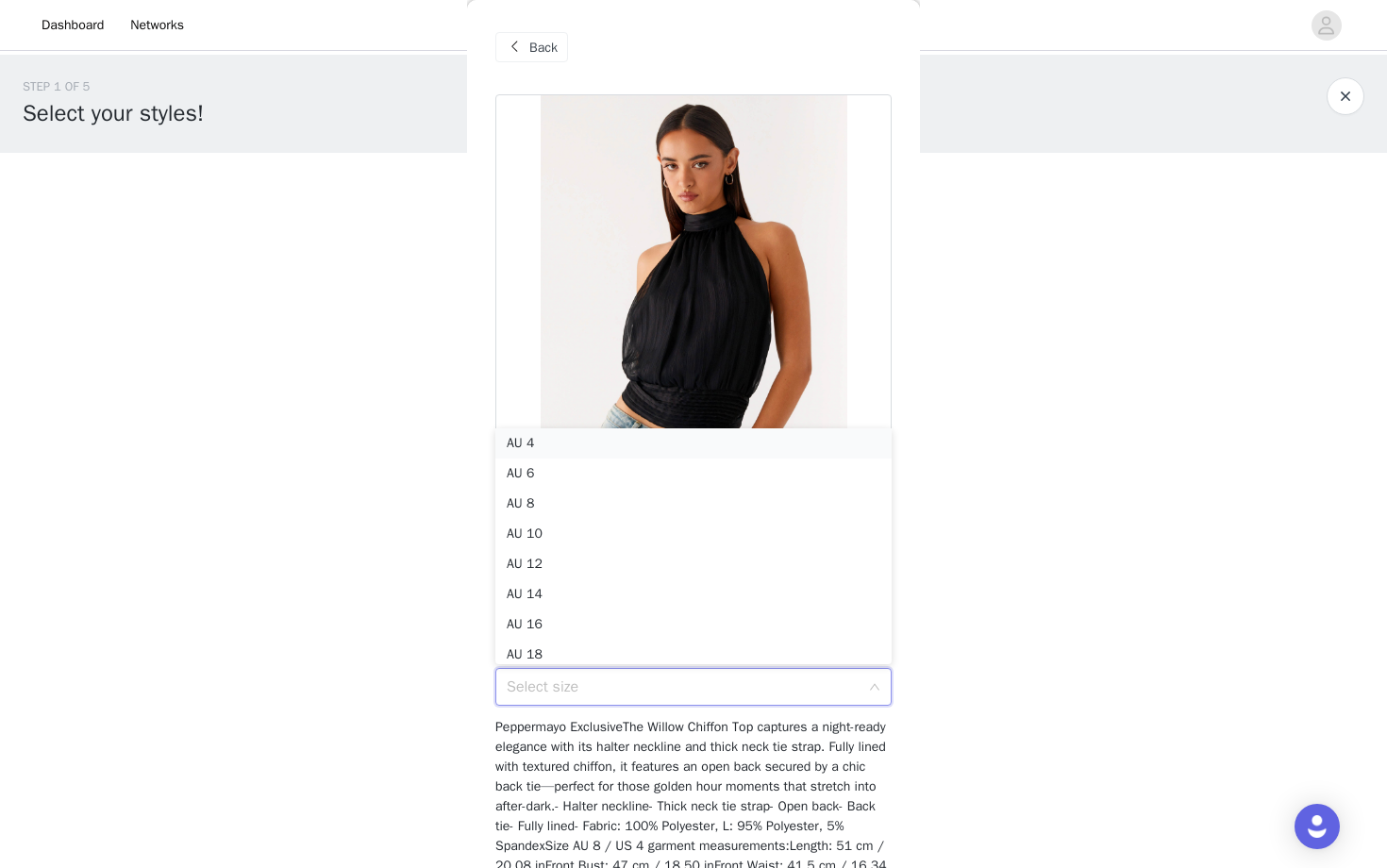 click on "AU 4" at bounding box center (694, 443) 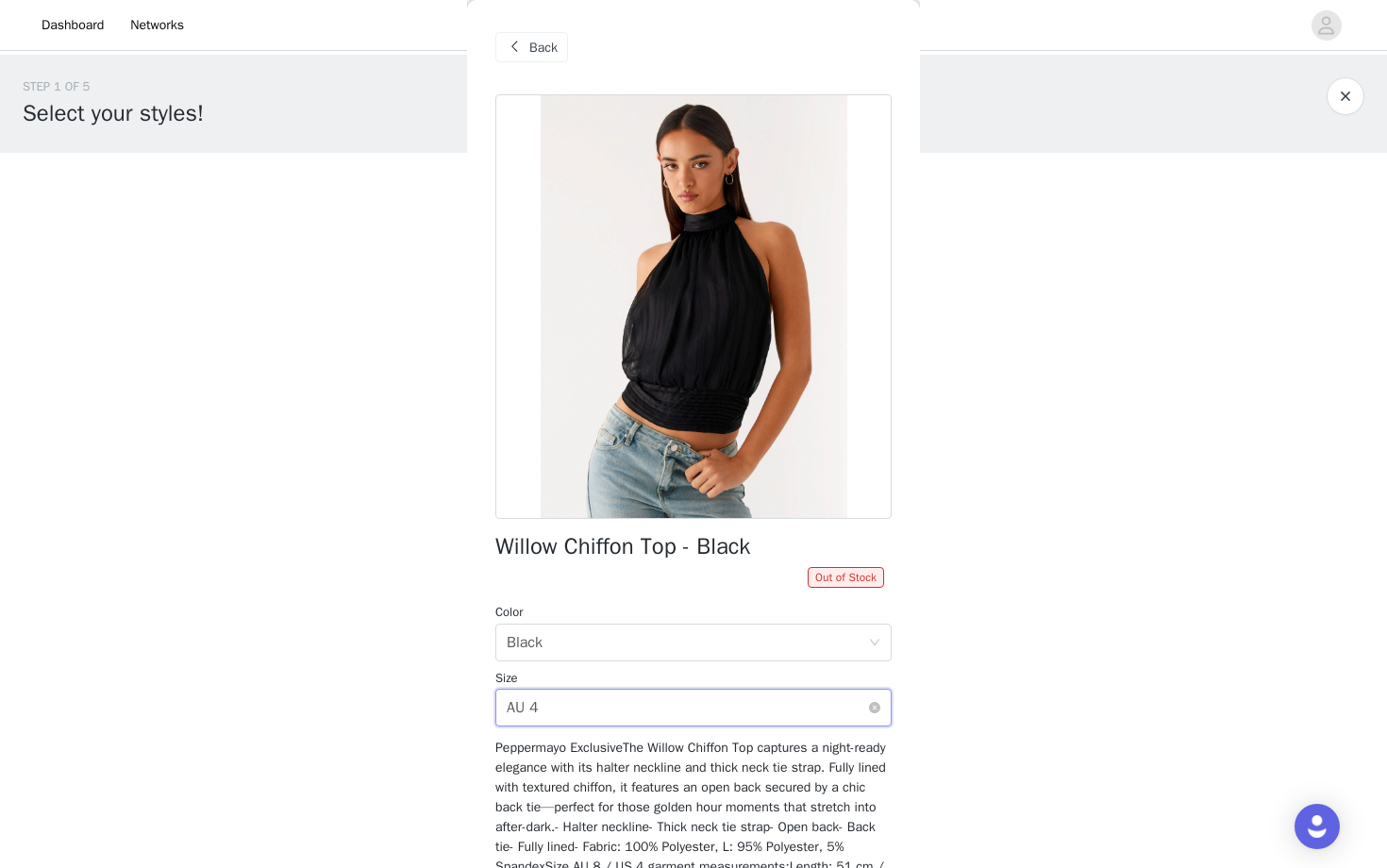 click on "Select size AU 4" at bounding box center [687, 708] 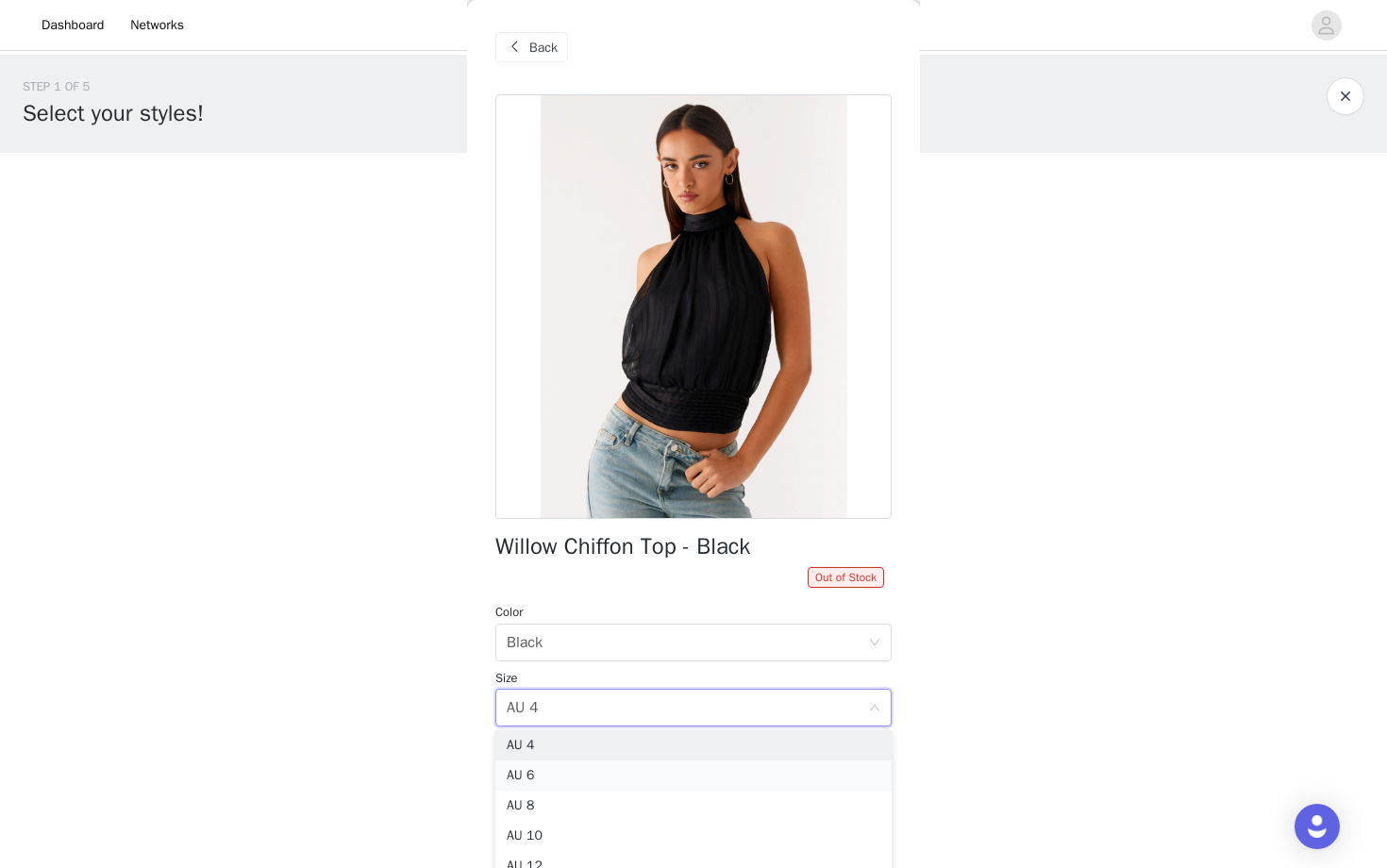 click on "AU 6" at bounding box center [694, 776] 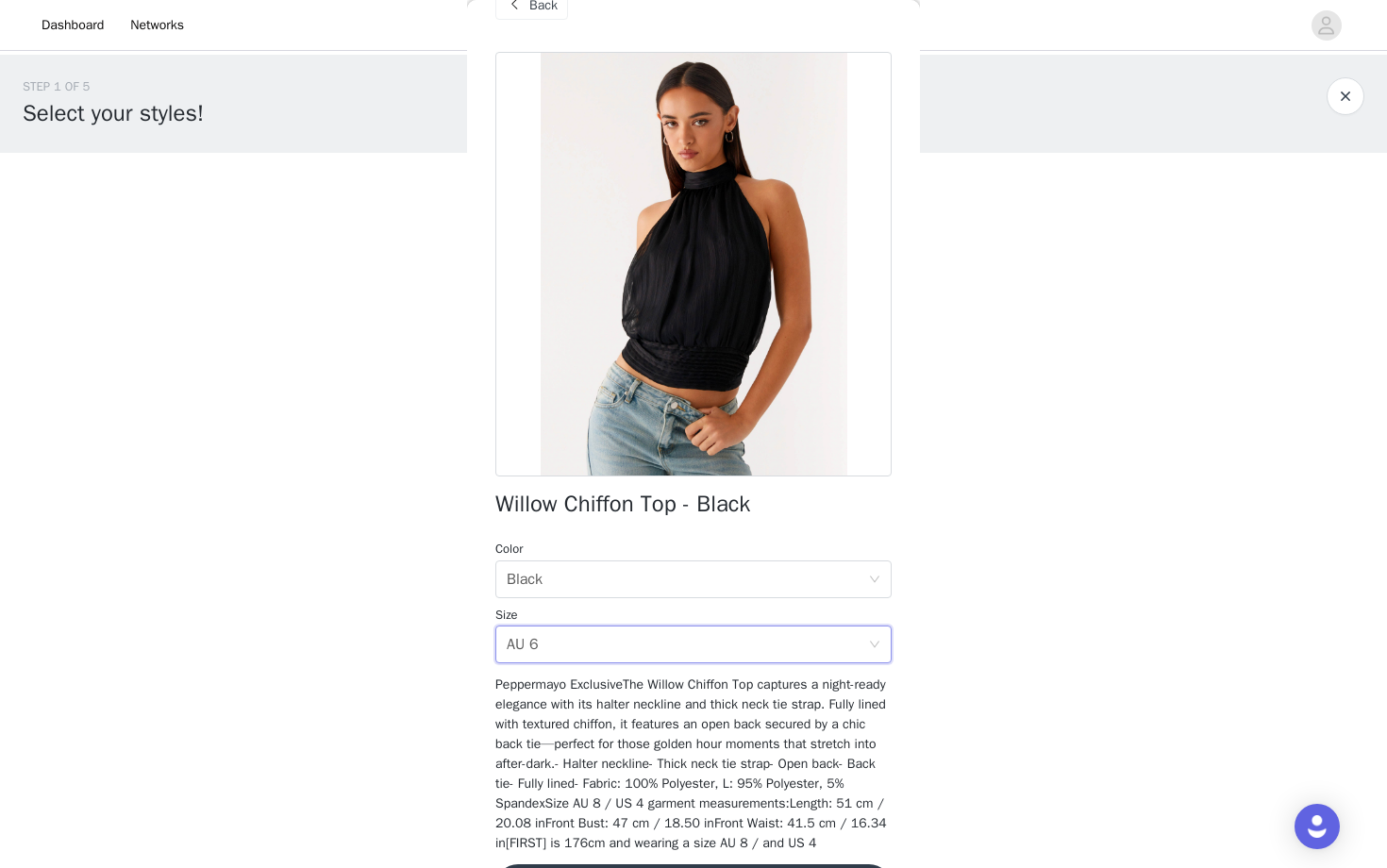 scroll, scrollTop: 0, scrollLeft: 0, axis: both 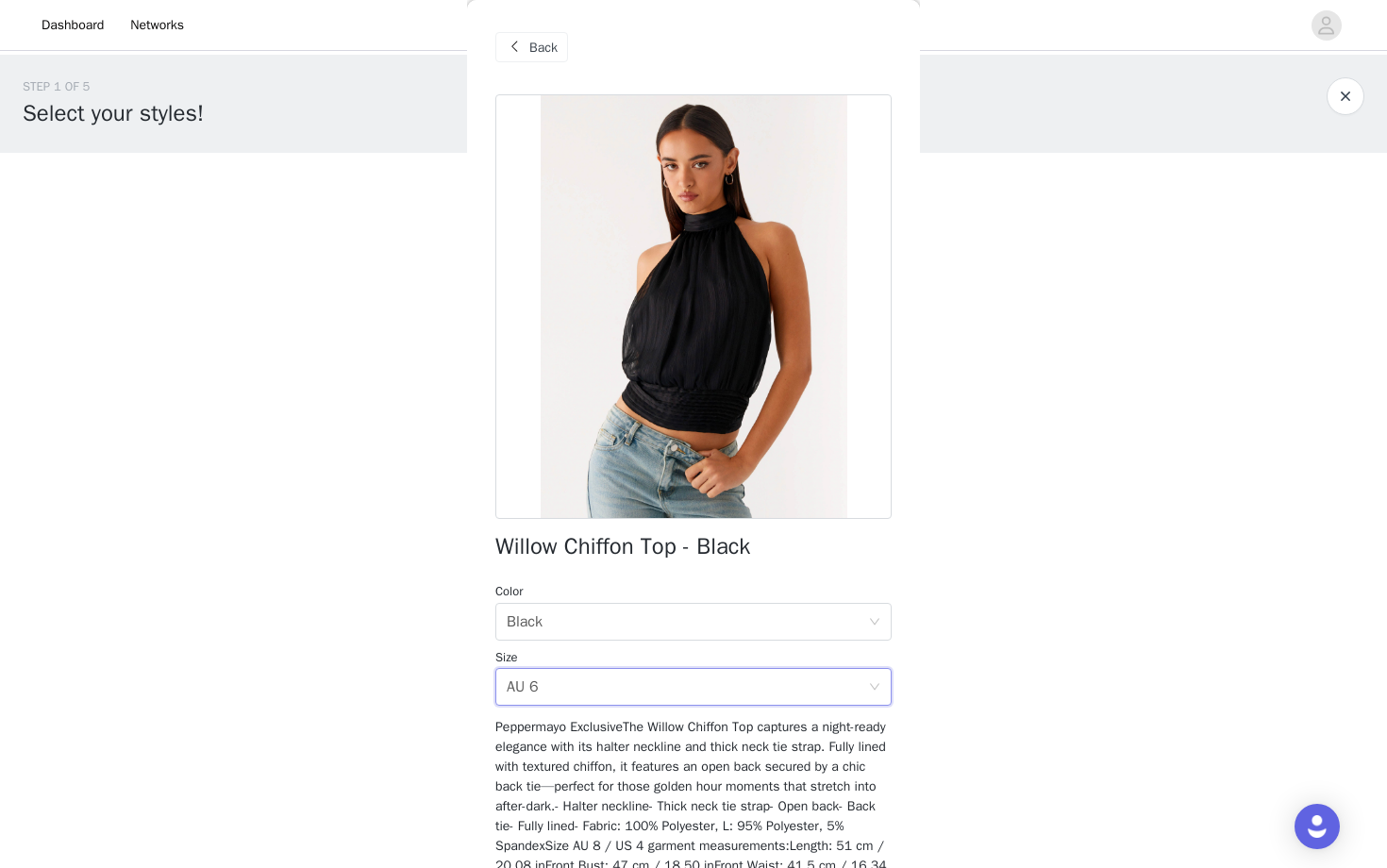click on "Back" at bounding box center (543, 47) 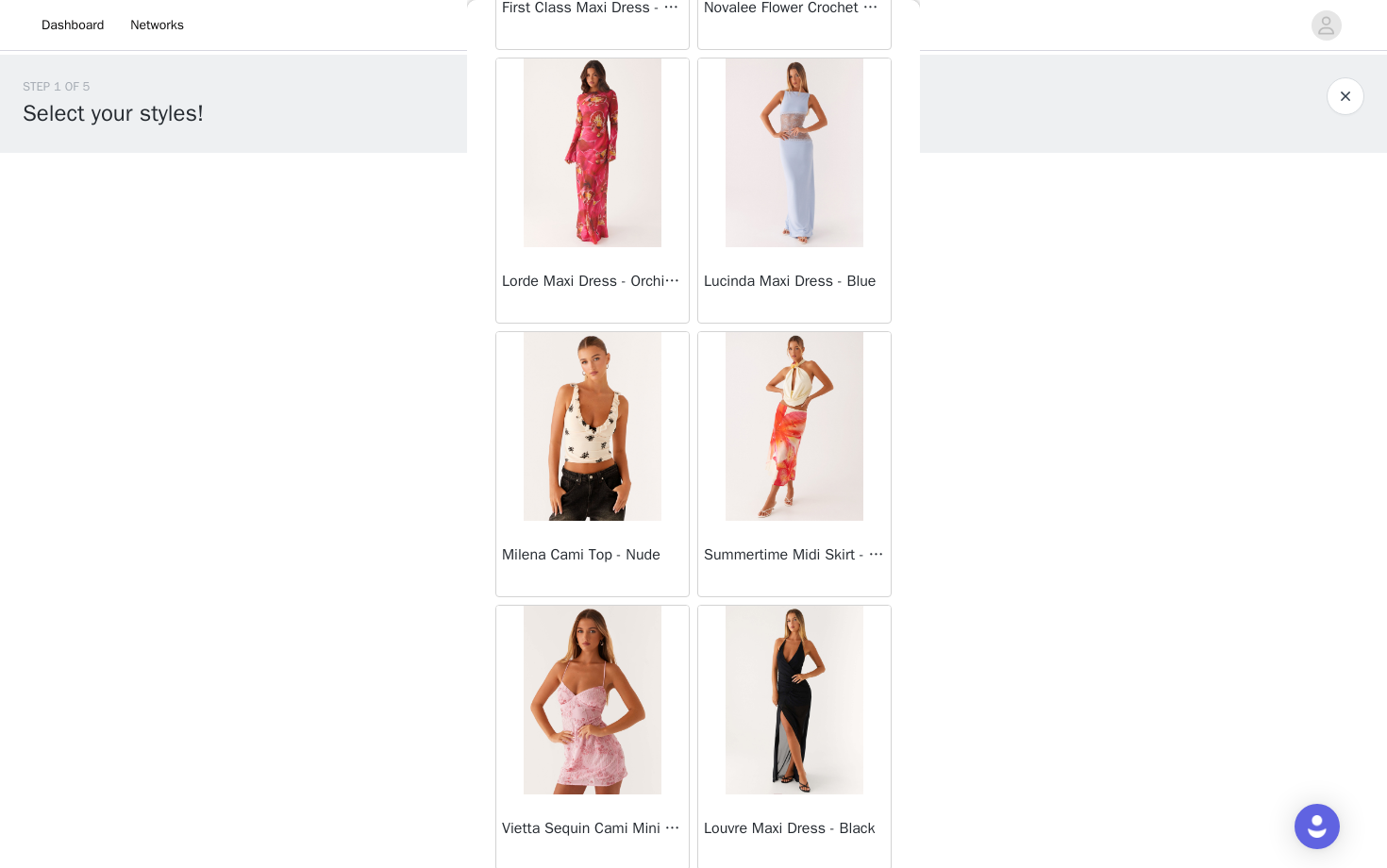 scroll, scrollTop: 22490, scrollLeft: 0, axis: vertical 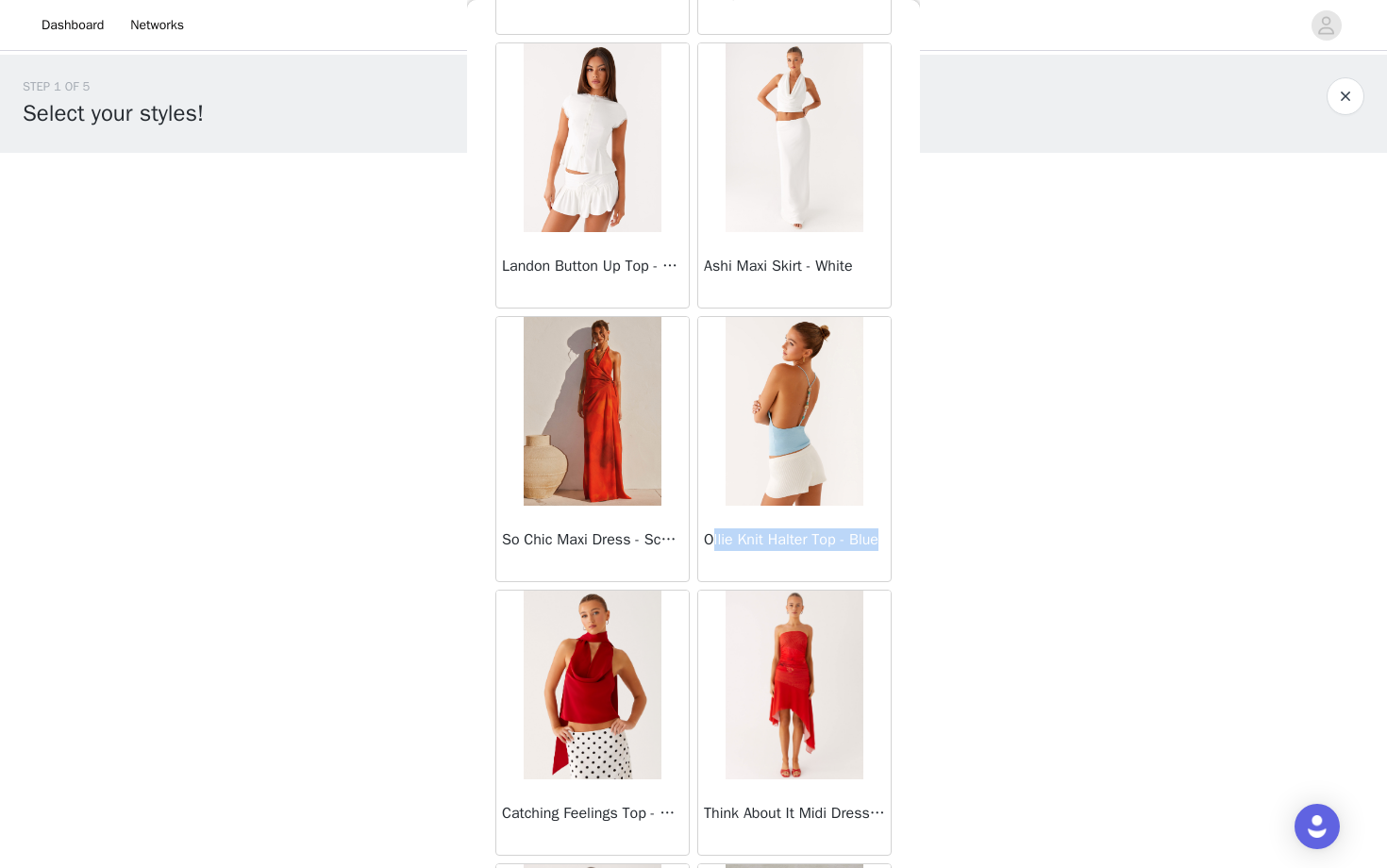 drag, startPoint x: 710, startPoint y: 542, endPoint x: 908, endPoint y: 534, distance: 198.16155 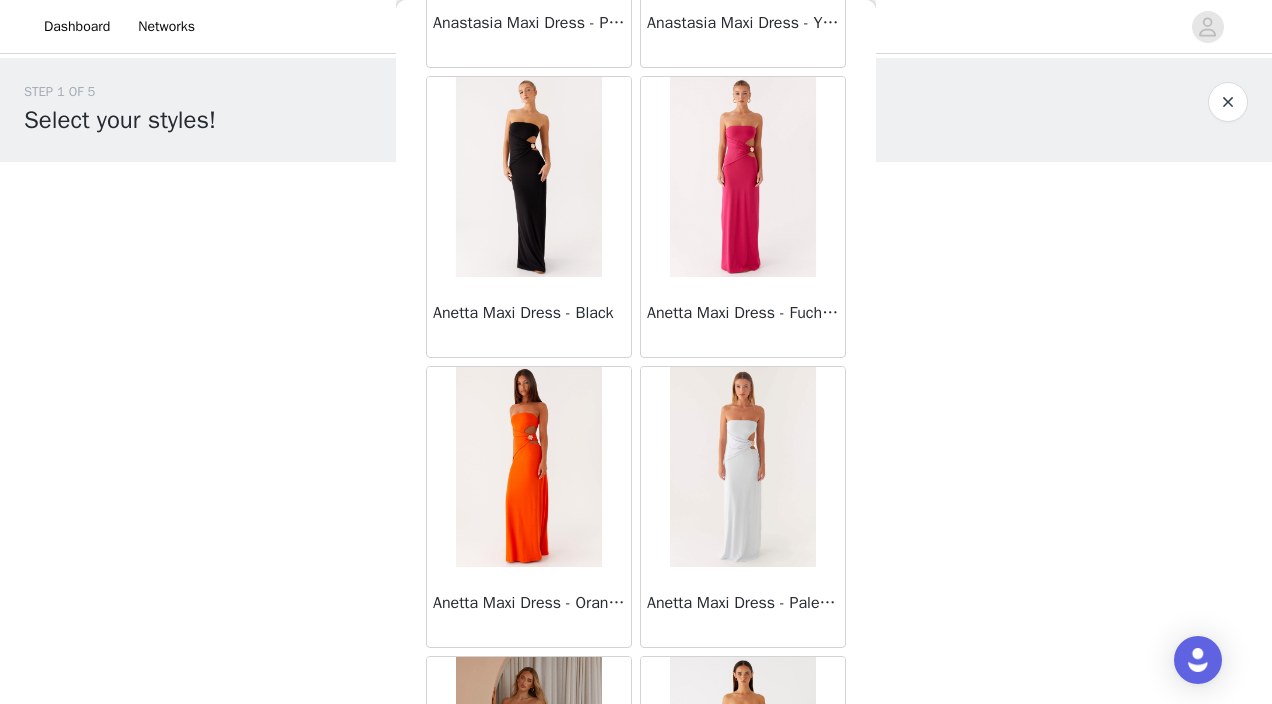 scroll, scrollTop: 84072, scrollLeft: 0, axis: vertical 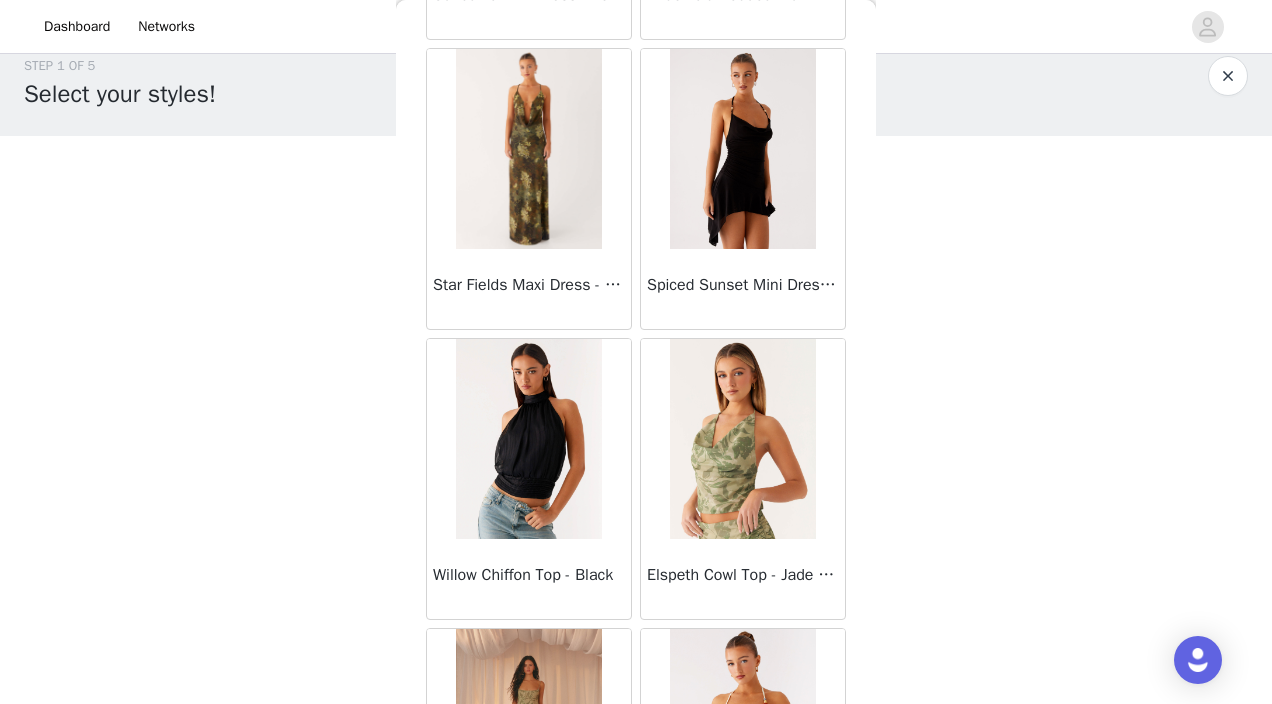 click at bounding box center [528, 439] 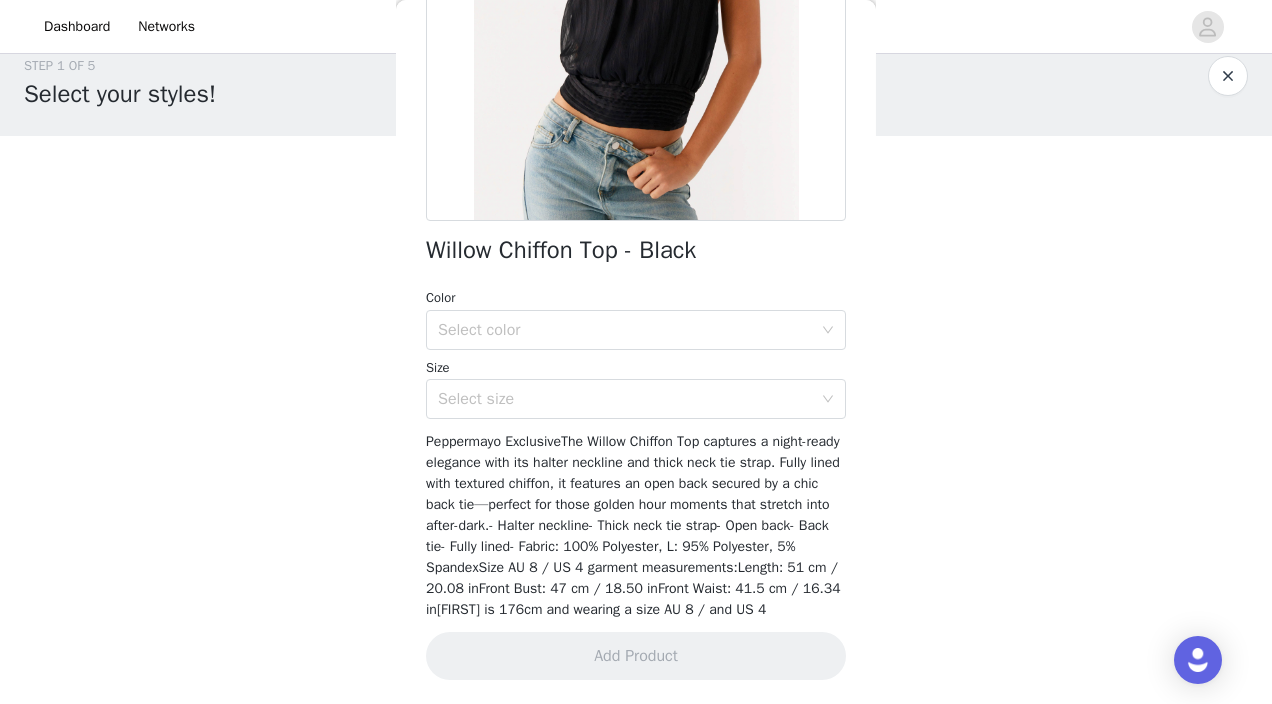 scroll, scrollTop: 350, scrollLeft: 0, axis: vertical 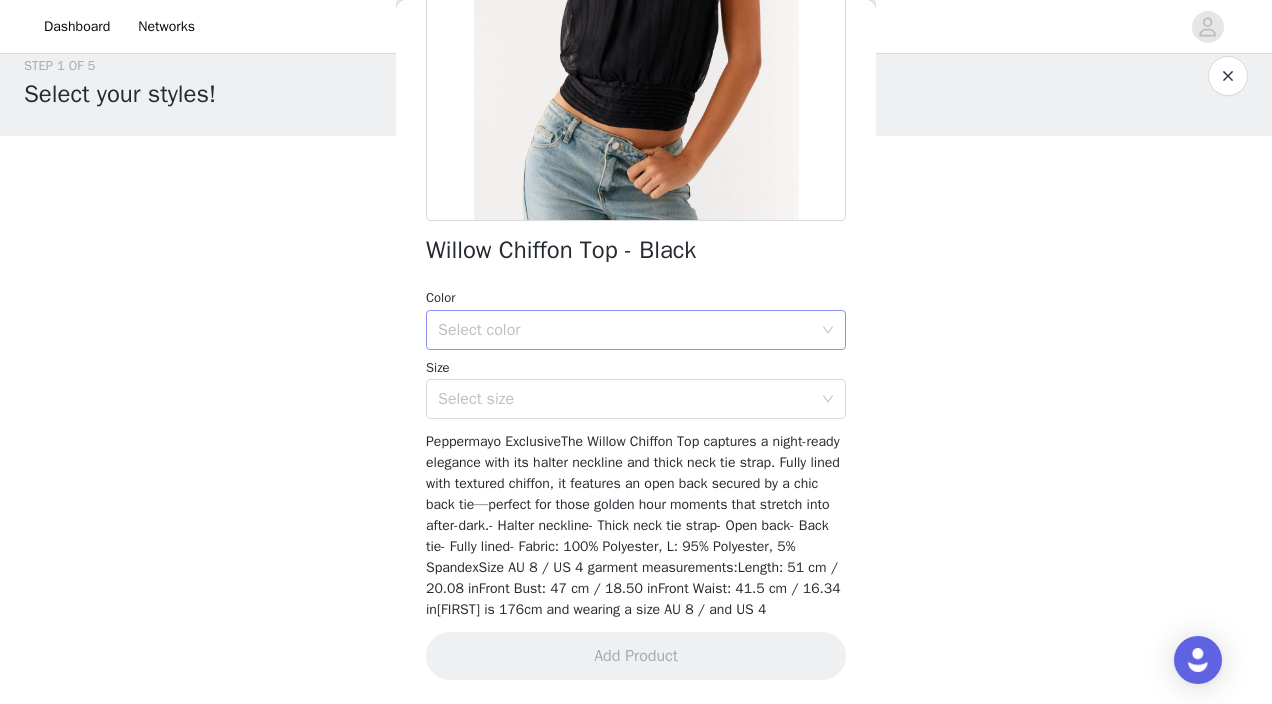 click on "Select color" at bounding box center [625, 330] 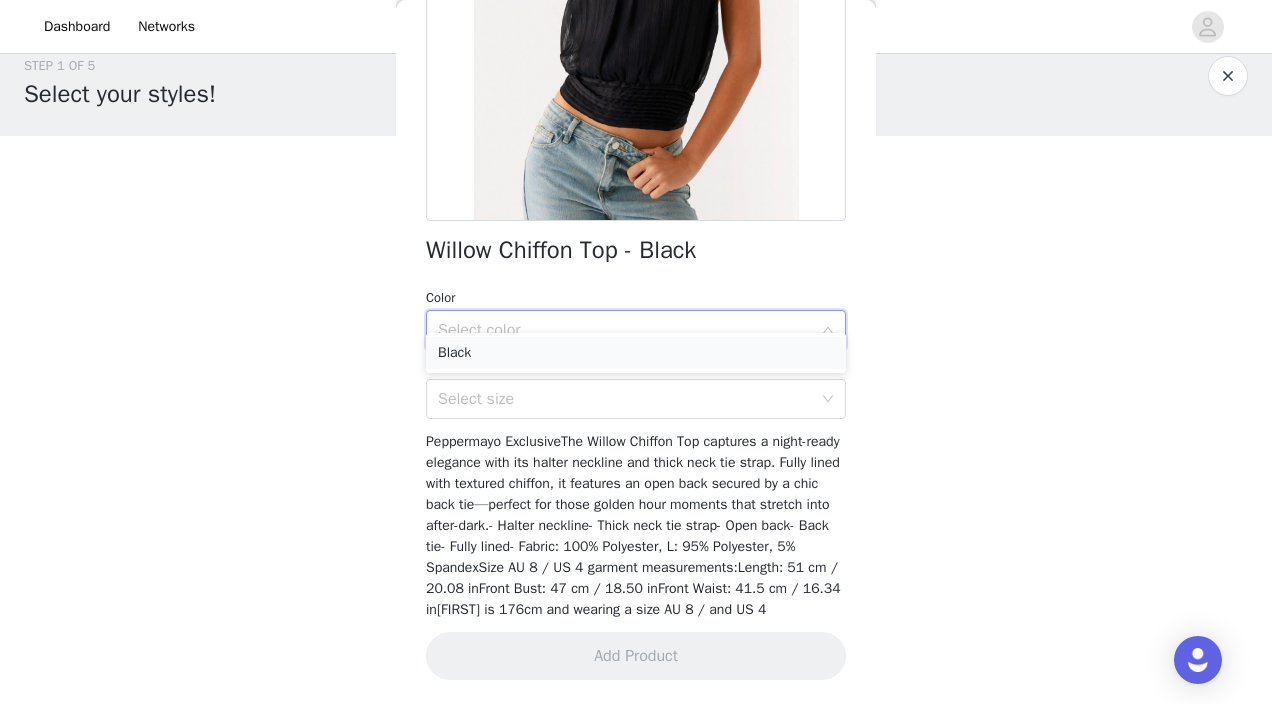 click on "Black" at bounding box center [636, 353] 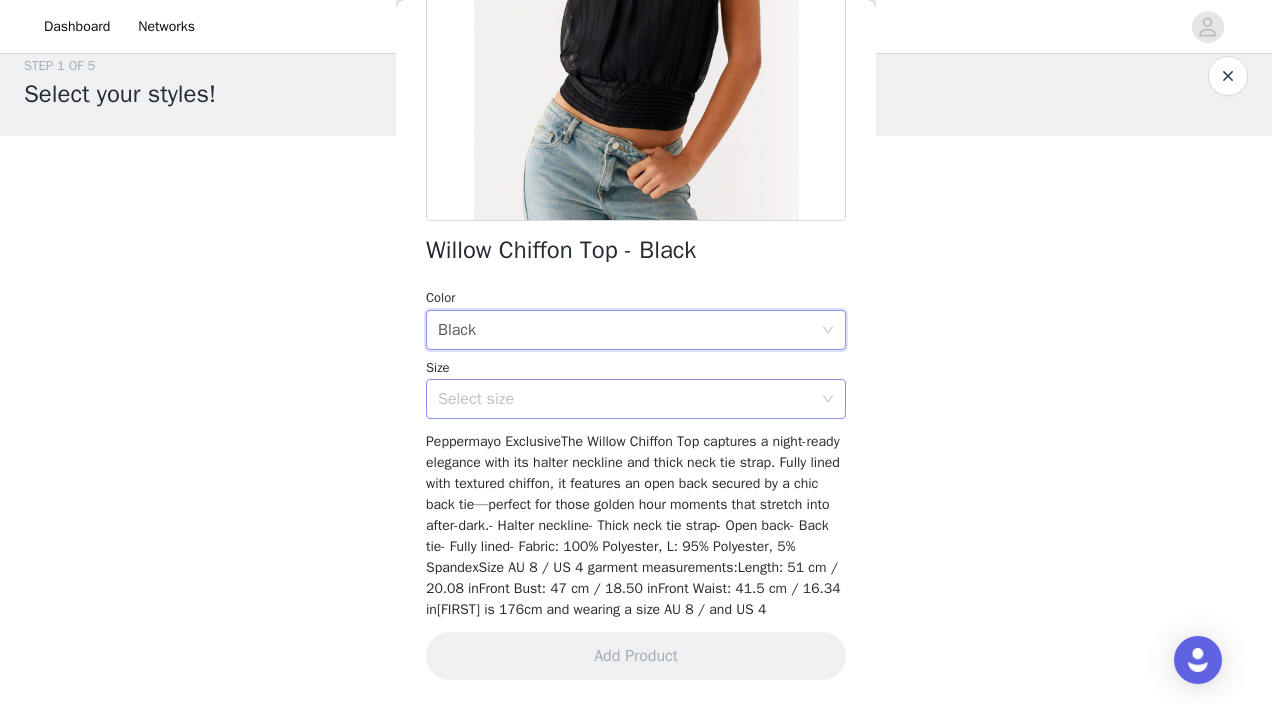 click on "Select size" at bounding box center (625, 399) 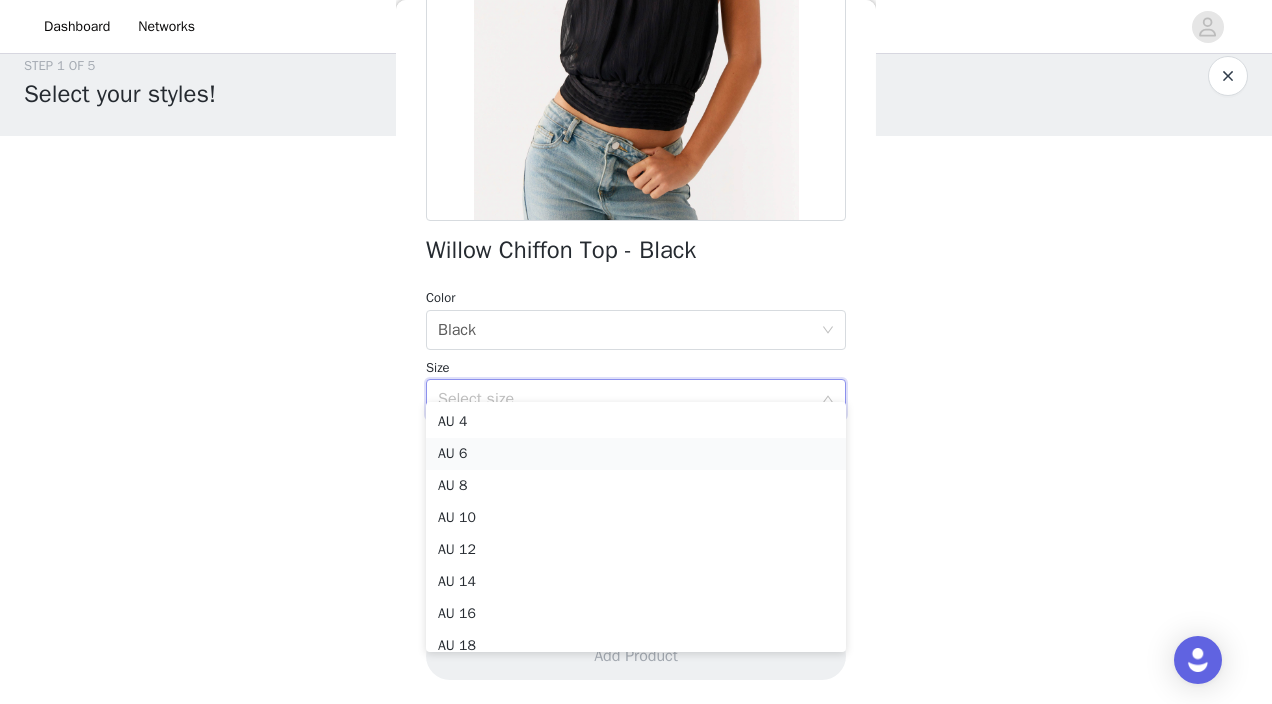 click on "AU 6" at bounding box center (636, 454) 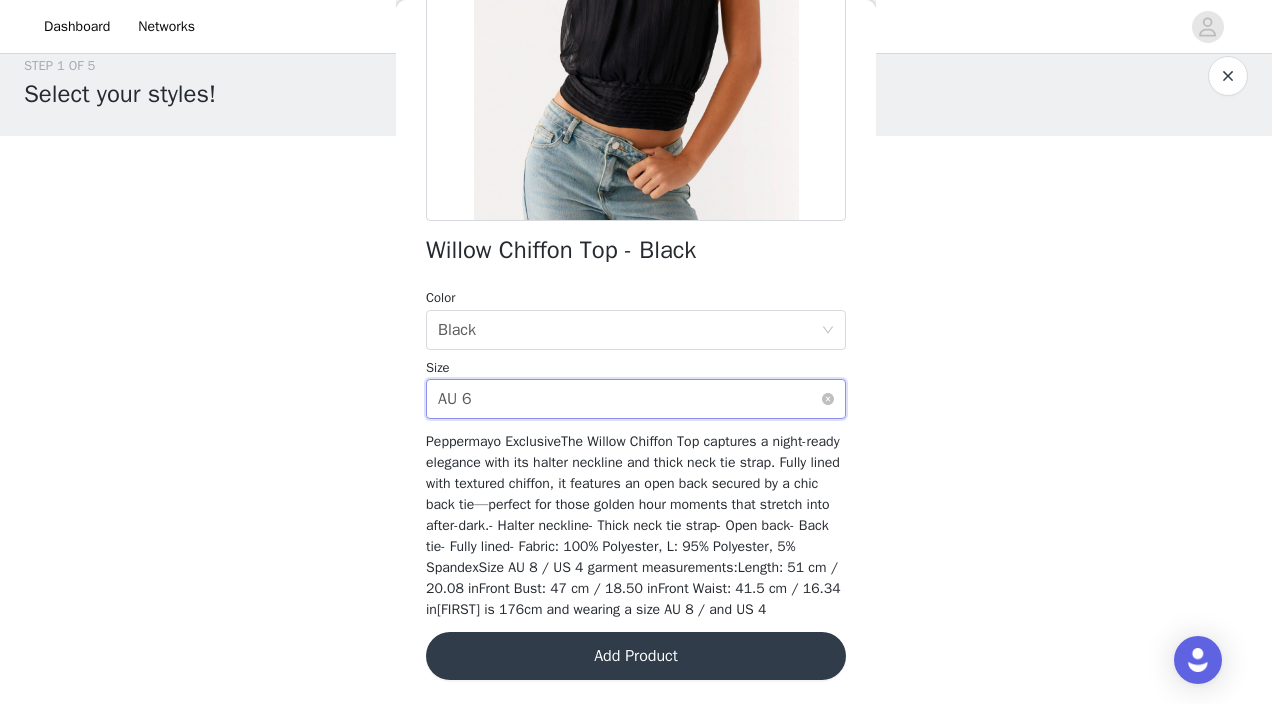 scroll, scrollTop: 149, scrollLeft: 0, axis: vertical 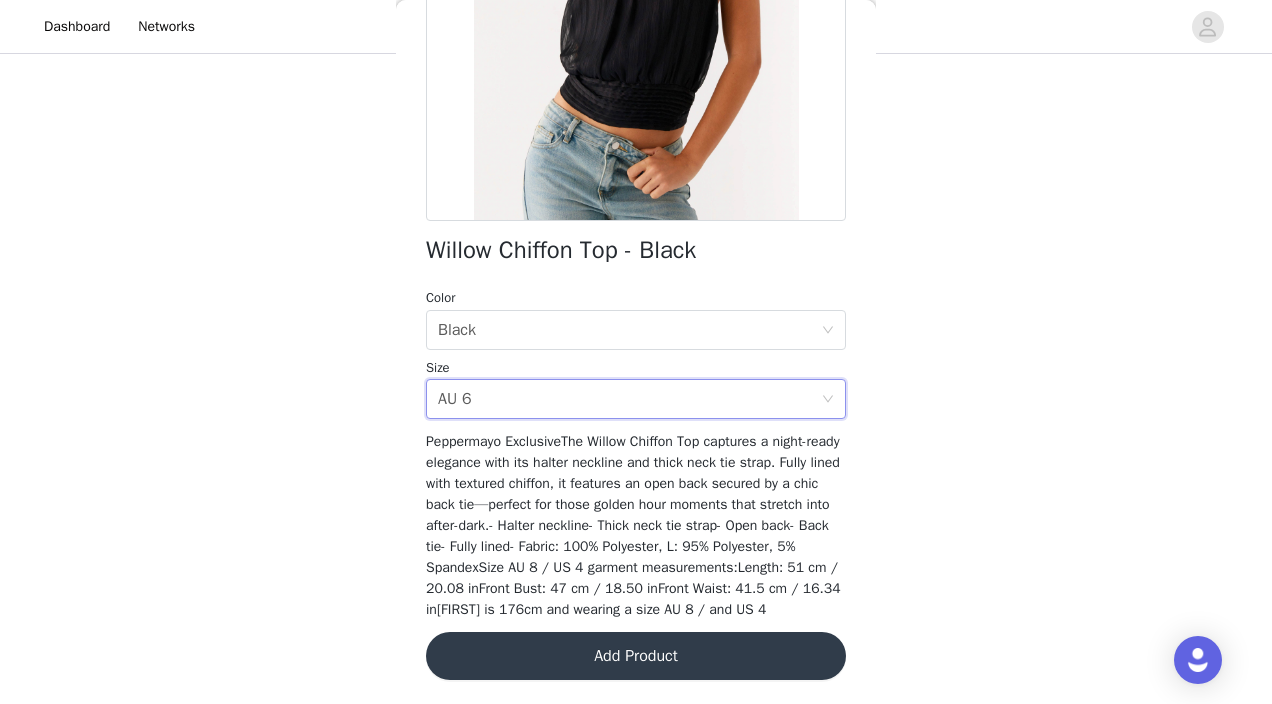 click on "Size" at bounding box center [636, 368] 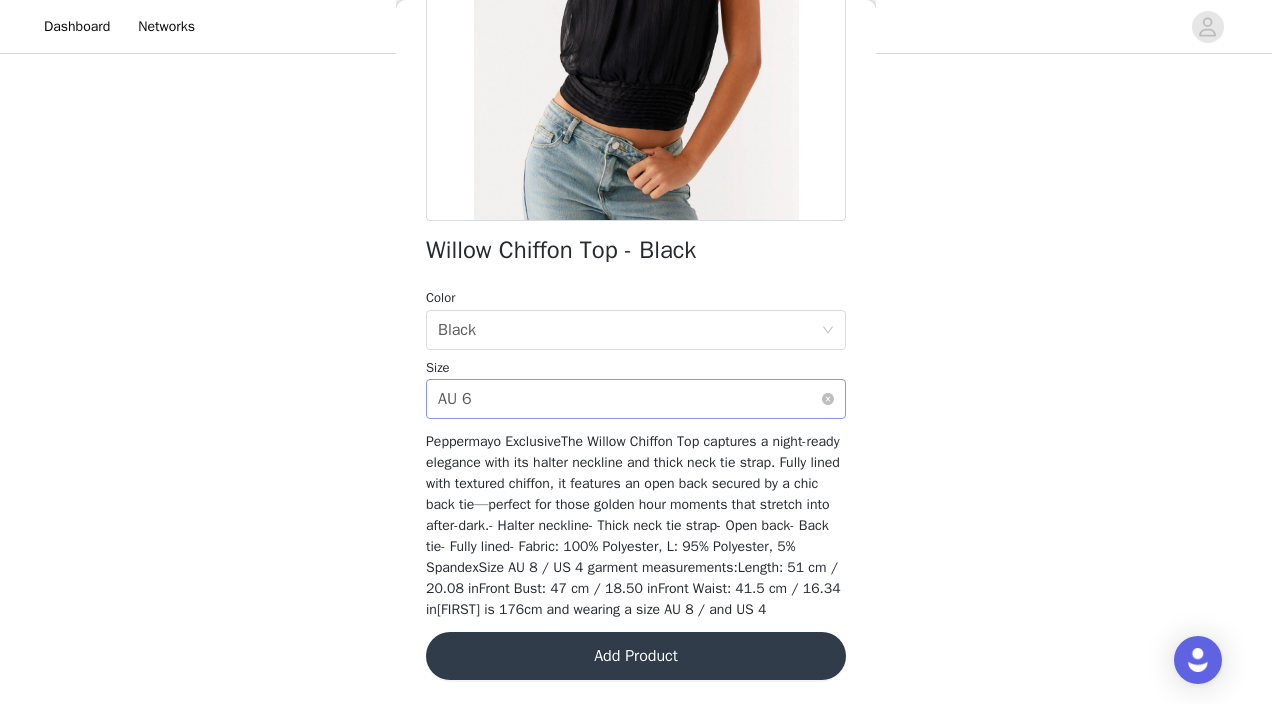 click on "Select size AU 6" at bounding box center (629, 399) 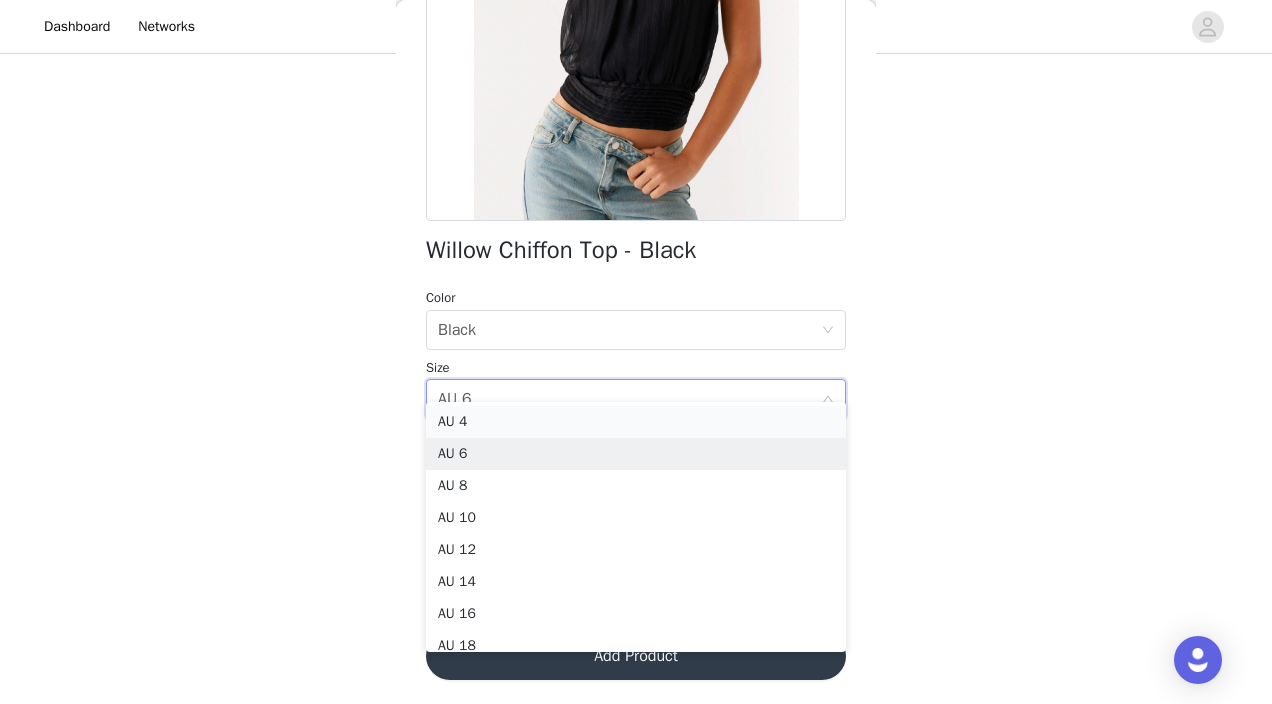 click on "AU 4" at bounding box center (636, 422) 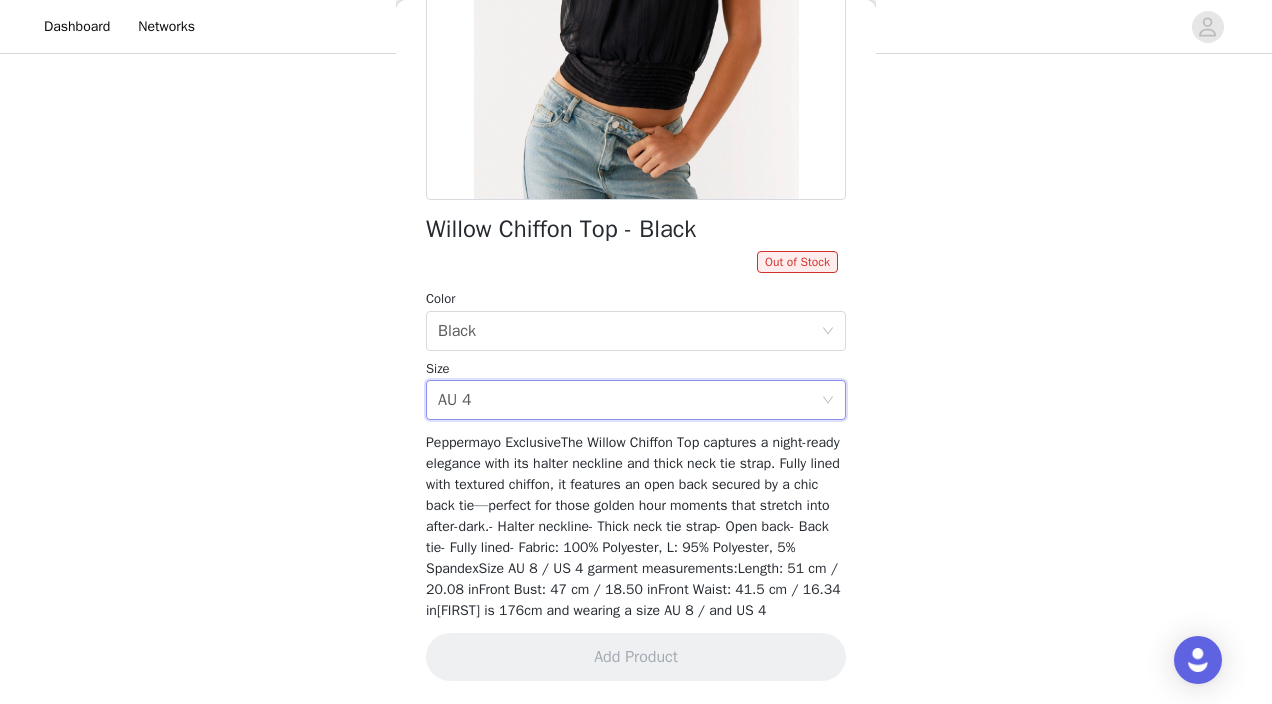 click on "Size" at bounding box center [636, 369] 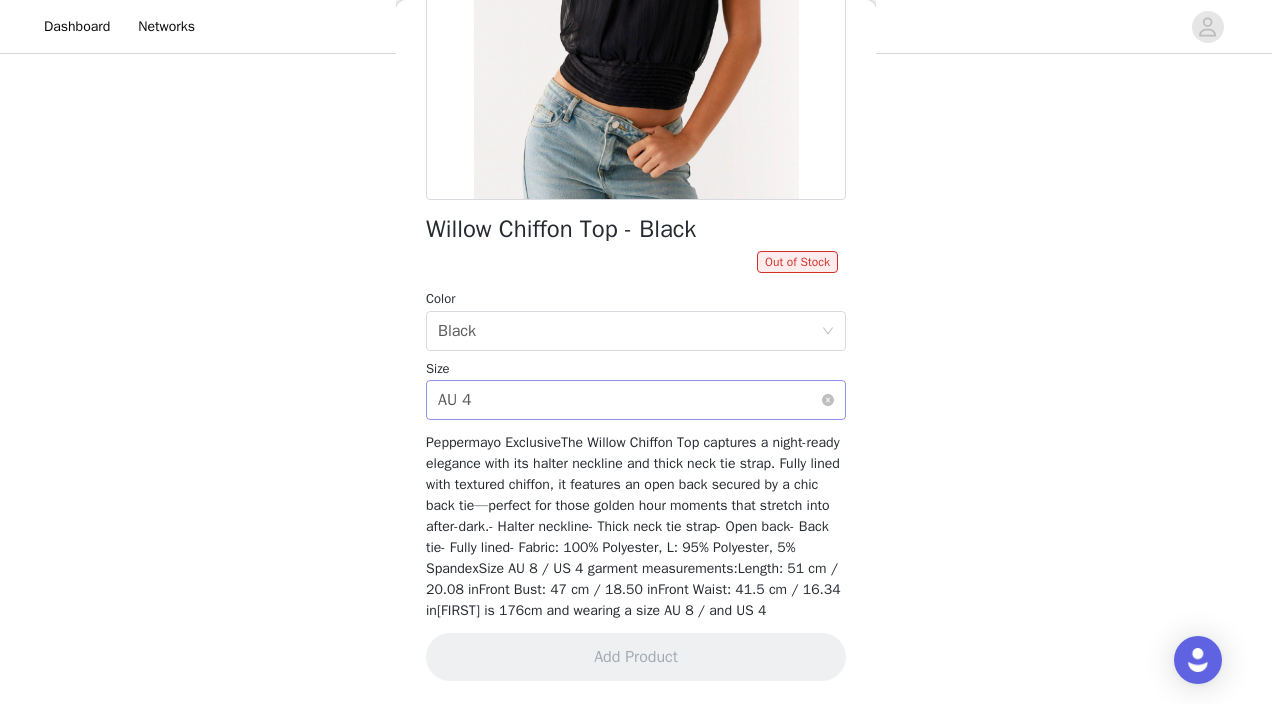click on "Select size AU 4" at bounding box center (629, 400) 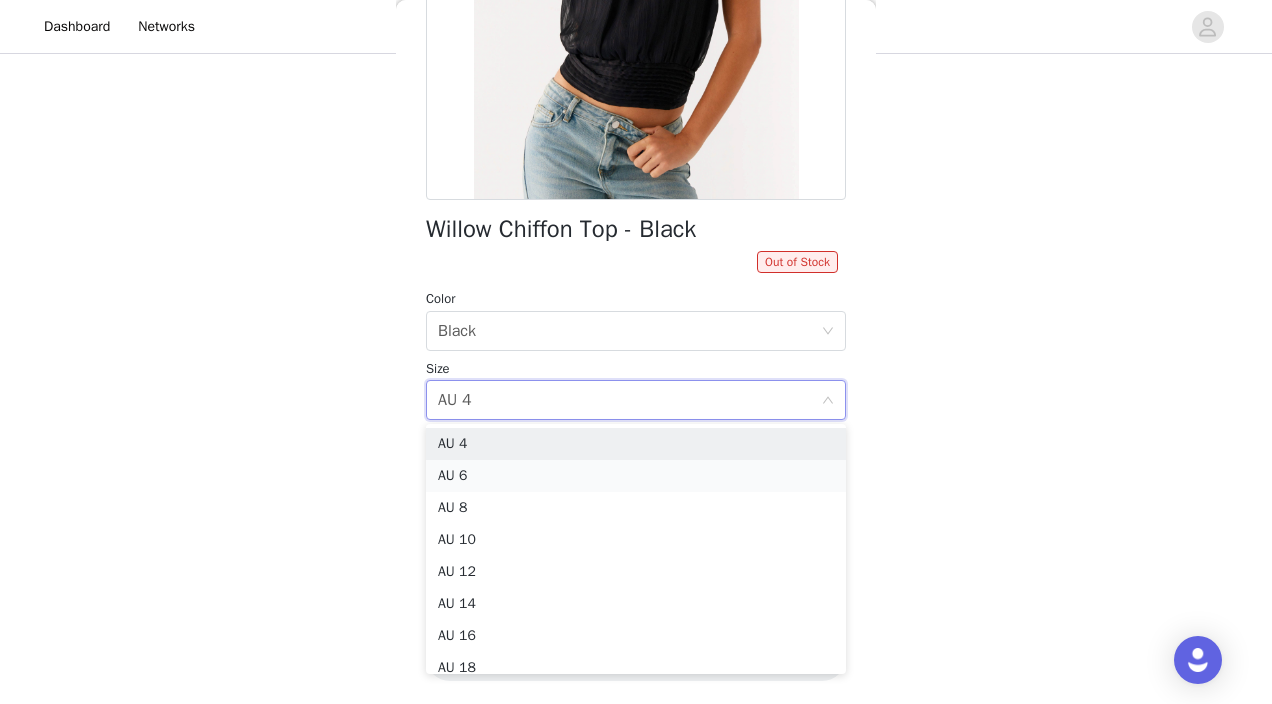 click on "AU 6" at bounding box center [636, 476] 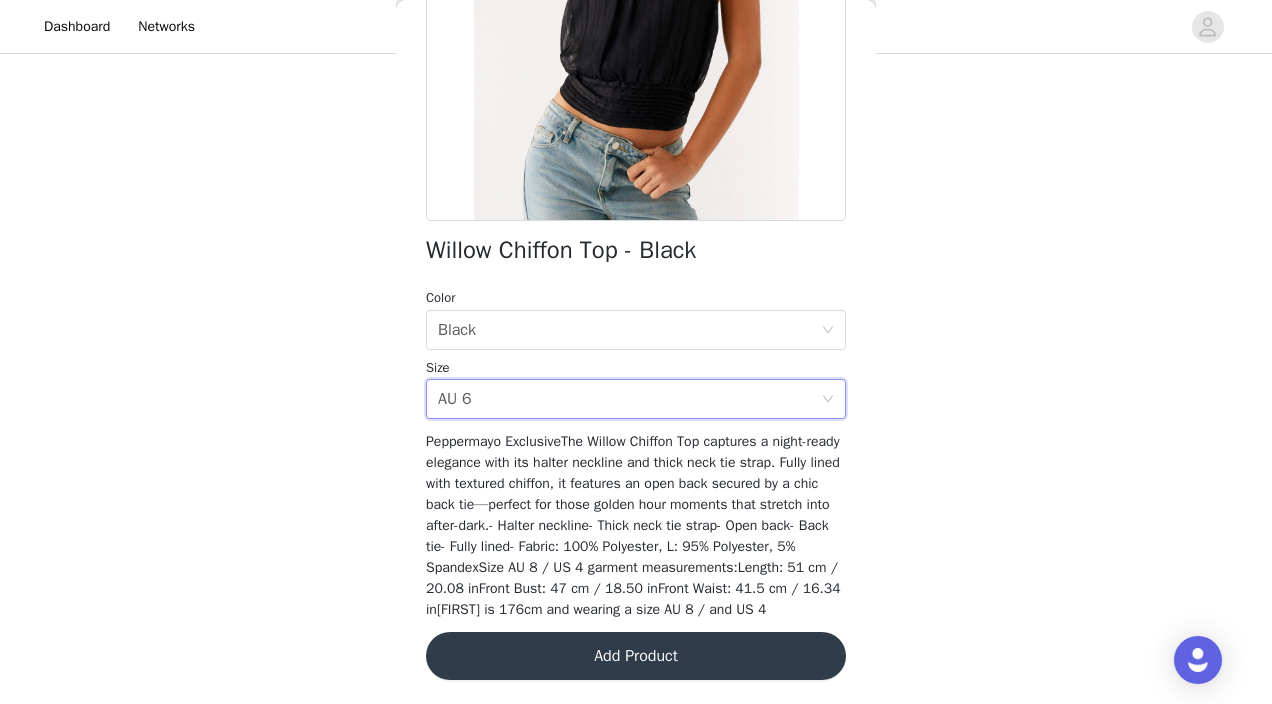 click on "Add Product" at bounding box center (636, 656) 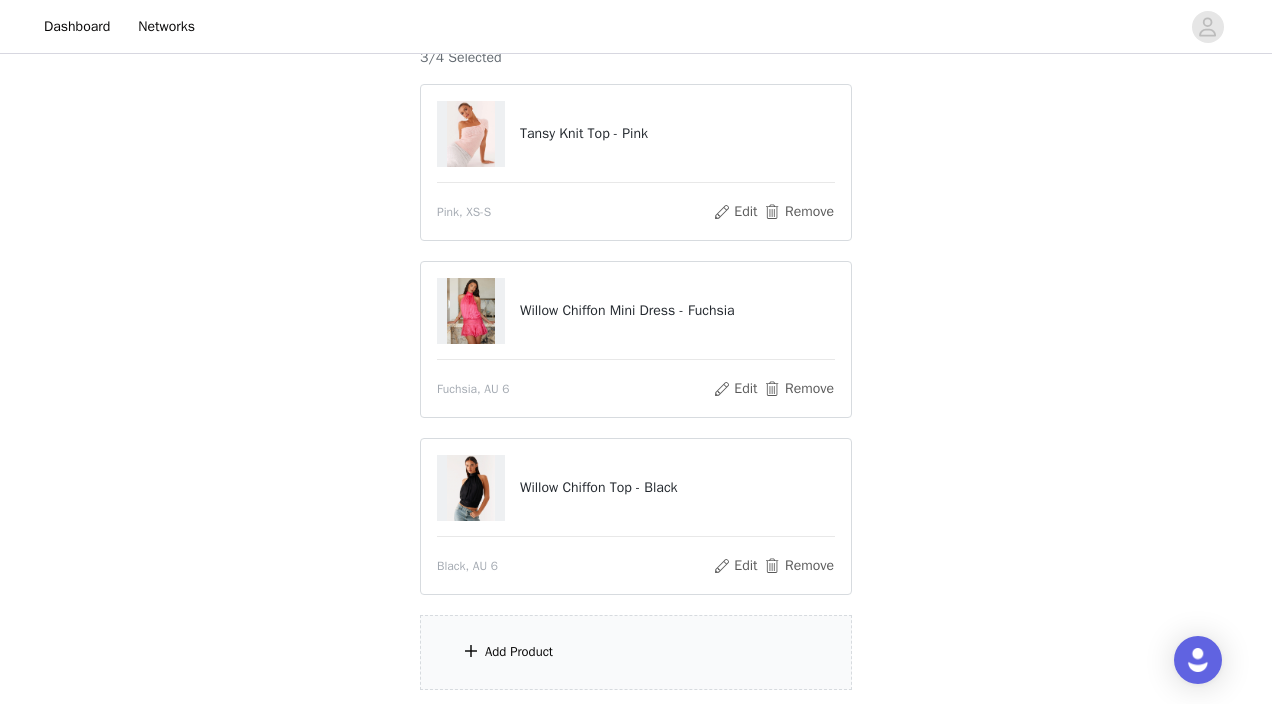 scroll, scrollTop: 216, scrollLeft: 0, axis: vertical 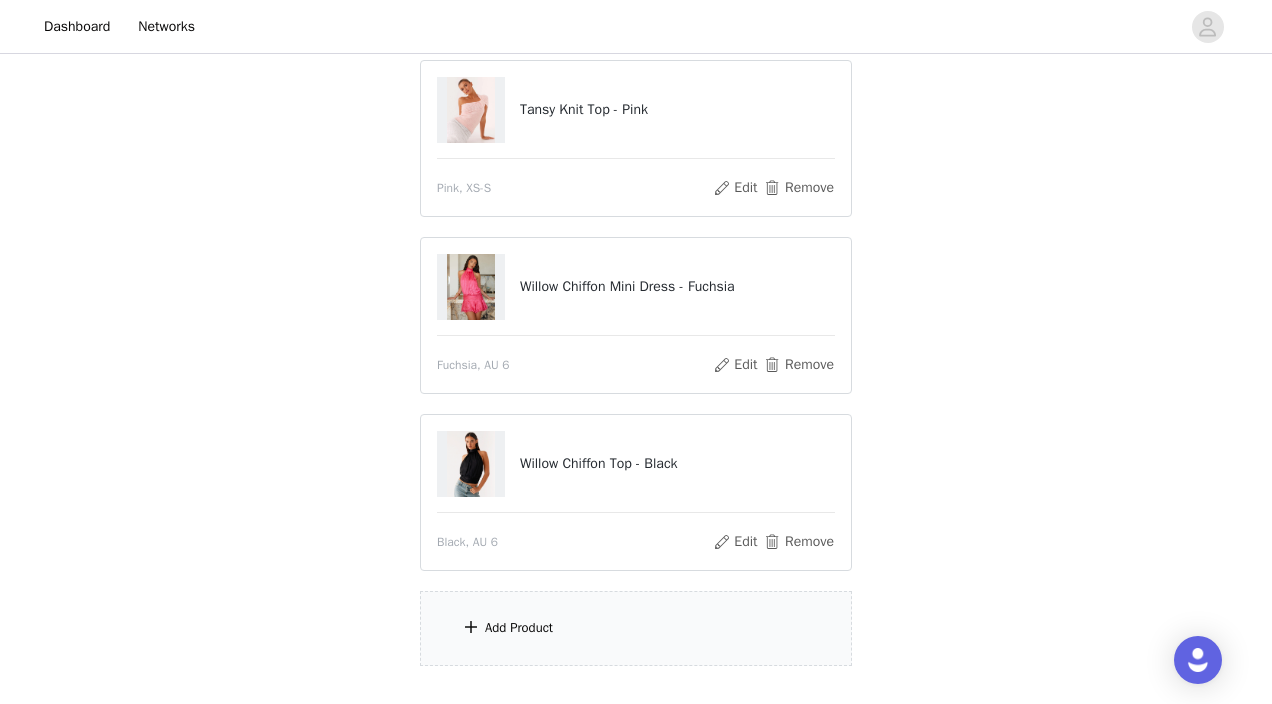 click on "Add Product" at bounding box center (636, 628) 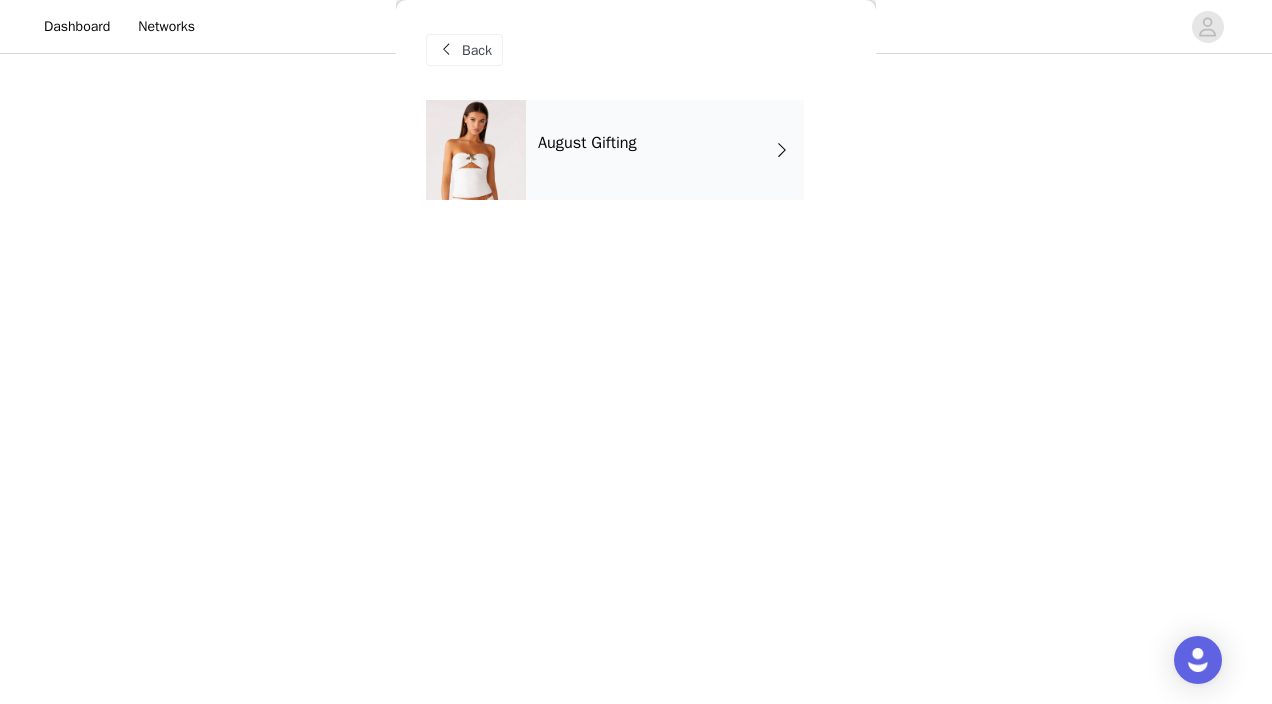 click on "August Gifting" at bounding box center [665, 150] 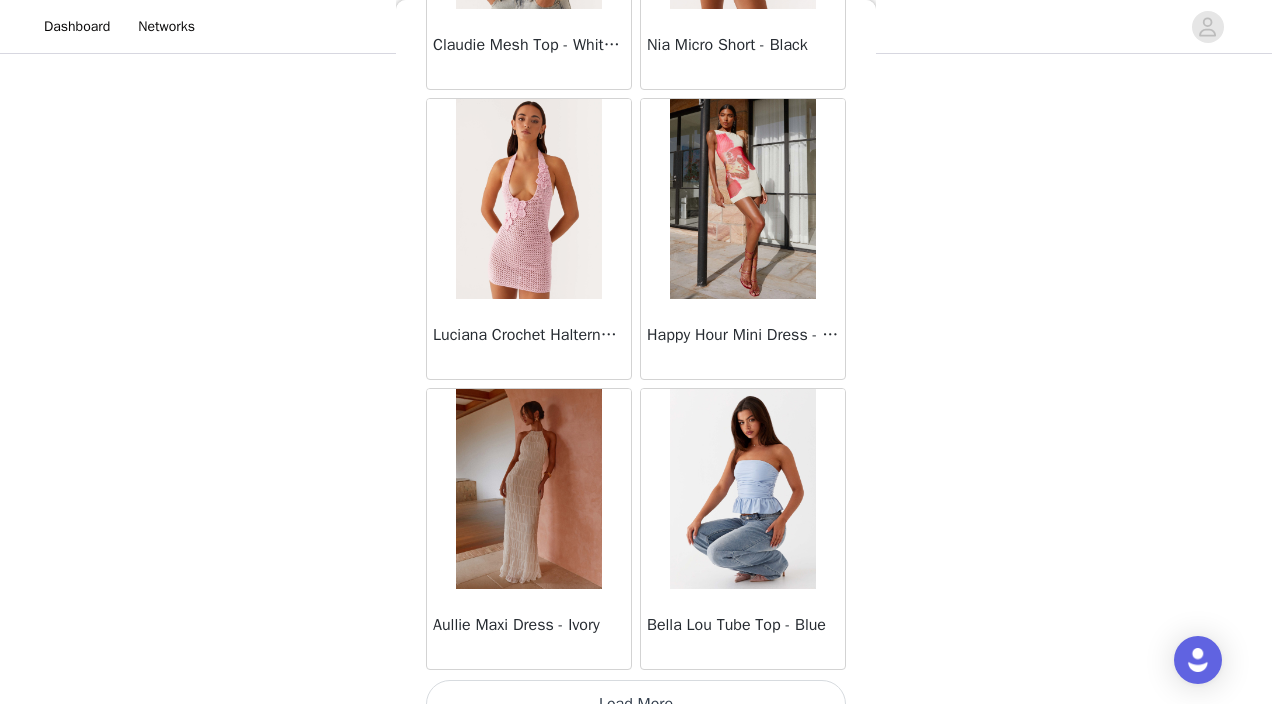 scroll, scrollTop: 2356, scrollLeft: 0, axis: vertical 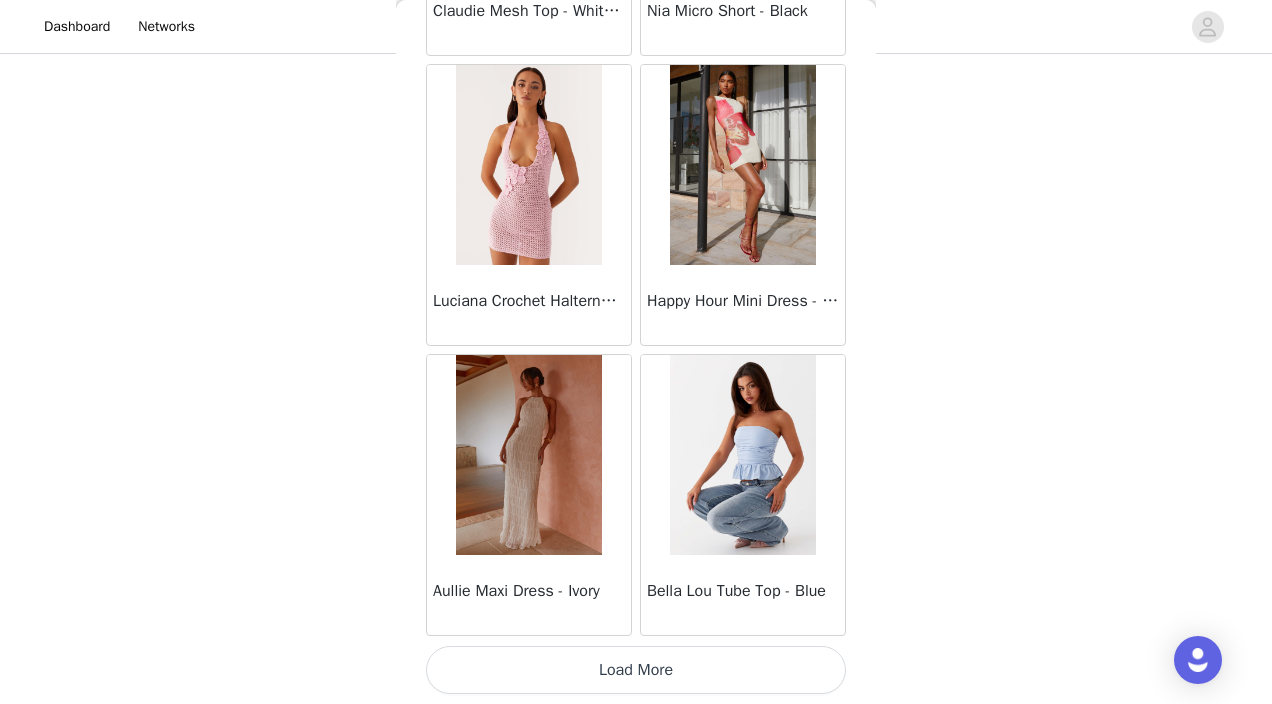 click on "Load More" at bounding box center (636, 670) 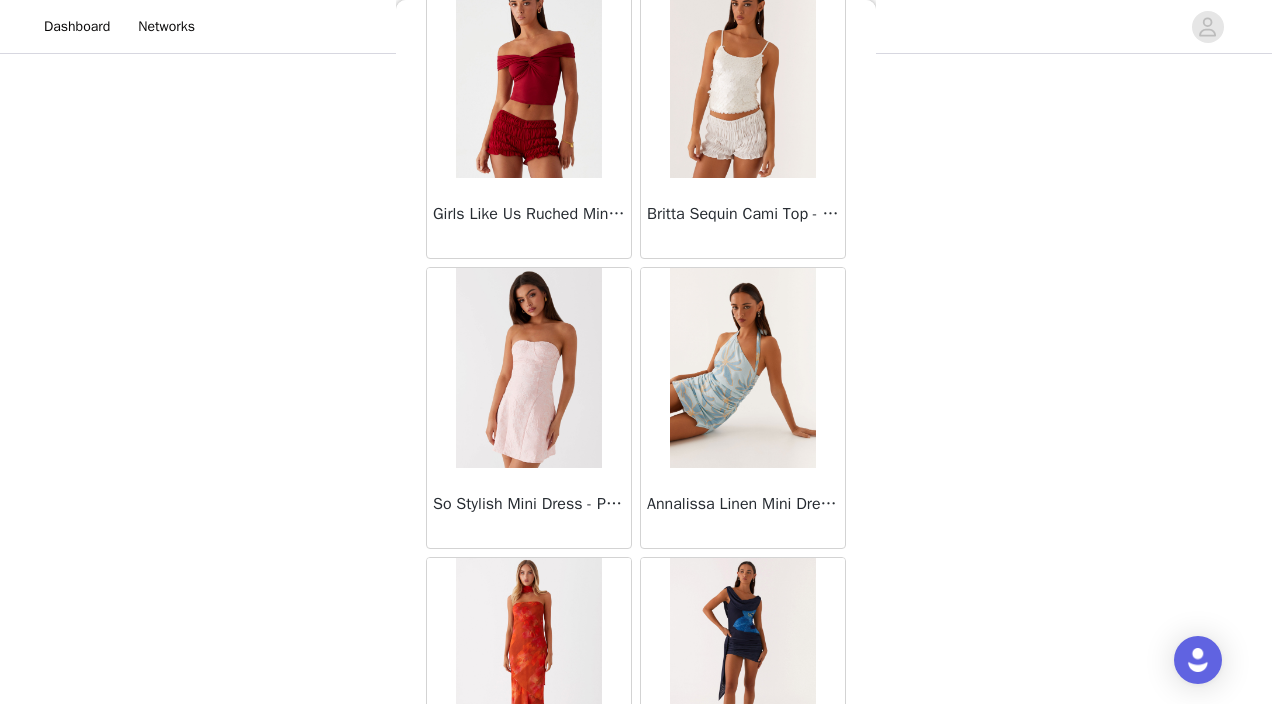 scroll, scrollTop: 5256, scrollLeft: 0, axis: vertical 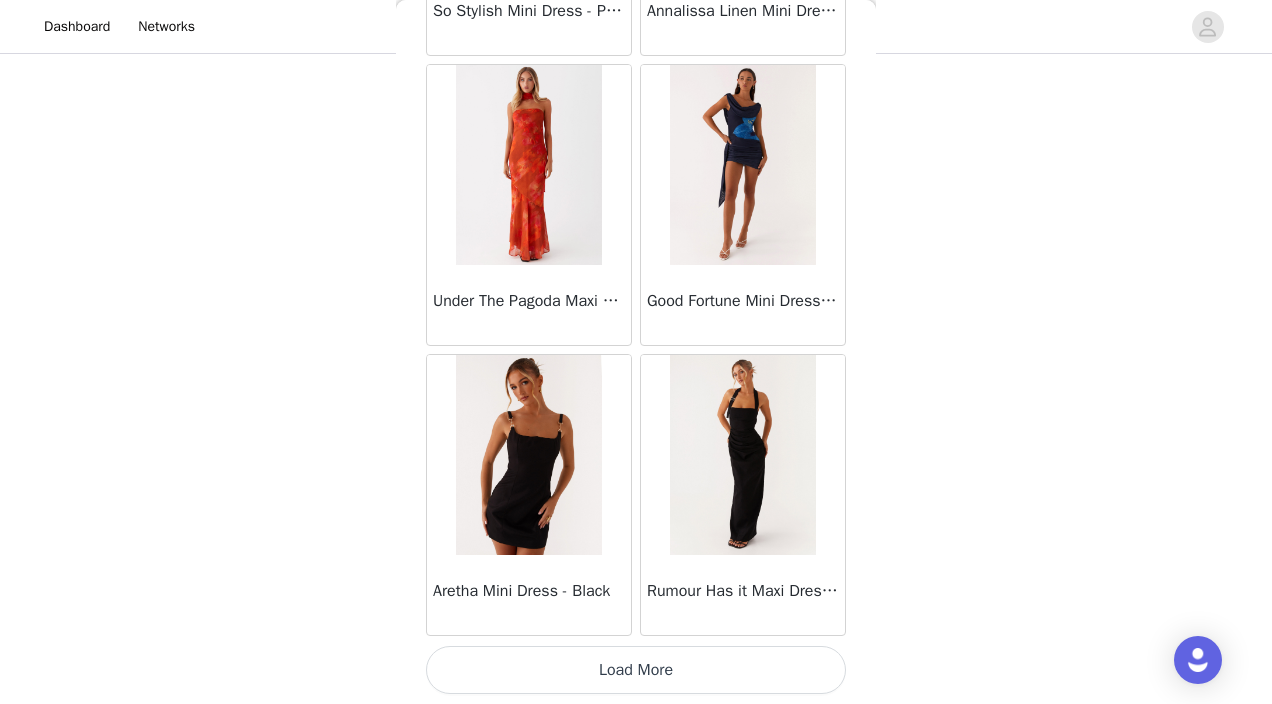 click on "Load More" at bounding box center (636, 670) 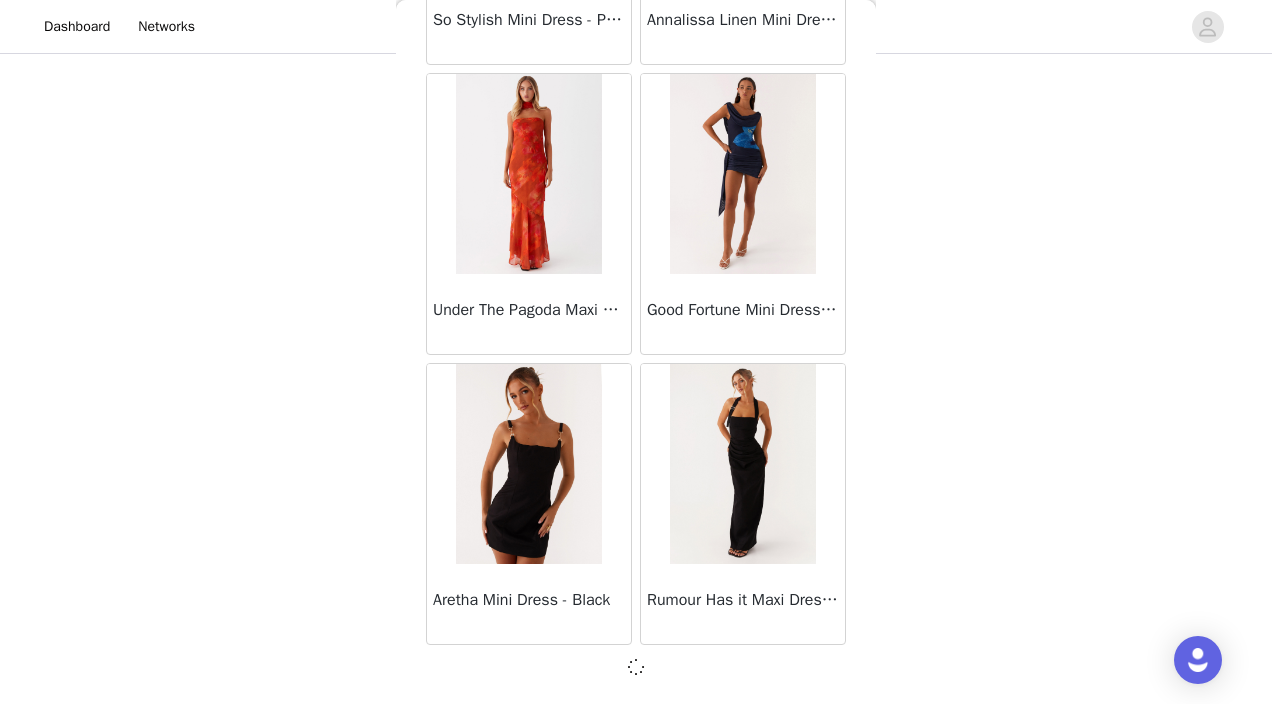 scroll, scrollTop: 5247, scrollLeft: 0, axis: vertical 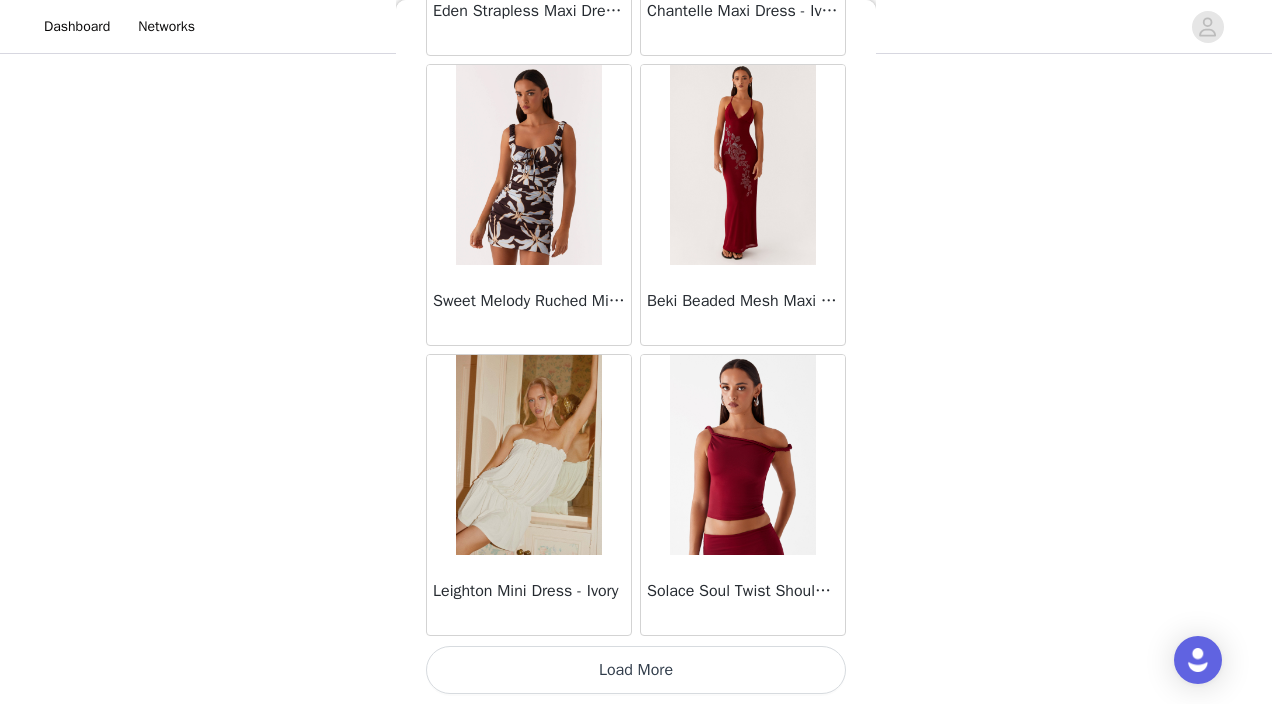 click on "Load More" at bounding box center [636, 670] 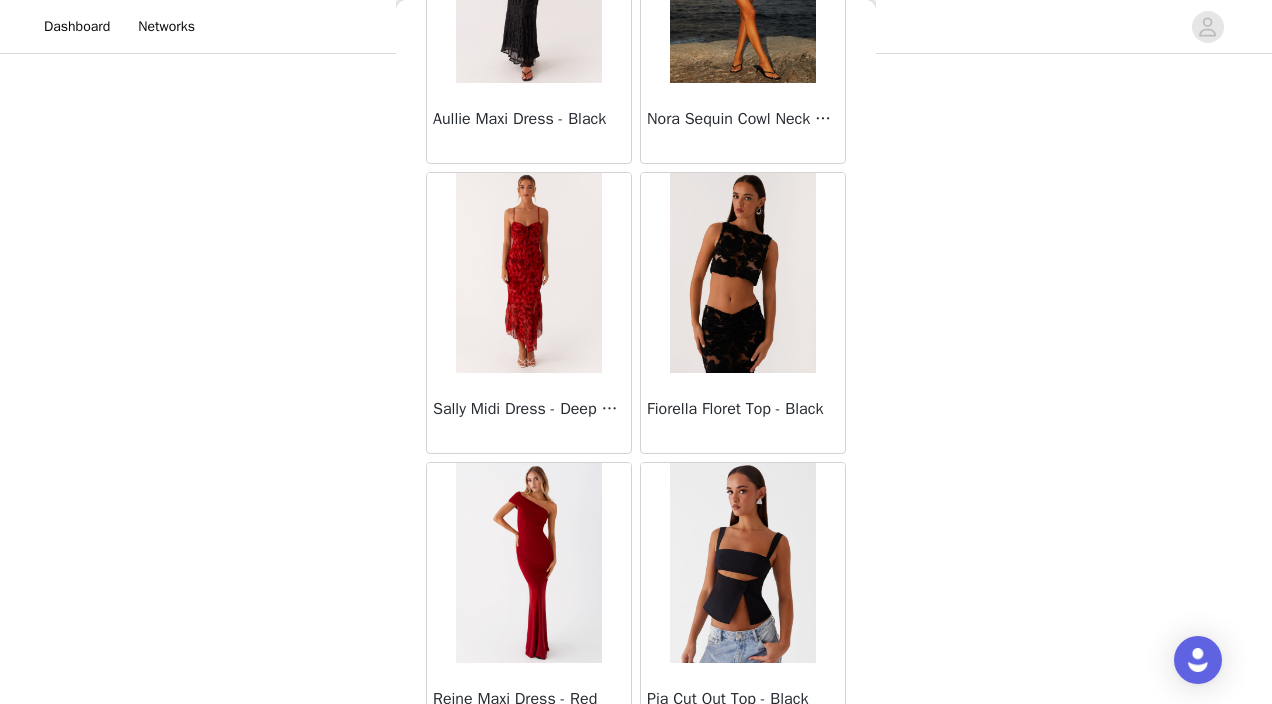 scroll, scrollTop: 11056, scrollLeft: 0, axis: vertical 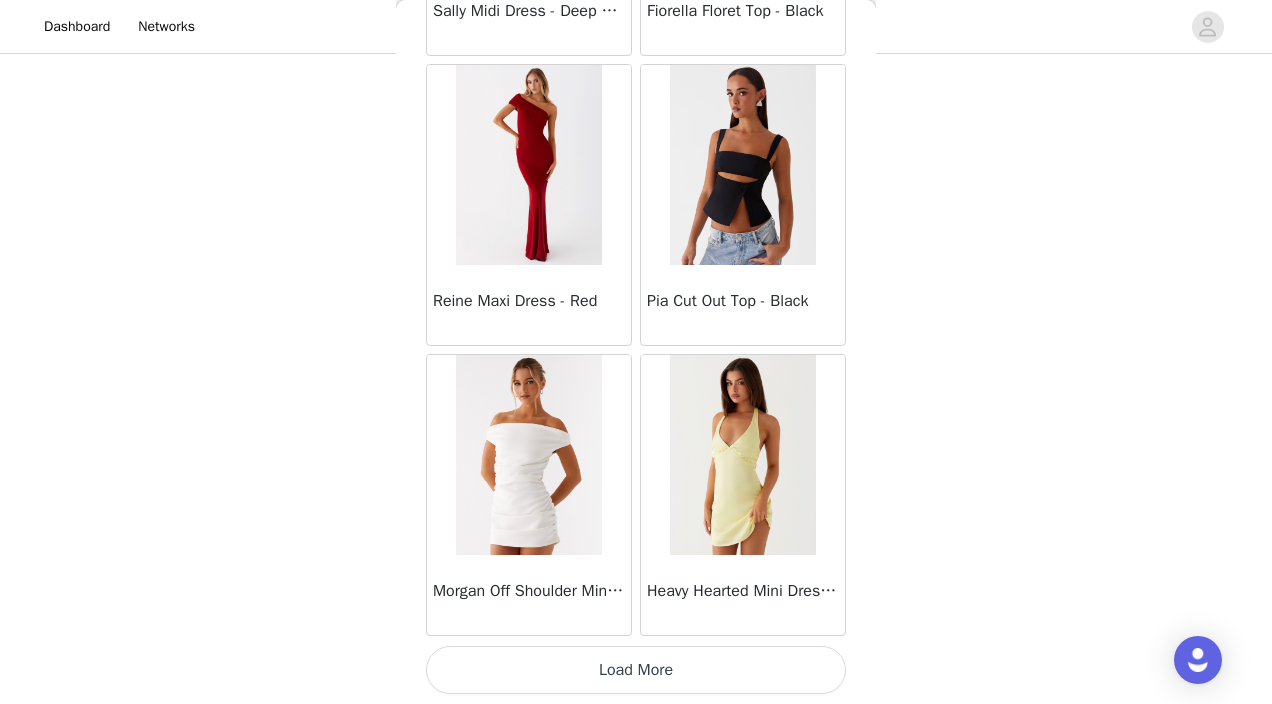 click on "Load More" at bounding box center (636, 670) 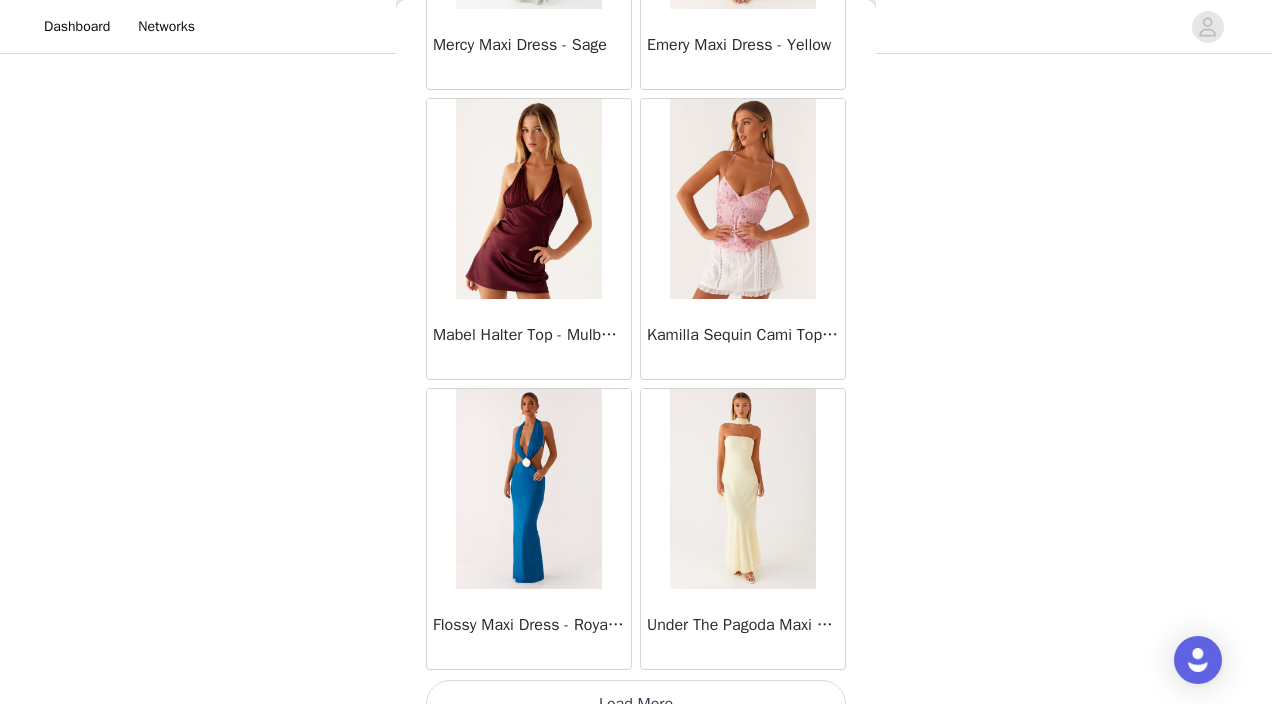 scroll, scrollTop: 13956, scrollLeft: 0, axis: vertical 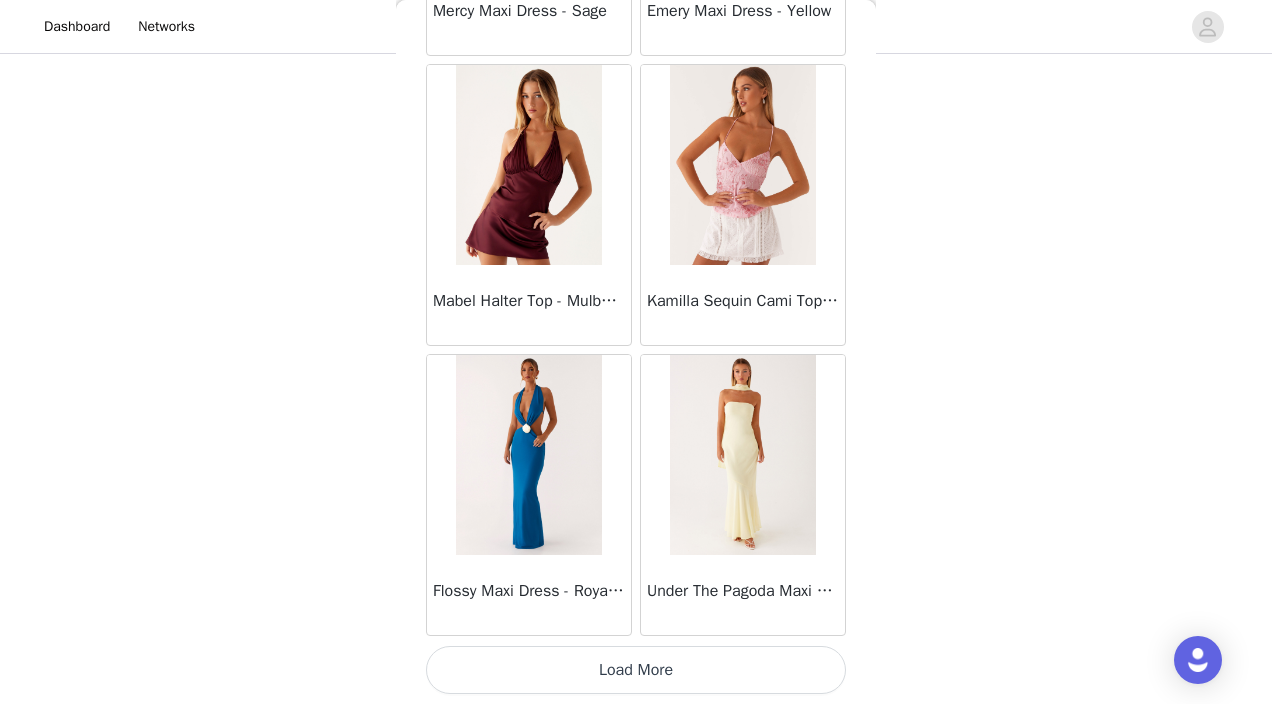 click on "Load More" at bounding box center (636, 670) 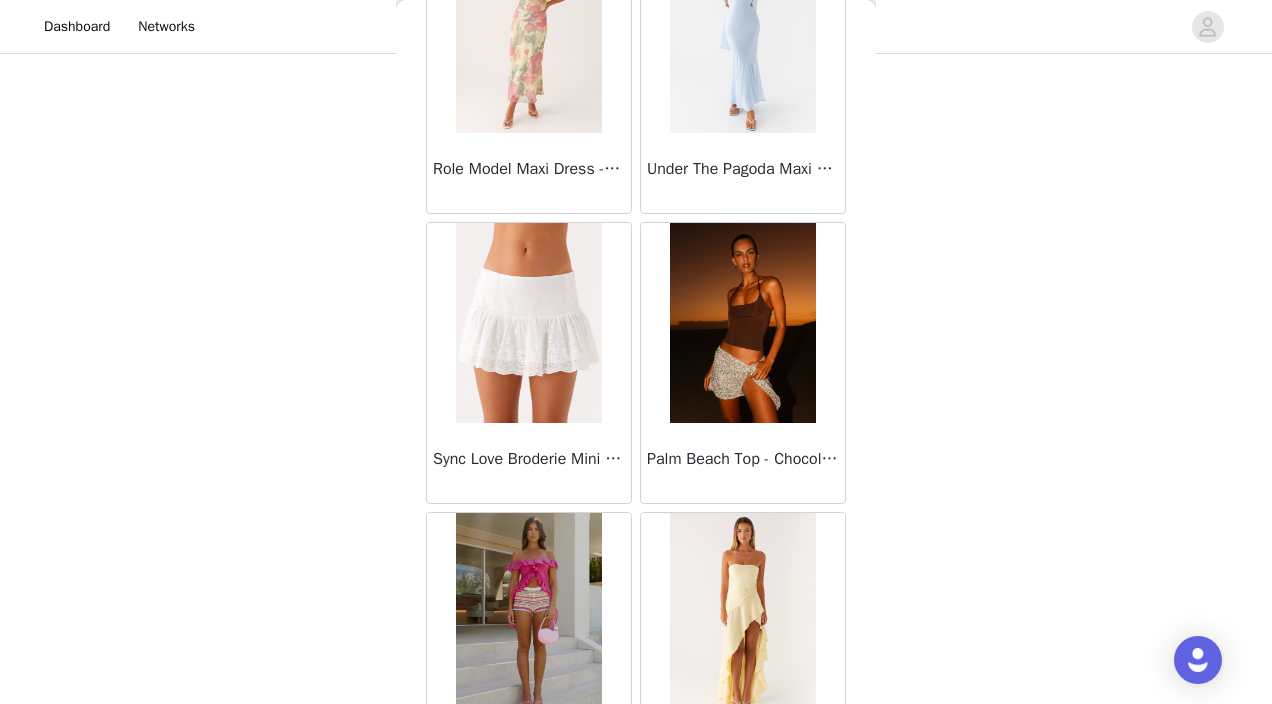 scroll, scrollTop: 16856, scrollLeft: 0, axis: vertical 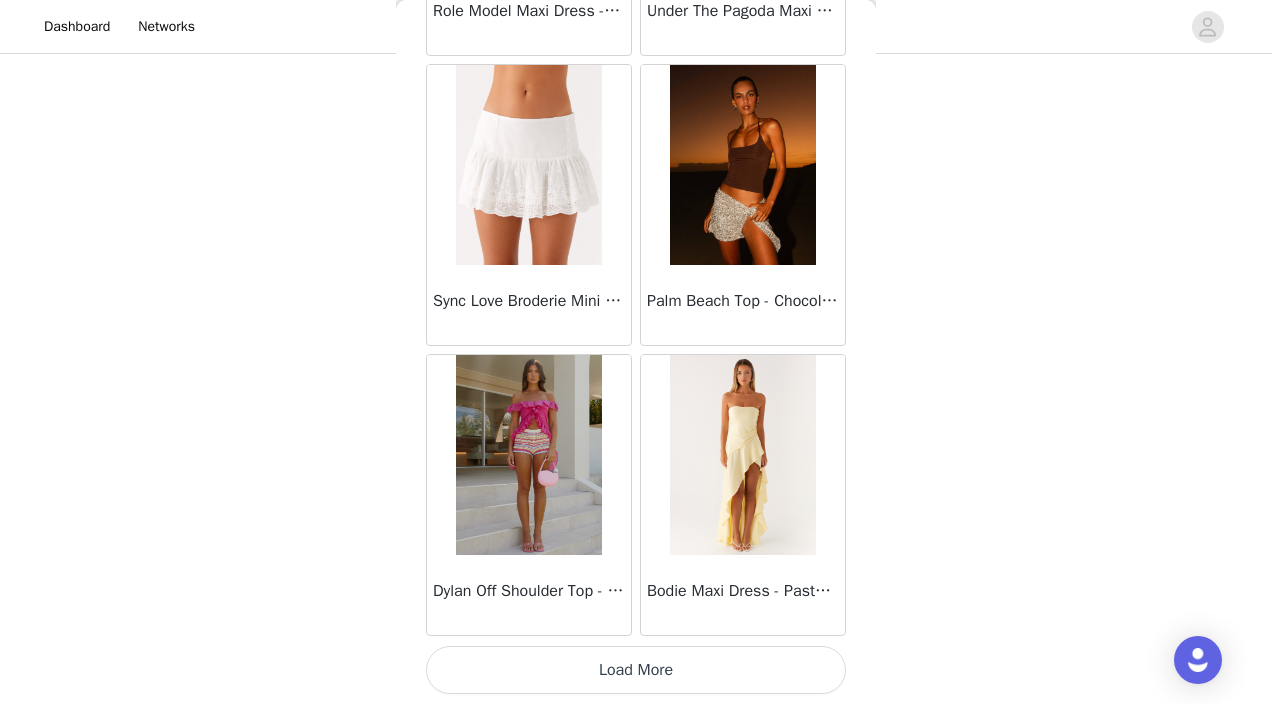 click on "Load More" at bounding box center [636, 670] 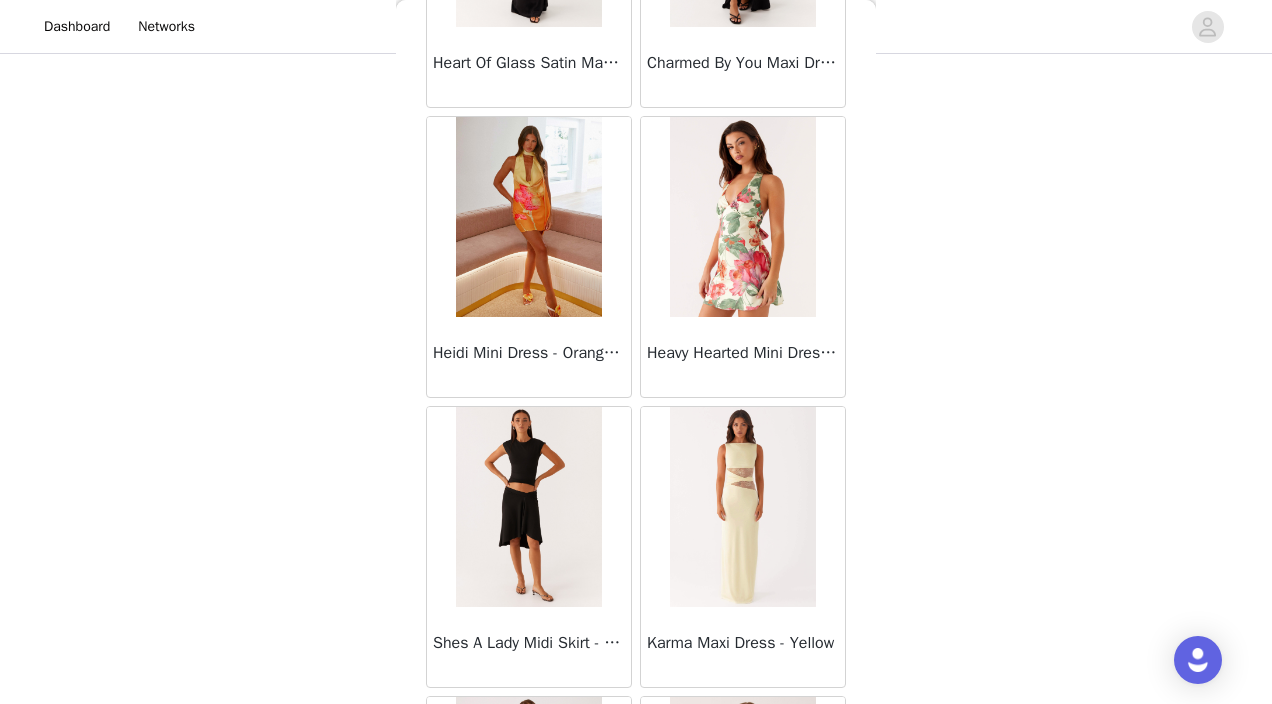 scroll, scrollTop: 19756, scrollLeft: 0, axis: vertical 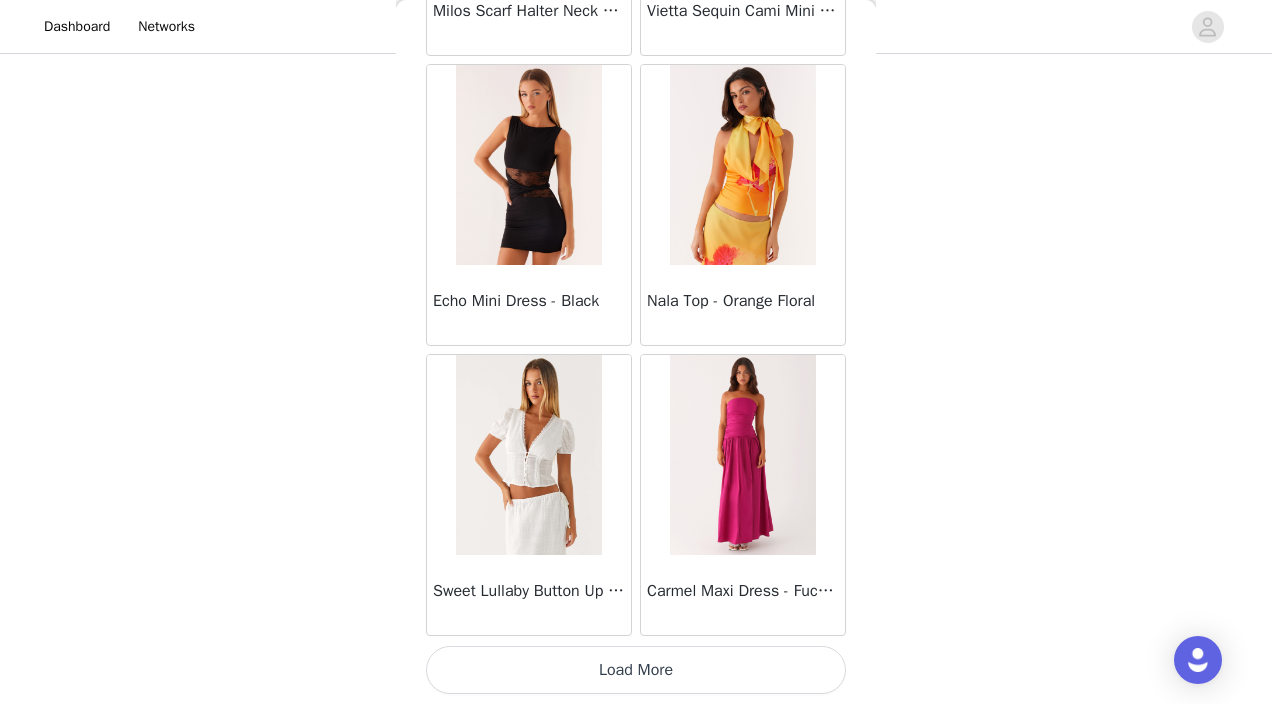 click on "Load More" at bounding box center (636, 670) 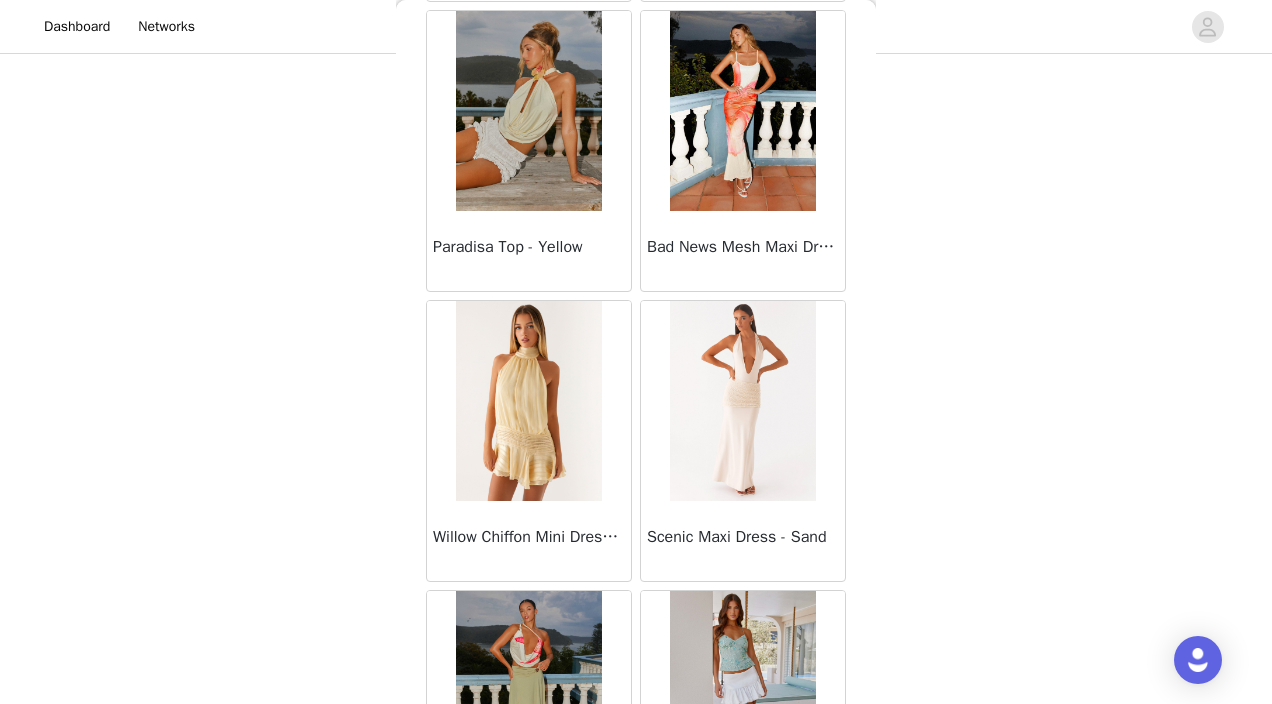 scroll, scrollTop: 21496, scrollLeft: 0, axis: vertical 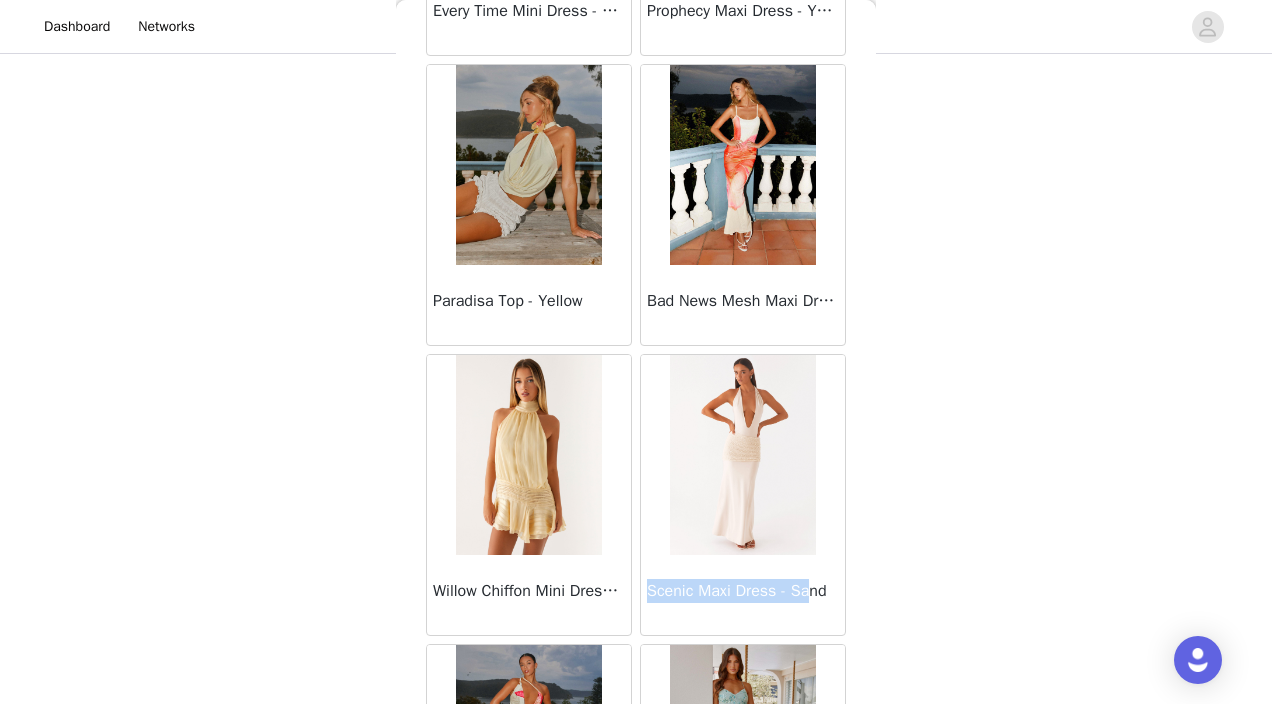 drag, startPoint x: 650, startPoint y: 594, endPoint x: 820, endPoint y: 595, distance: 170.00294 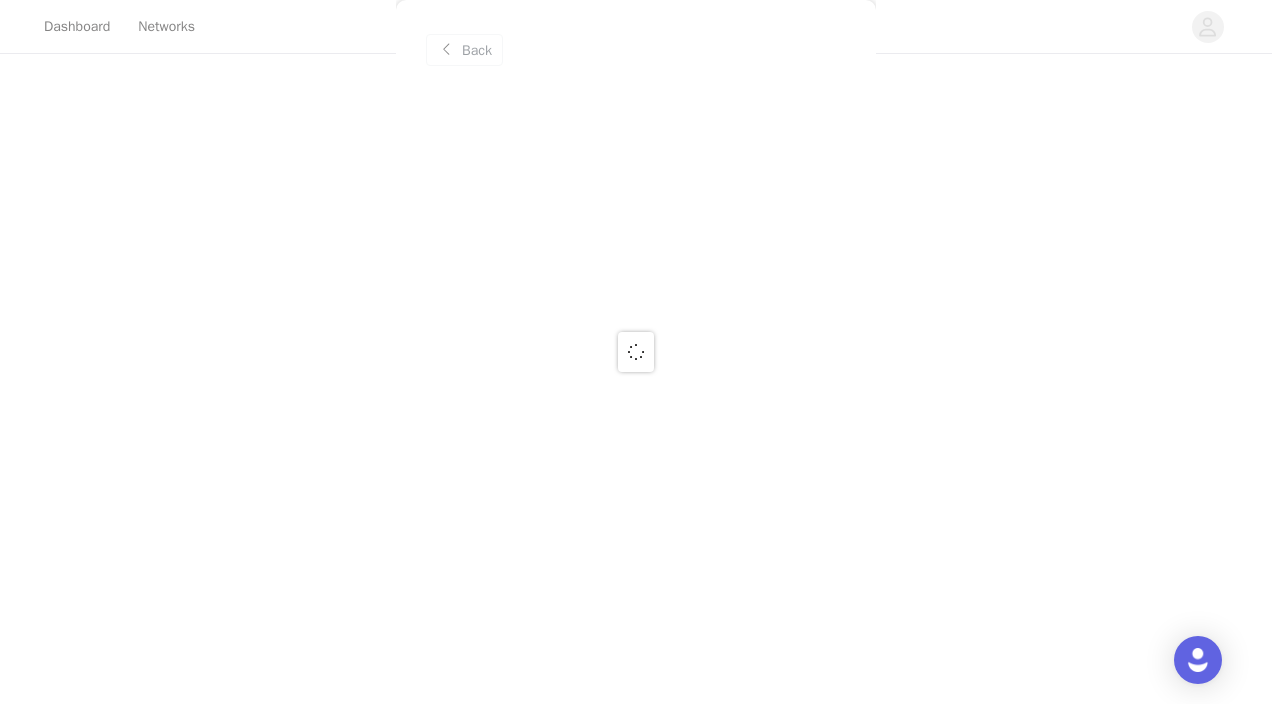 scroll, scrollTop: 0, scrollLeft: 0, axis: both 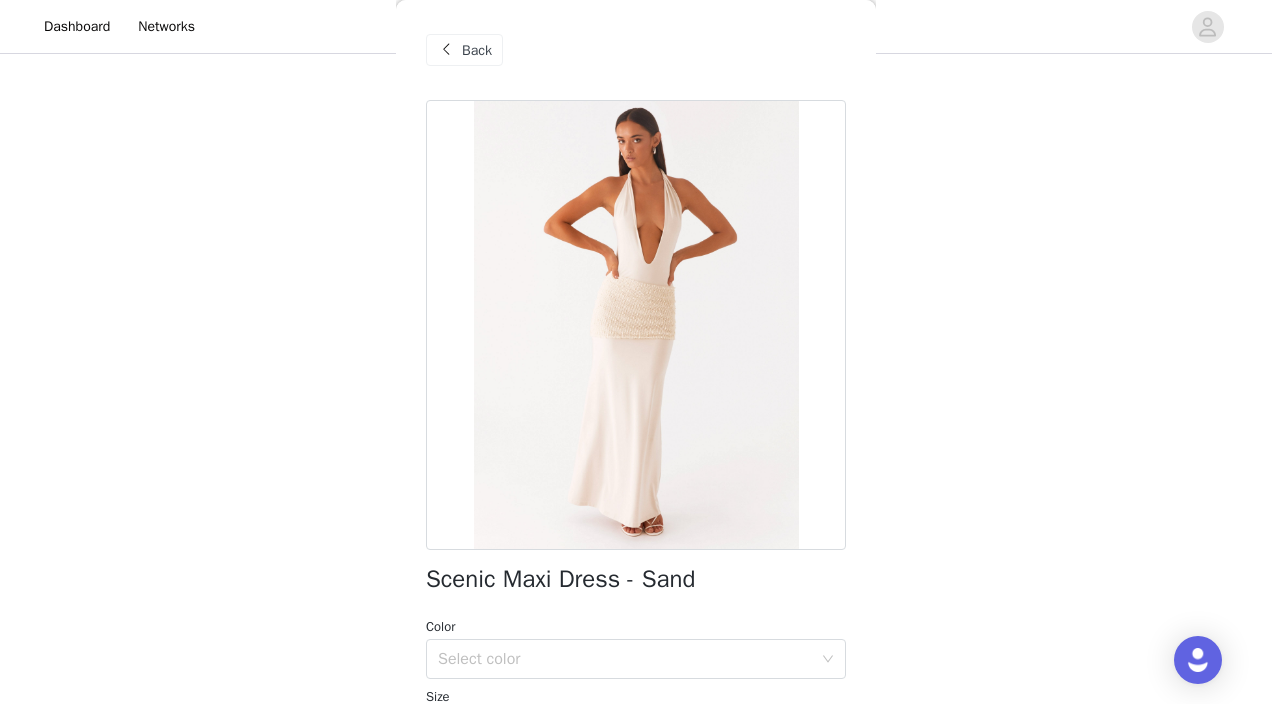 click on "Scenic Maxi Dress - Sand" at bounding box center (560, 579) 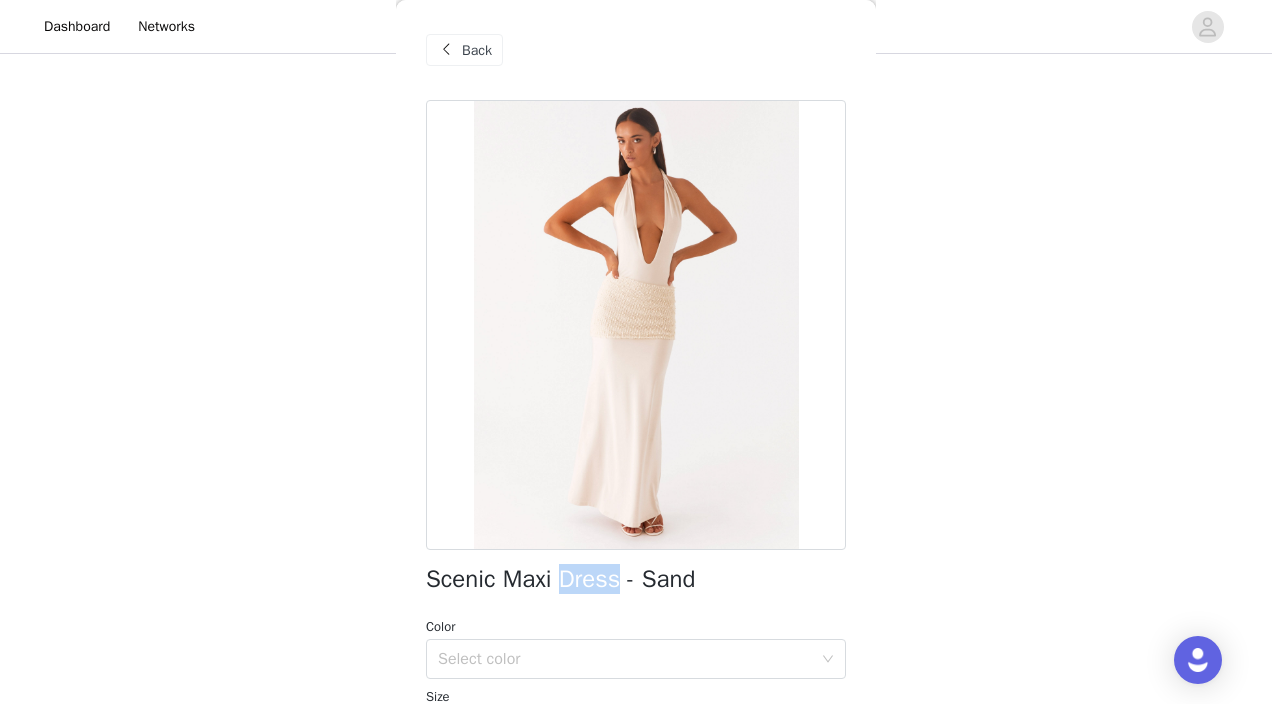 click on "Scenic Maxi Dress - Sand" at bounding box center (560, 579) 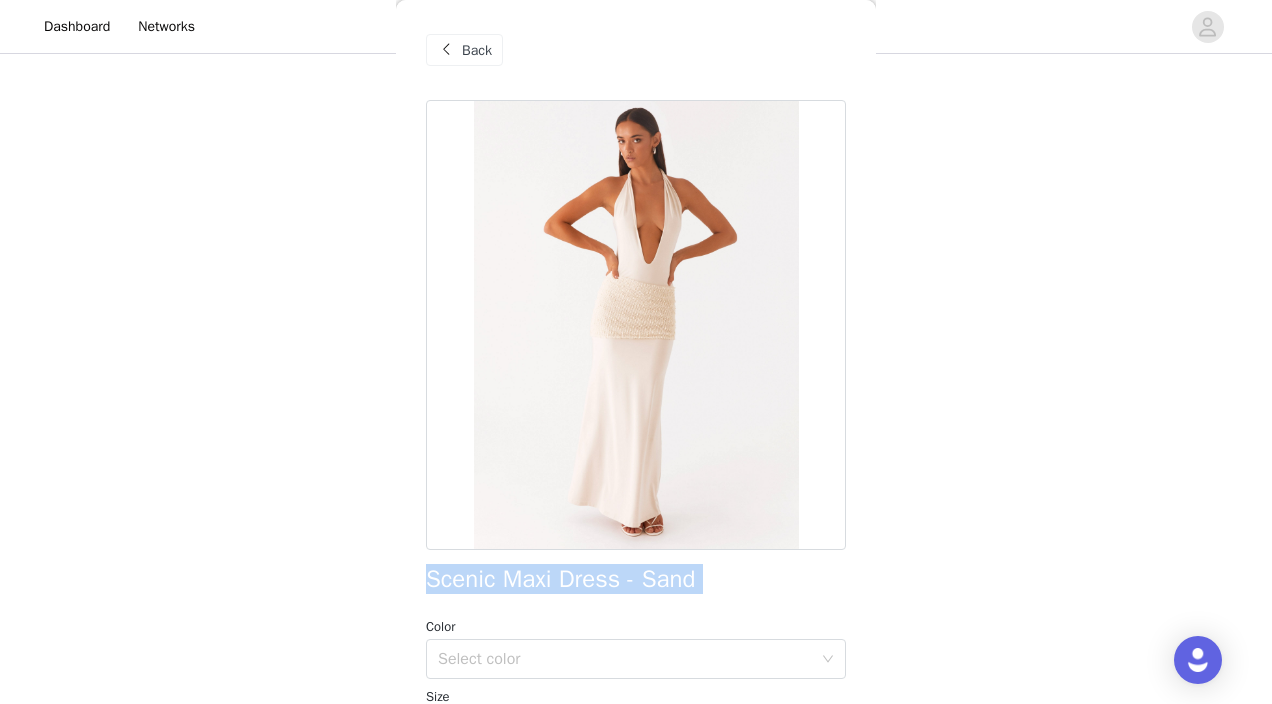 click on "Scenic Maxi Dress - Sand" at bounding box center (560, 579) 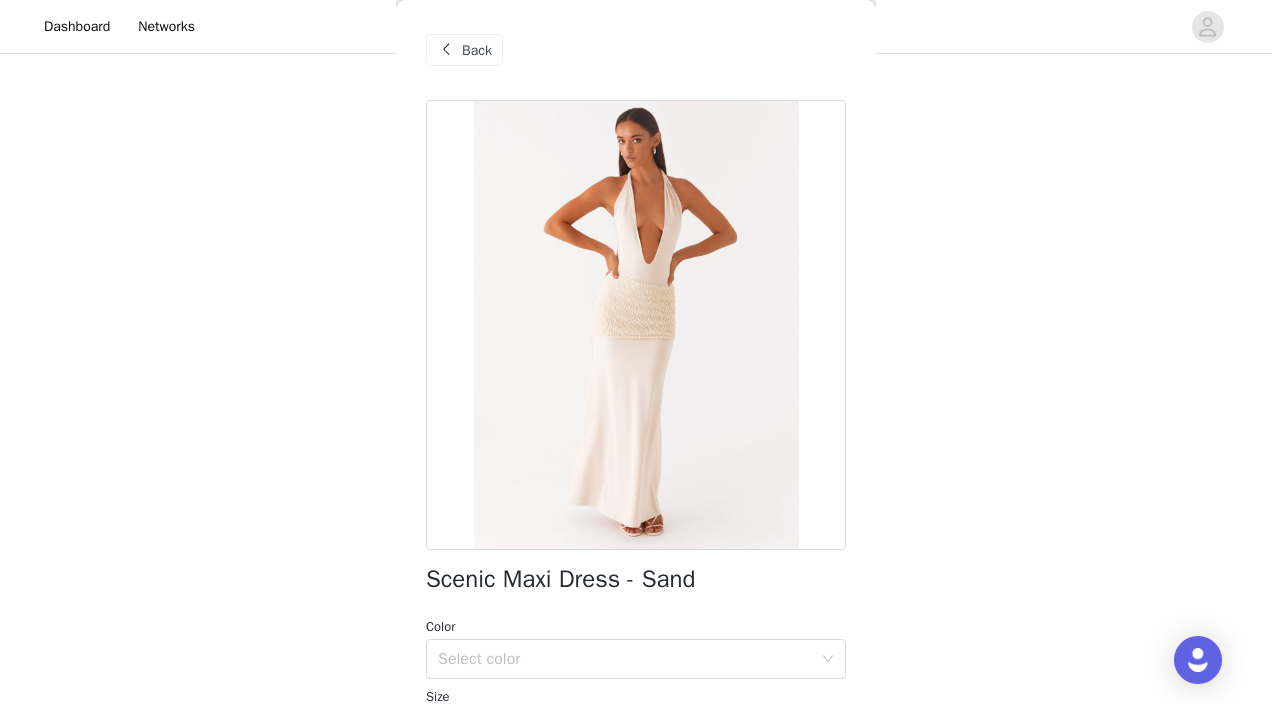 click on "Back" at bounding box center [636, 50] 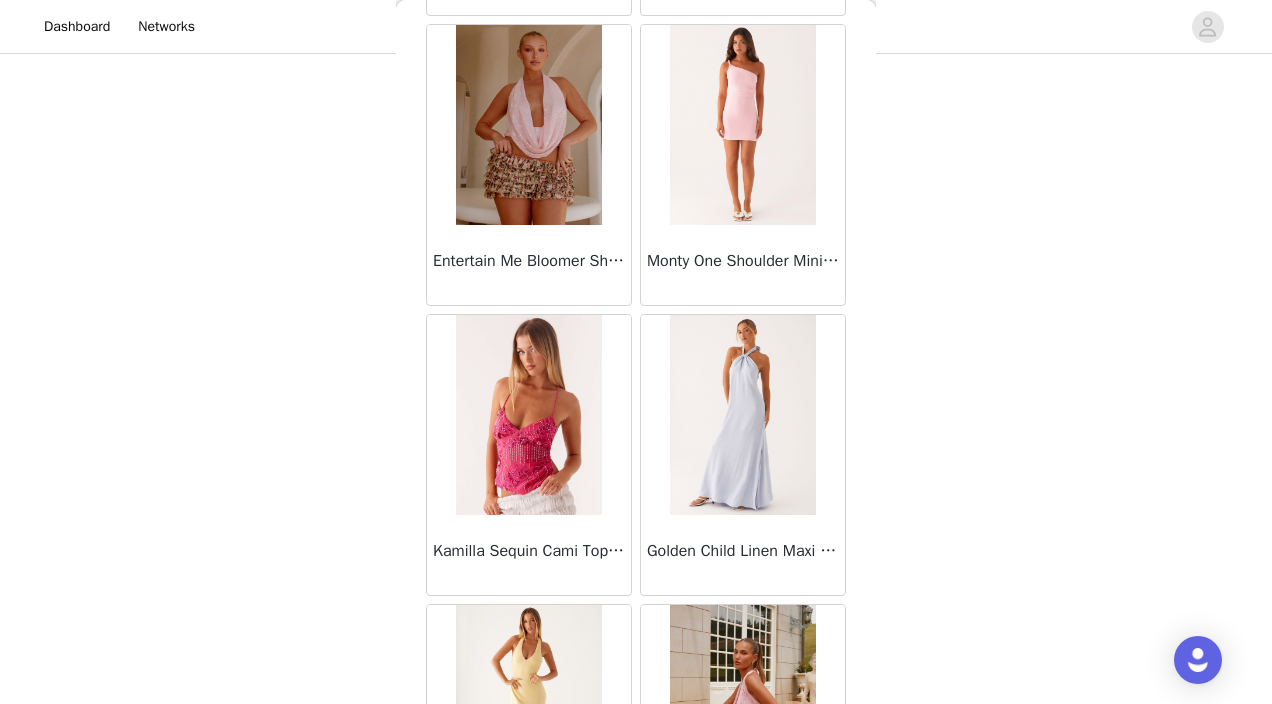 scroll, scrollTop: 22656, scrollLeft: 0, axis: vertical 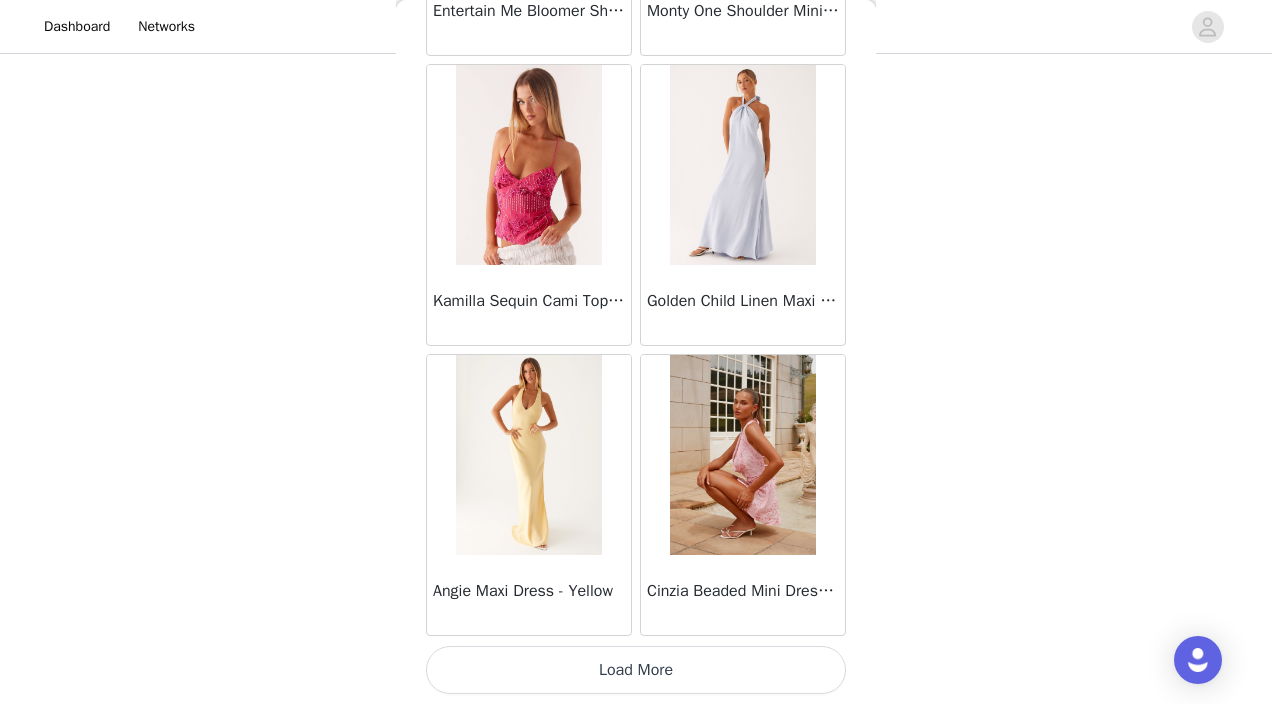 click on "Load More" at bounding box center [636, 670] 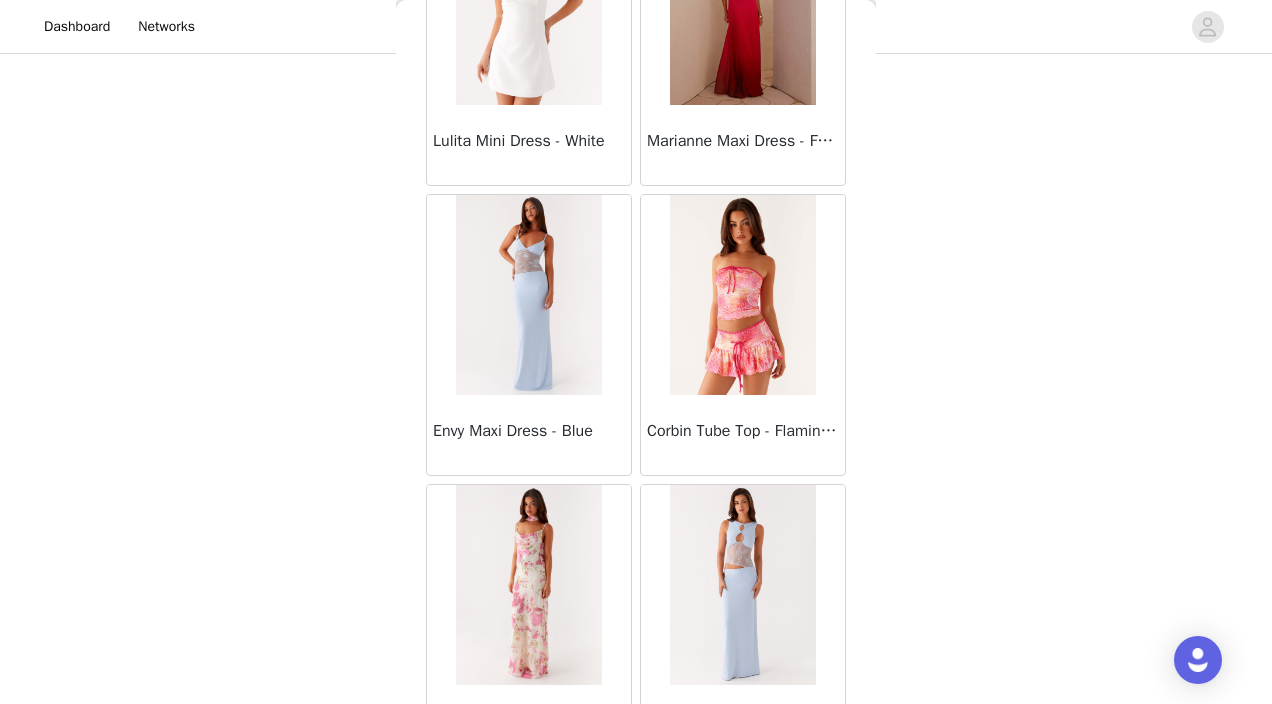 scroll, scrollTop: 25556, scrollLeft: 0, axis: vertical 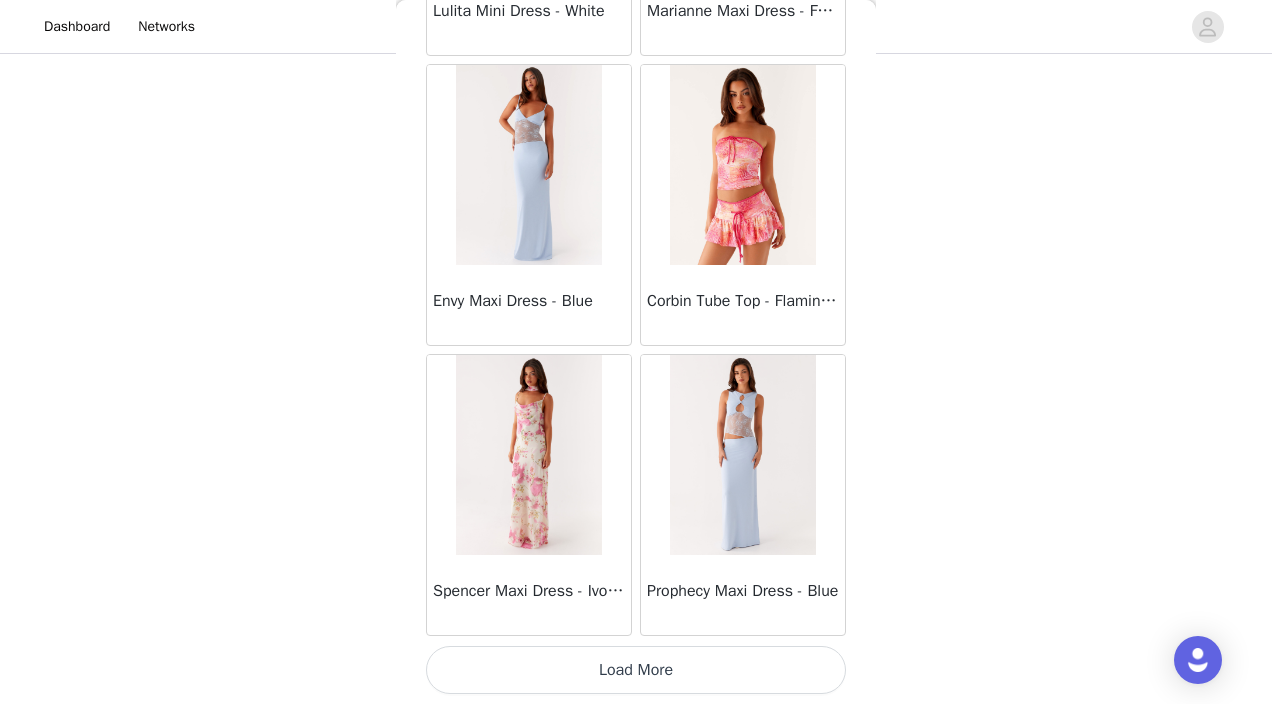 click on "Load More" at bounding box center [636, 670] 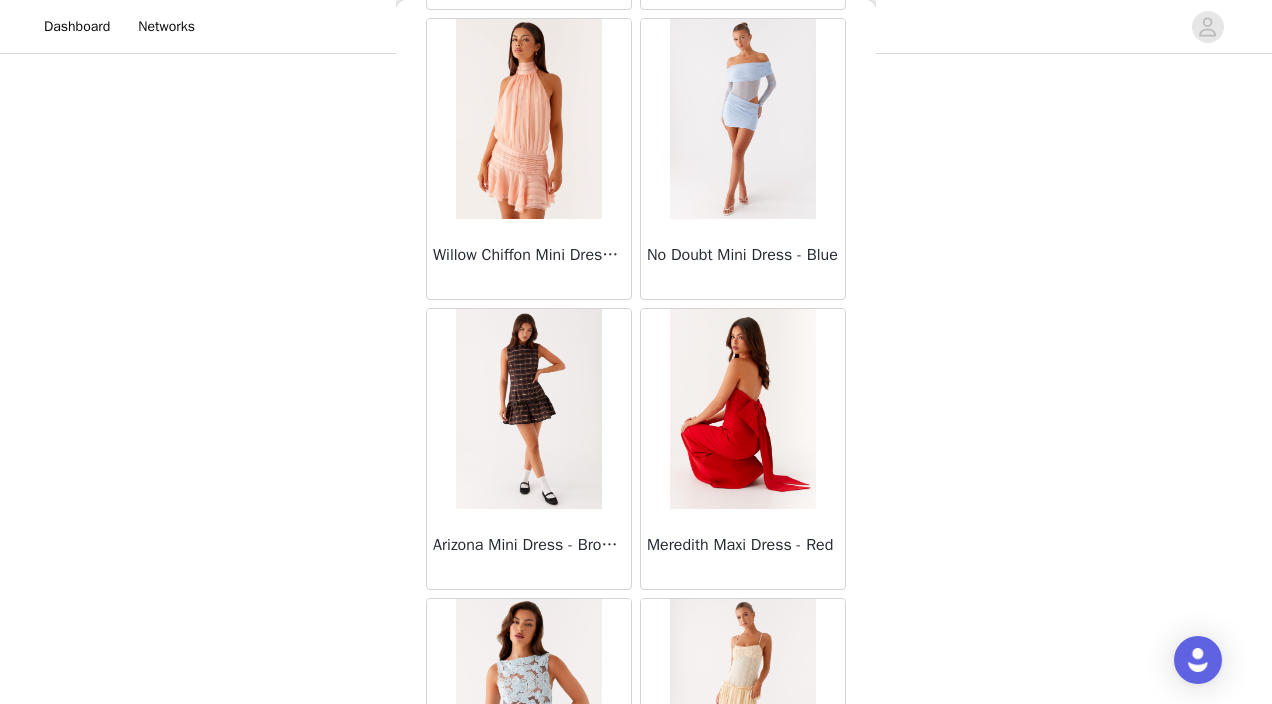 scroll, scrollTop: 28456, scrollLeft: 0, axis: vertical 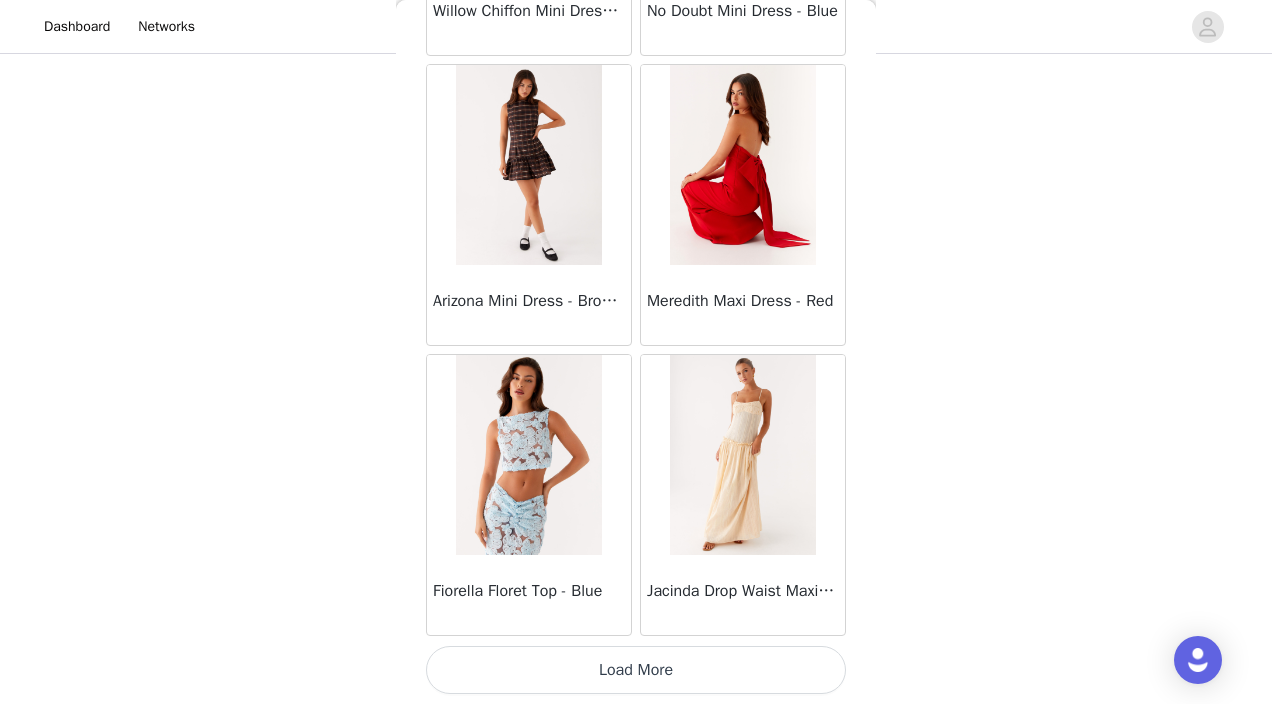 click on "Load More" at bounding box center [636, 670] 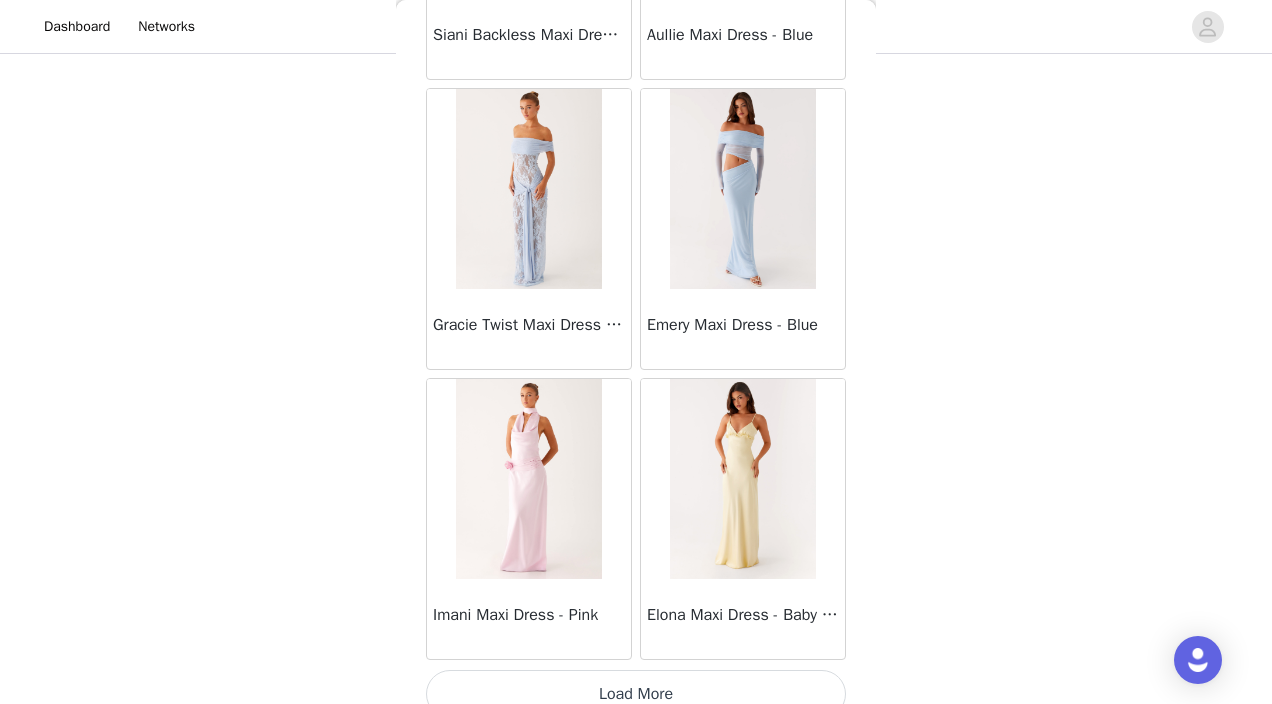 scroll, scrollTop: 31356, scrollLeft: 0, axis: vertical 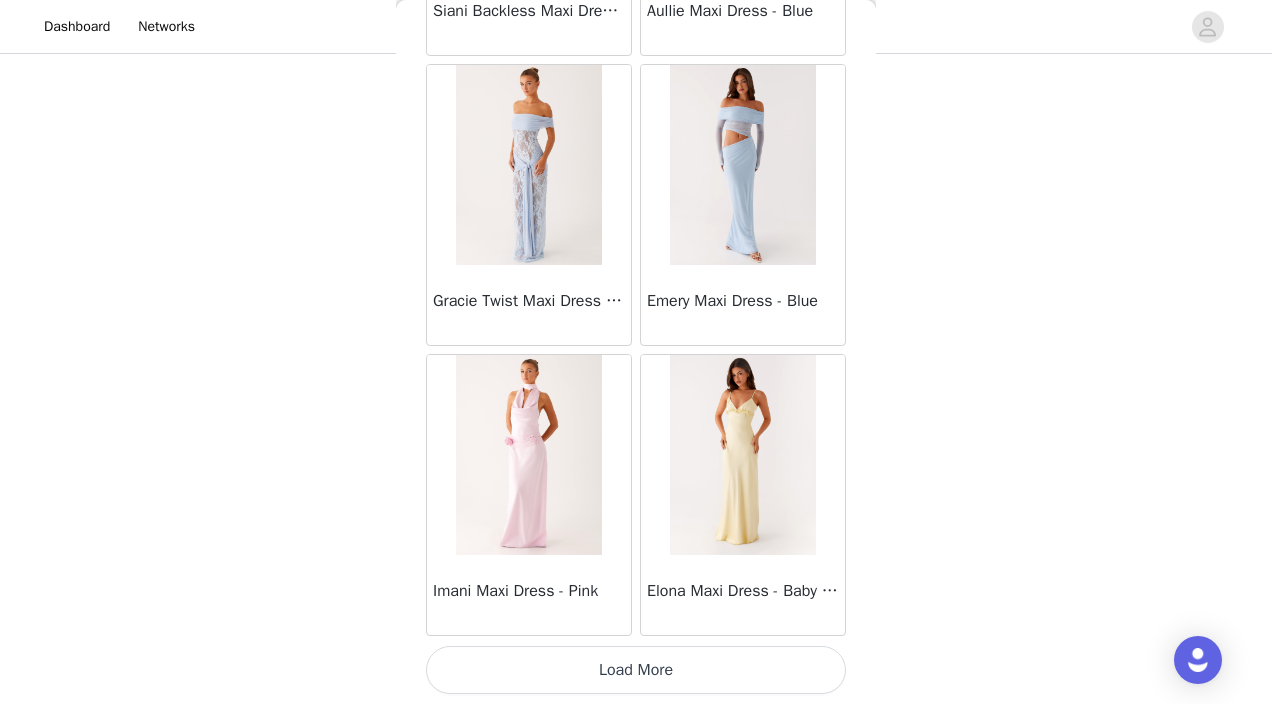 click on "Load More" at bounding box center (636, 670) 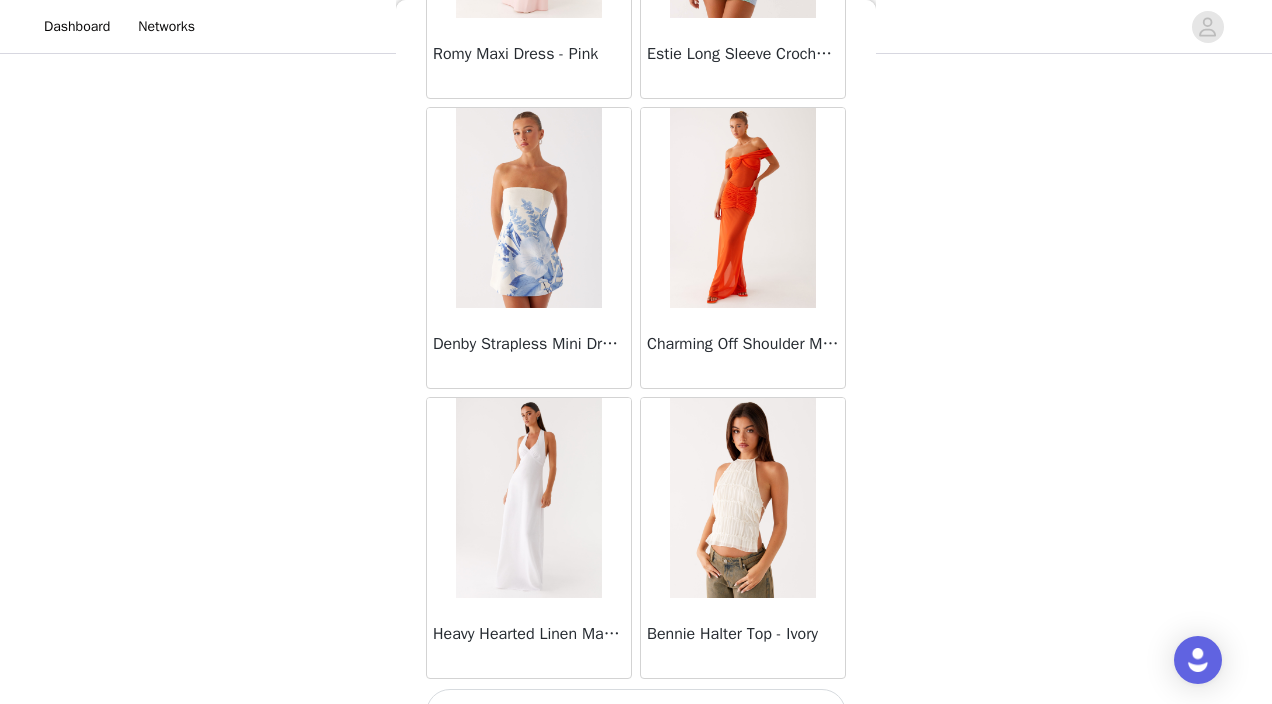 scroll, scrollTop: 34256, scrollLeft: 0, axis: vertical 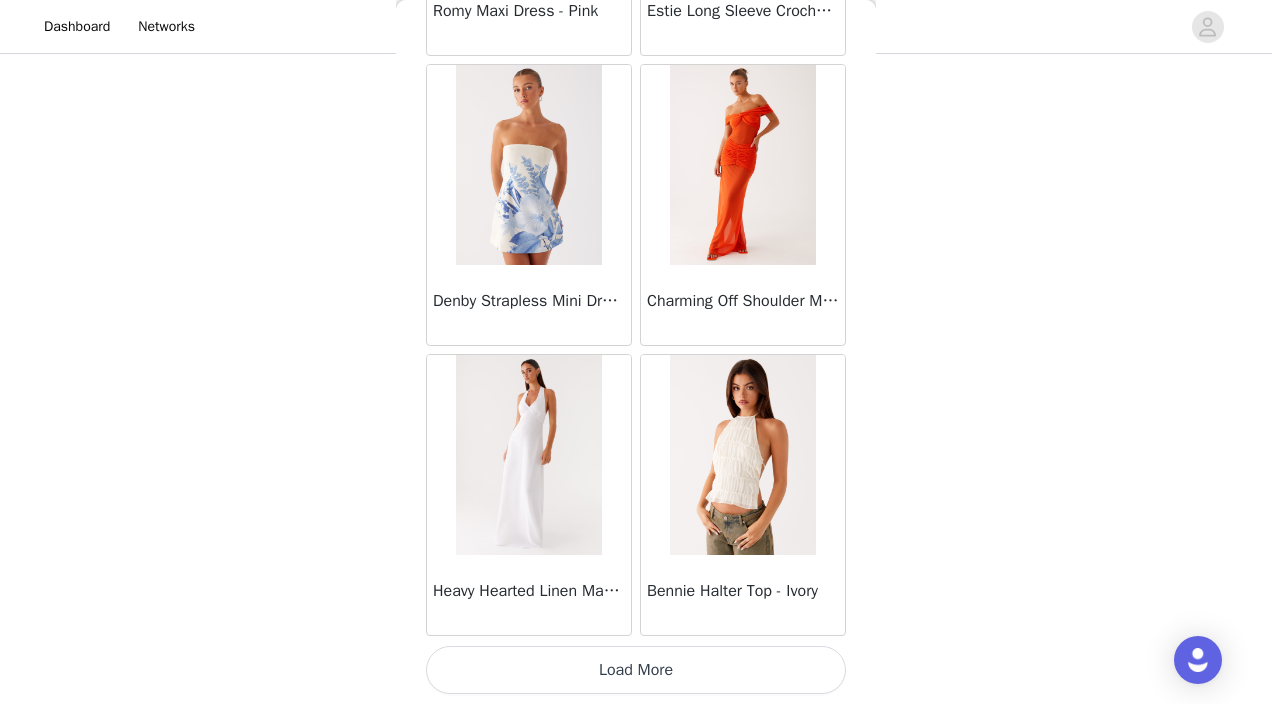 click on "Load More" at bounding box center (636, 670) 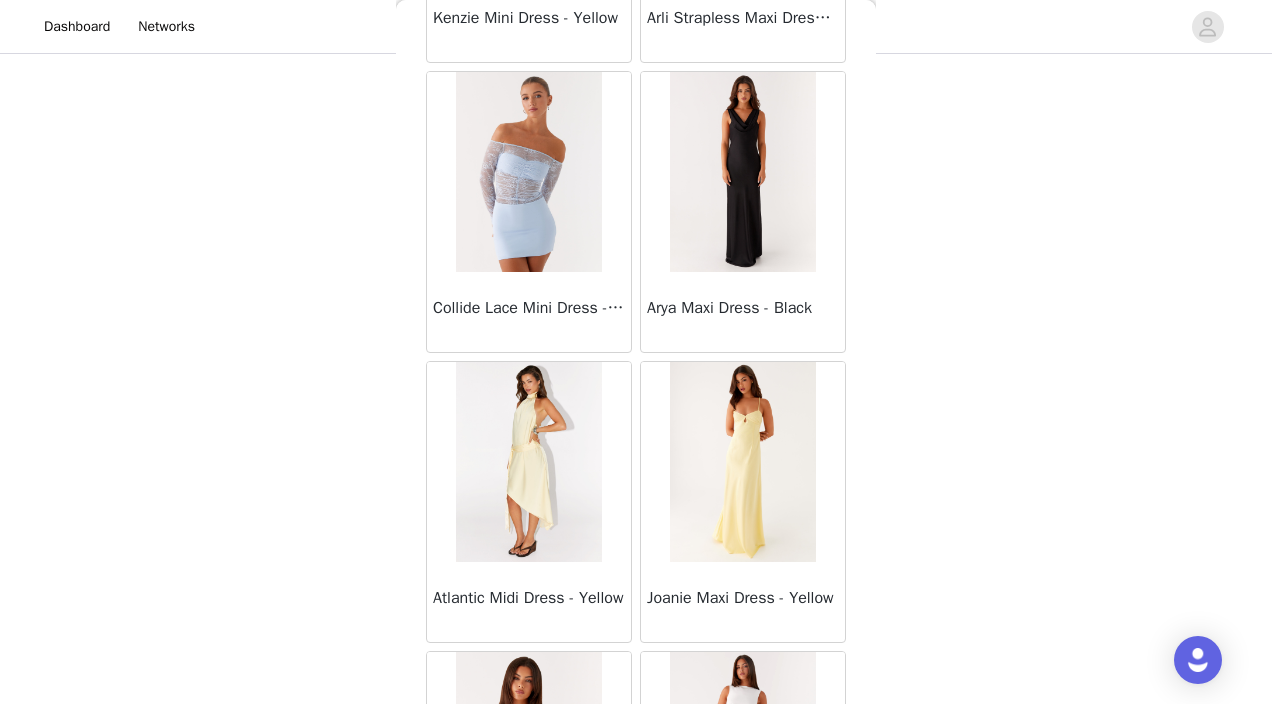 scroll, scrollTop: 37156, scrollLeft: 0, axis: vertical 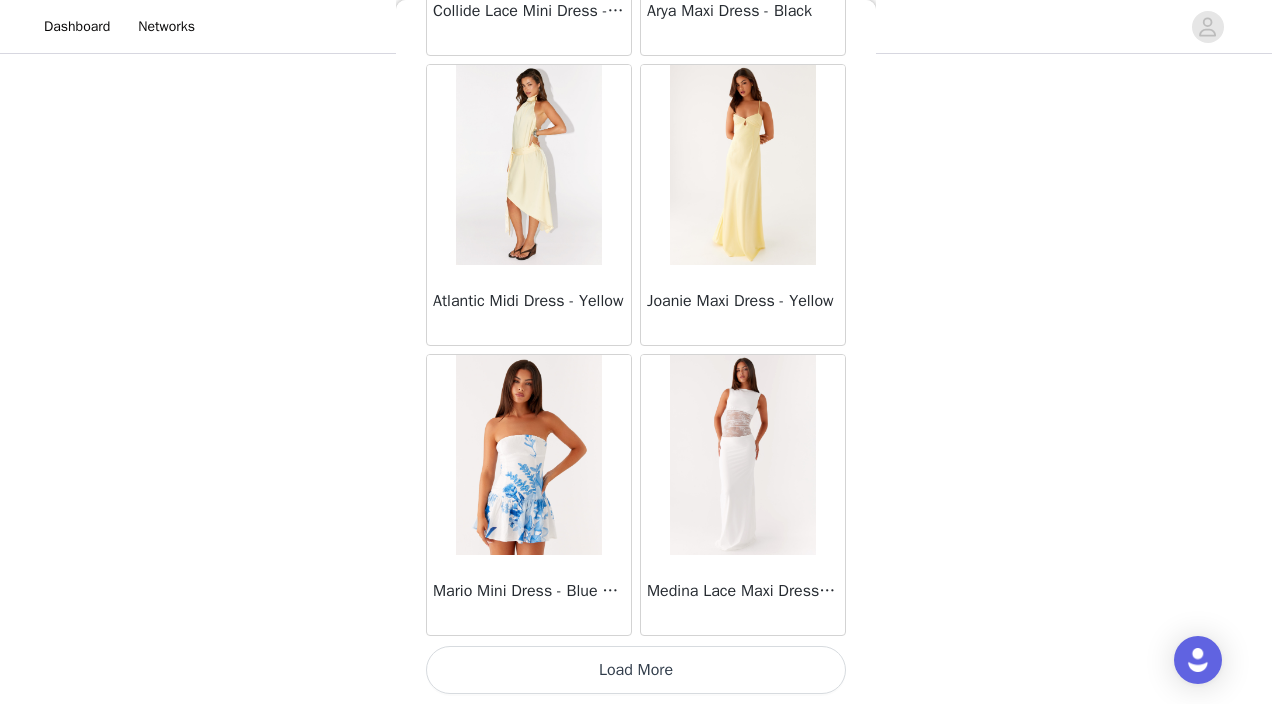 click on "Load More" at bounding box center (636, 670) 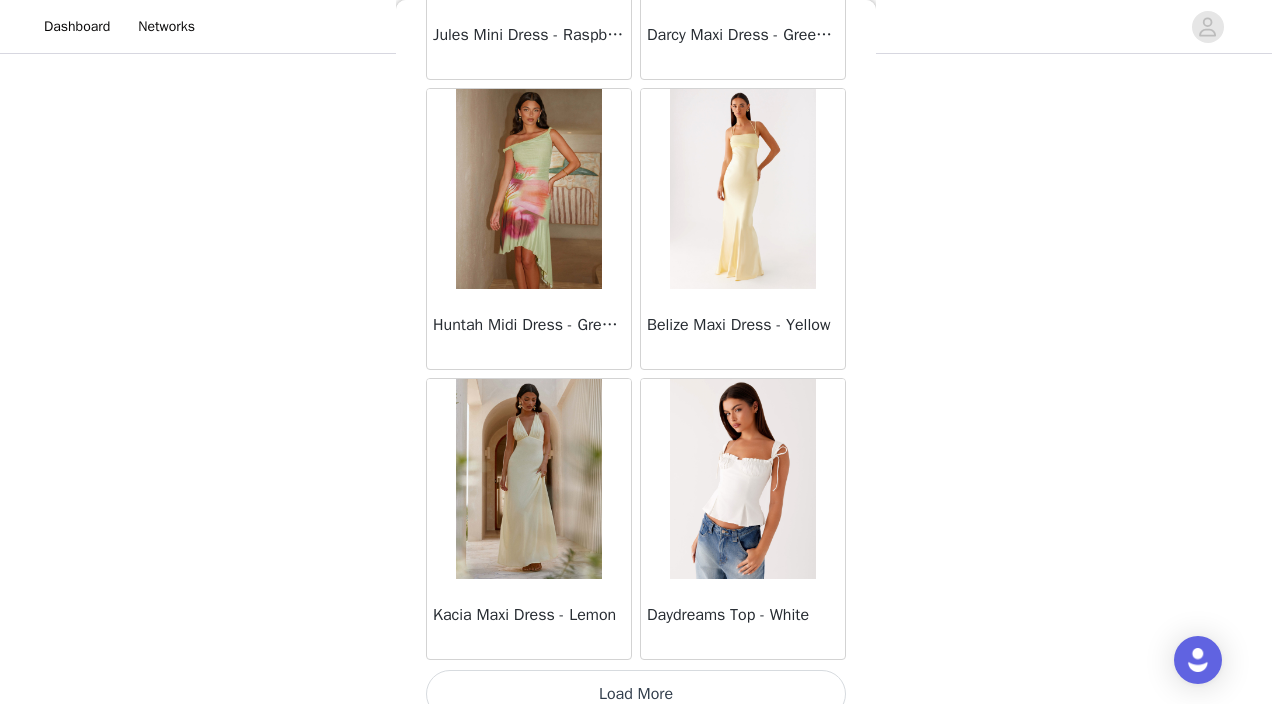 scroll, scrollTop: 40056, scrollLeft: 0, axis: vertical 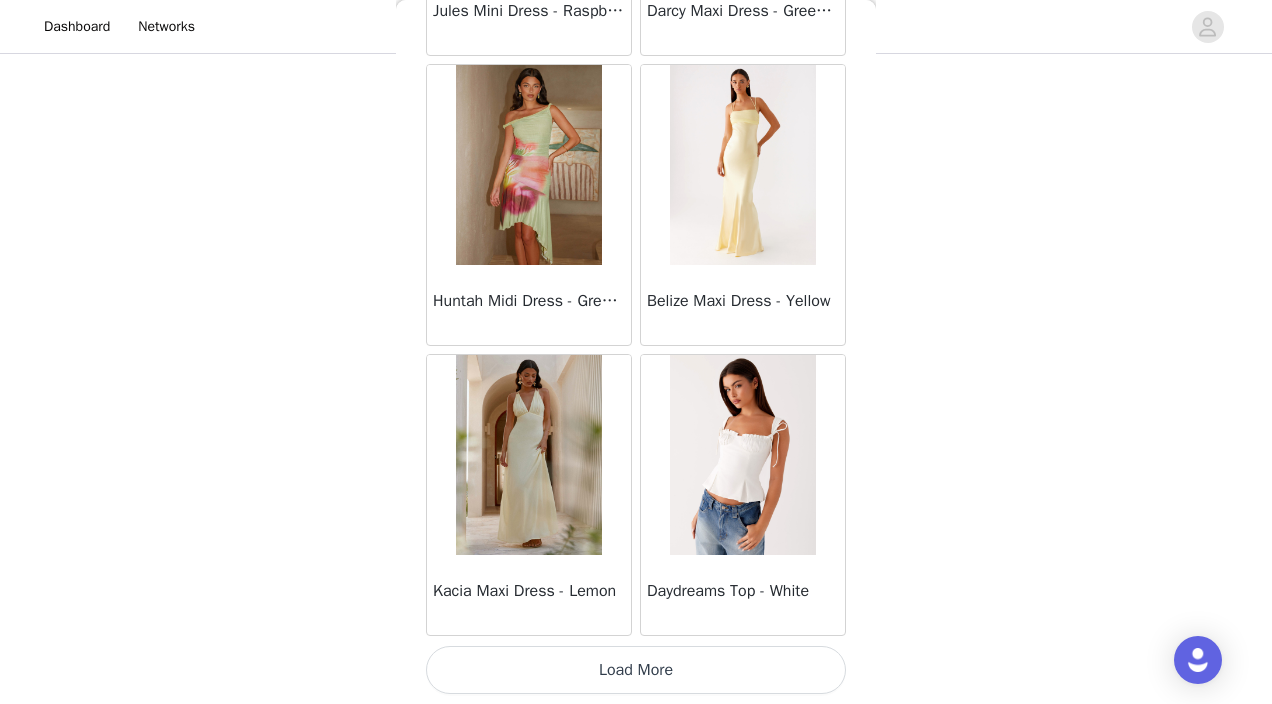 click on "Load More" at bounding box center [636, 670] 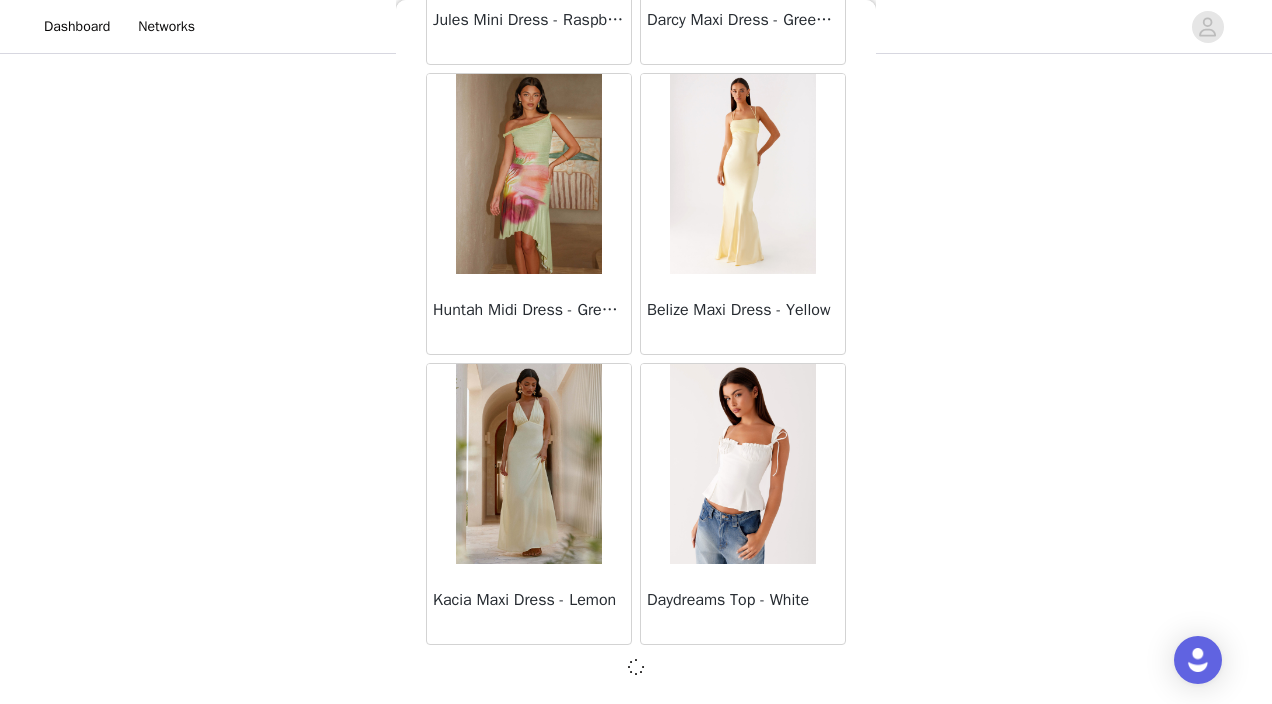 scroll, scrollTop: 40047, scrollLeft: 0, axis: vertical 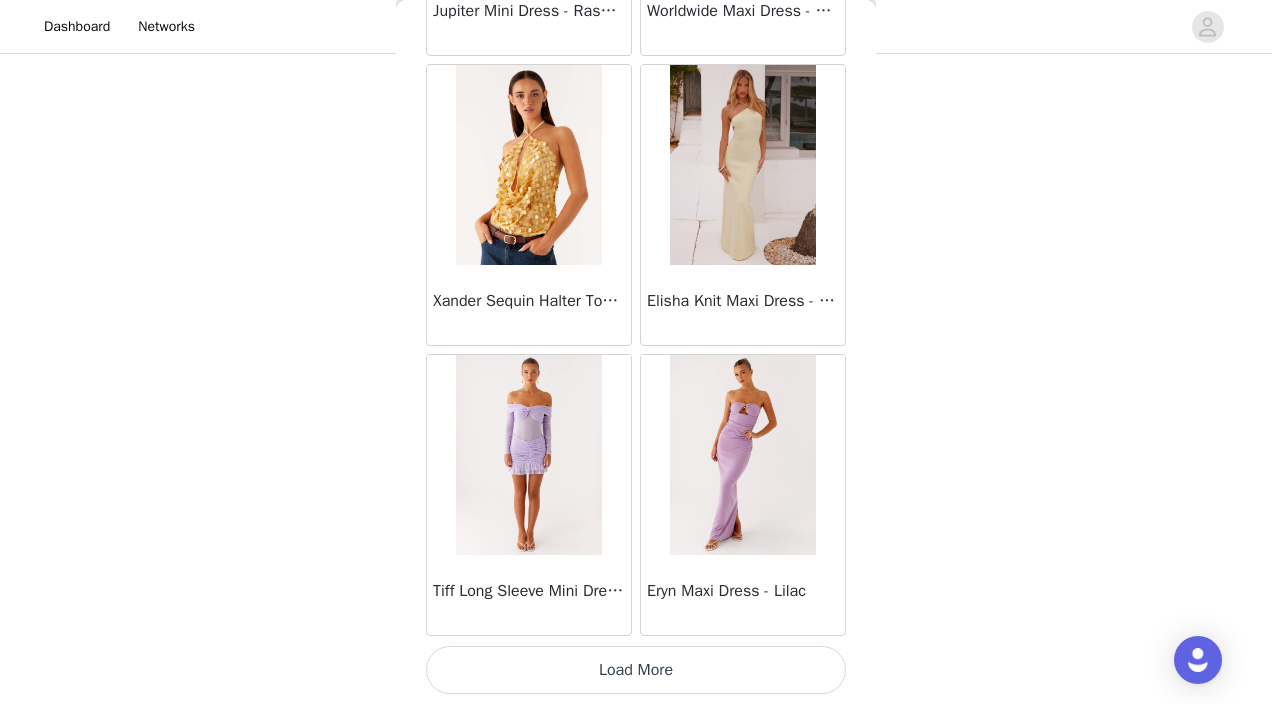 click on "Load More" at bounding box center (636, 670) 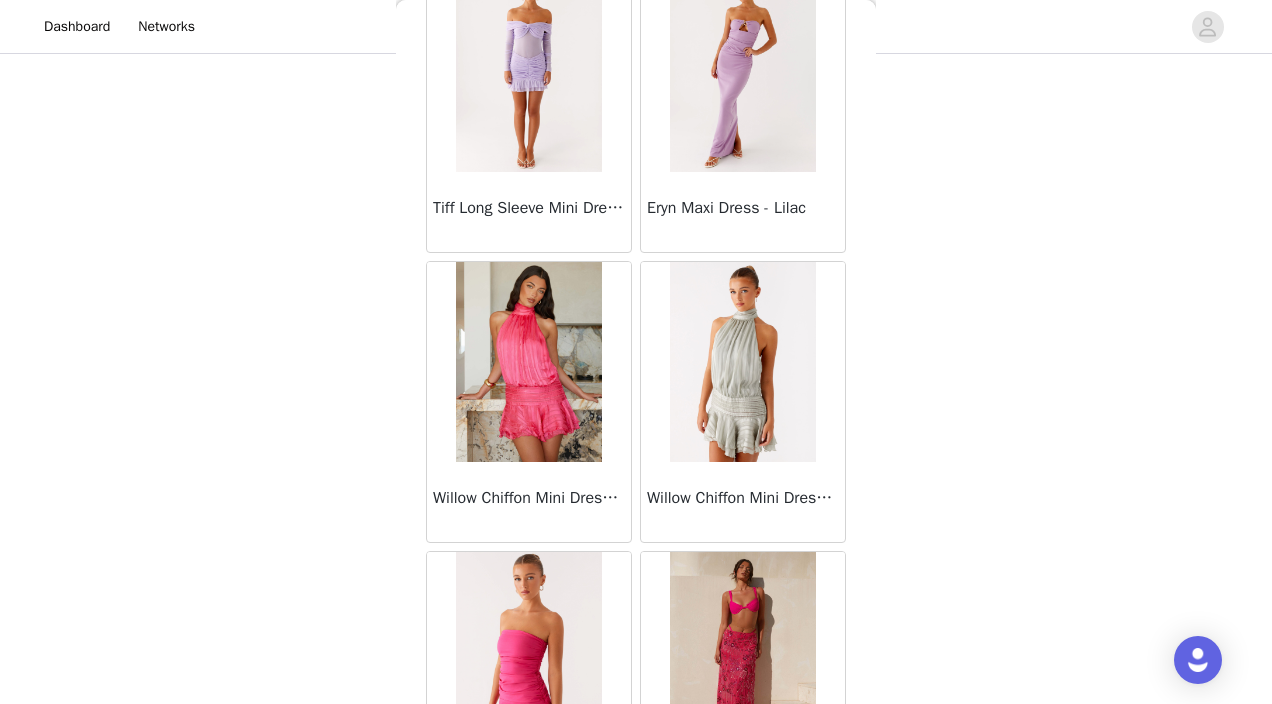 scroll, scrollTop: 43392, scrollLeft: 0, axis: vertical 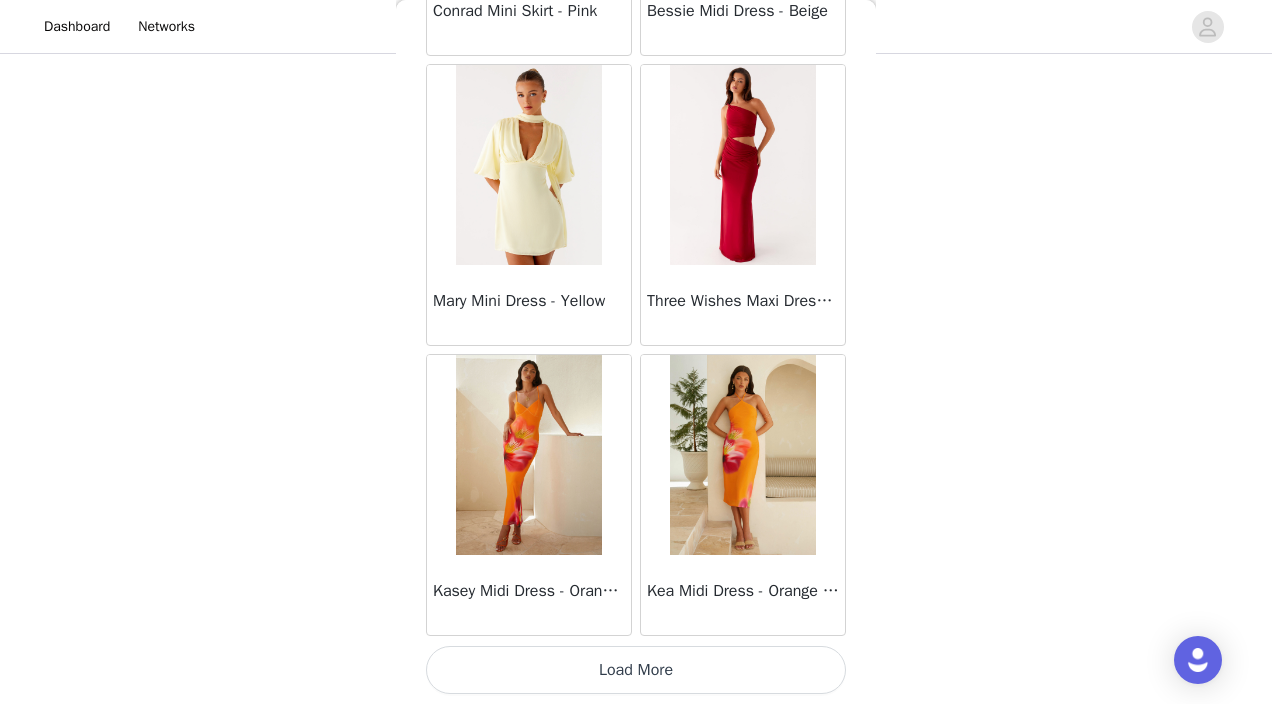click on "Load More" at bounding box center (636, 670) 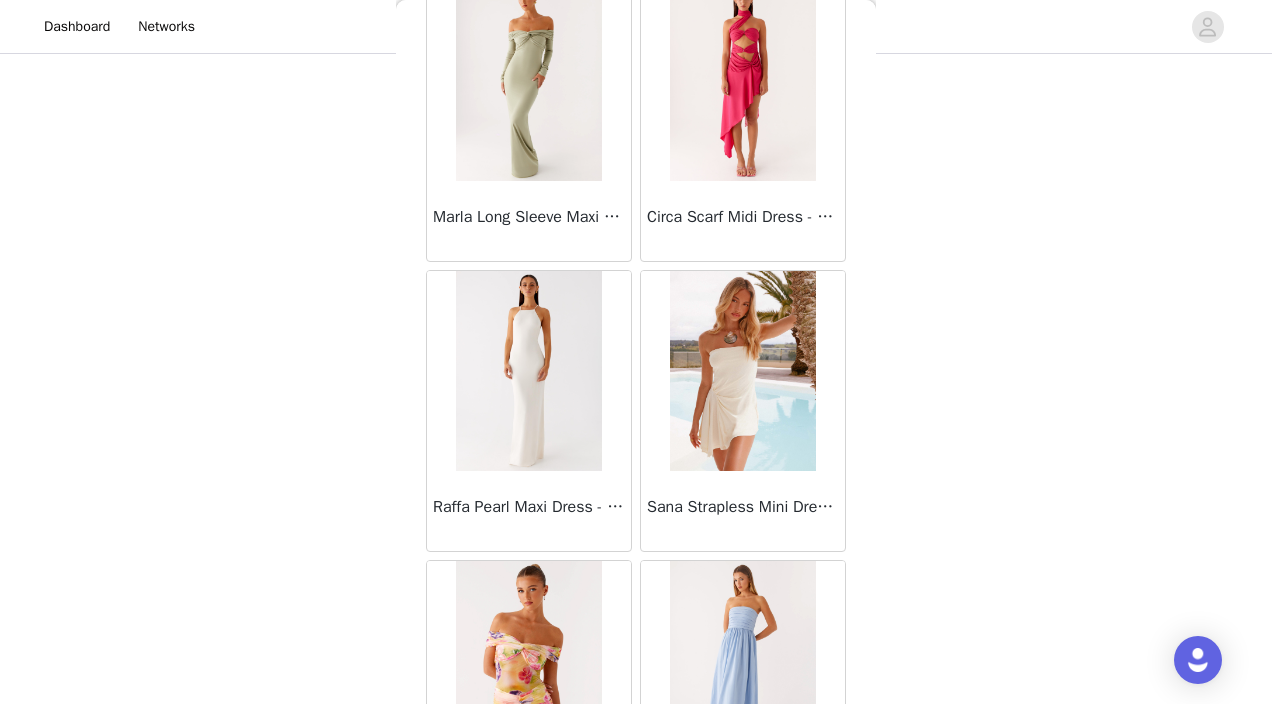 scroll, scrollTop: 48756, scrollLeft: 0, axis: vertical 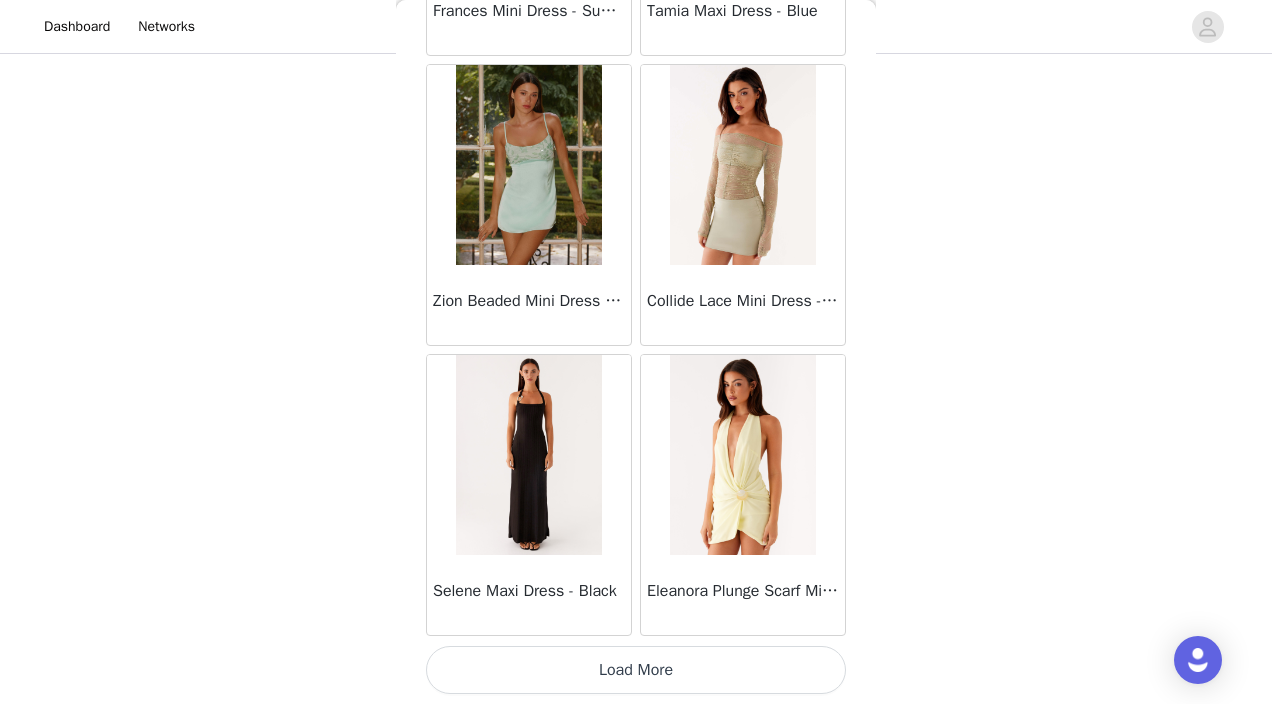 click on "Load More" at bounding box center (636, 670) 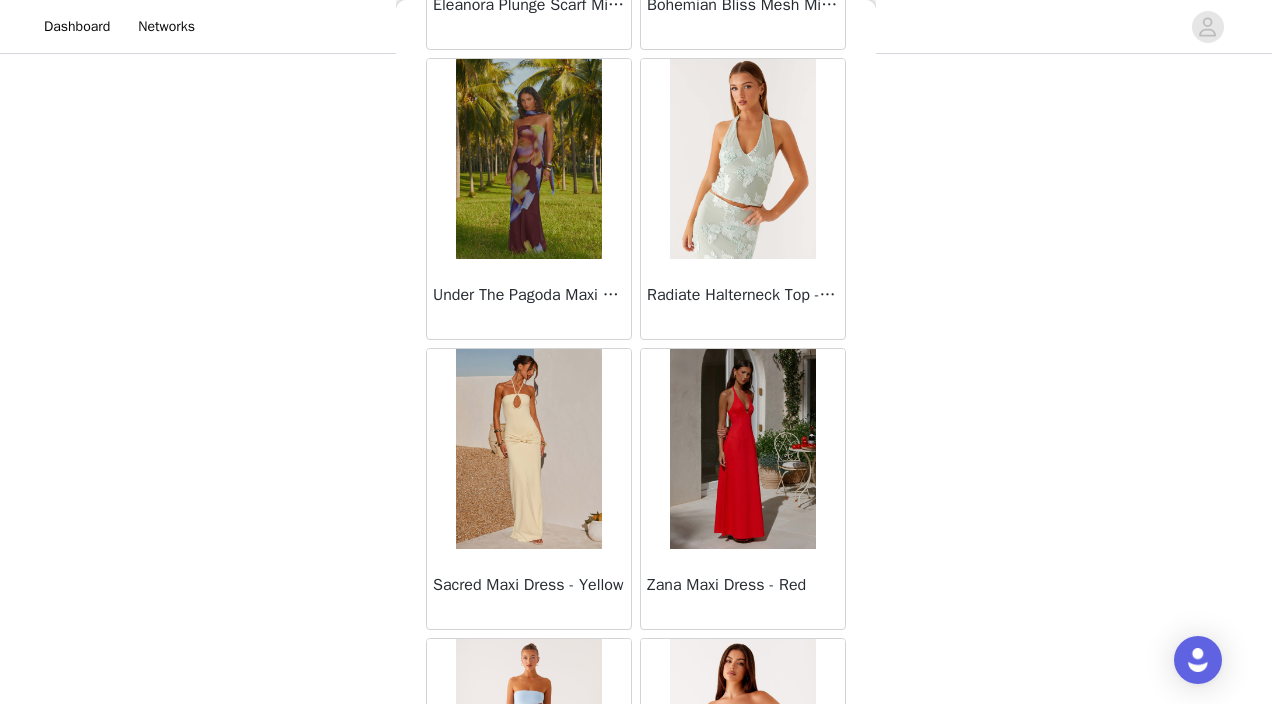 scroll, scrollTop: 51656, scrollLeft: 0, axis: vertical 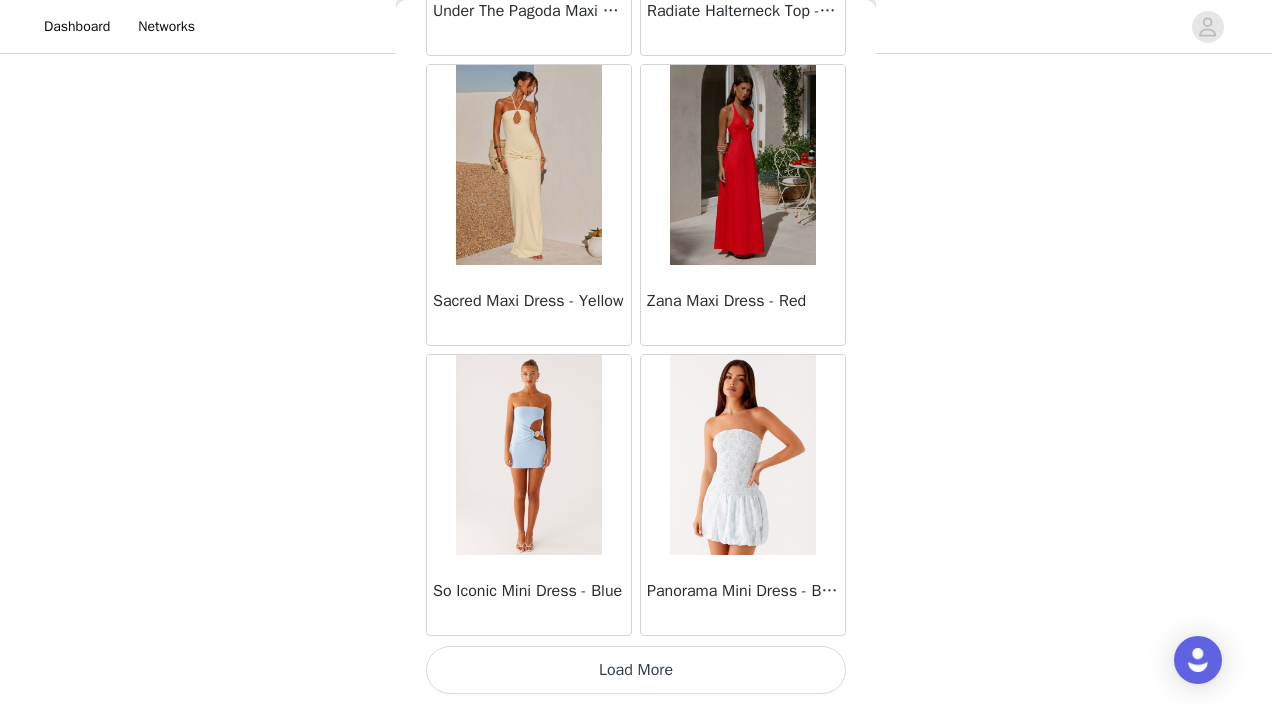 click on "Load More" at bounding box center [636, 670] 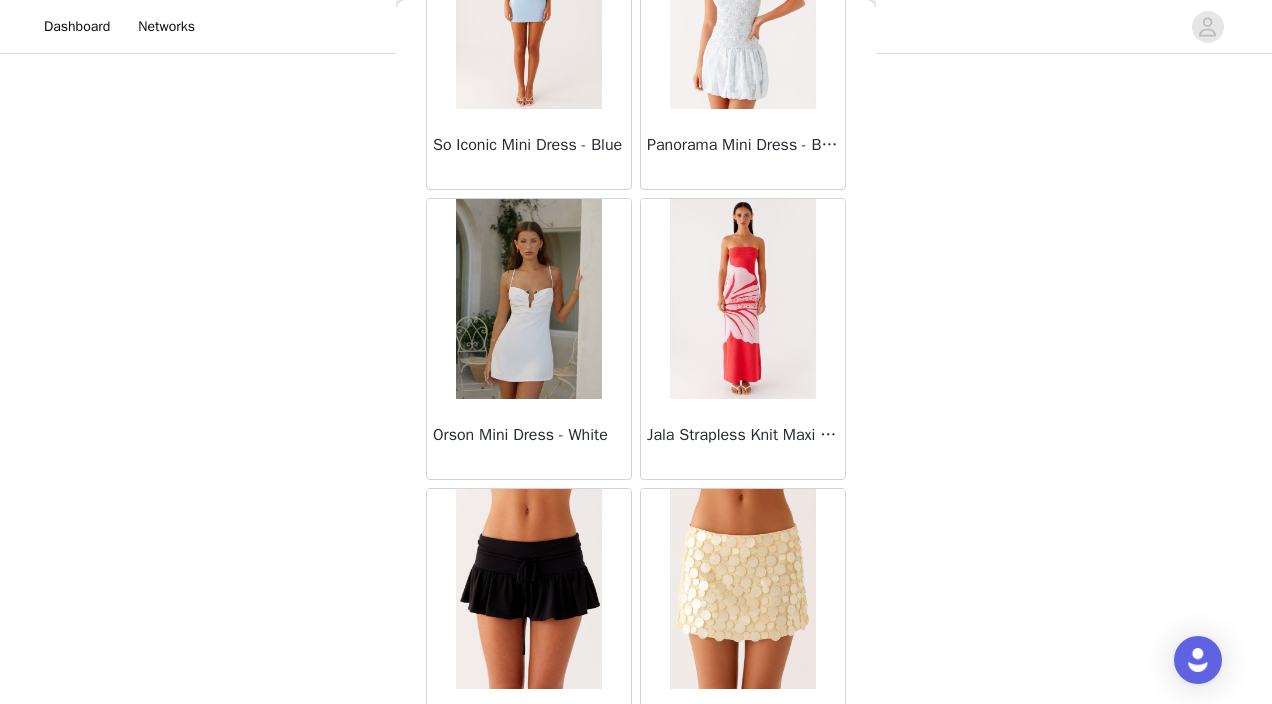 scroll, scrollTop: 52046, scrollLeft: 0, axis: vertical 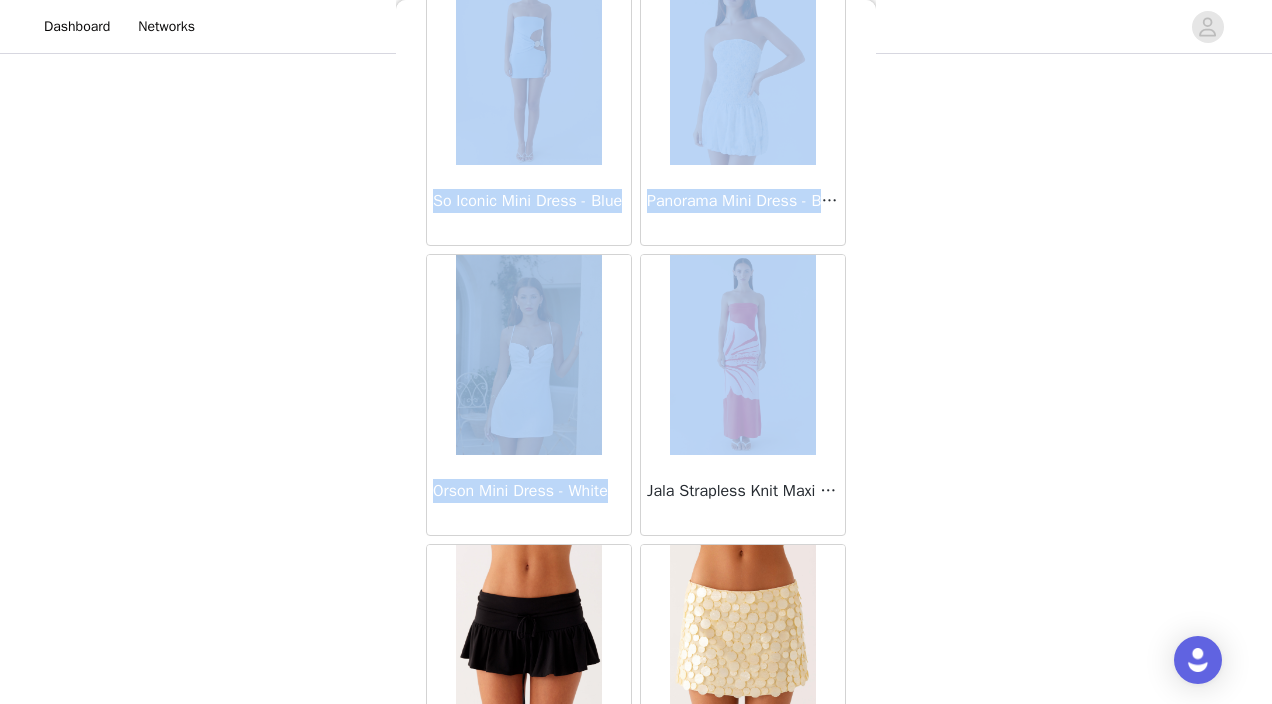 drag, startPoint x: 647, startPoint y: 494, endPoint x: 936, endPoint y: 494, distance: 289 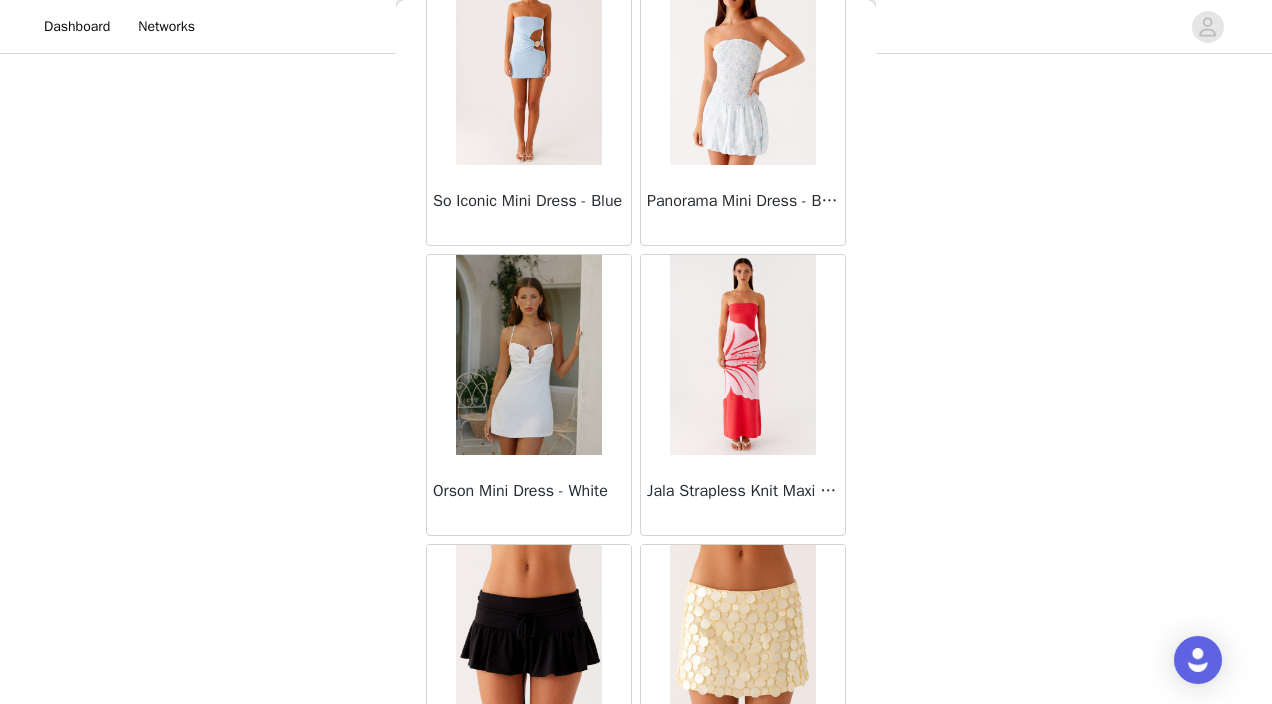 click on "STEP 1 OF 5
Select your styles!
Please note that the sizes are in AU Sizes       3/4 Selected           Tansy Knit Top - Pink           Pink, XS-S       Edit   Remove     Willow Chiffon Mini Dress - Fuchsia           Fuchsia, AU 6       Edit   Remove     Willow Chiffon Top - Black           Black, AU 6       Edit   Remove     Add Product       Back       Sweetpea Mini Dress - Yellow       Manifest Mini Dress - Amber       Raquel Off Shoulder Long Sleeve Top - Pink       Julianna Linen Mini Dress - Black       Radiate Halterneck Top - Pink       Arden Mesh Mini Dress - White       Cheryl Bustier Halter Top - Cherry Red       Under The Pagoda Maxi Dress - Deep Red Floral       Sweetest Pie T-Shirt - Black Gingham       That Girl Maxi Dress - Pink       Peppermayo Exclusive Heavy Hearted Mini - Black       Songbird Maxi Dress - Blue Black Floral       Viviana Mini Dress - Lavender" at bounding box center (636, 137) 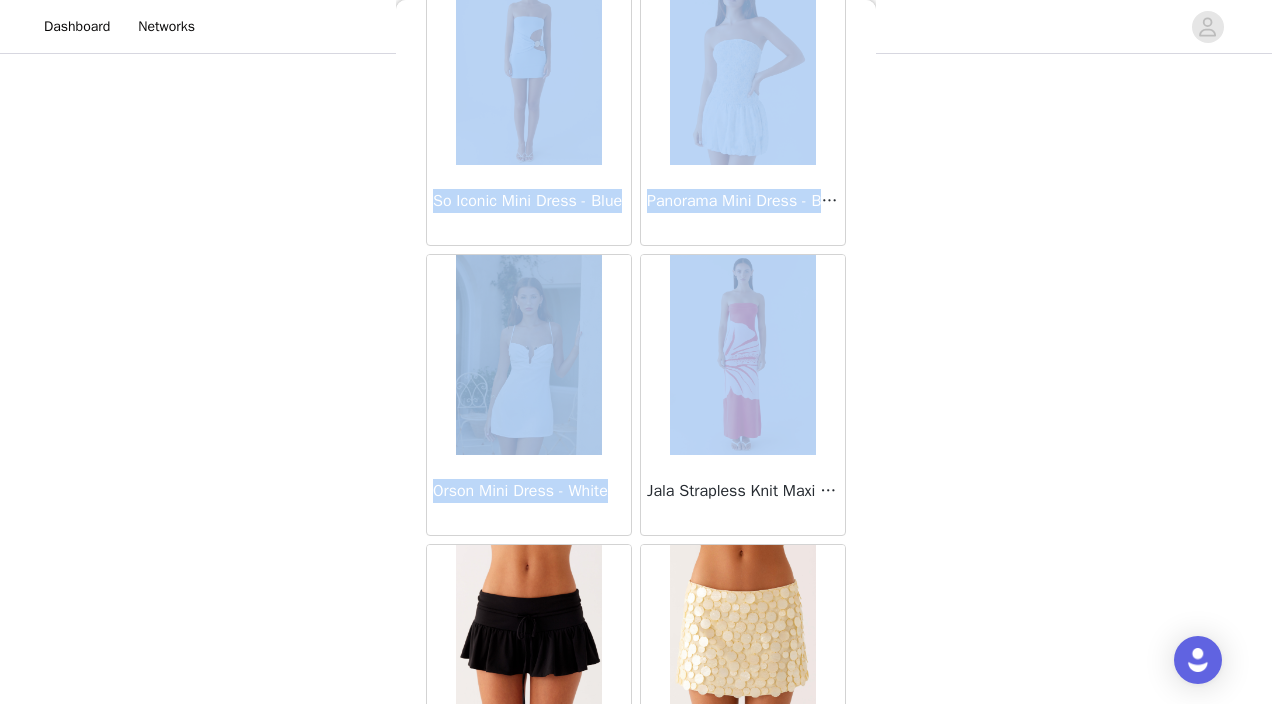 drag, startPoint x: 636, startPoint y: 494, endPoint x: 963, endPoint y: 467, distance: 328.1128 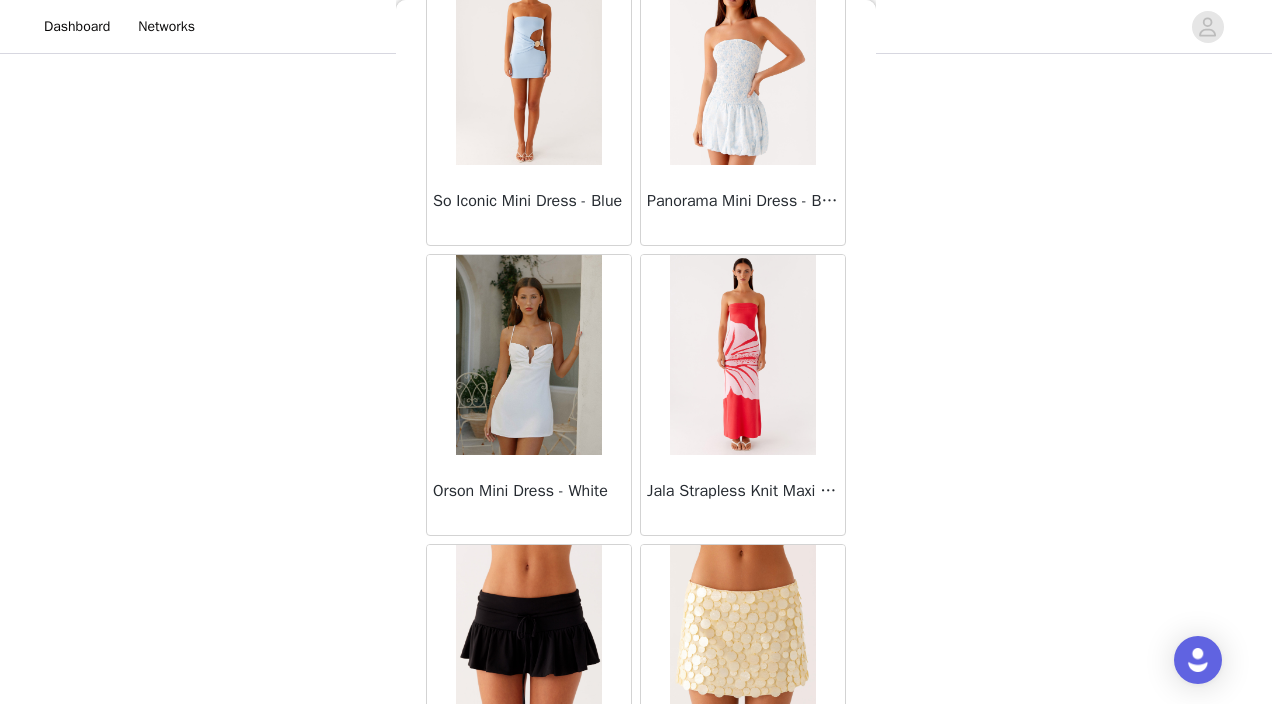 click on "STEP 1 OF 5
Select your styles!
Please note that the sizes are in AU Sizes       3/4 Selected           Tansy Knit Top - Pink           Pink, XS-S       Edit   Remove     Willow Chiffon Mini Dress - Fuchsia           Fuchsia, AU 6       Edit   Remove     Willow Chiffon Top - Black           Black, AU 6       Edit   Remove     Add Product       Back       Sweetpea Mini Dress - Yellow       Manifest Mini Dress - Amber       Raquel Off Shoulder Long Sleeve Top - Pink       Julianna Linen Mini Dress - Black       Radiate Halterneck Top - Pink       Arden Mesh Mini Dress - White       Cheryl Bustier Halter Top - Cherry Red       Under The Pagoda Maxi Dress - Deep Red Floral       Sweetest Pie T-Shirt - Black Gingham       That Girl Maxi Dress - Pink       Peppermayo Exclusive Heavy Hearted Mini - Black       Songbird Maxi Dress - Blue Black Floral       Viviana Mini Dress - Lavender" at bounding box center (636, 137) 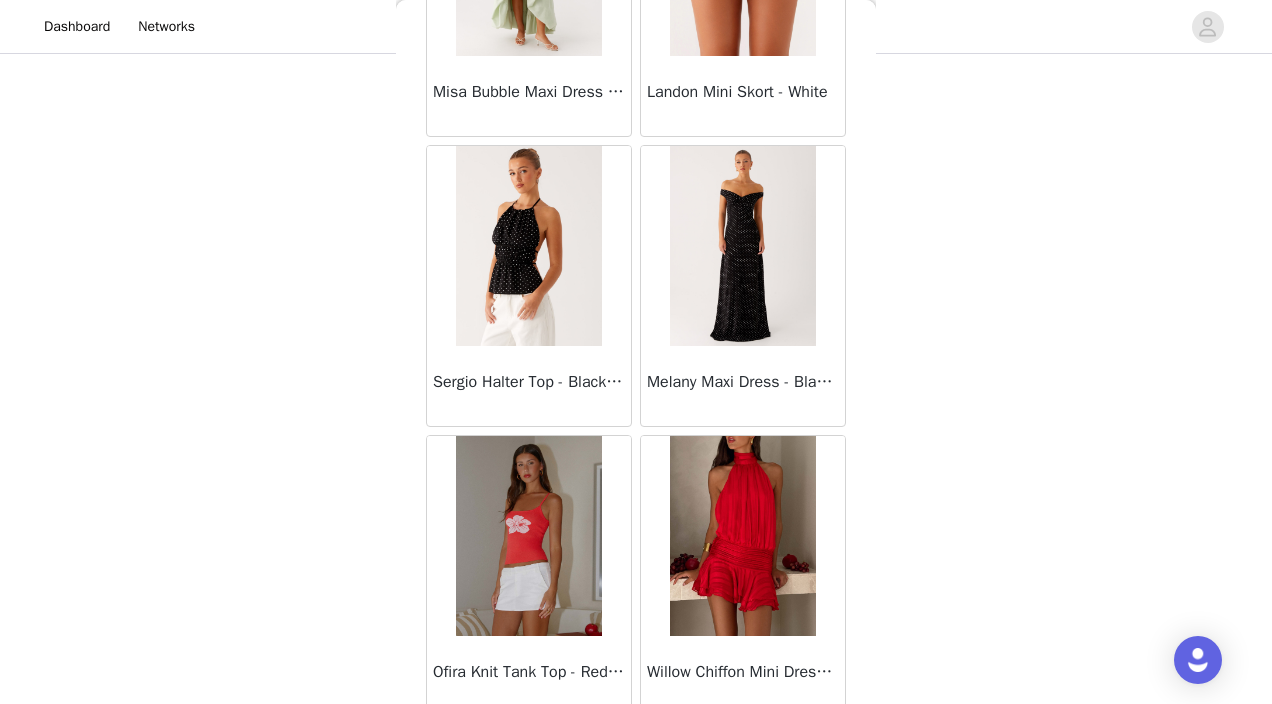 scroll, scrollTop: 54556, scrollLeft: 0, axis: vertical 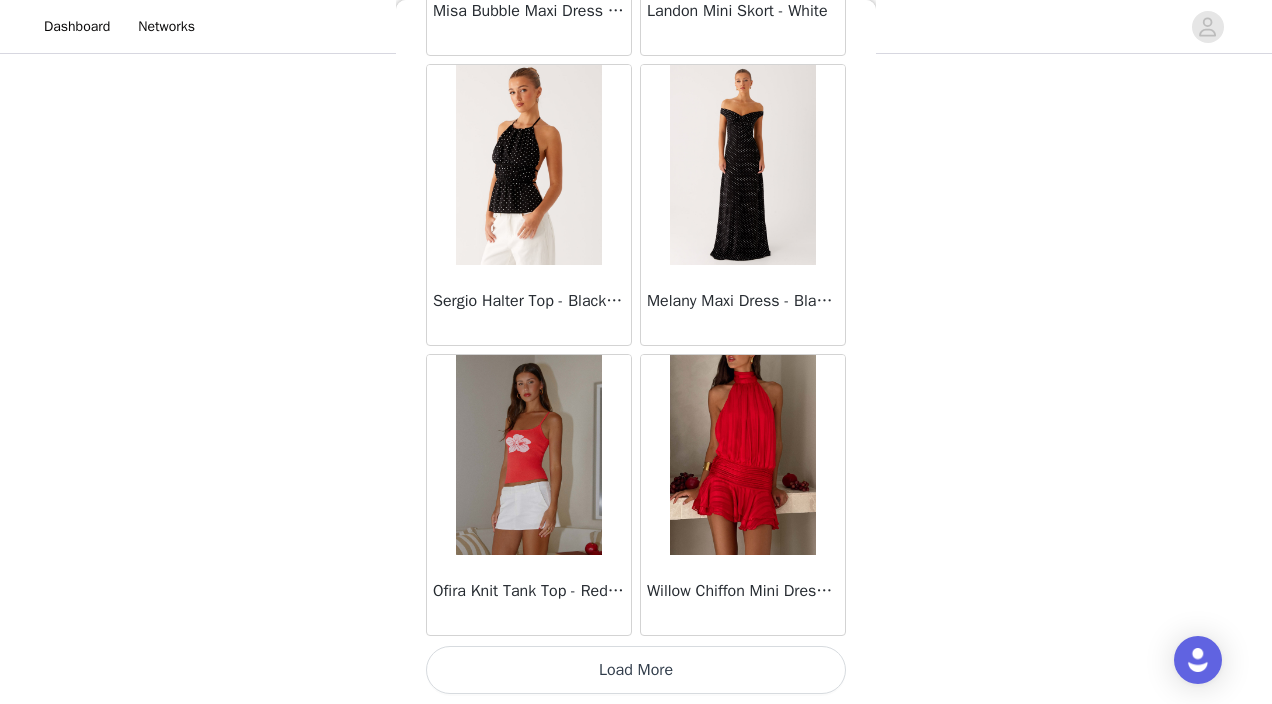 click on "Load More" at bounding box center [636, 670] 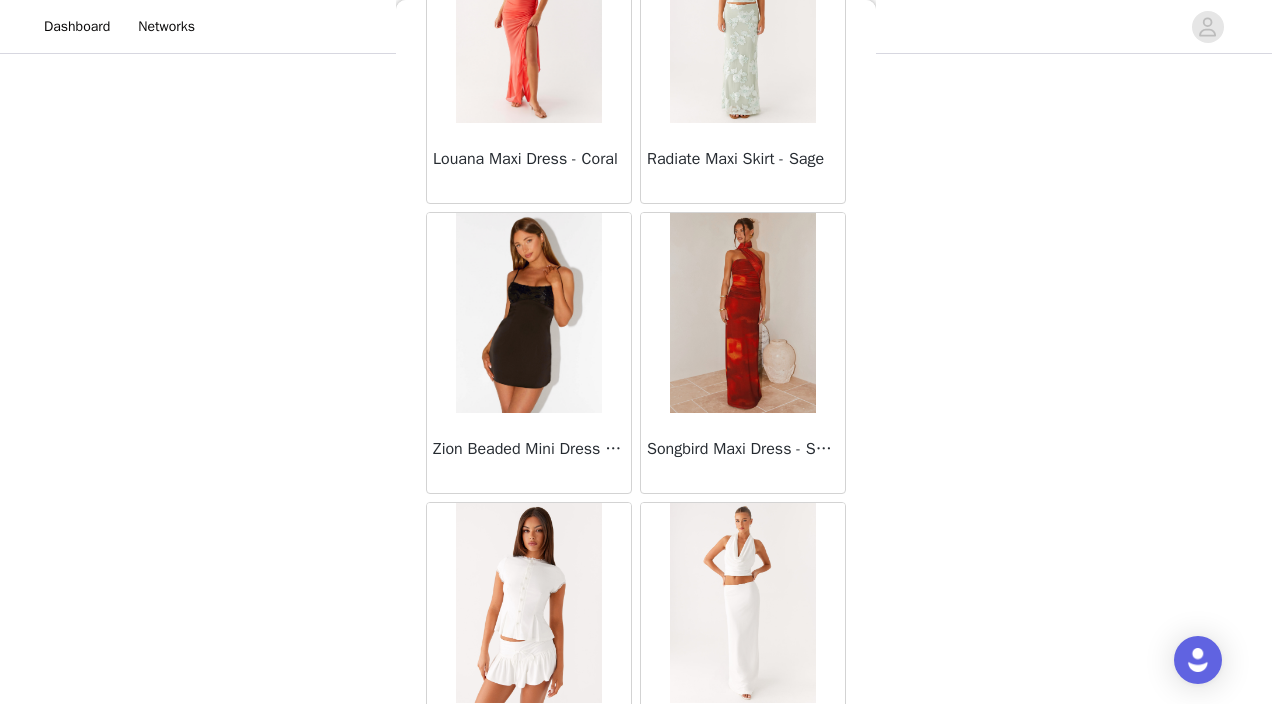 scroll, scrollTop: 57456, scrollLeft: 0, axis: vertical 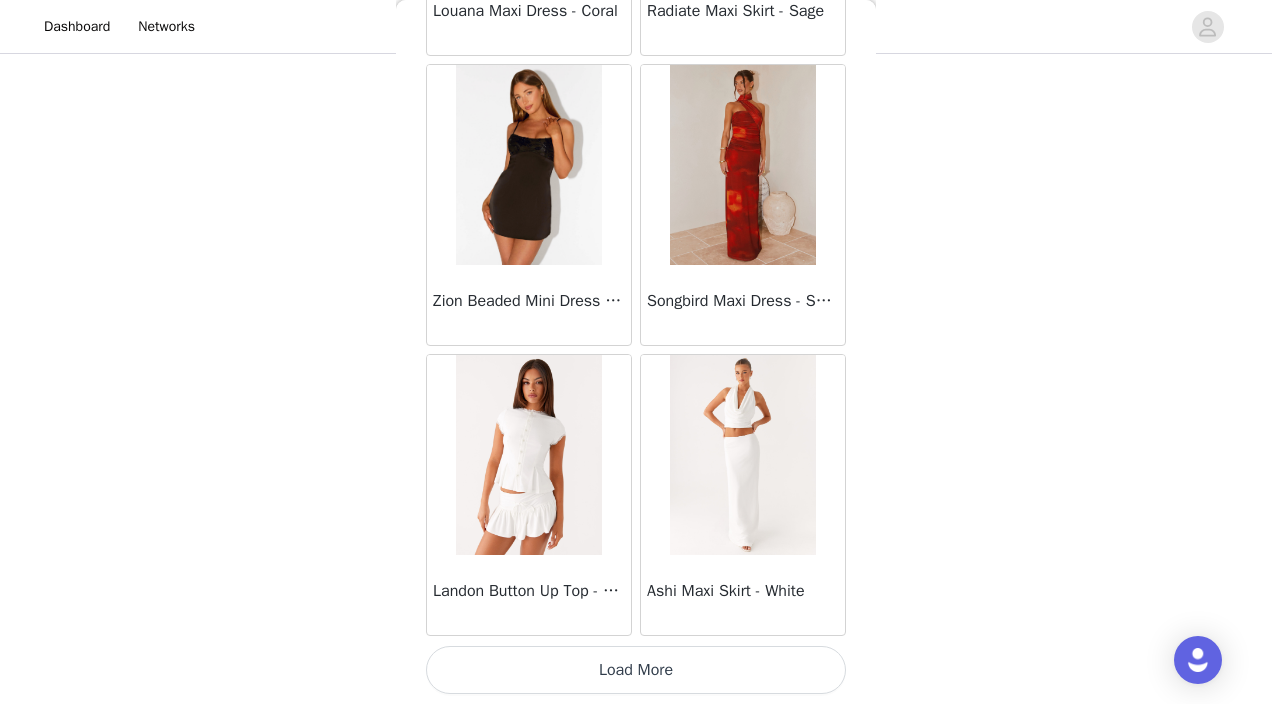 click on "Load More" at bounding box center [636, 670] 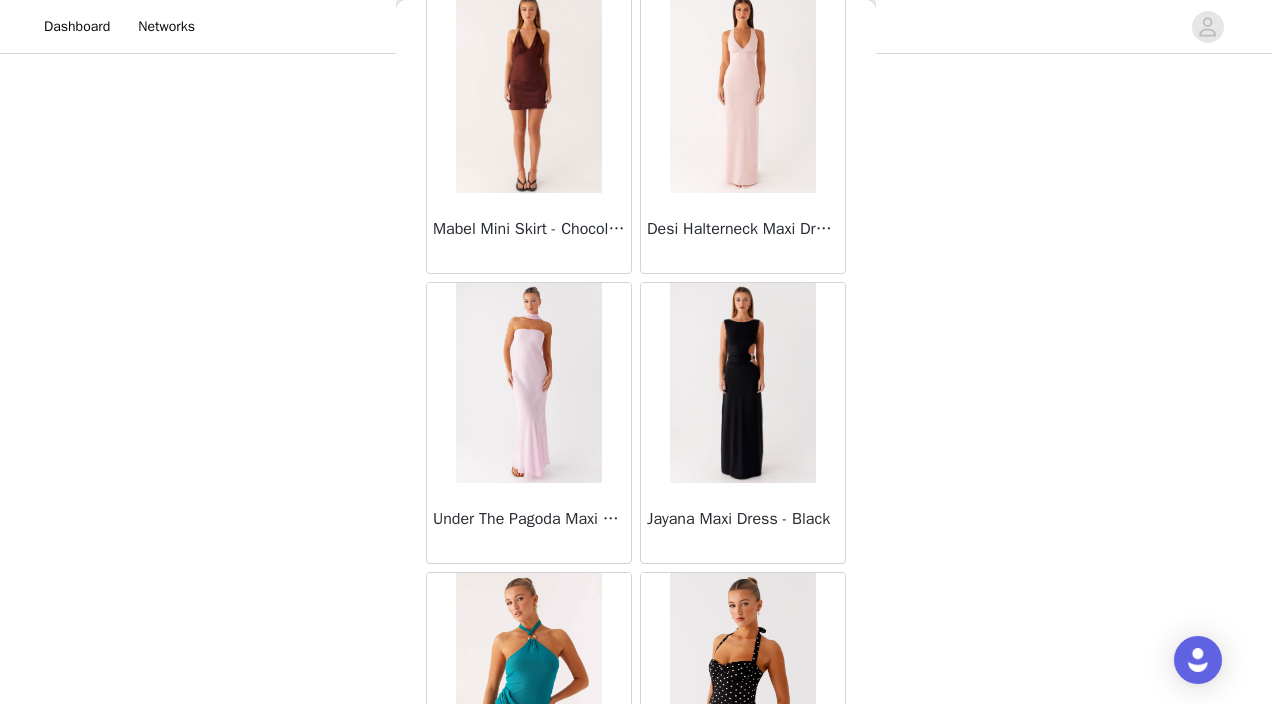 scroll, scrollTop: 60356, scrollLeft: 0, axis: vertical 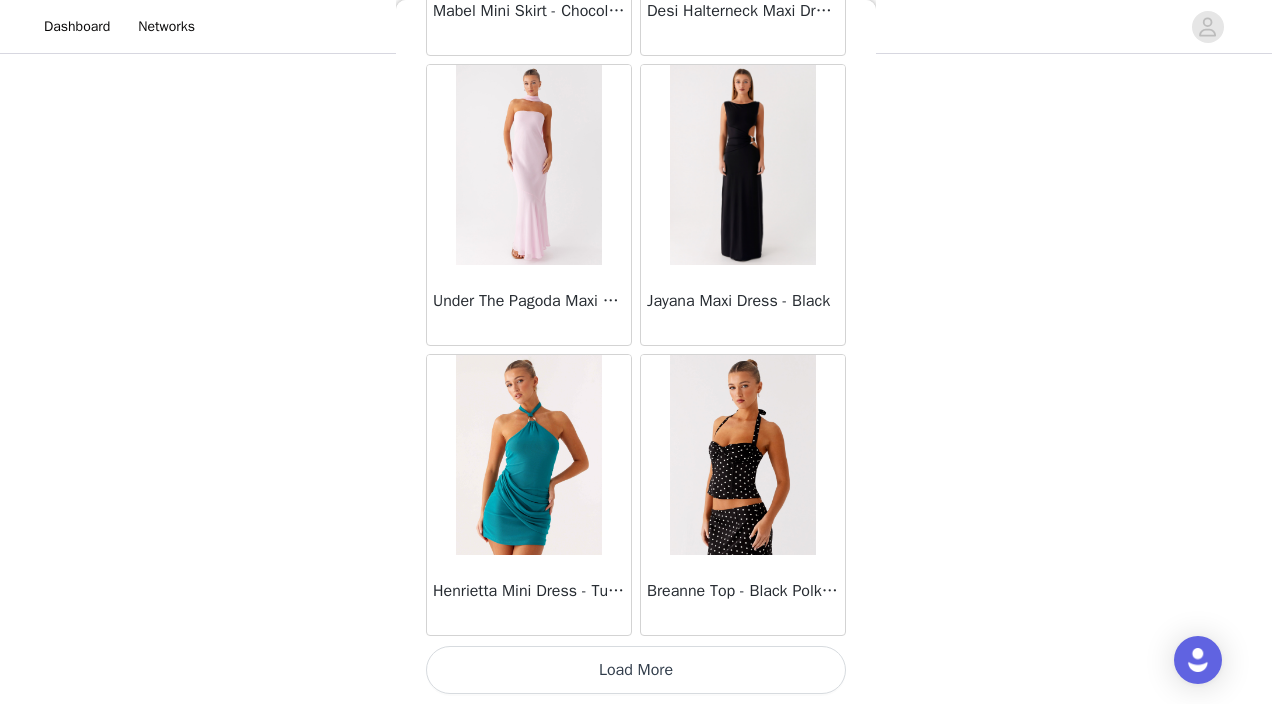 click on "Load More" at bounding box center [636, 670] 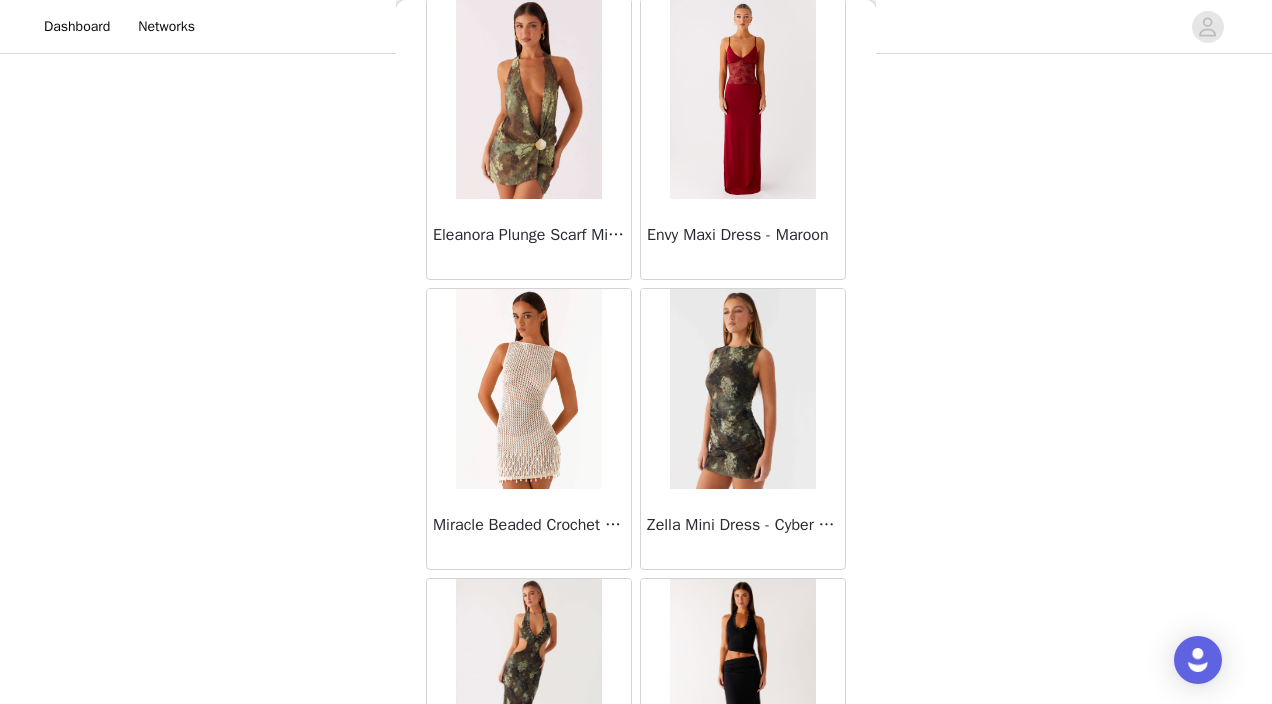 scroll, scrollTop: 63256, scrollLeft: 0, axis: vertical 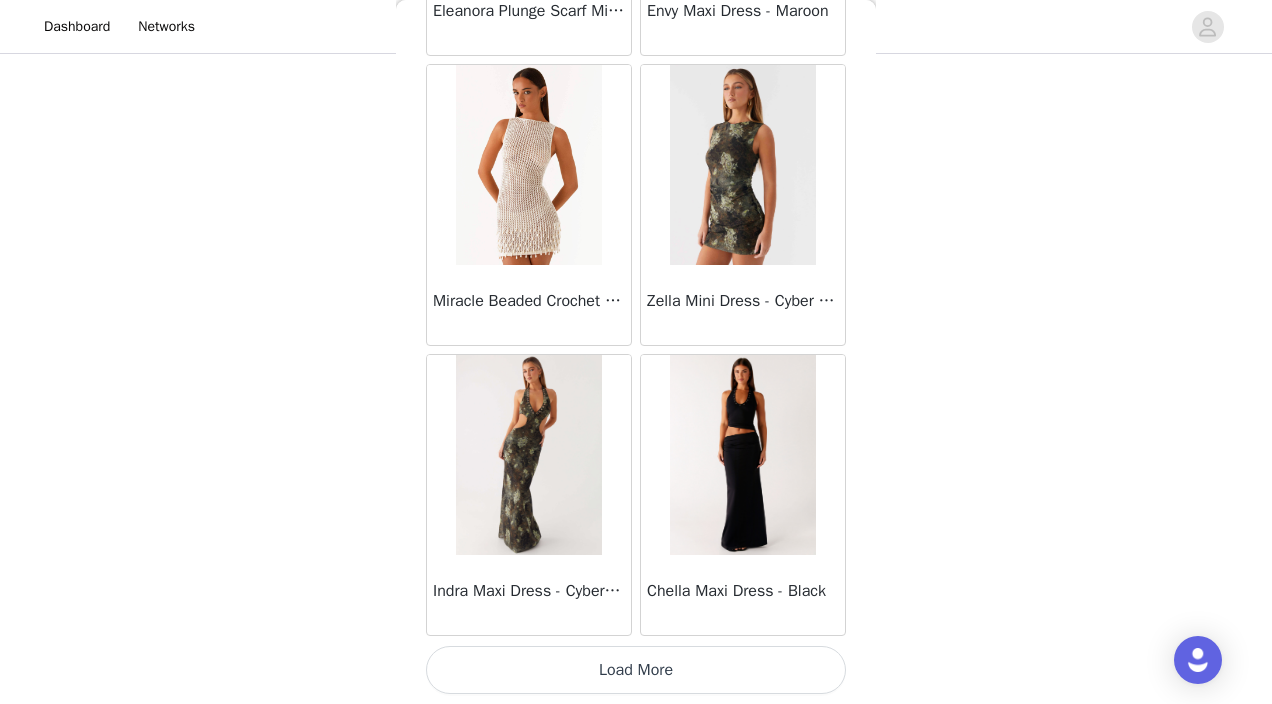 click on "Load More" at bounding box center [636, 670] 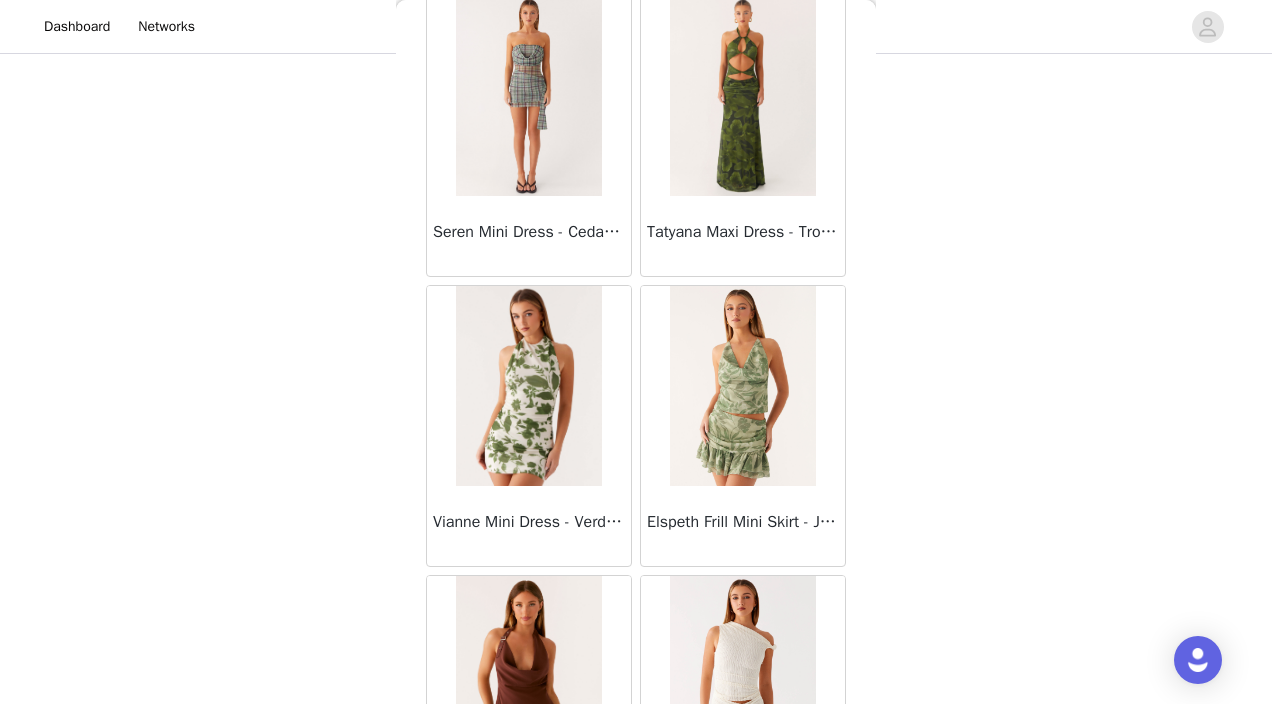scroll, scrollTop: 66156, scrollLeft: 0, axis: vertical 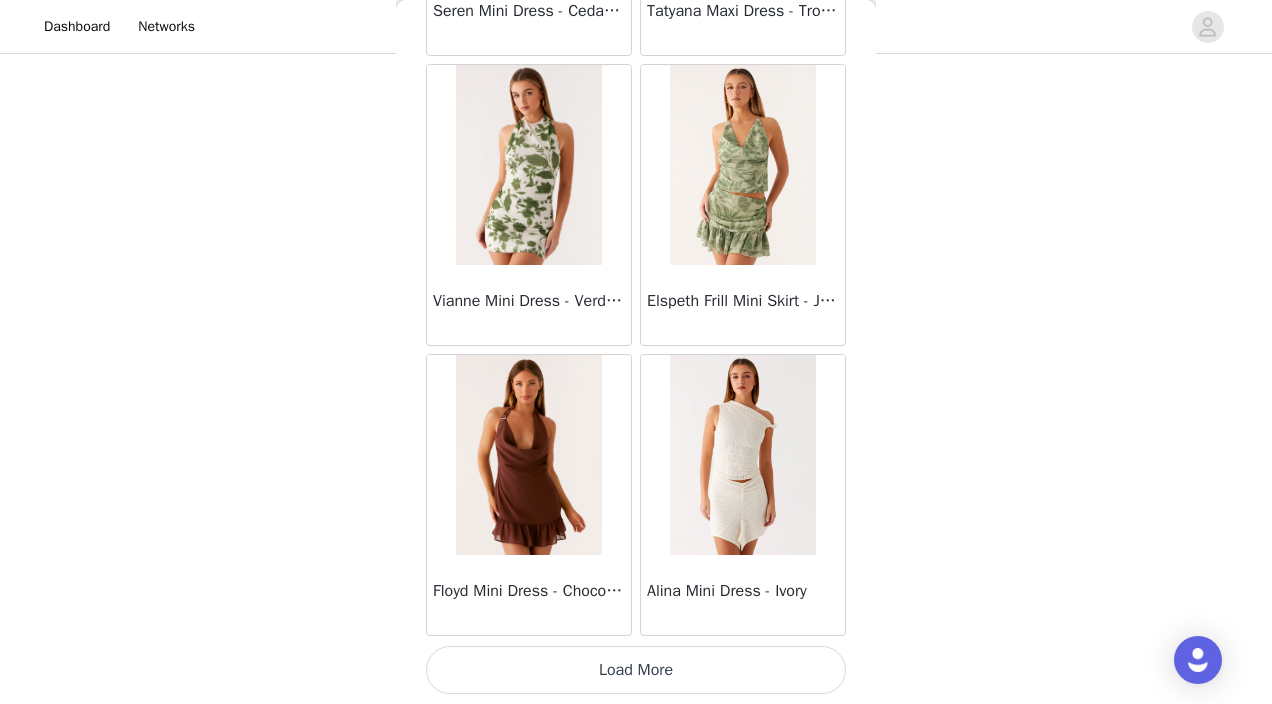 click on "Load More" at bounding box center [636, 670] 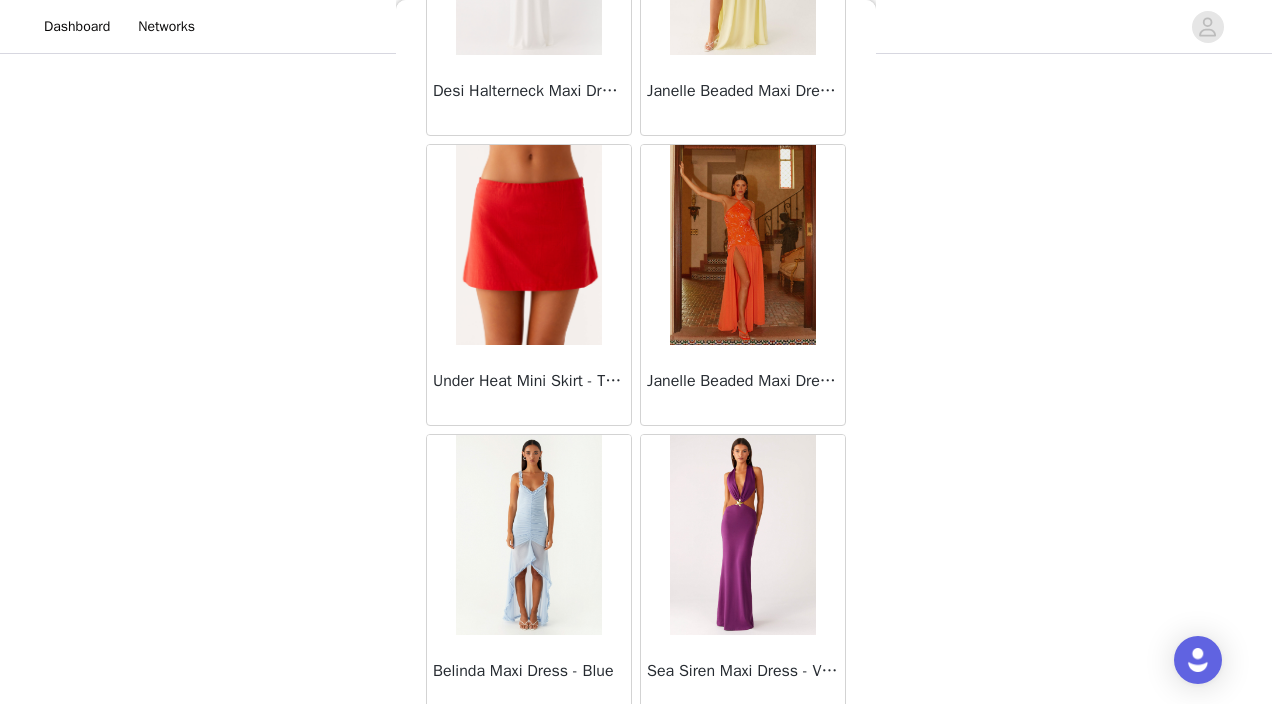 scroll, scrollTop: 69056, scrollLeft: 0, axis: vertical 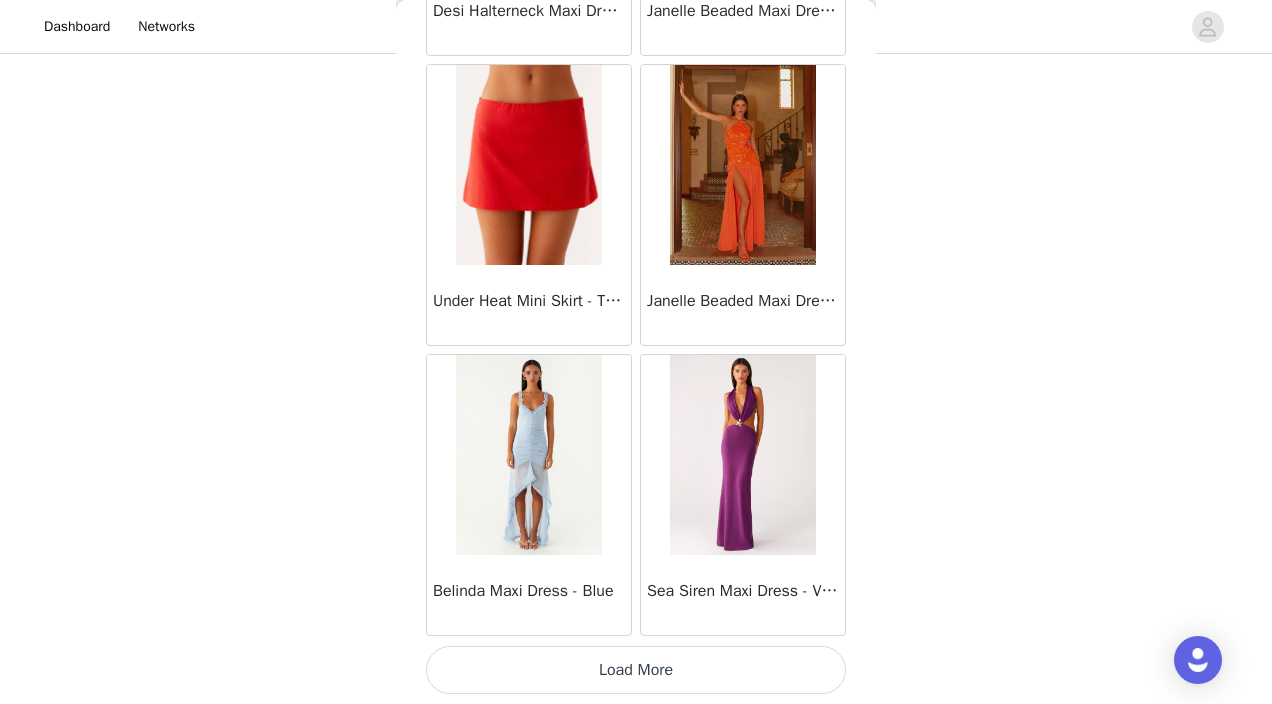 click on "Load More" at bounding box center (636, 670) 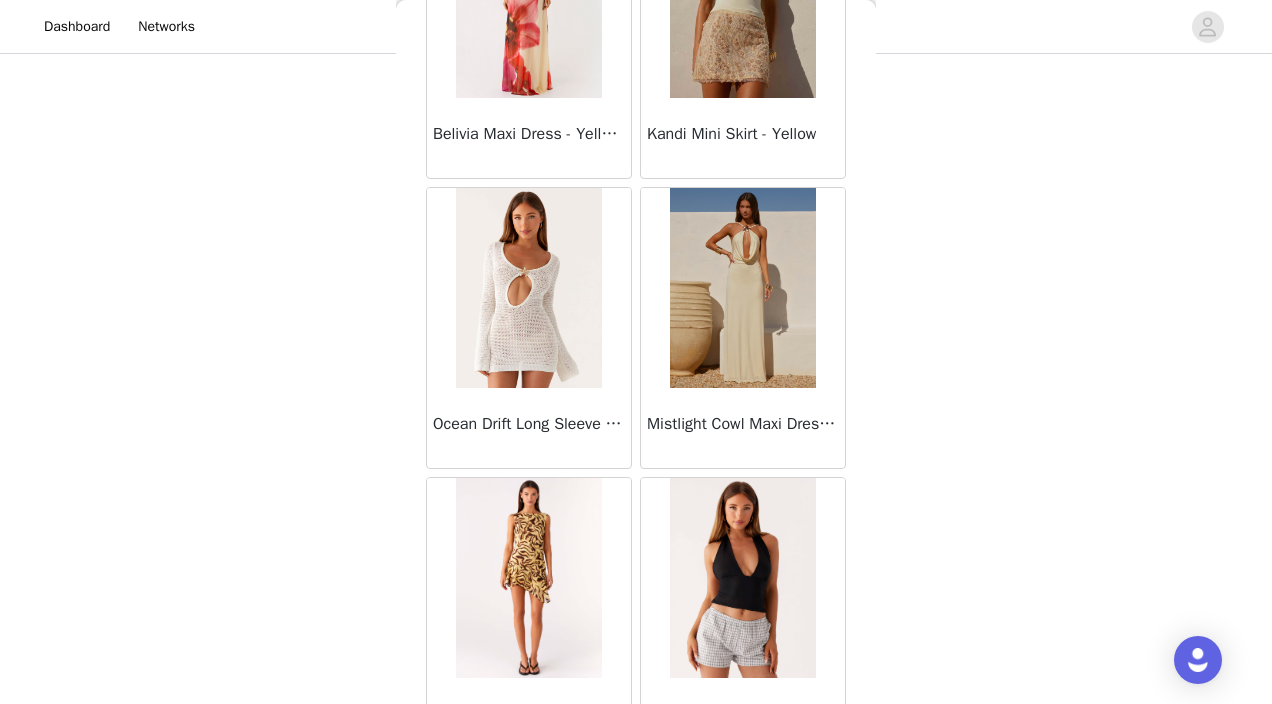 scroll, scrollTop: 71270, scrollLeft: 0, axis: vertical 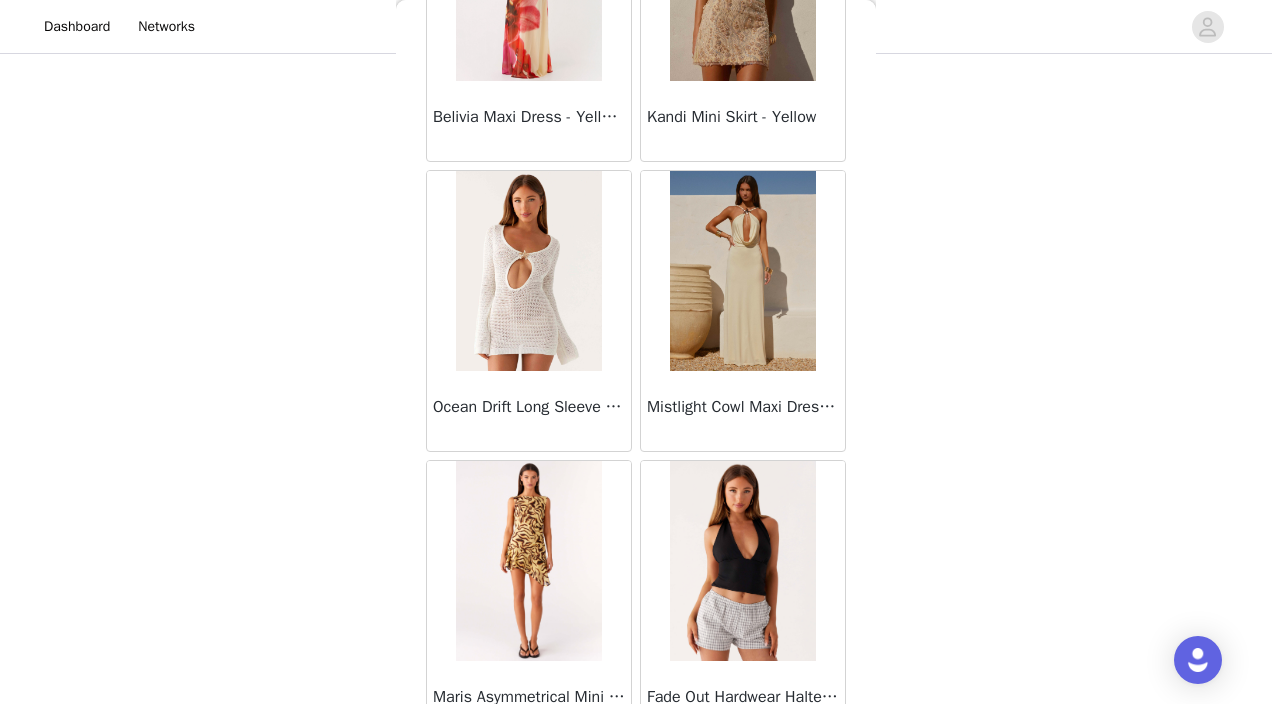 click at bounding box center (528, 271) 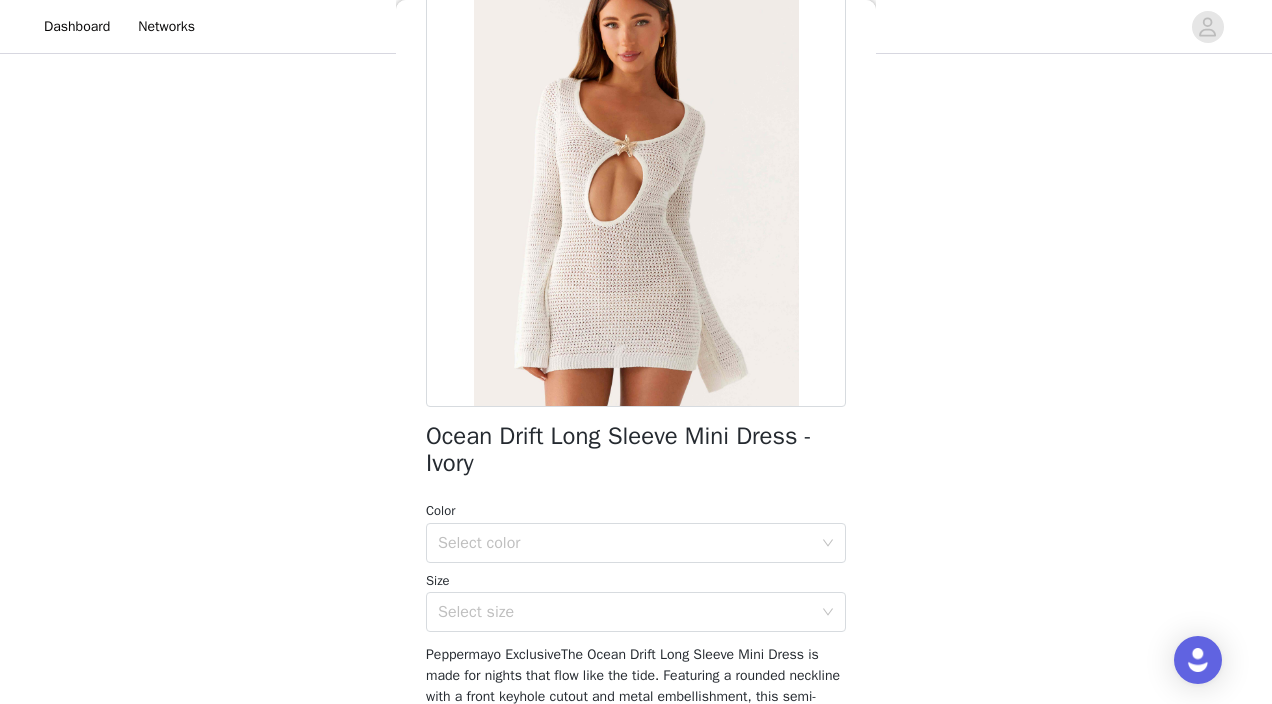 scroll, scrollTop: 146, scrollLeft: 0, axis: vertical 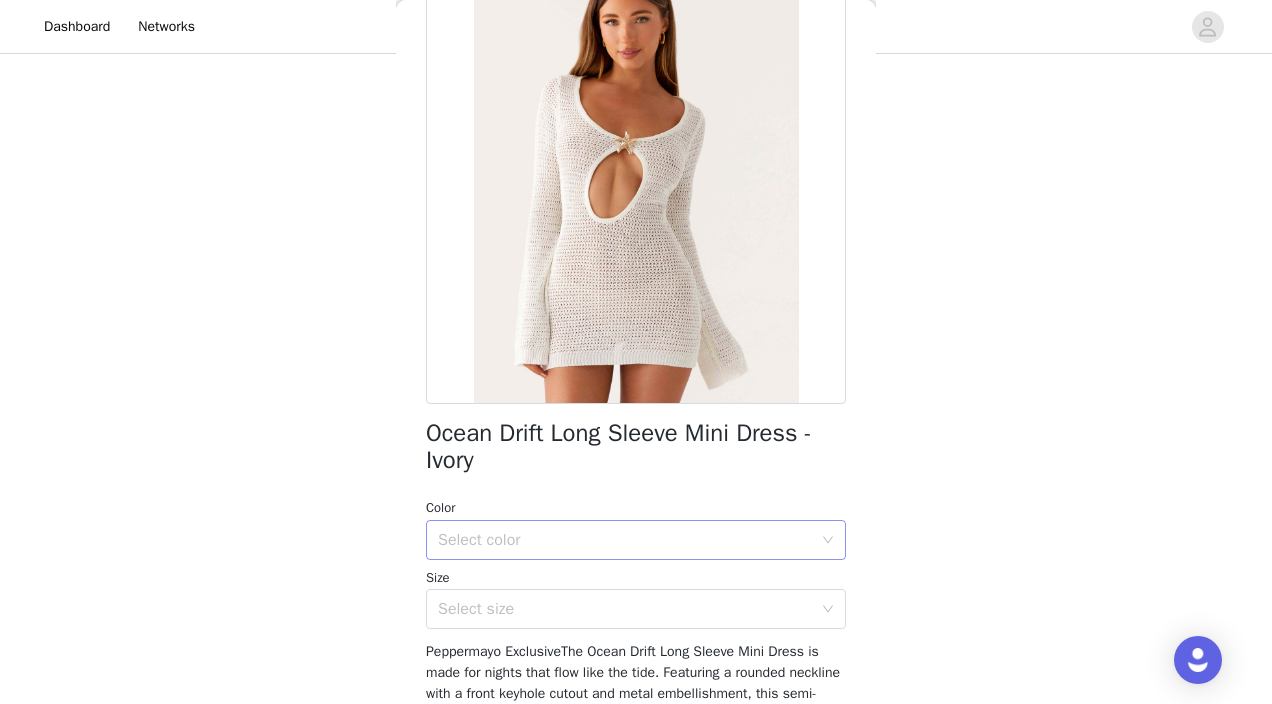 click on "Select color" at bounding box center [625, 540] 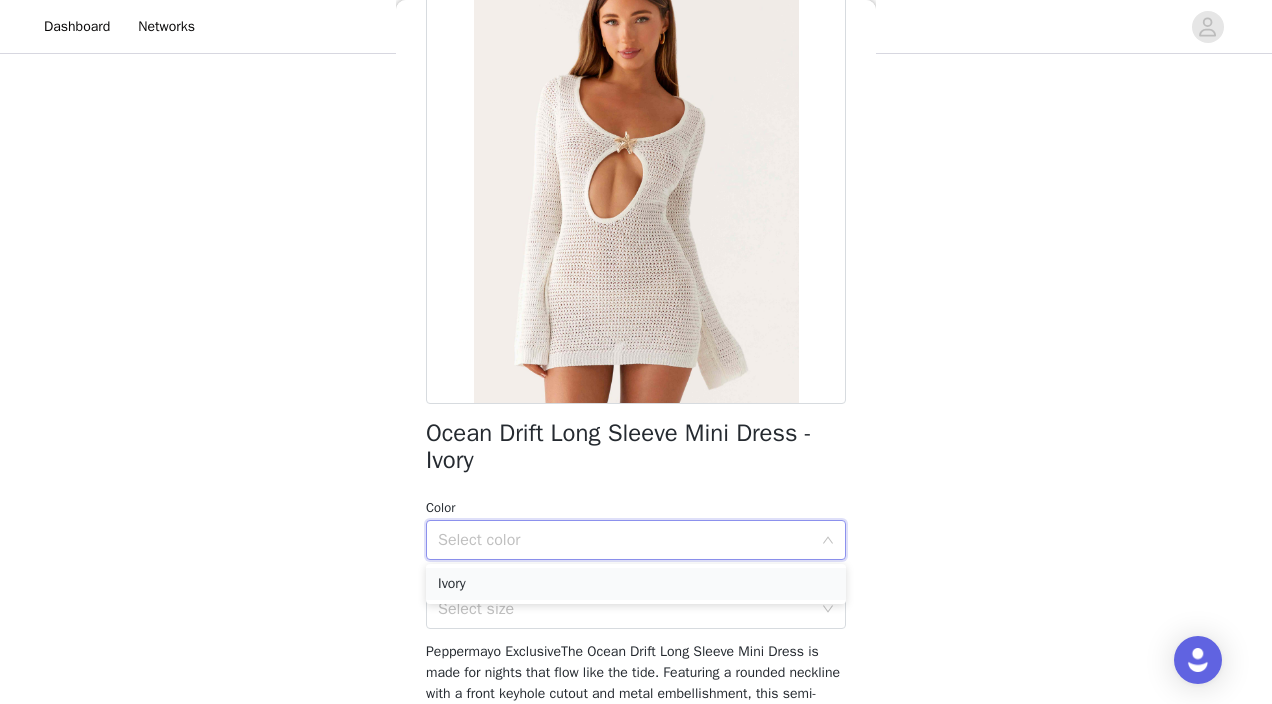 click on "Ivory" at bounding box center (636, 584) 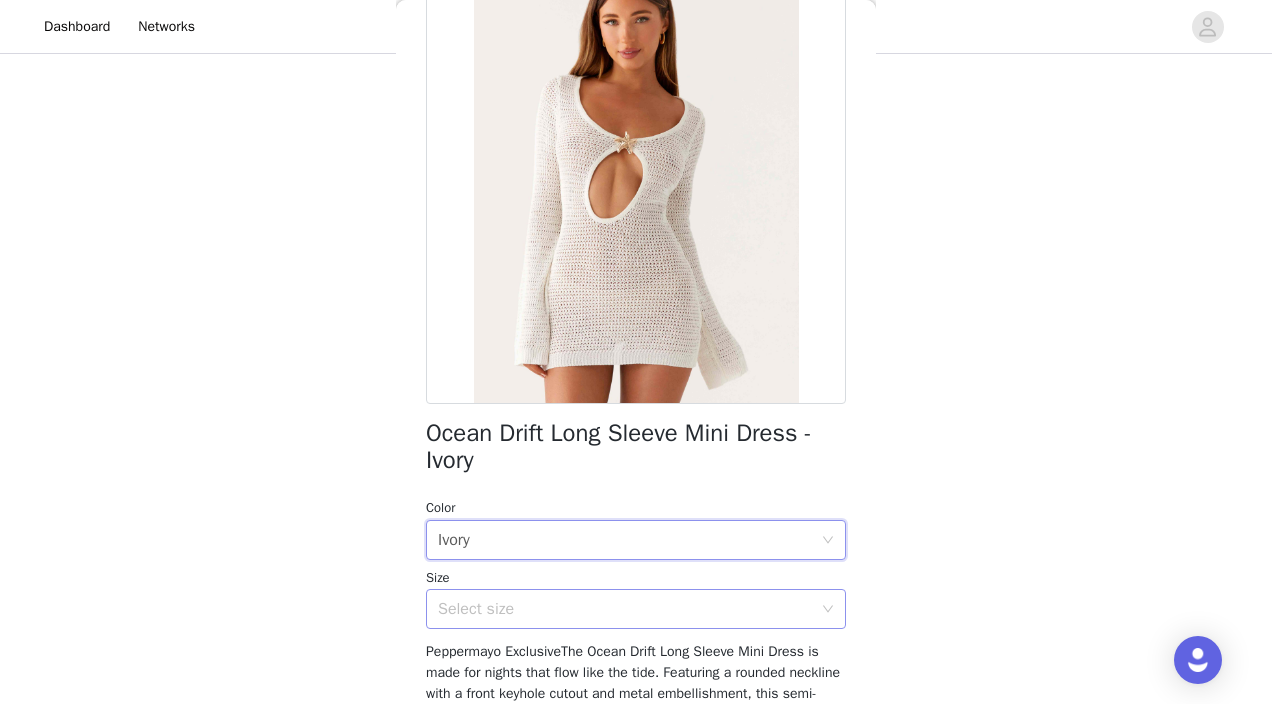 click on "Select size" at bounding box center [625, 609] 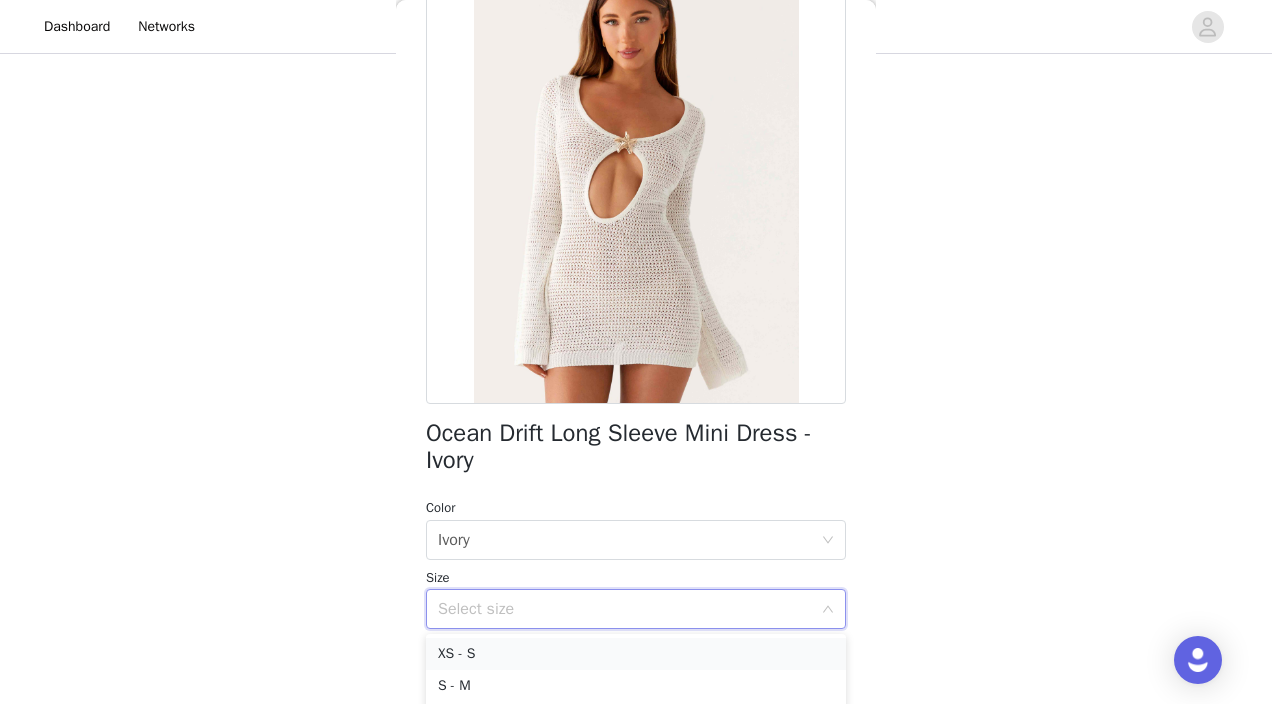 click on "XS - S" at bounding box center [636, 654] 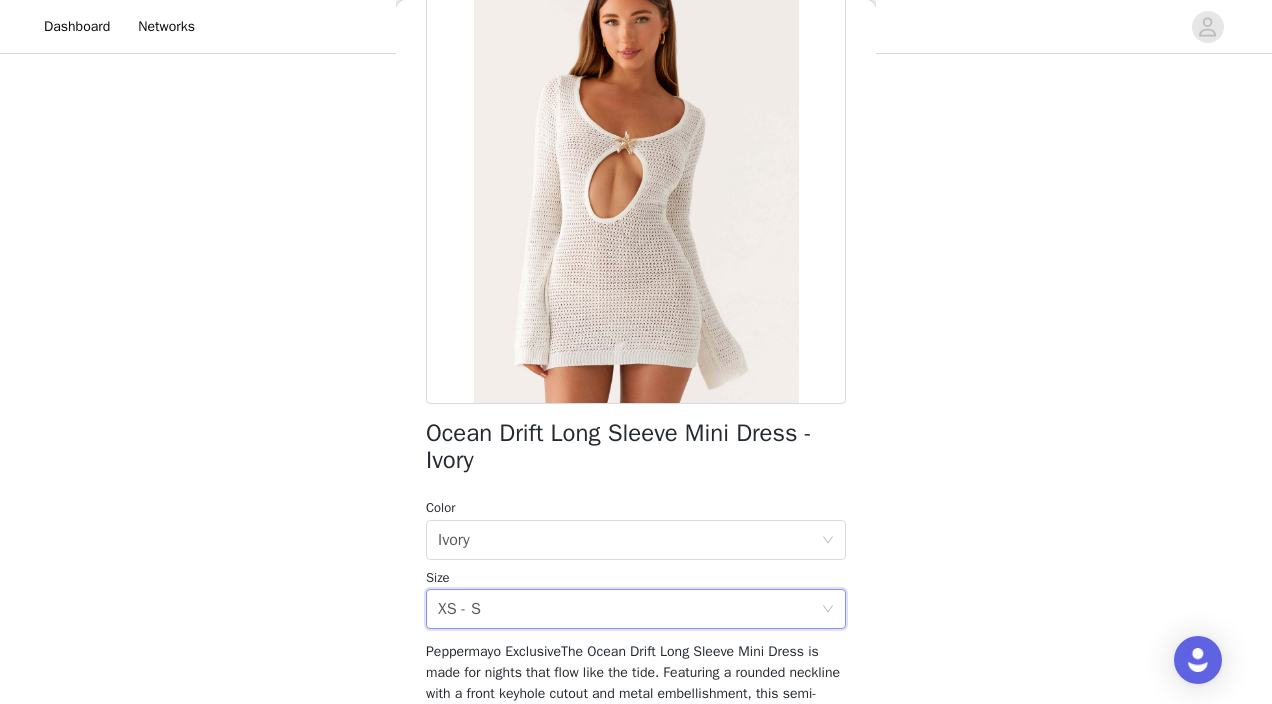 scroll, scrollTop: 398, scrollLeft: 0, axis: vertical 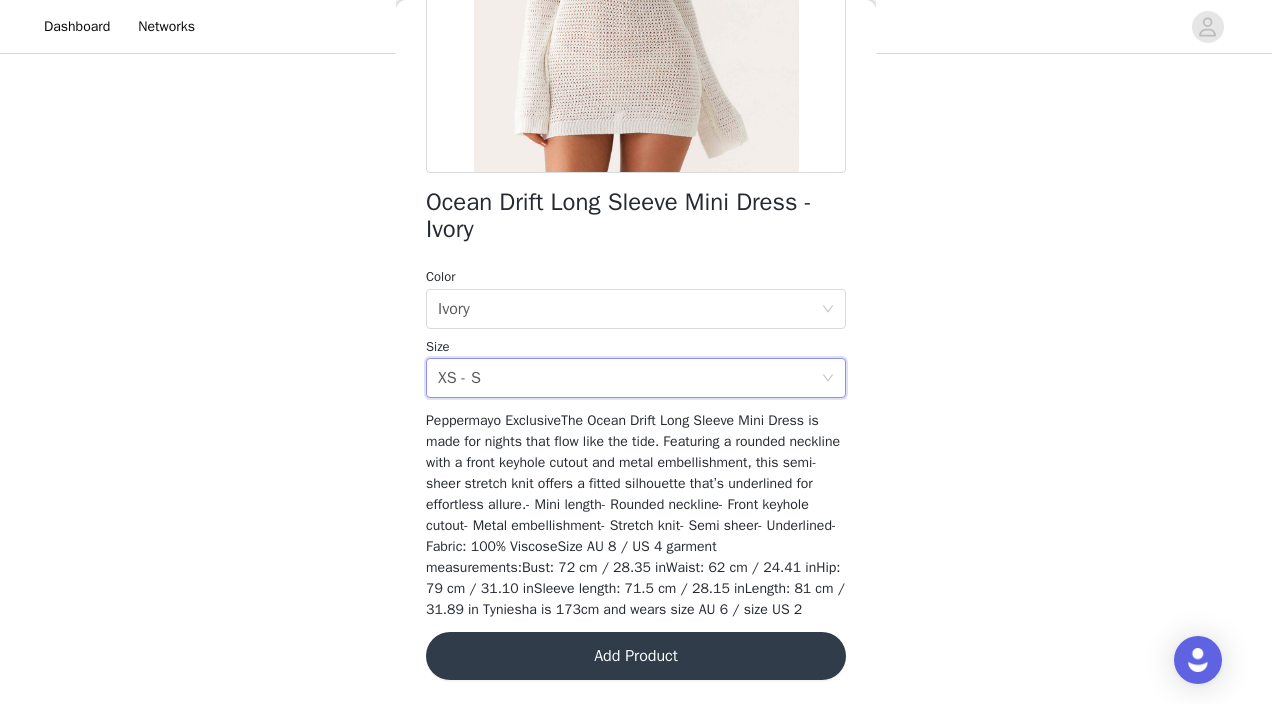 click on "Add Product" at bounding box center (636, 656) 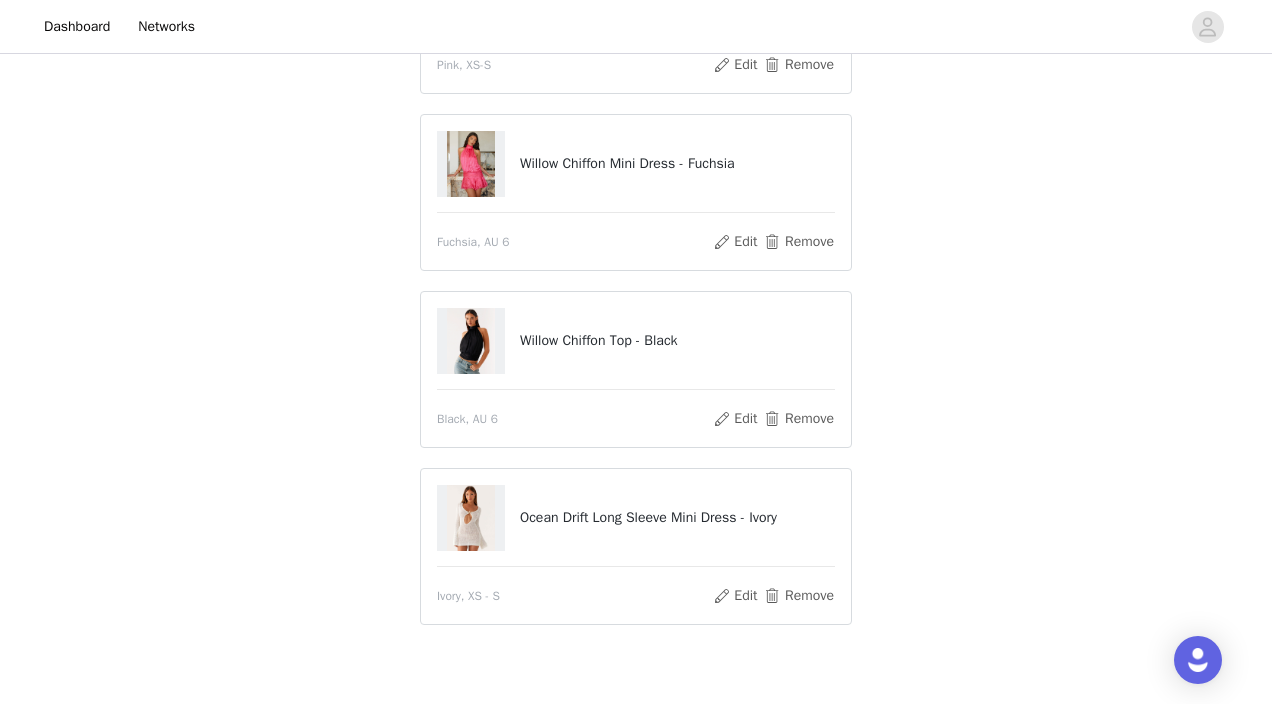scroll, scrollTop: 393, scrollLeft: 0, axis: vertical 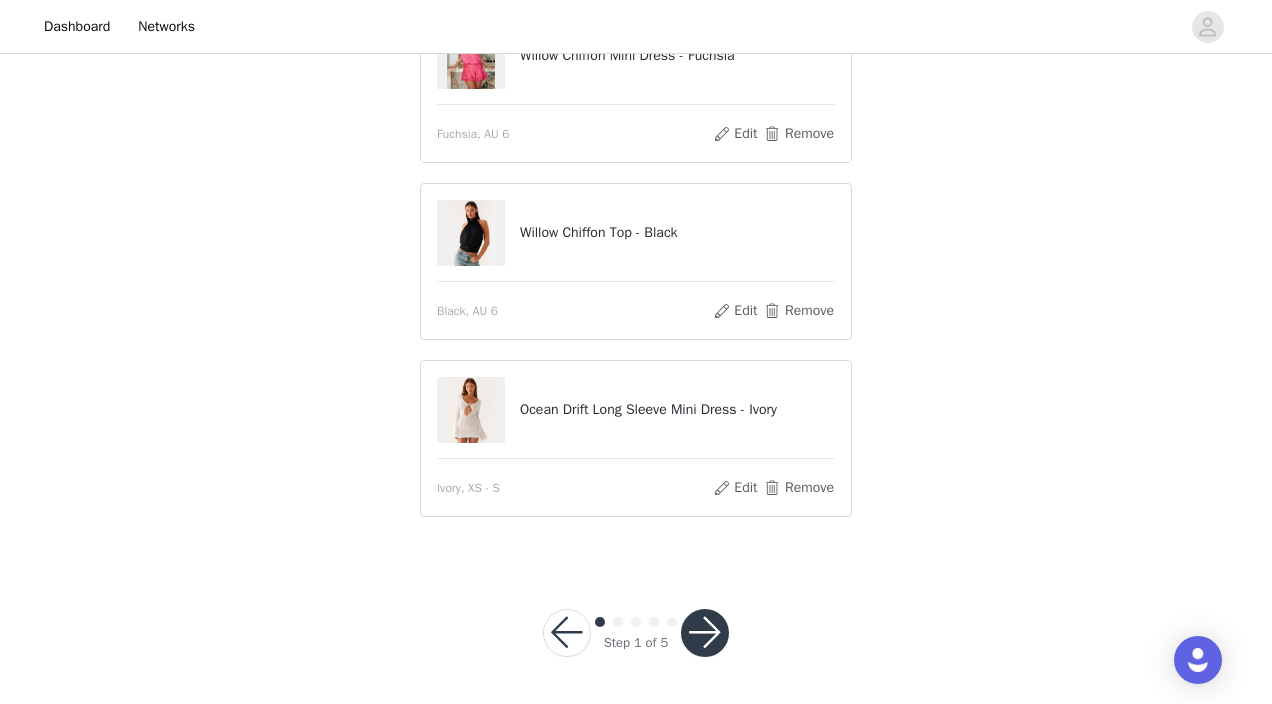 click at bounding box center (705, 633) 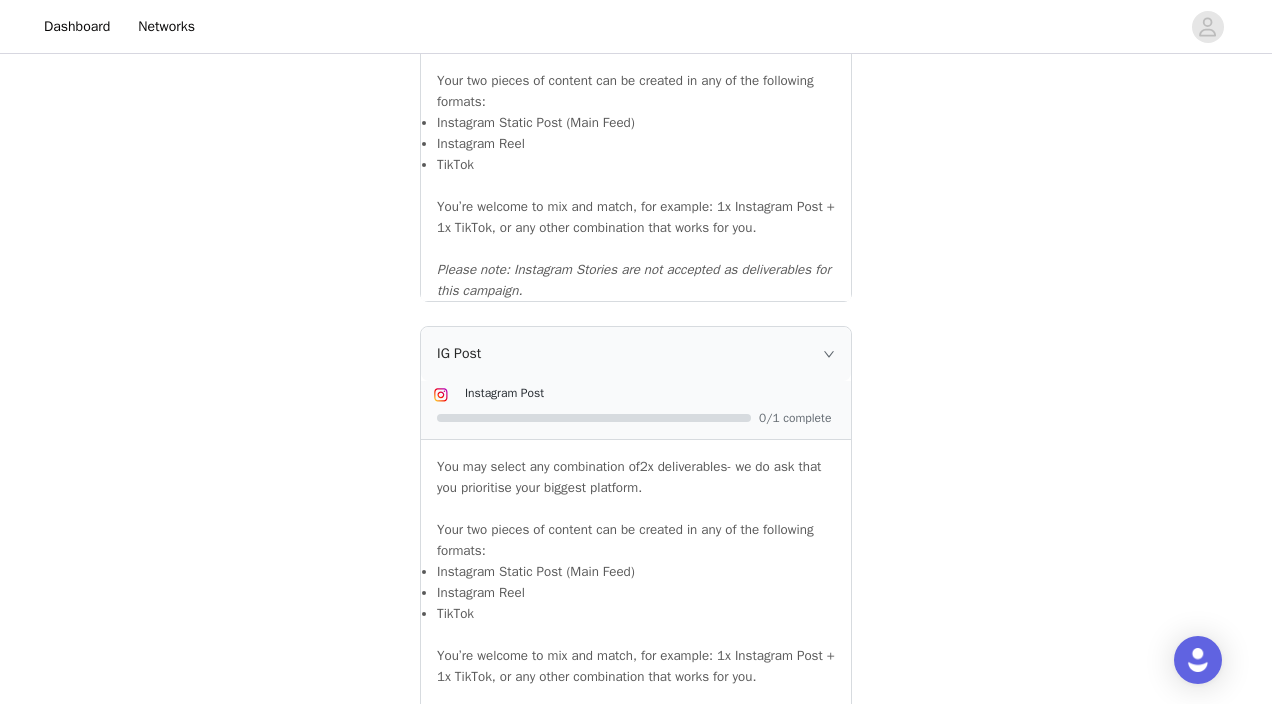 scroll, scrollTop: 2252, scrollLeft: 0, axis: vertical 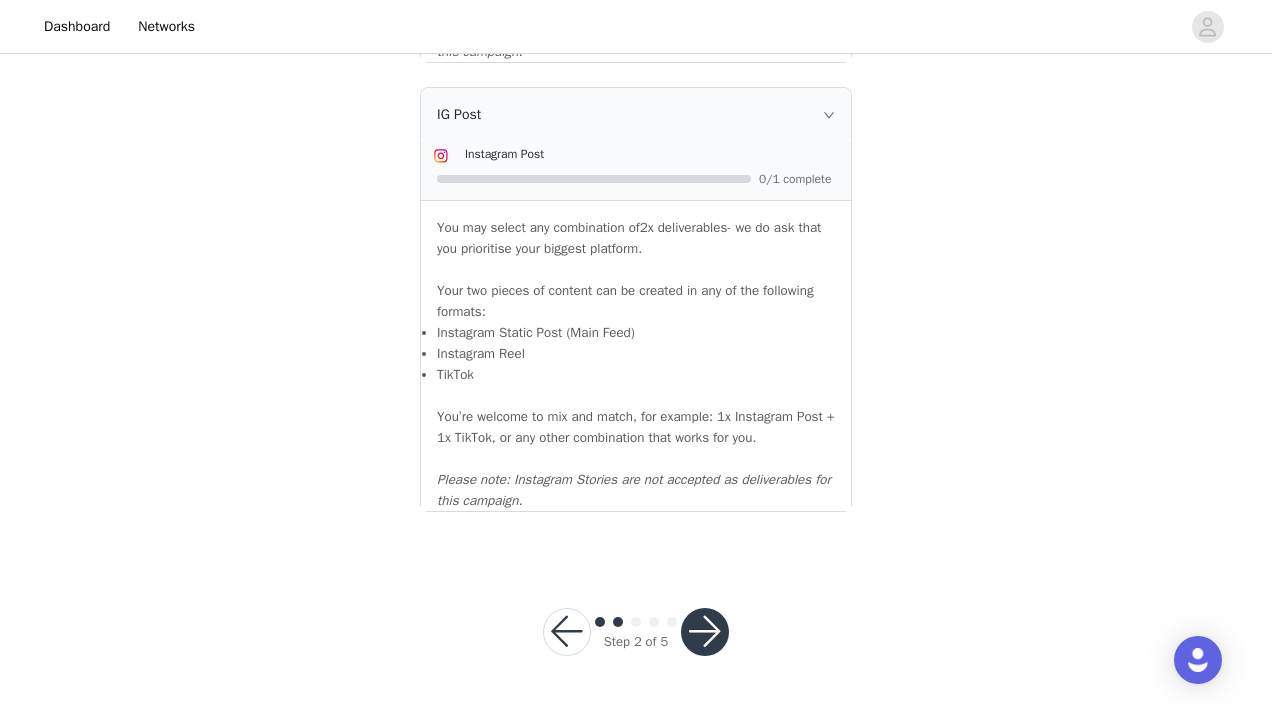 click at bounding box center (705, 632) 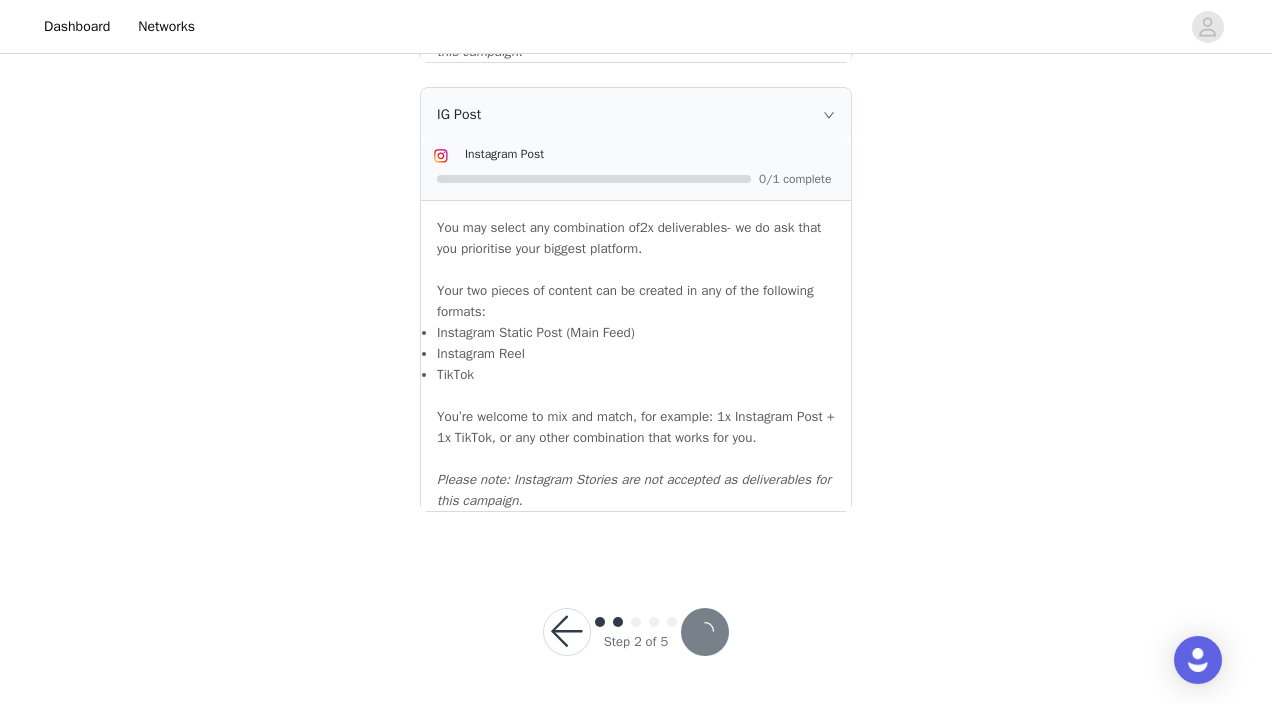 scroll, scrollTop: 0, scrollLeft: 0, axis: both 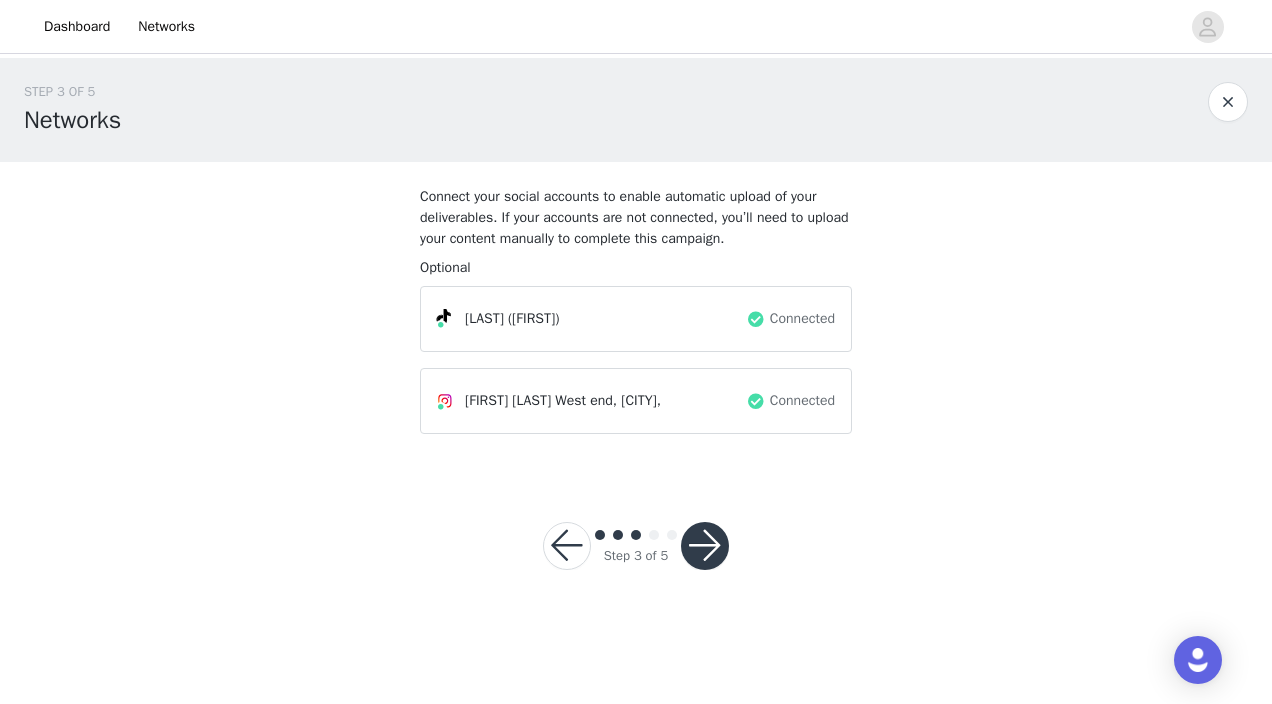 click at bounding box center [705, 546] 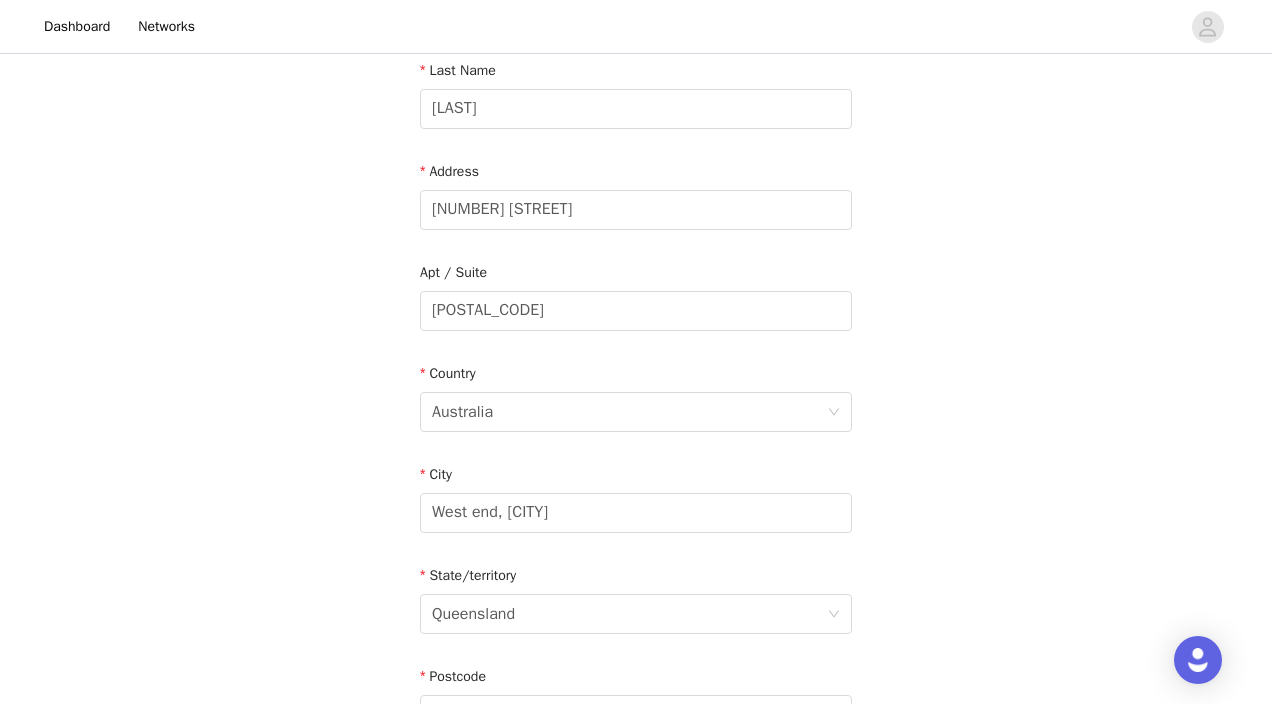 scroll, scrollTop: 701, scrollLeft: 0, axis: vertical 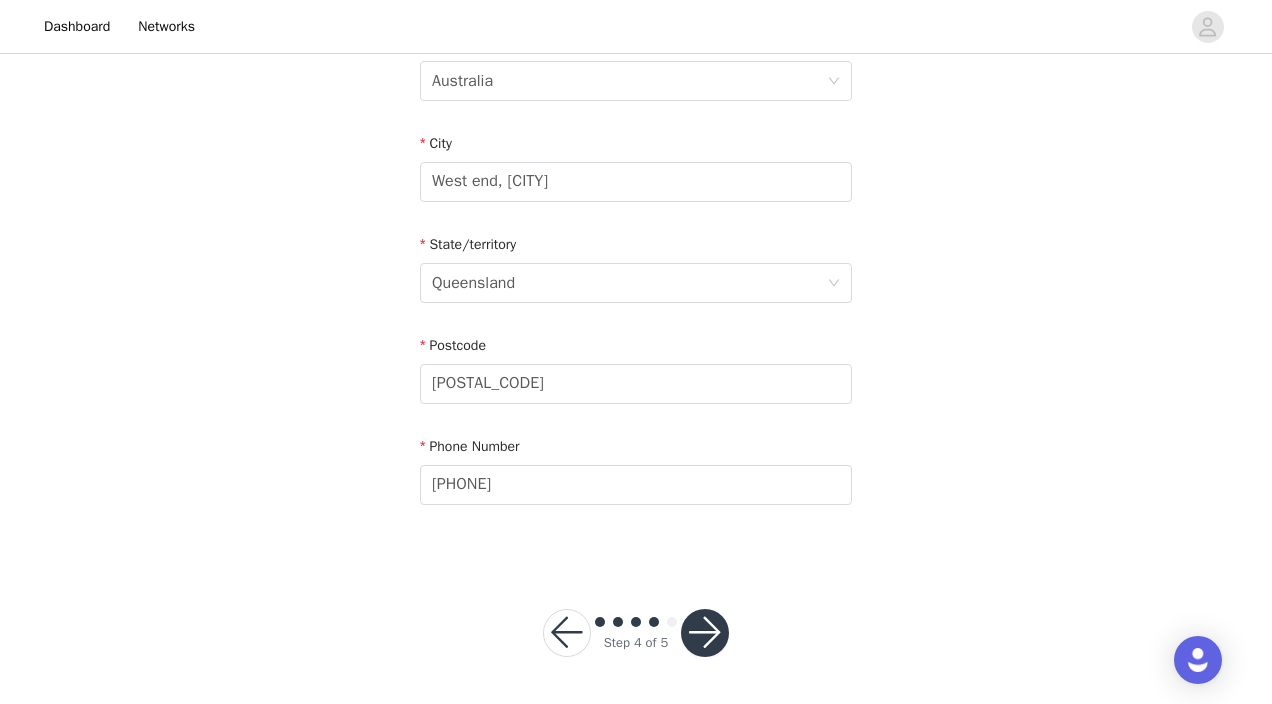 click at bounding box center (705, 633) 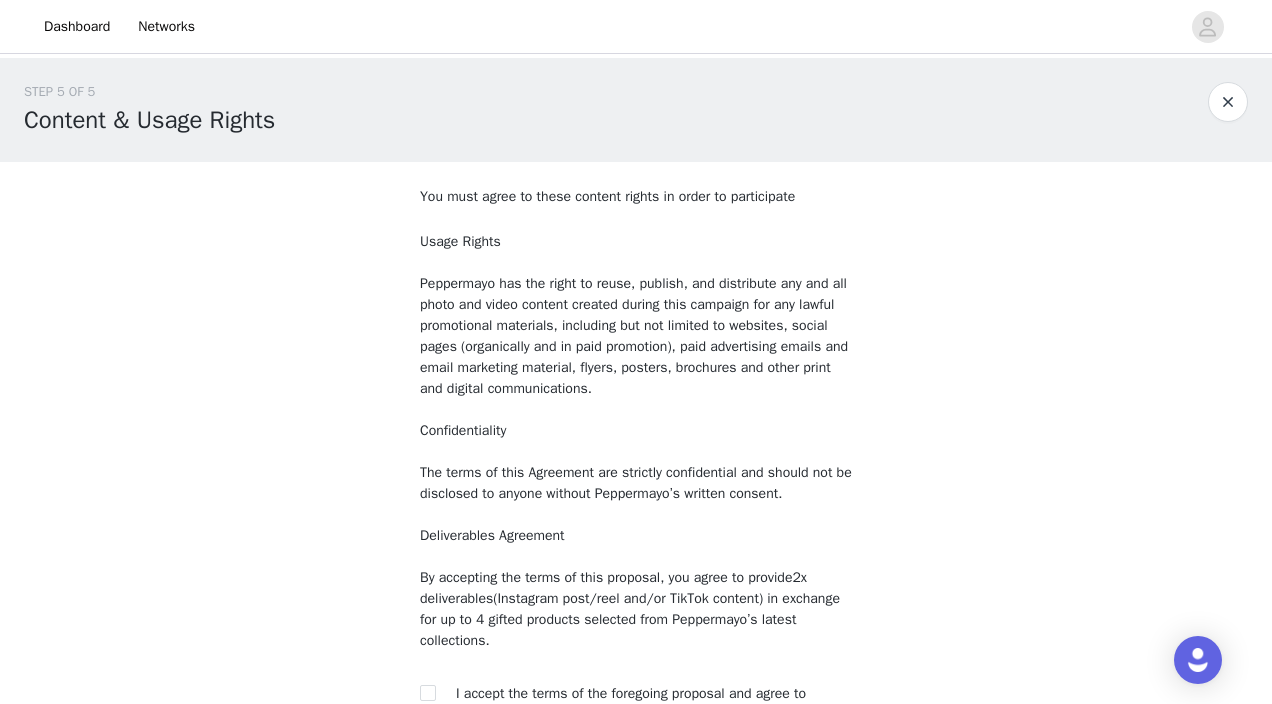 scroll, scrollTop: 220, scrollLeft: 0, axis: vertical 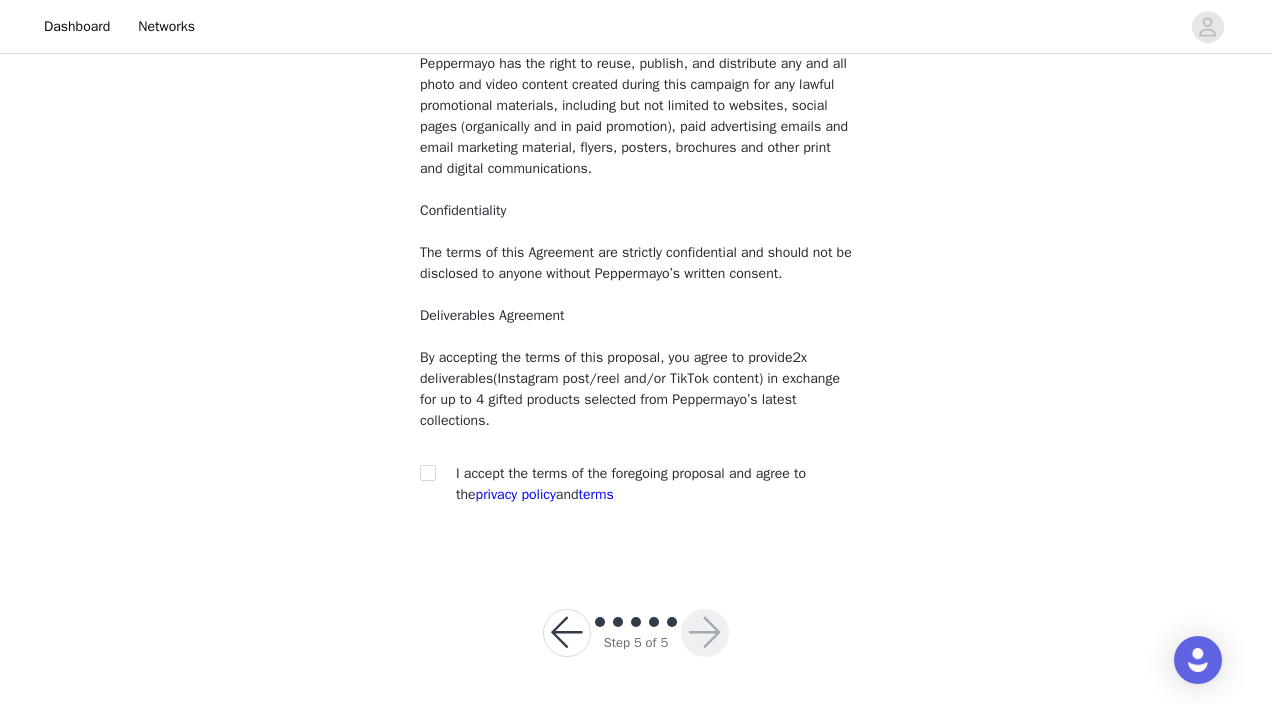 click at bounding box center (434, 473) 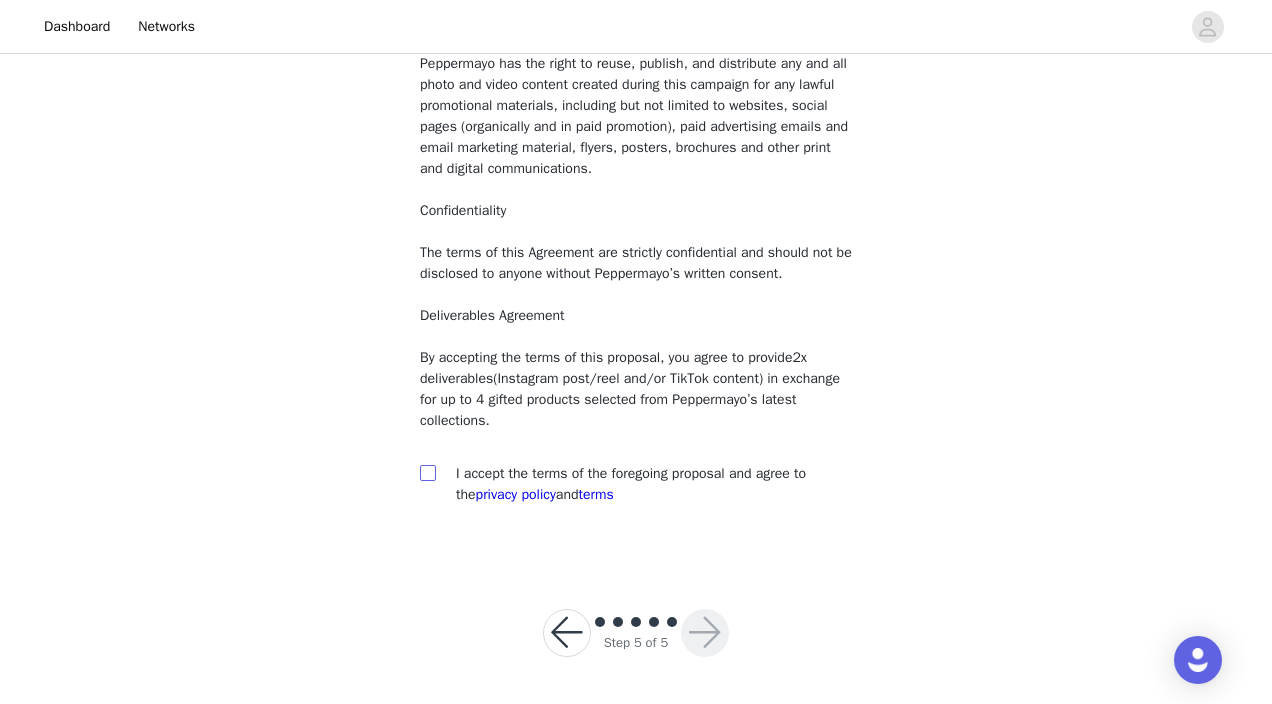 click at bounding box center (428, 473) 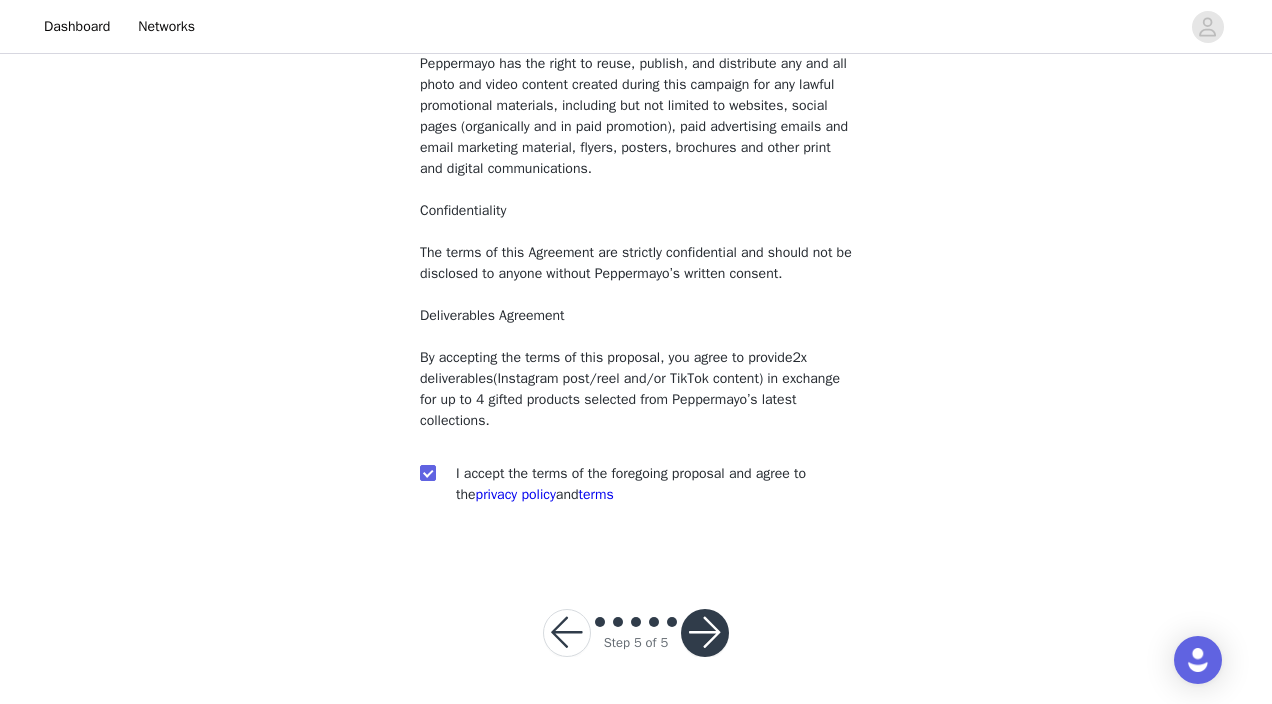 click at bounding box center (705, 633) 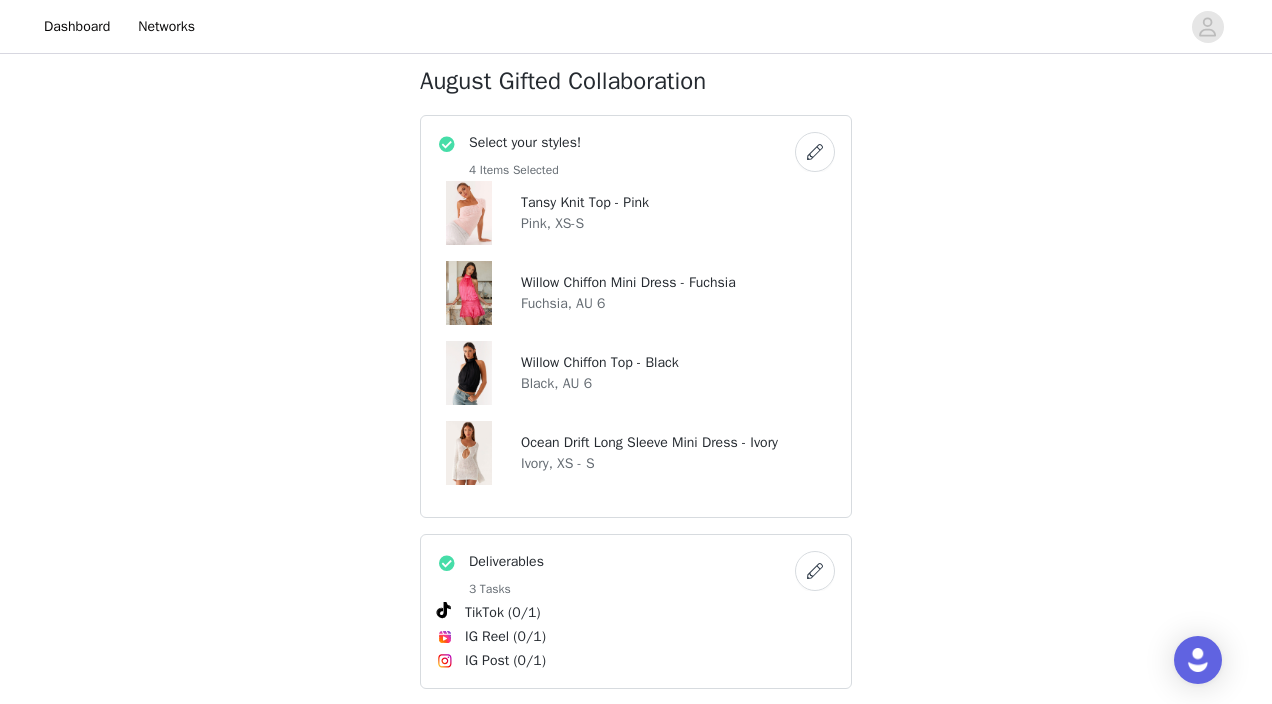 scroll, scrollTop: 1464, scrollLeft: 0, axis: vertical 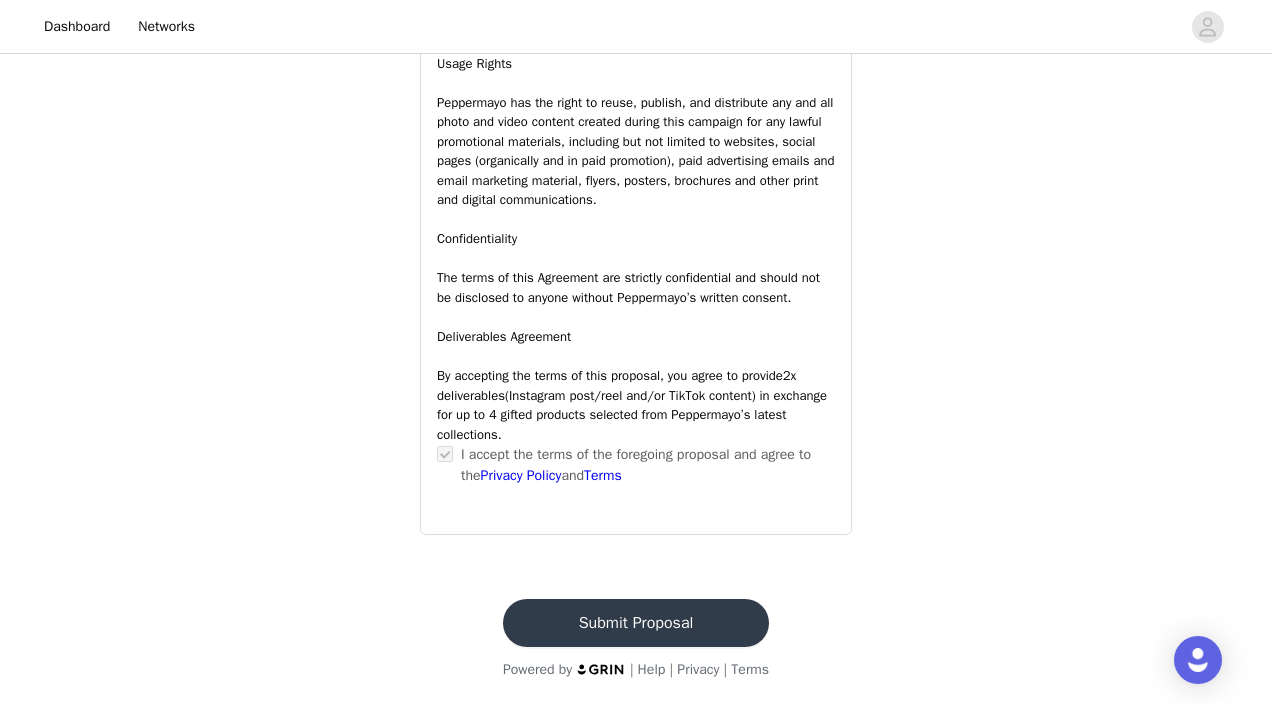 click on "Submit Proposal" at bounding box center [636, 623] 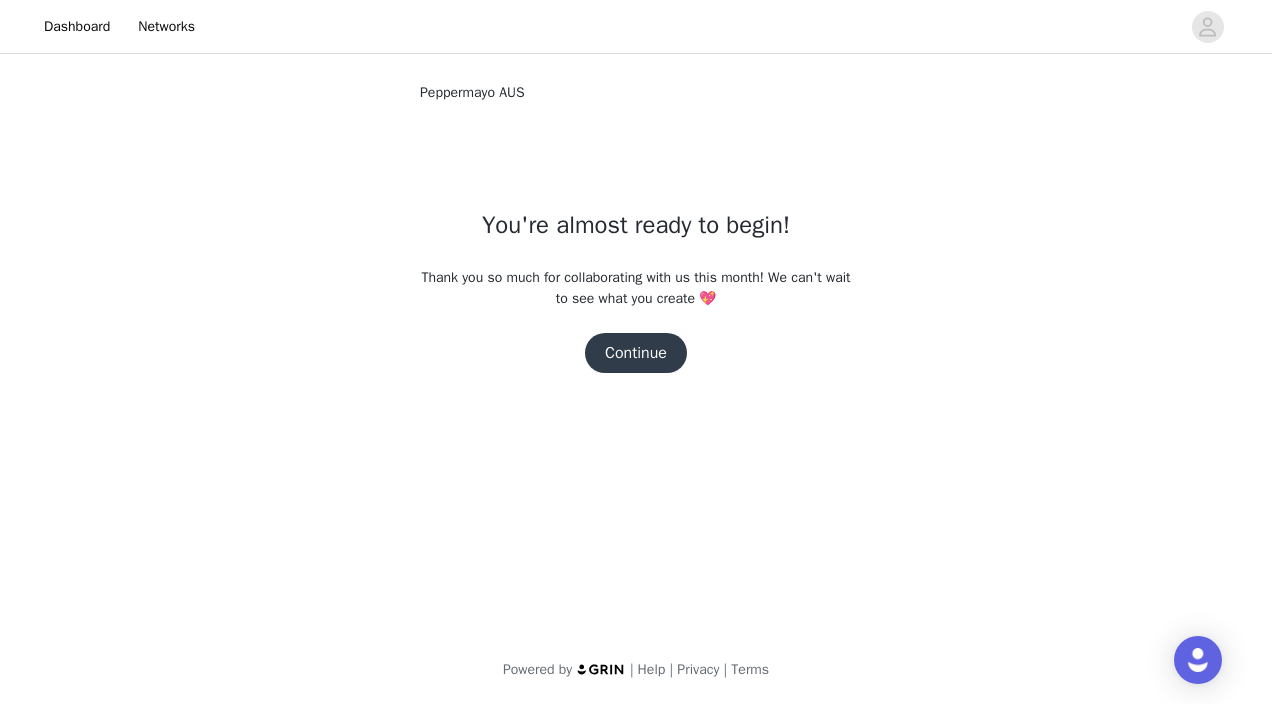 drag, startPoint x: 606, startPoint y: 611, endPoint x: 651, endPoint y: 379, distance: 236.32393 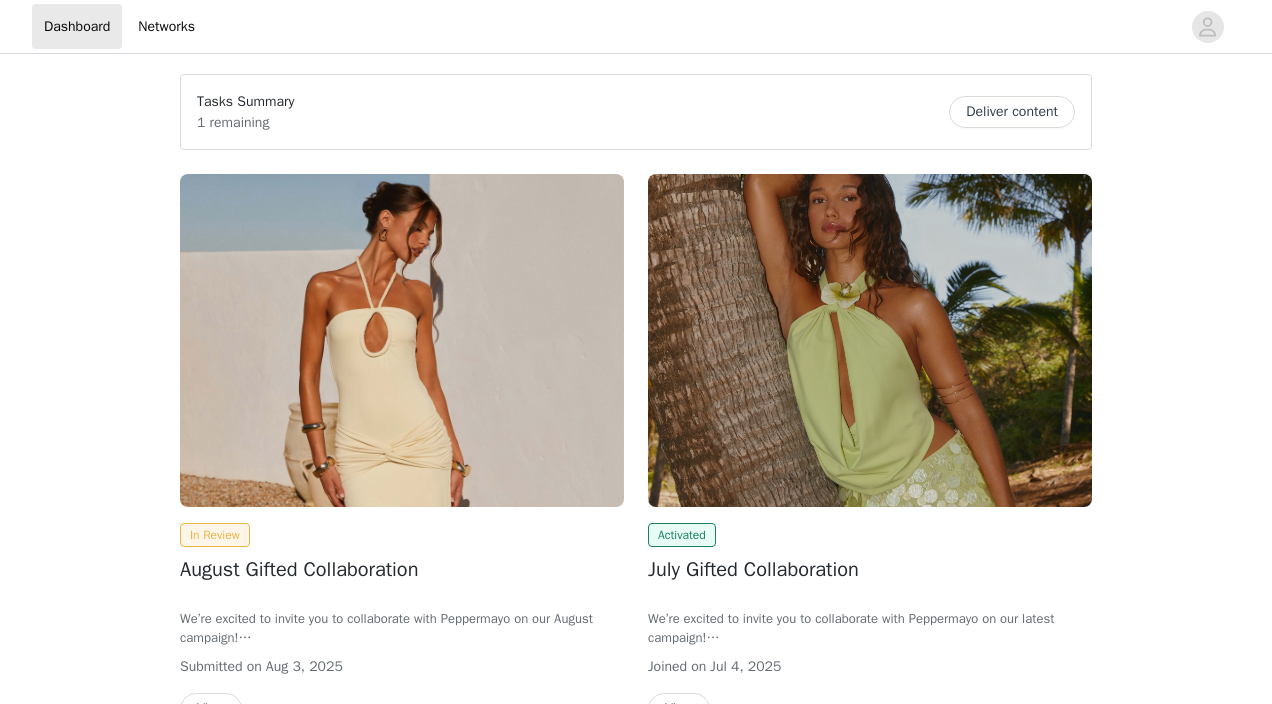 scroll, scrollTop: 0, scrollLeft: 0, axis: both 